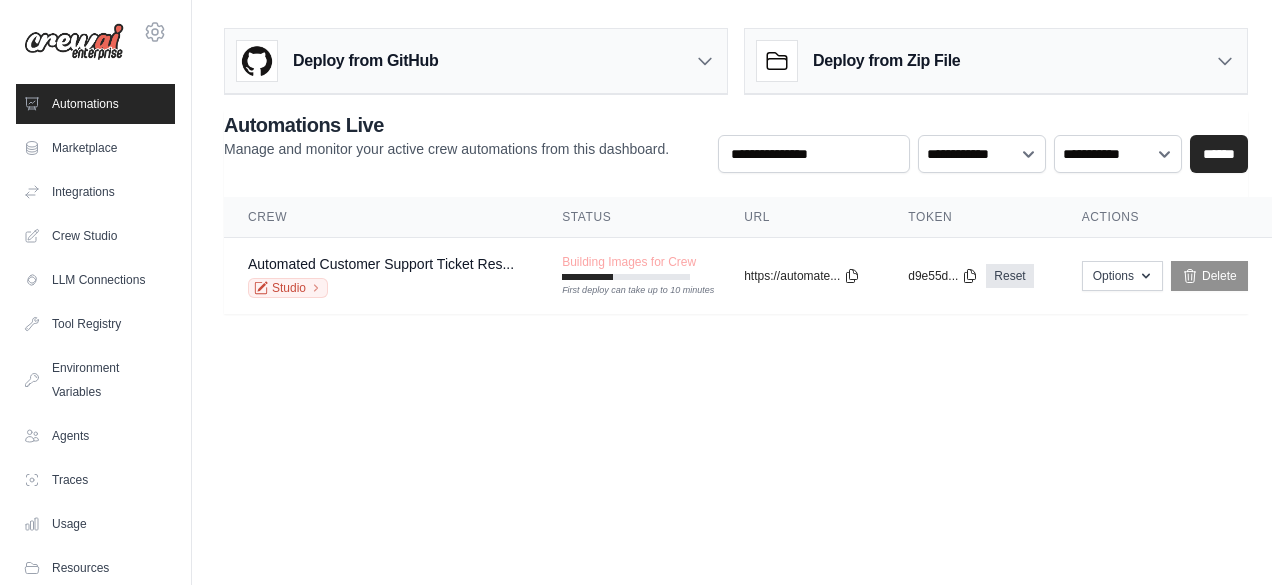 scroll, scrollTop: 0, scrollLeft: 0, axis: both 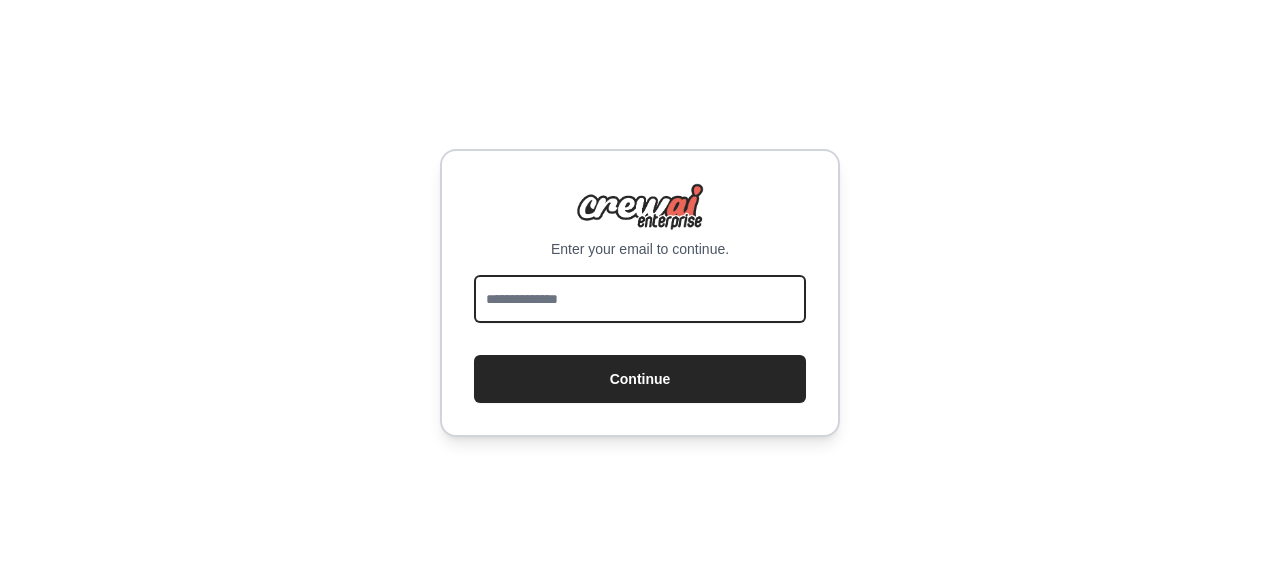 click at bounding box center (640, 299) 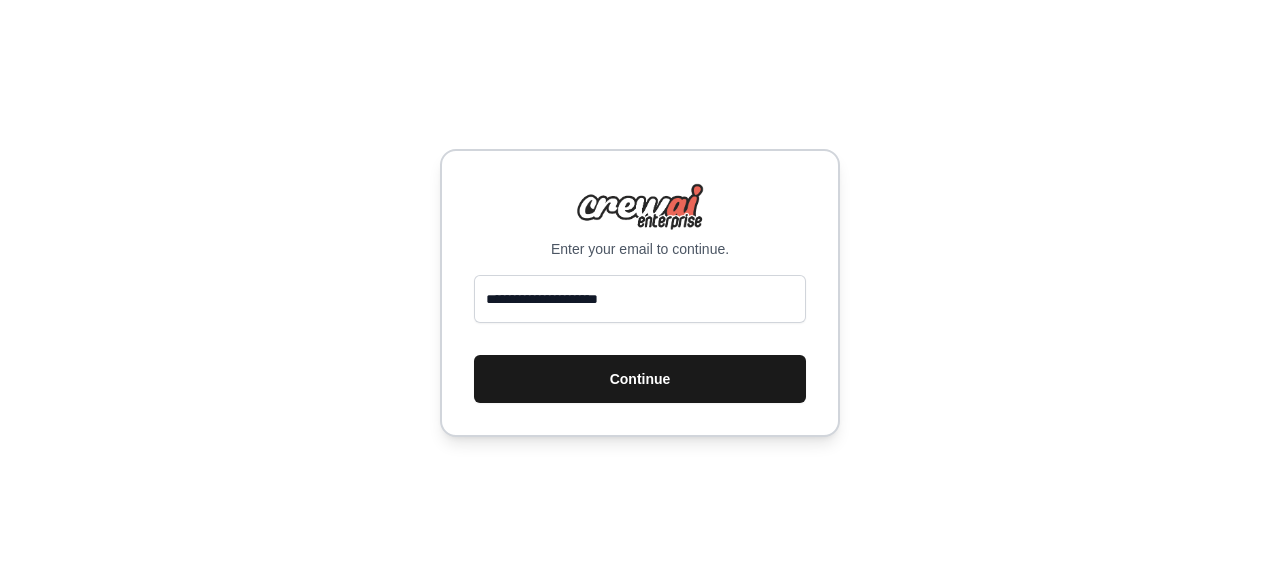click on "Continue" at bounding box center (640, 379) 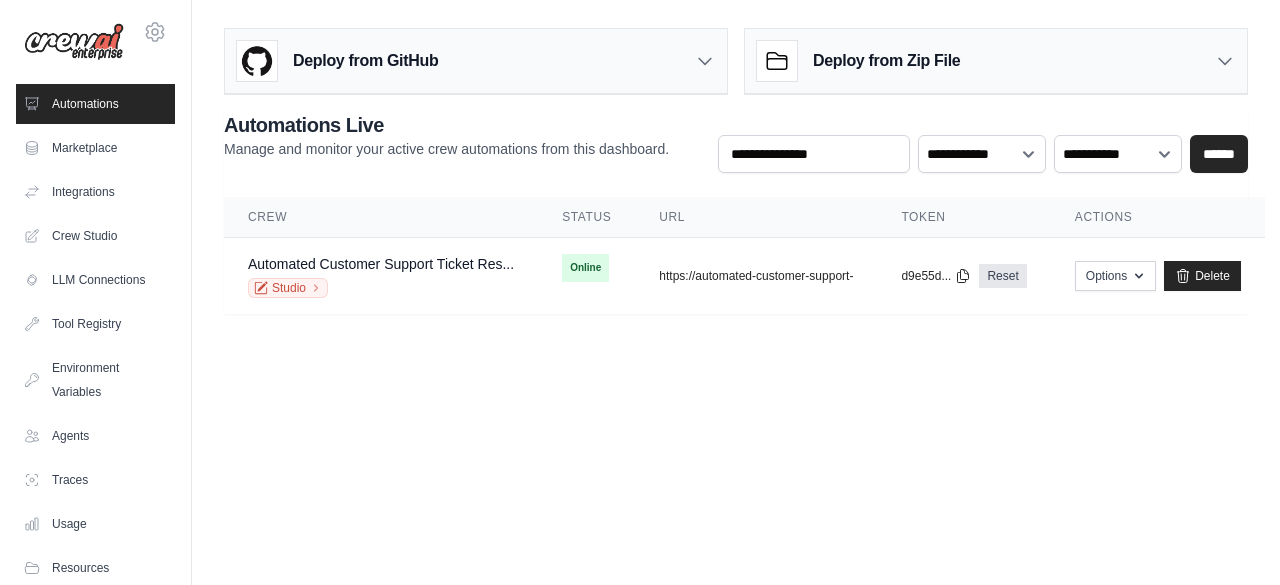 scroll, scrollTop: 0, scrollLeft: 0, axis: both 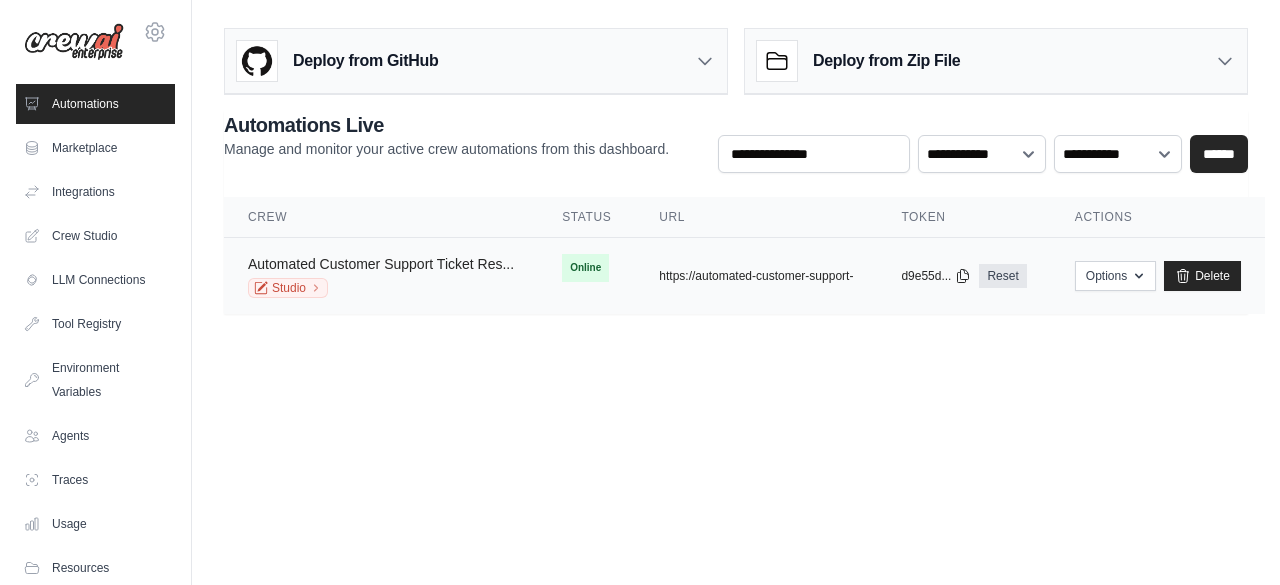 click on "Automated Customer Support Ticket Res..." at bounding box center [381, 264] 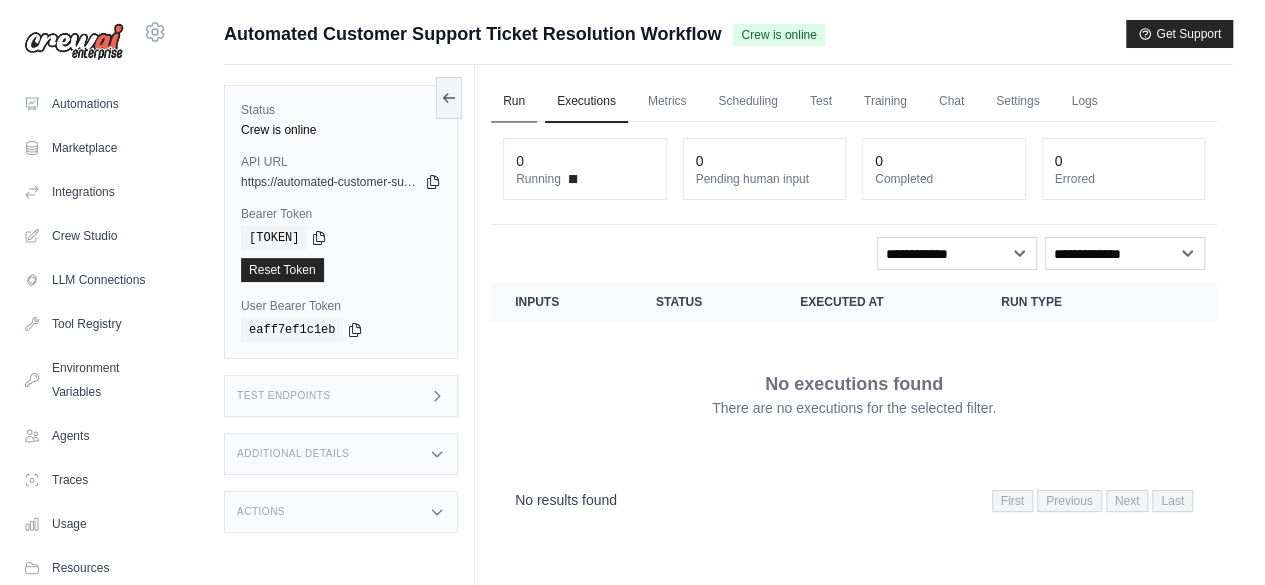 click on "Run" at bounding box center [514, 102] 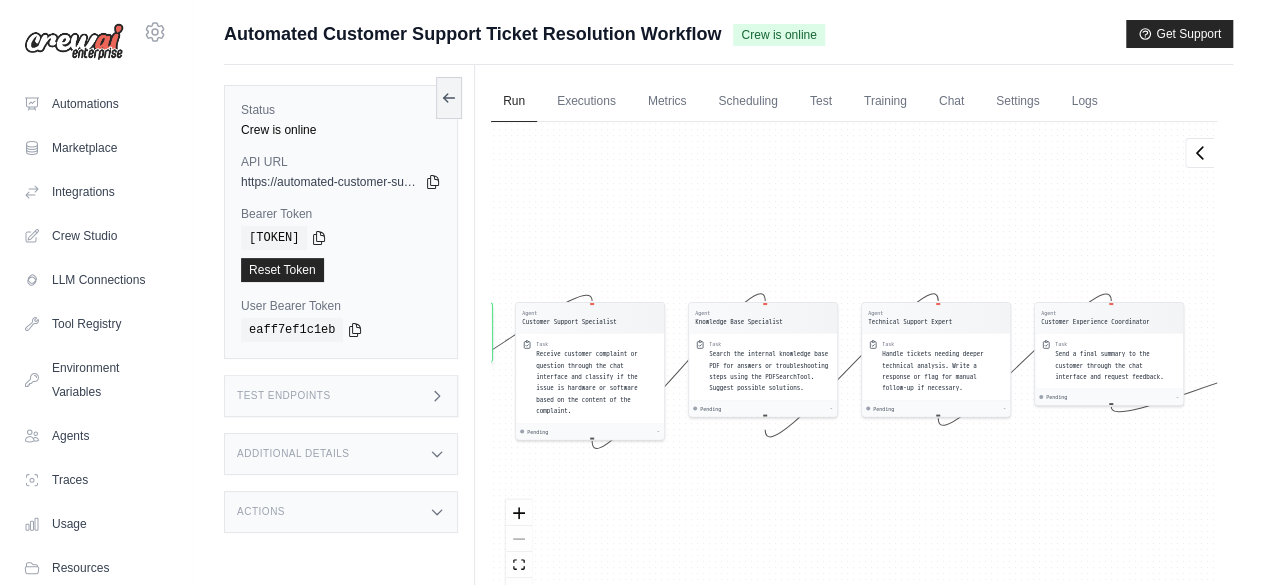 scroll, scrollTop: 84, scrollLeft: 0, axis: vertical 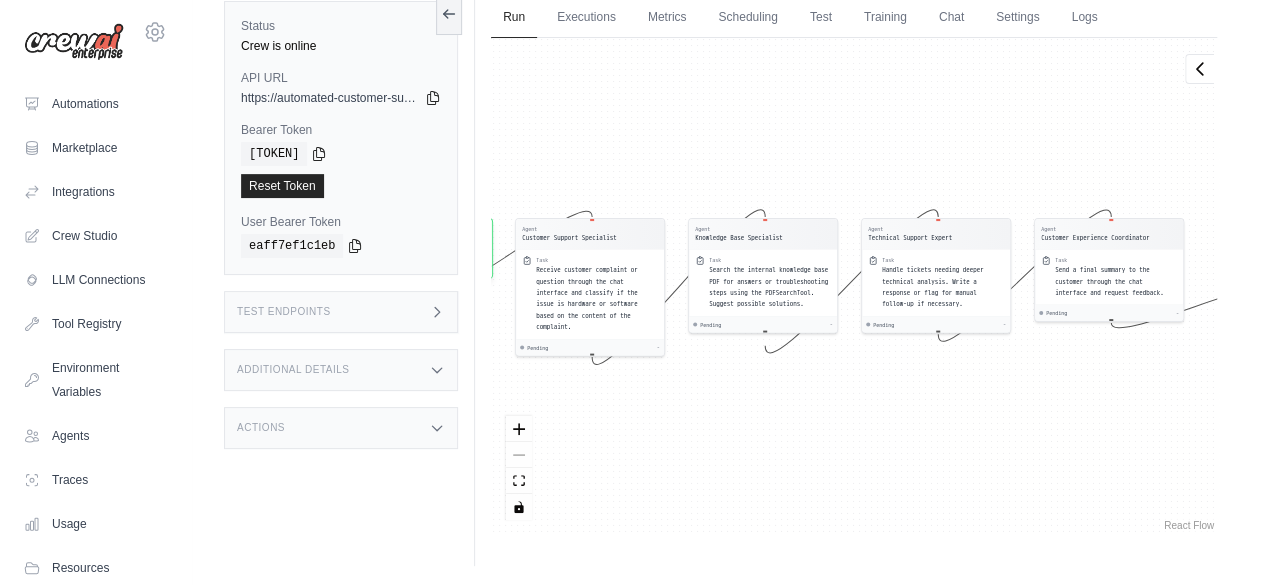 click at bounding box center (519, 468) 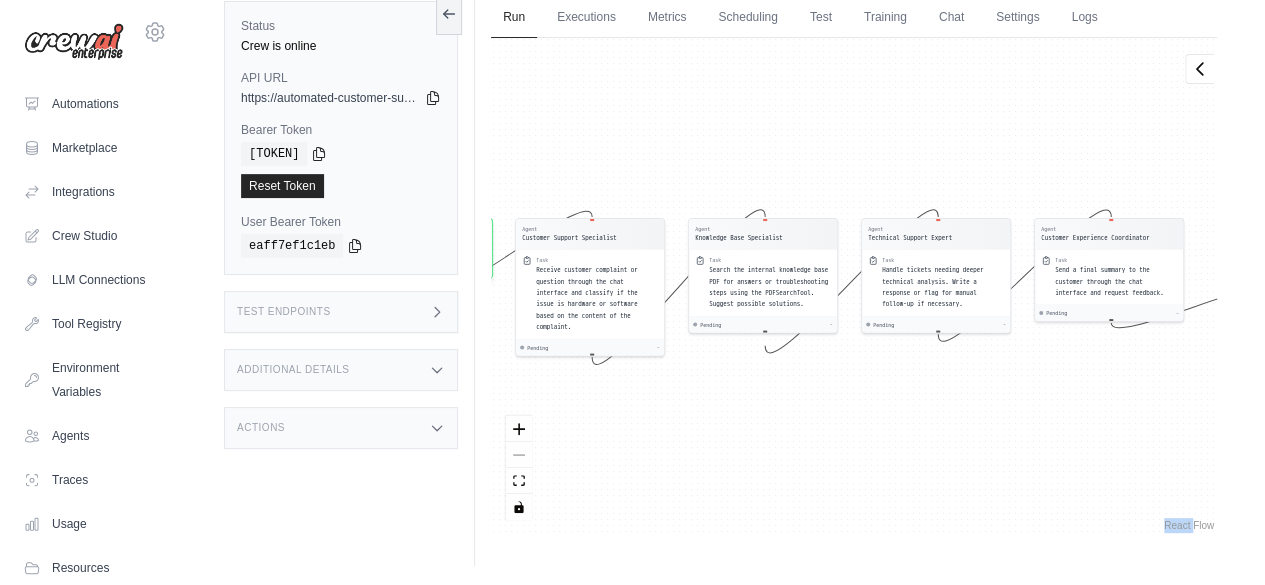 click at bounding box center (519, 468) 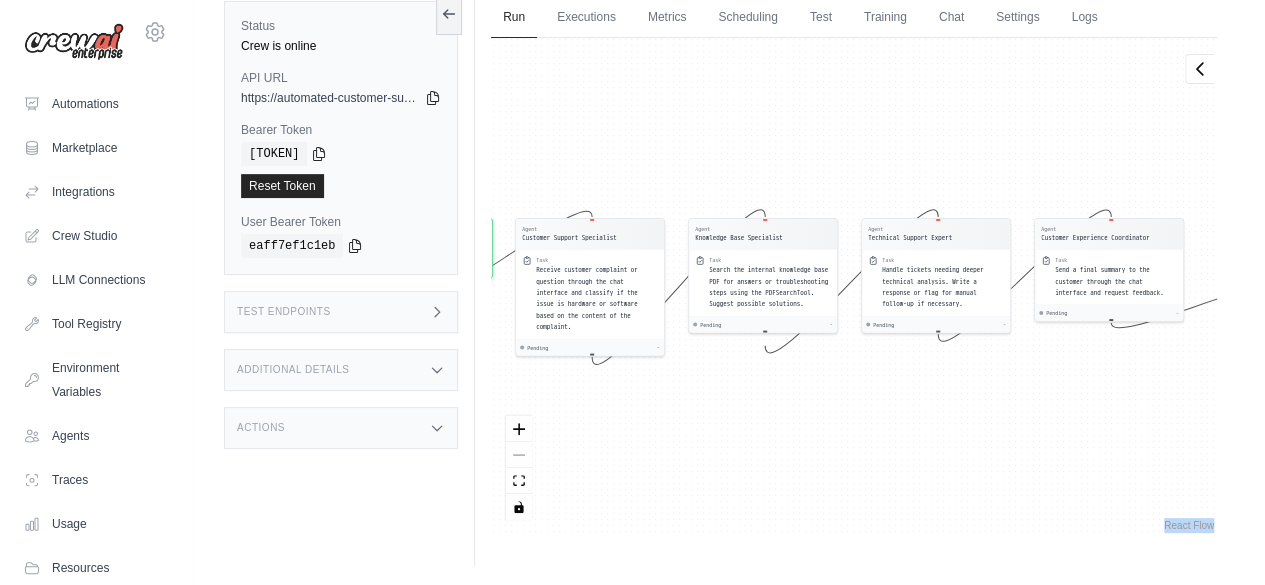click at bounding box center [519, 468] 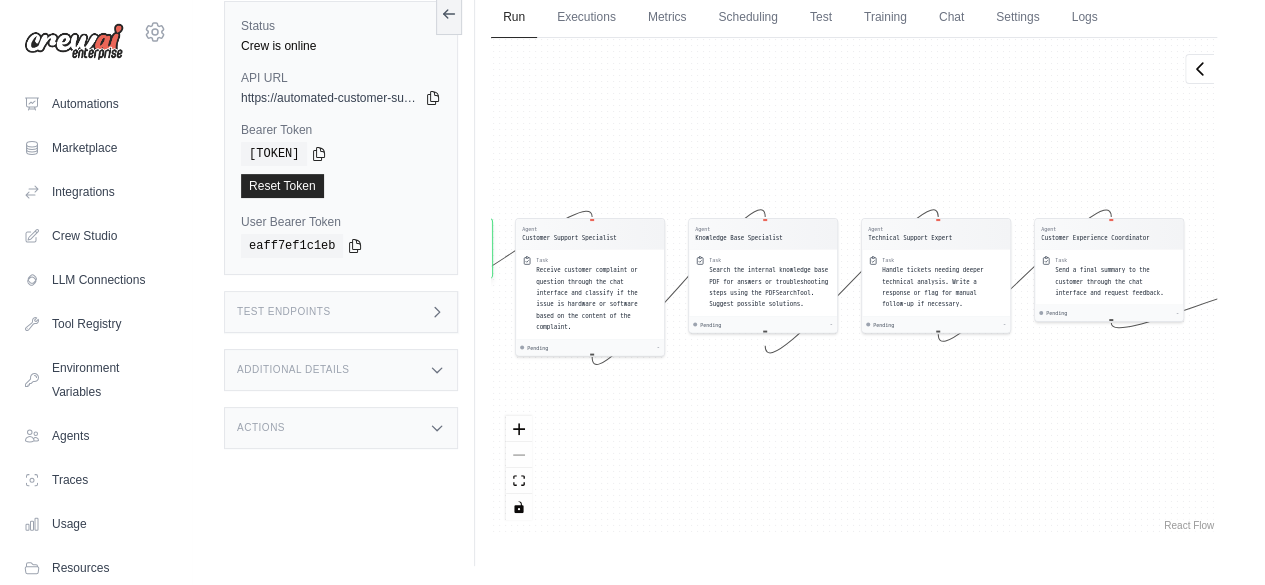 click at bounding box center (519, 468) 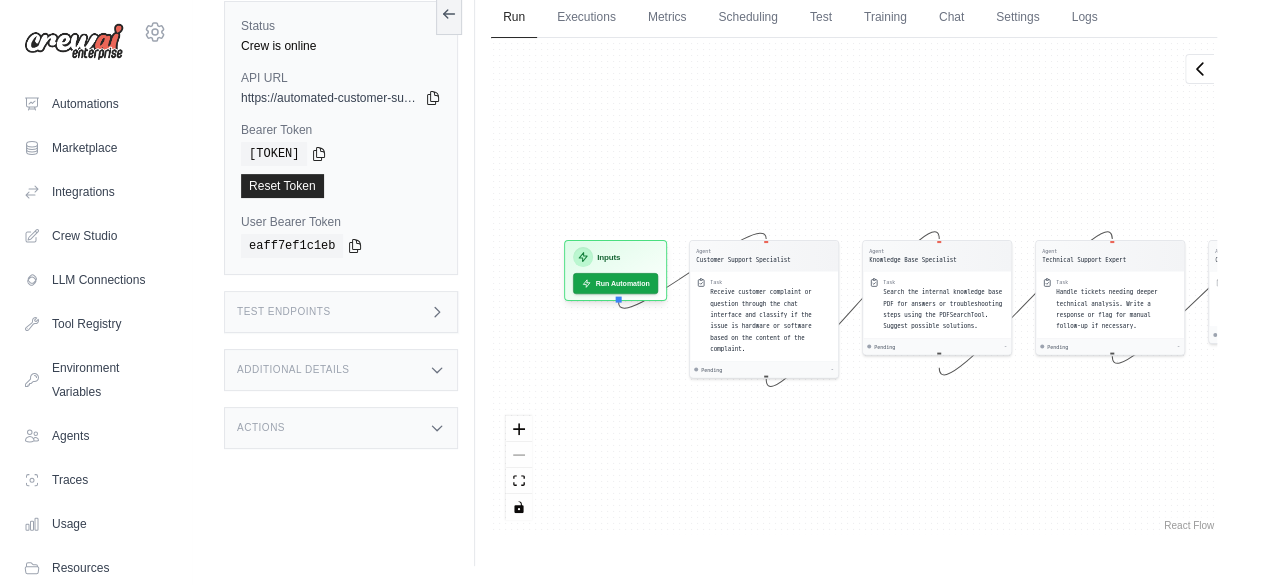 drag, startPoint x: 640, startPoint y: 427, endPoint x: 779, endPoint y: 446, distance: 140.29256 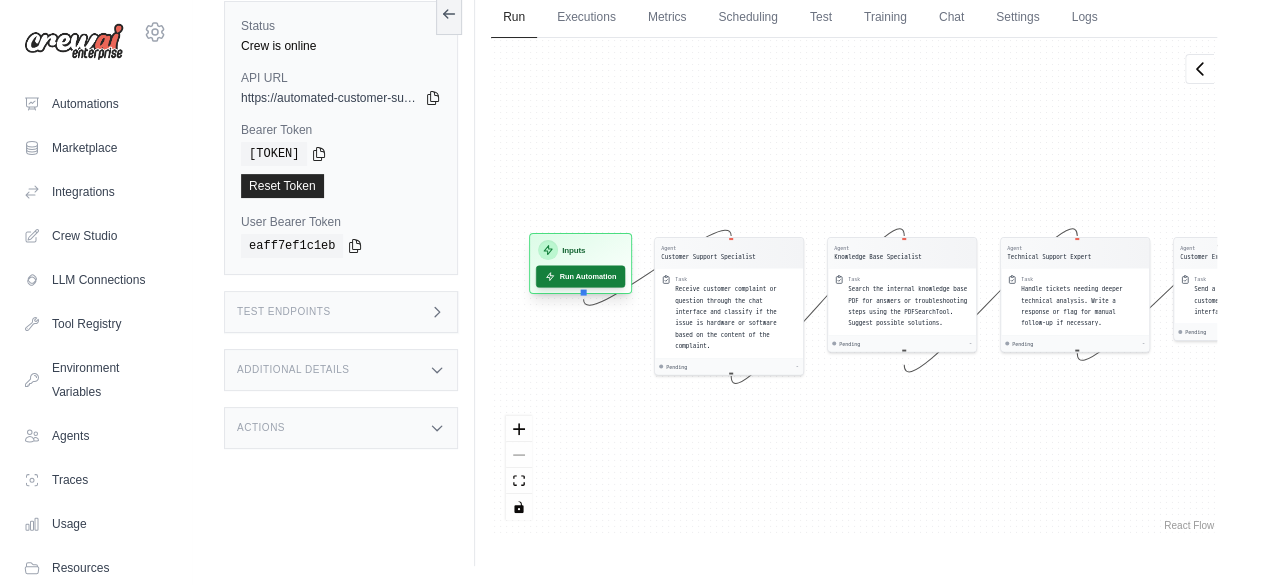 click on "Run Automation" at bounding box center (580, 276) 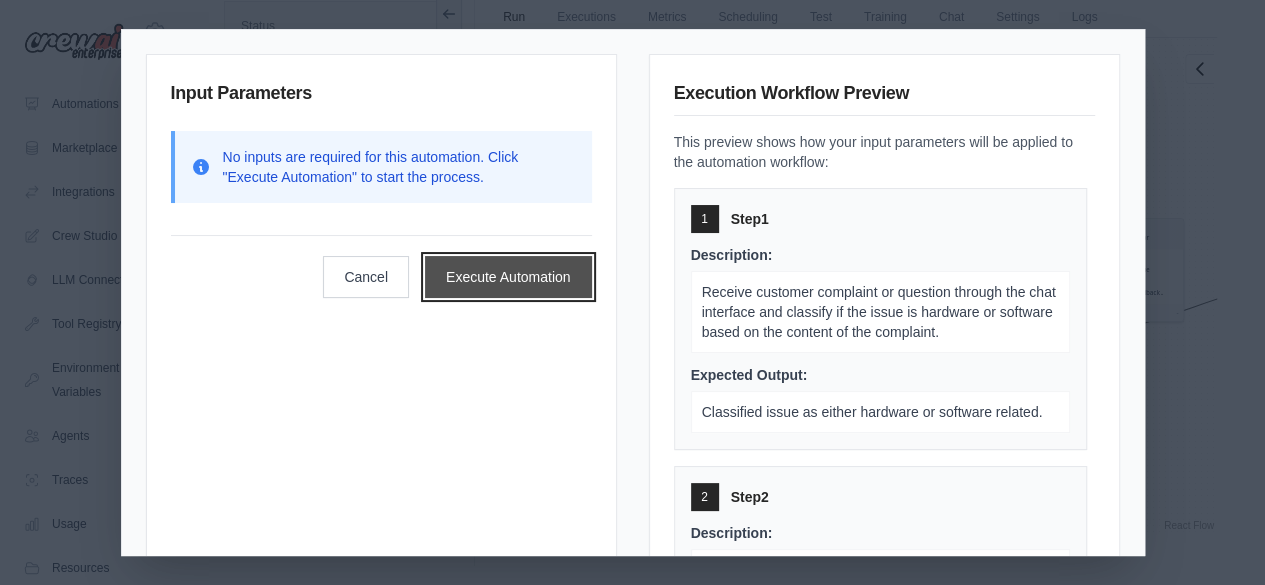 click on "Execute Automation" at bounding box center [508, 277] 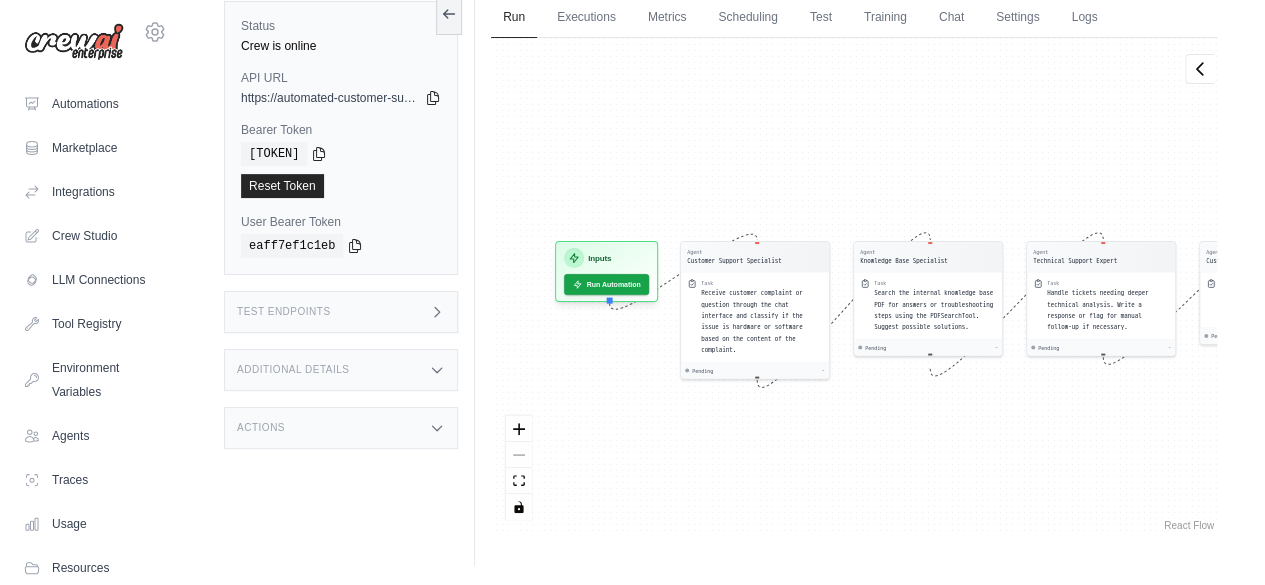 drag, startPoint x: 569, startPoint y: 444, endPoint x: 734, endPoint y: 467, distance: 166.59532 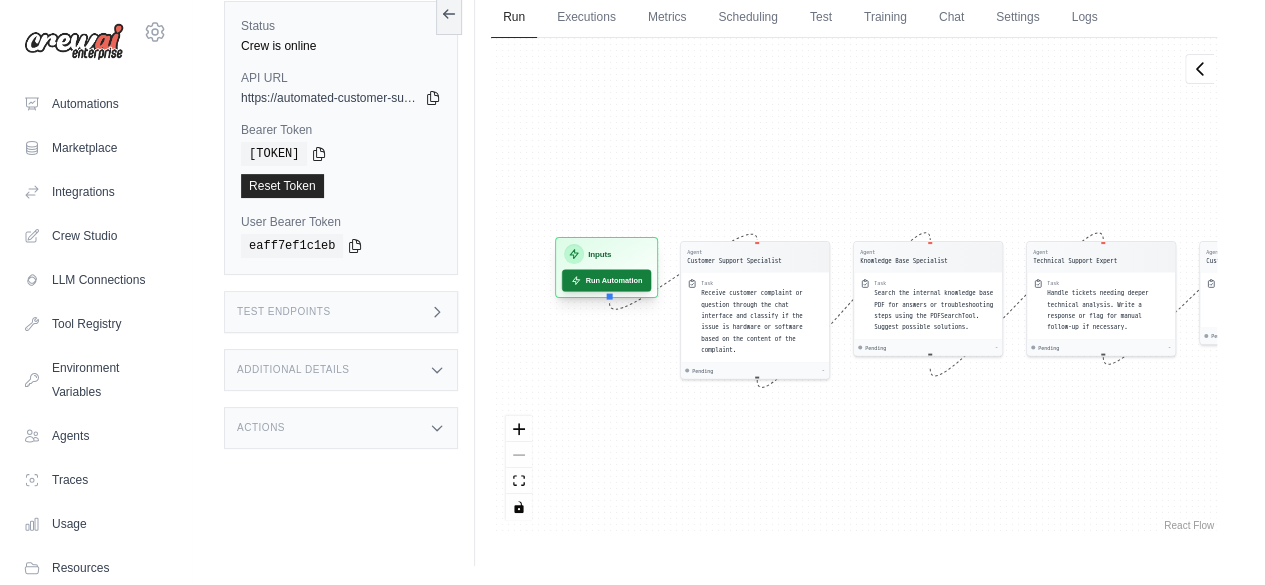 click on "Run Automation" at bounding box center [606, 280] 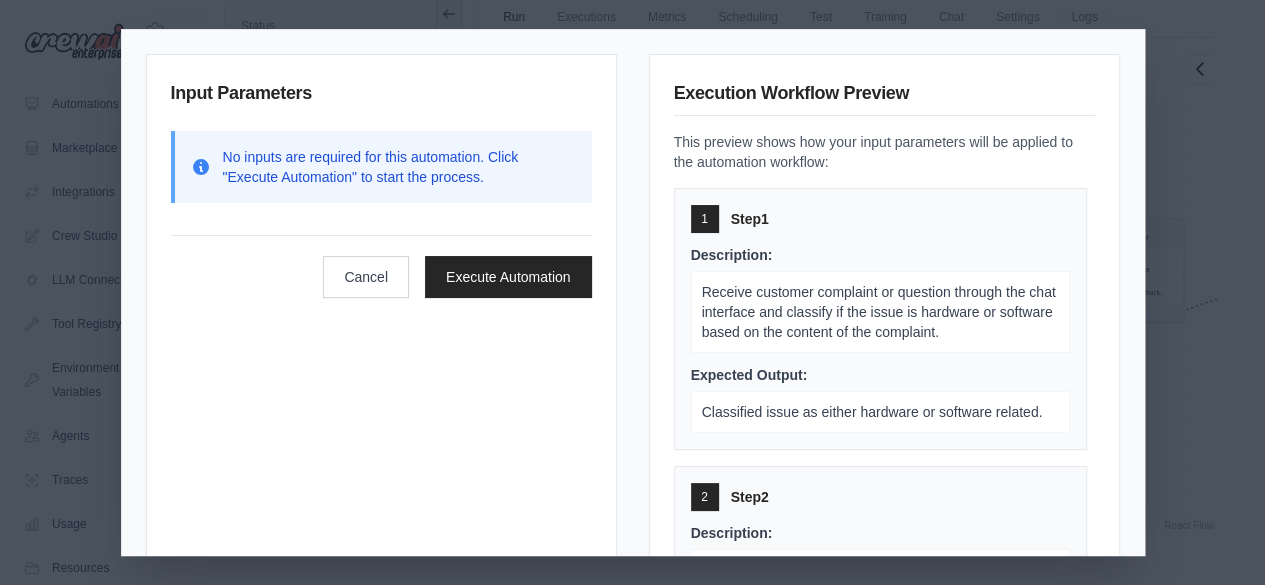 scroll, scrollTop: 393, scrollLeft: 0, axis: vertical 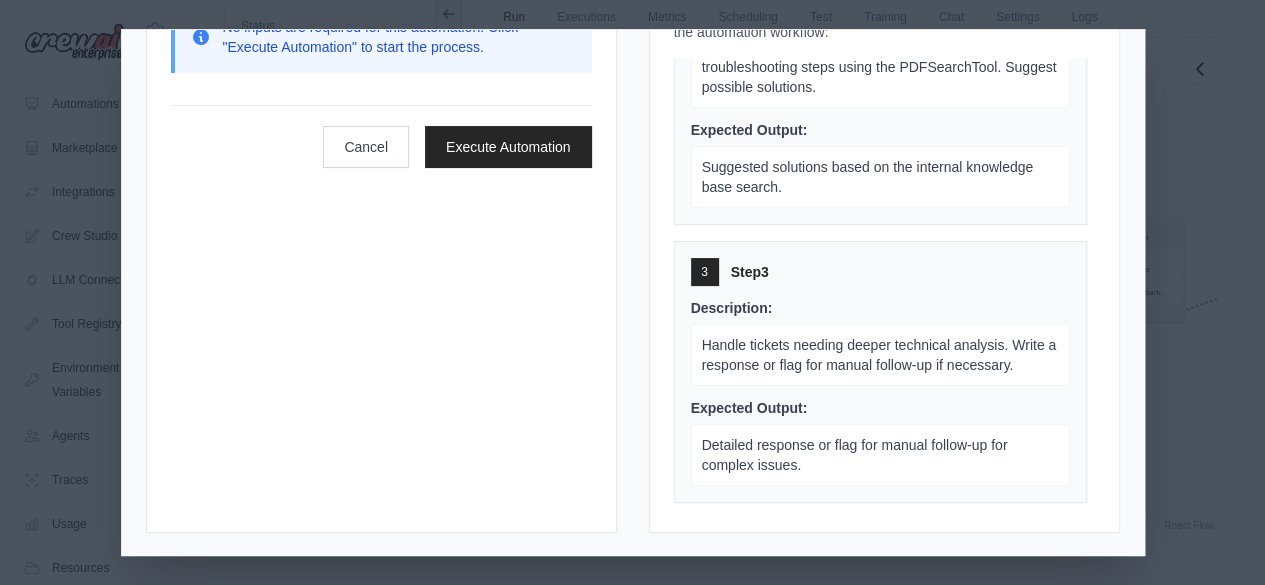 click on "Input Parameters No inputs are required for this automation. Click "Execute Automation" to start the process. Cancel Execute Automation Execution Workflow Preview This preview shows how your input parameters will be applied to the automation workflow: 1 Step  1 Description: Receive customer complaint or question through the chat interface and classify if the issue is hardware or software based on the content of the complaint. Expected Output: Classified issue as either hardware or software related. 2 Step  2 Description: Search the internal knowledge base PDF for answers or troubleshooting steps using the PDFSearchTool. Suggest possible solutions. Expected Output: Suggested solutions based on the internal knowledge base search. 3 Step  3 Description: Handle tickets needing deeper technical analysis. Write a response or flag for manual follow-up if necessary. Expected Output: Detailed response or flag for manual follow-up for complex issues. 4 Step  4 Description: Expected Output:" at bounding box center (632, 292) 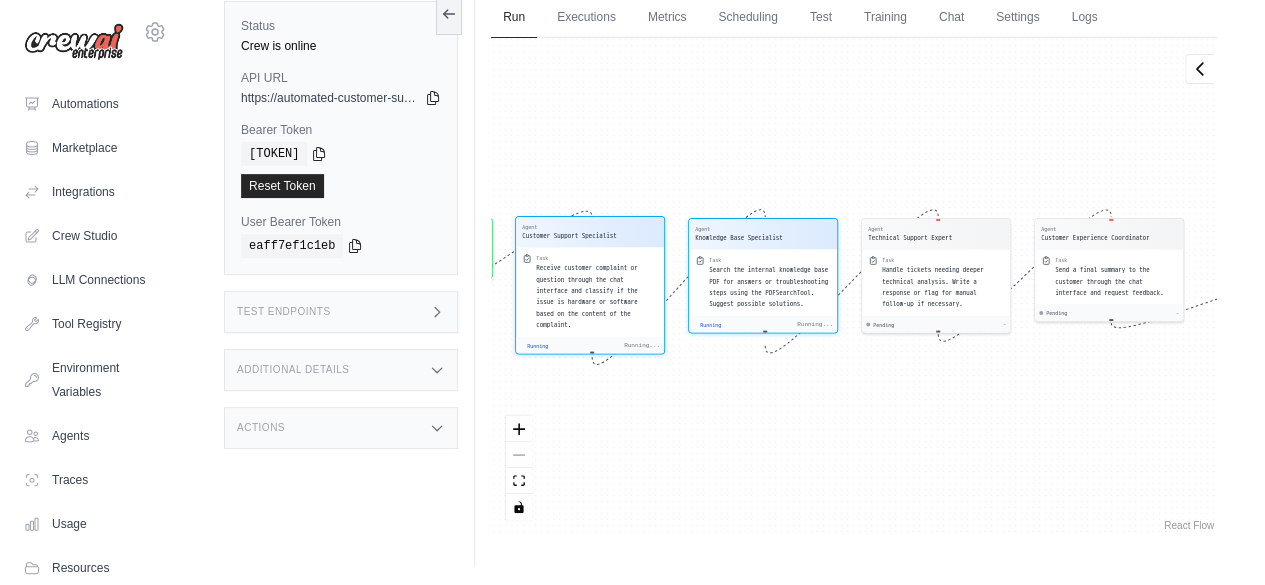 scroll, scrollTop: 598, scrollLeft: 0, axis: vertical 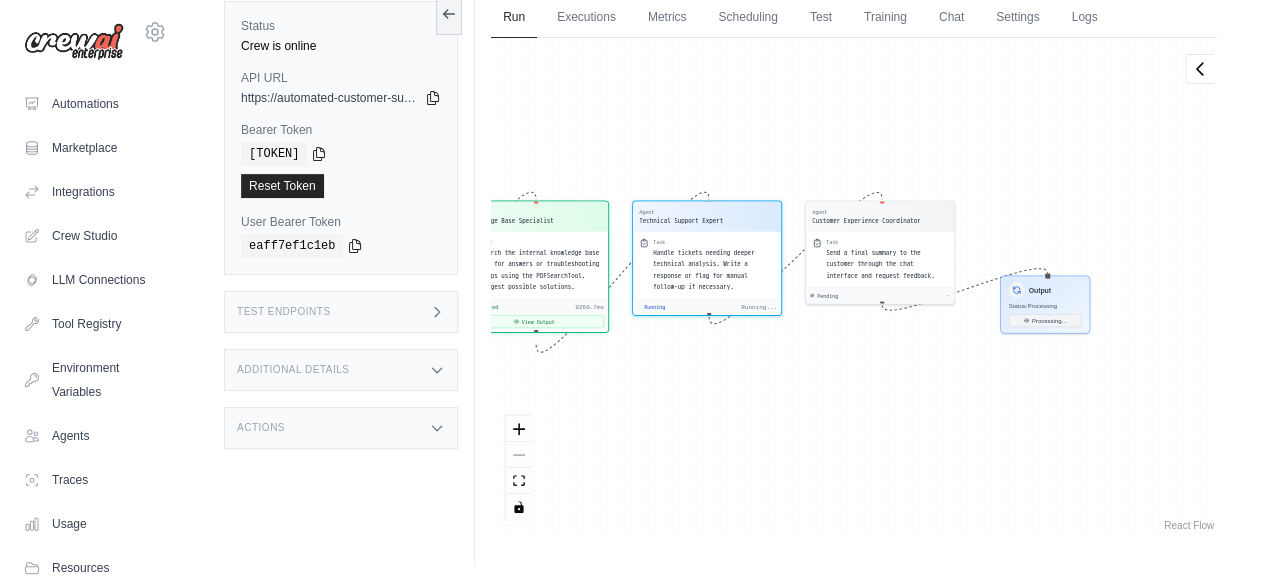 drag, startPoint x: 850, startPoint y: 438, endPoint x: 604, endPoint y: 425, distance: 246.34326 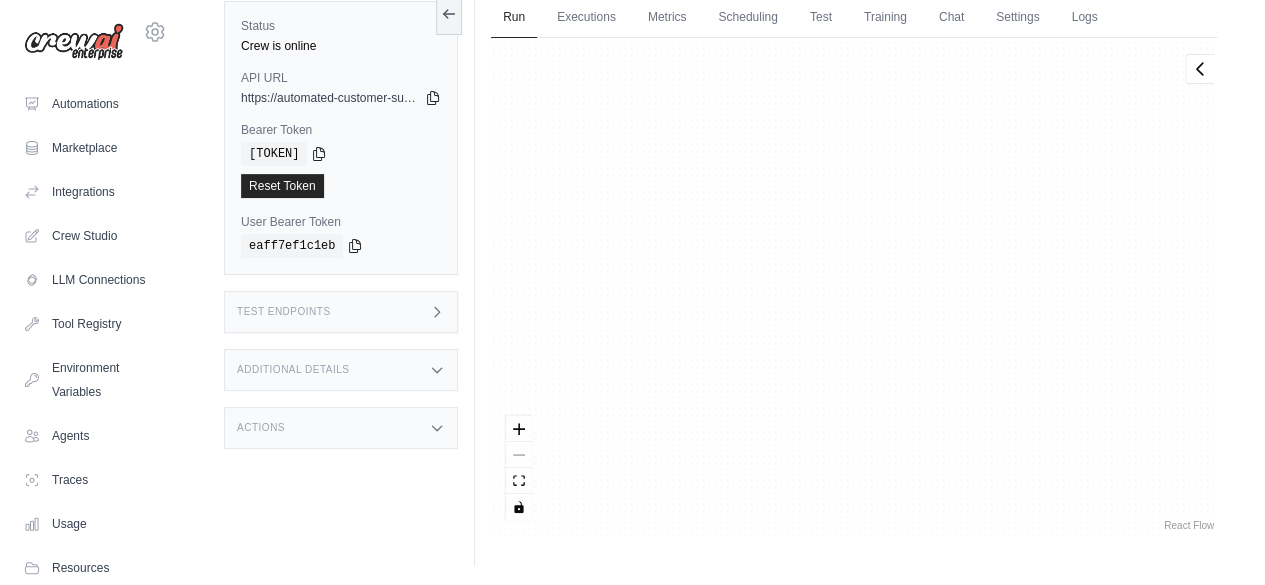 scroll, scrollTop: 1027, scrollLeft: 0, axis: vertical 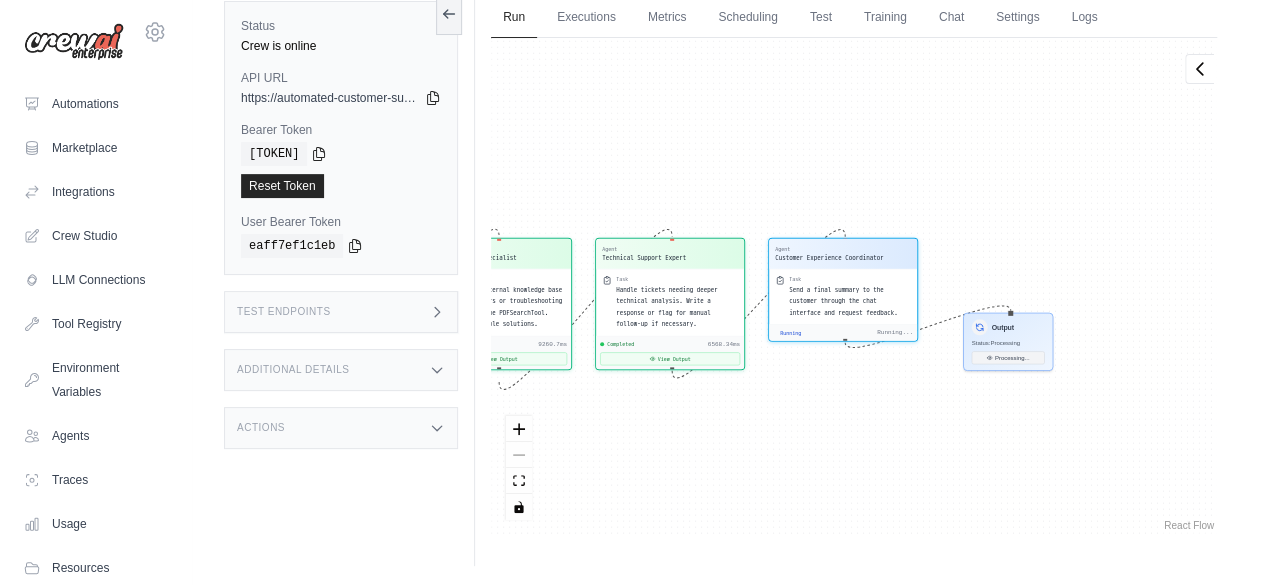 drag, startPoint x: 968, startPoint y: 478, endPoint x: 689, endPoint y: 509, distance: 280.71695 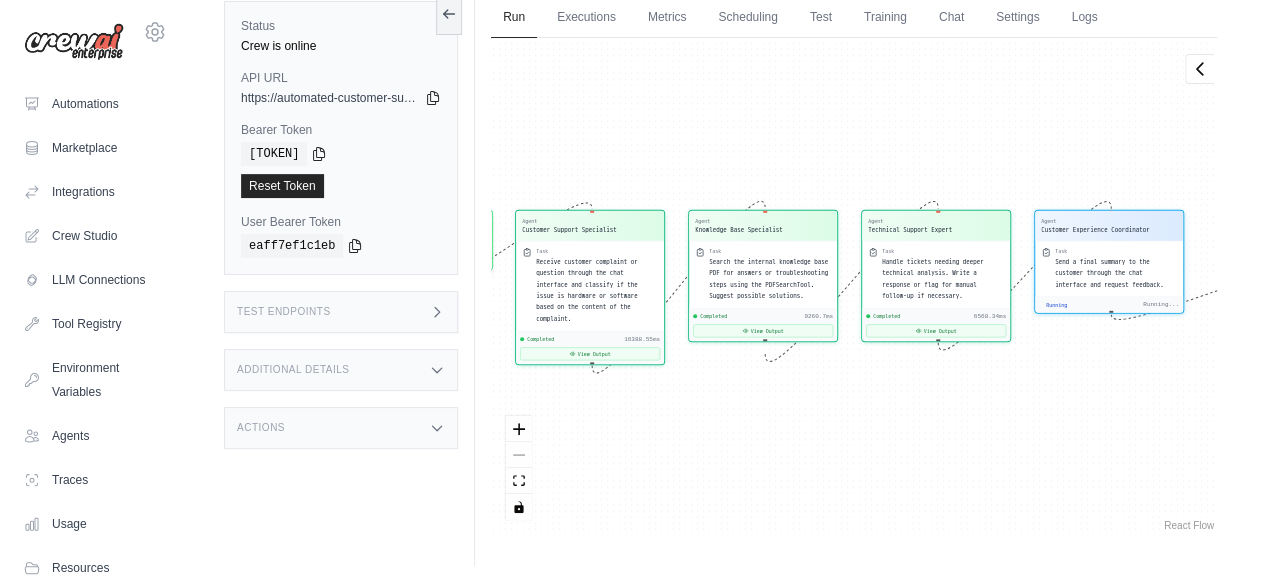 scroll, scrollTop: 7968, scrollLeft: 0, axis: vertical 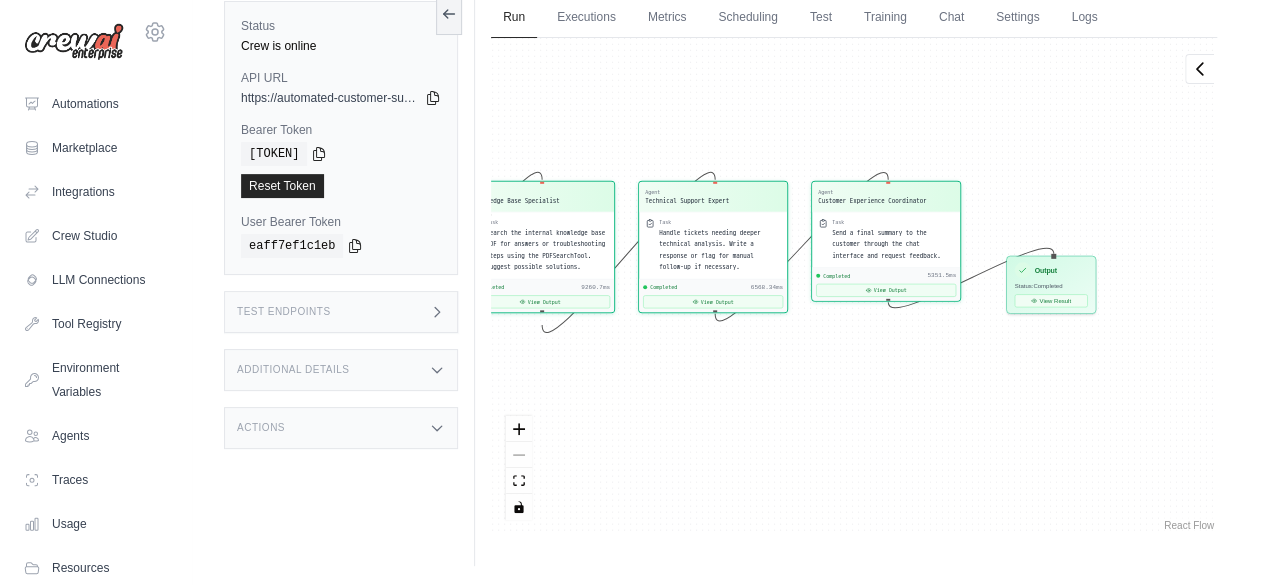 drag, startPoint x: 689, startPoint y: 509, endPoint x: 463, endPoint y: 480, distance: 227.85303 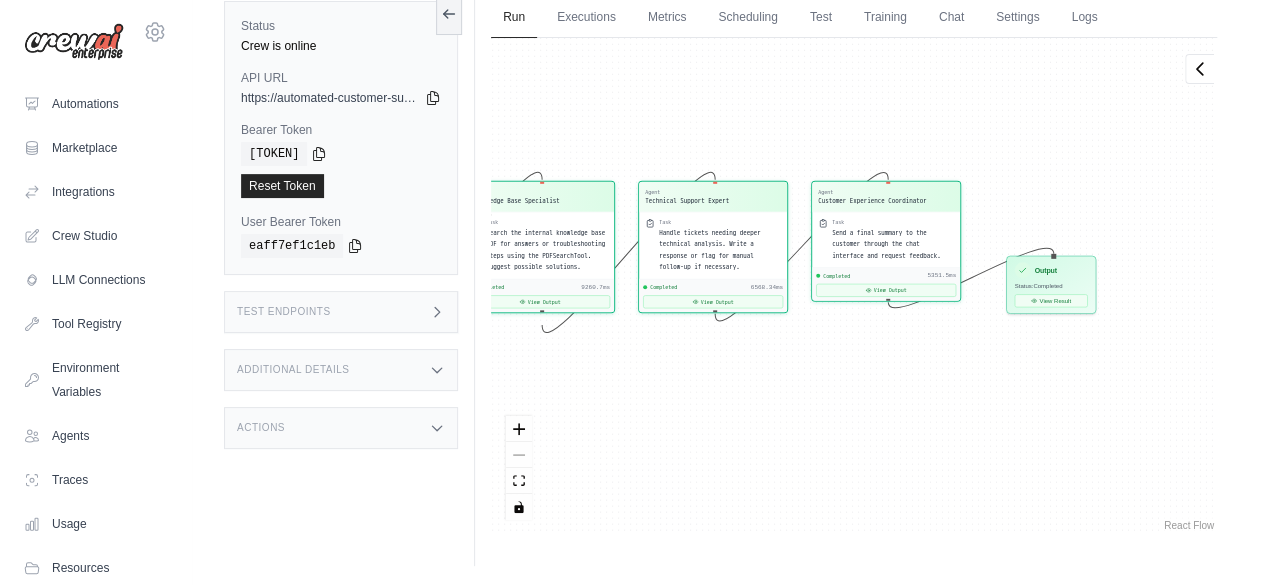 click on "Status
Crew is online
API URL
copied
https://automated-customer-support-ticket-resolutio-f79b2f2b.crewai.com
Bearer Token
copied
d9e55d74e1f9
Reset Token" at bounding box center (728, 273) 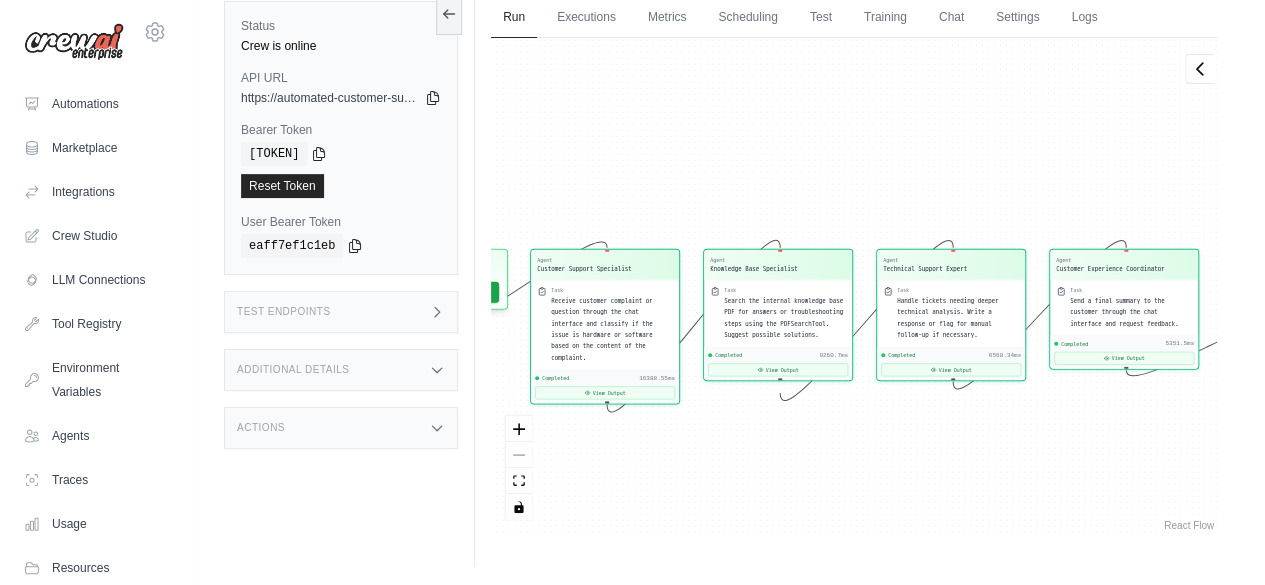 drag, startPoint x: 946, startPoint y: 387, endPoint x: 1250, endPoint y: 475, distance: 316.48065 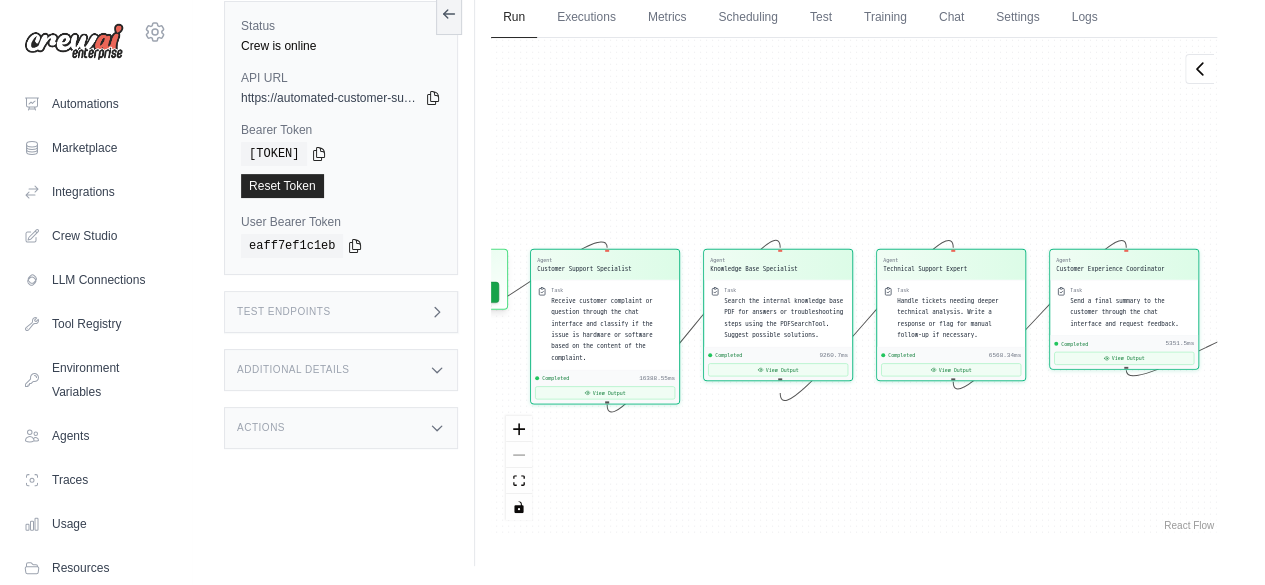 click on "Submit a support request
Describe your issue or question  *
Please be specific about what you're trying to achieve and any error messages you're seeing. Our expert team is ready to help and will respond as quickly as possible.
Cancel
Submit Request
Automated Customer Support Ticket Resolution Workflow" at bounding box center (728, 251) 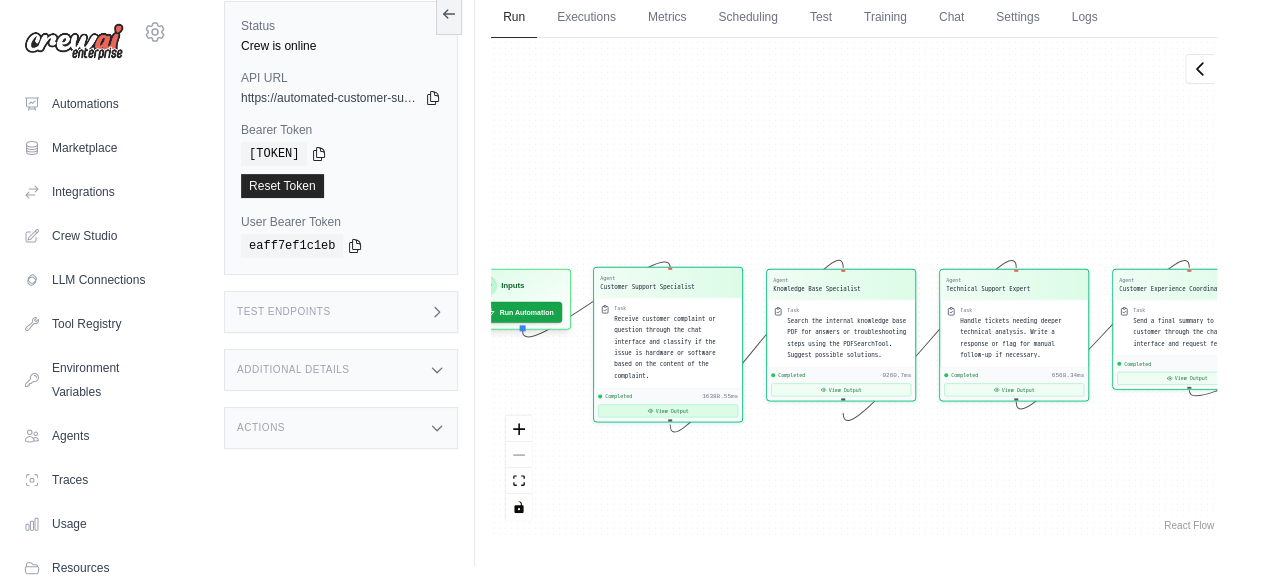 click on "View Output" at bounding box center [668, 410] 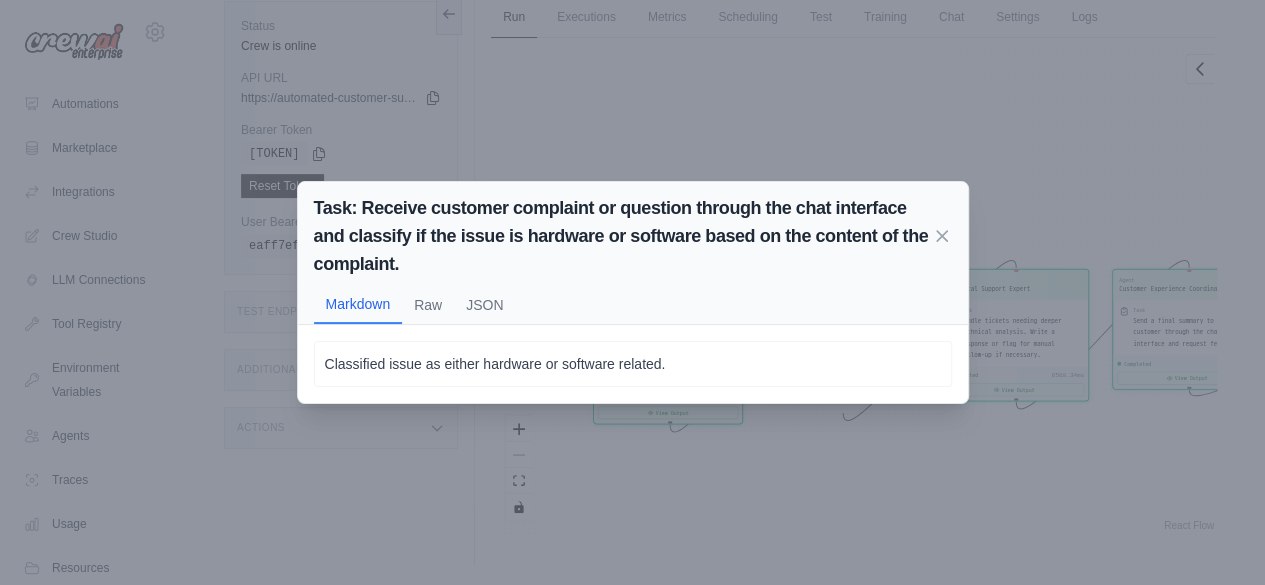 click on "Classified issue as either hardware or software related." at bounding box center (633, 364) 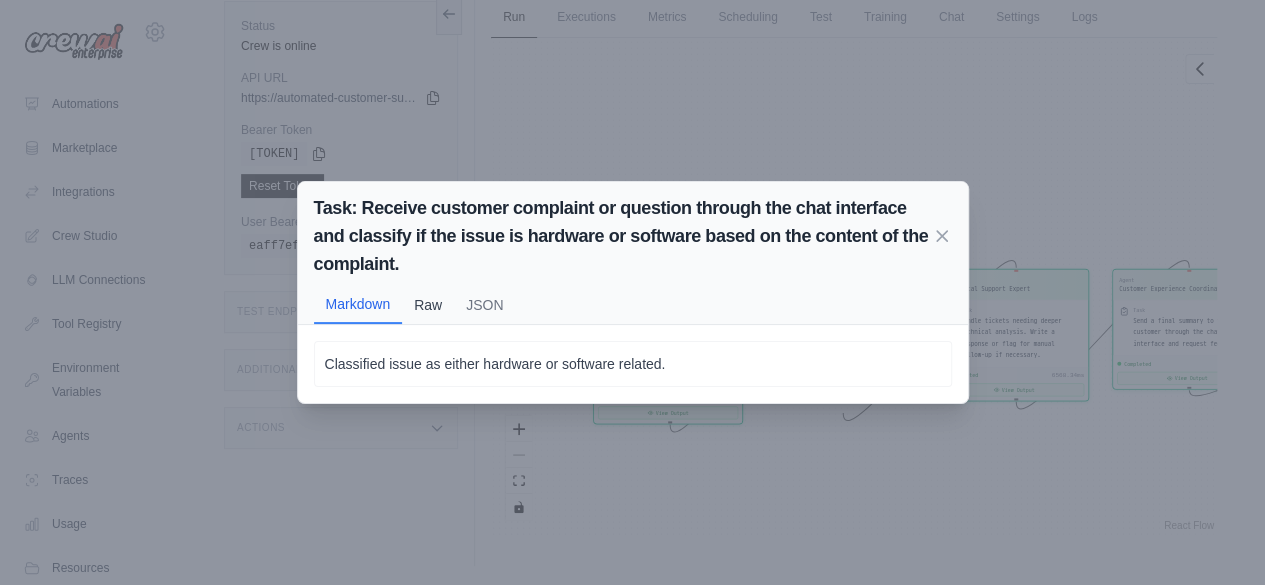 click on "Raw" at bounding box center [428, 305] 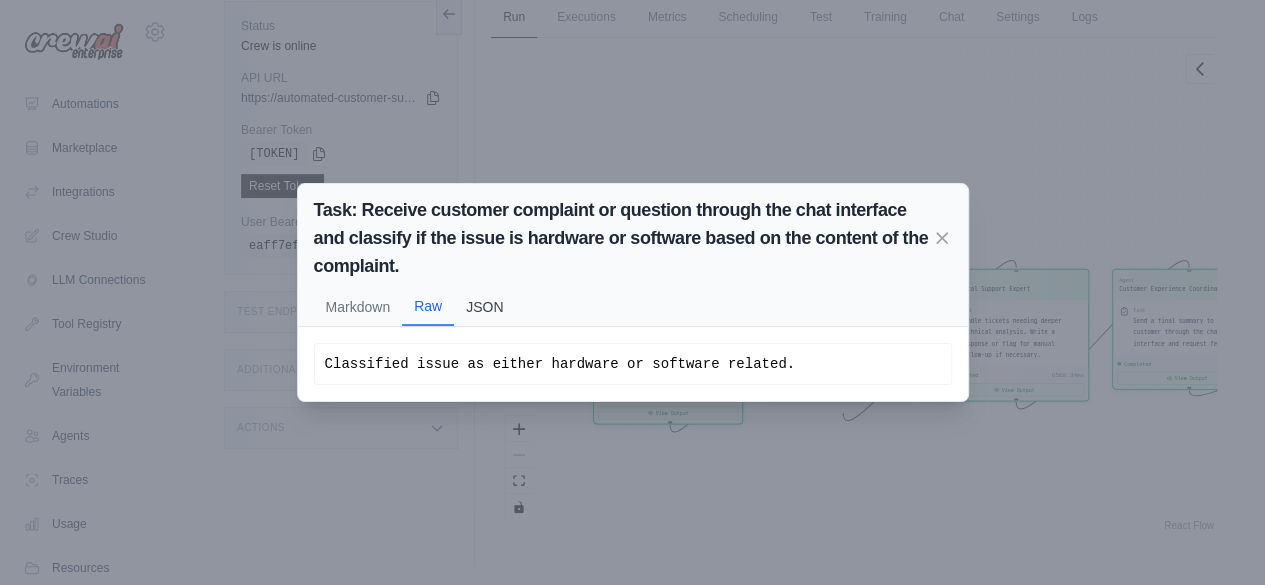 click on "JSON" at bounding box center [484, 307] 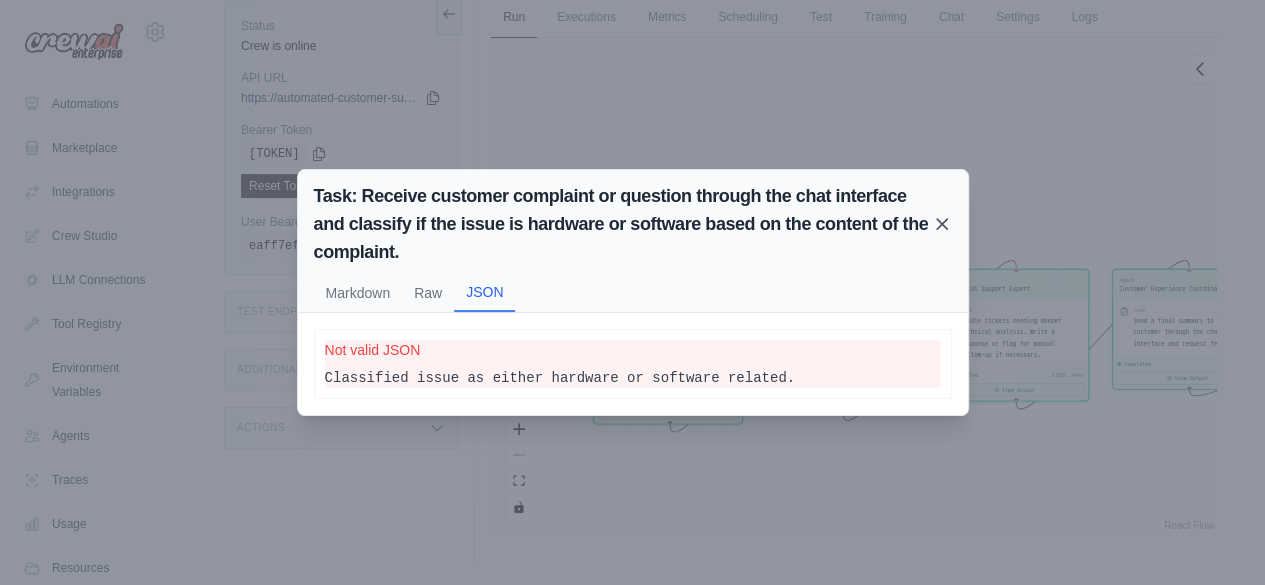 click 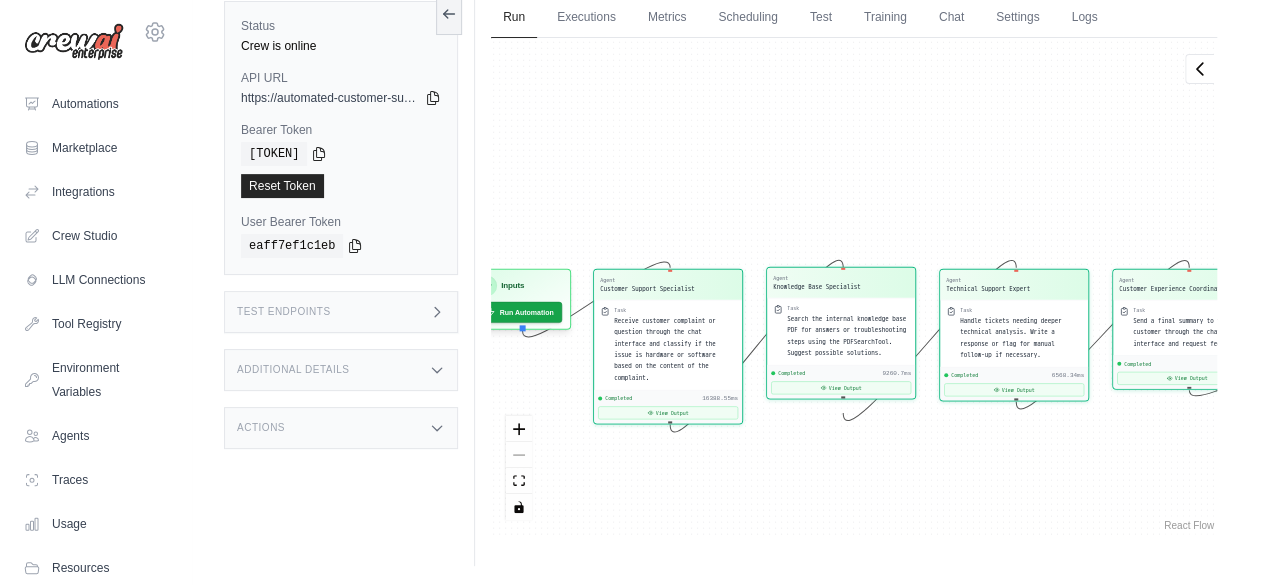 click on "Search the internal knowledge base PDF for answers or troubleshooting steps using the PDFSearchTool. Suggest possible solutions." at bounding box center [848, 336] 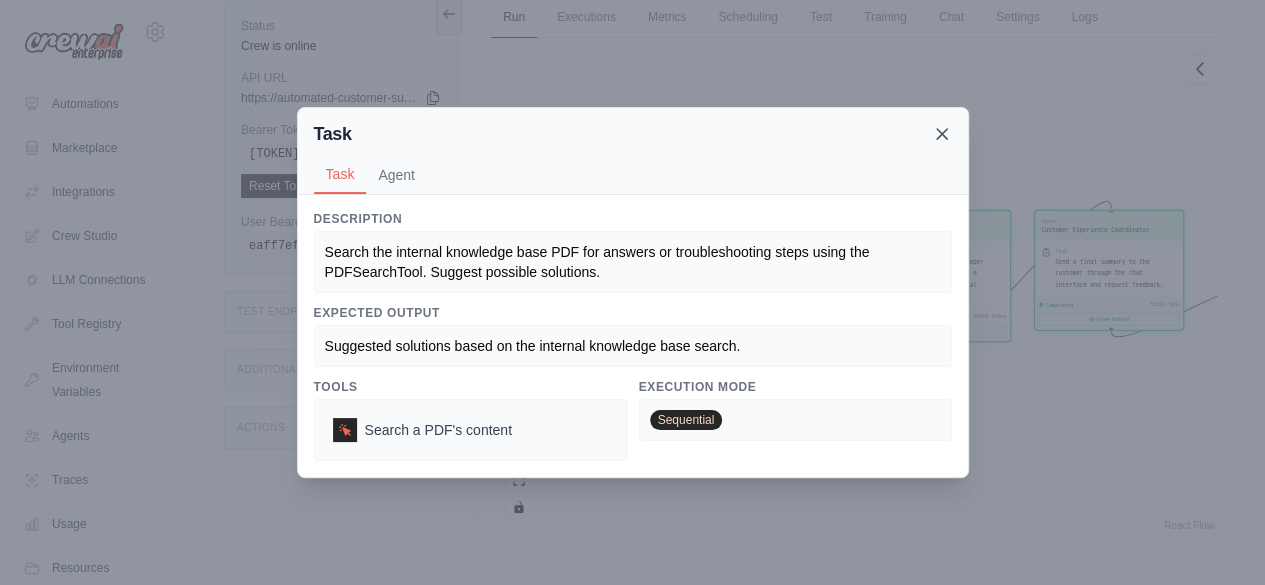 click 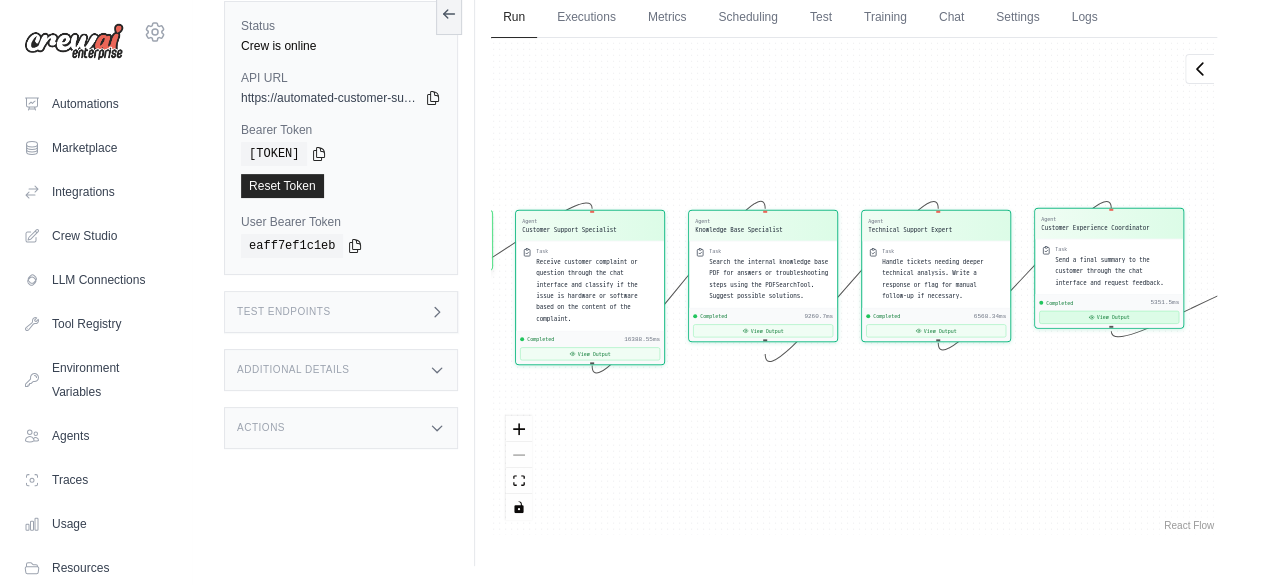click on "View Output" at bounding box center (1109, 317) 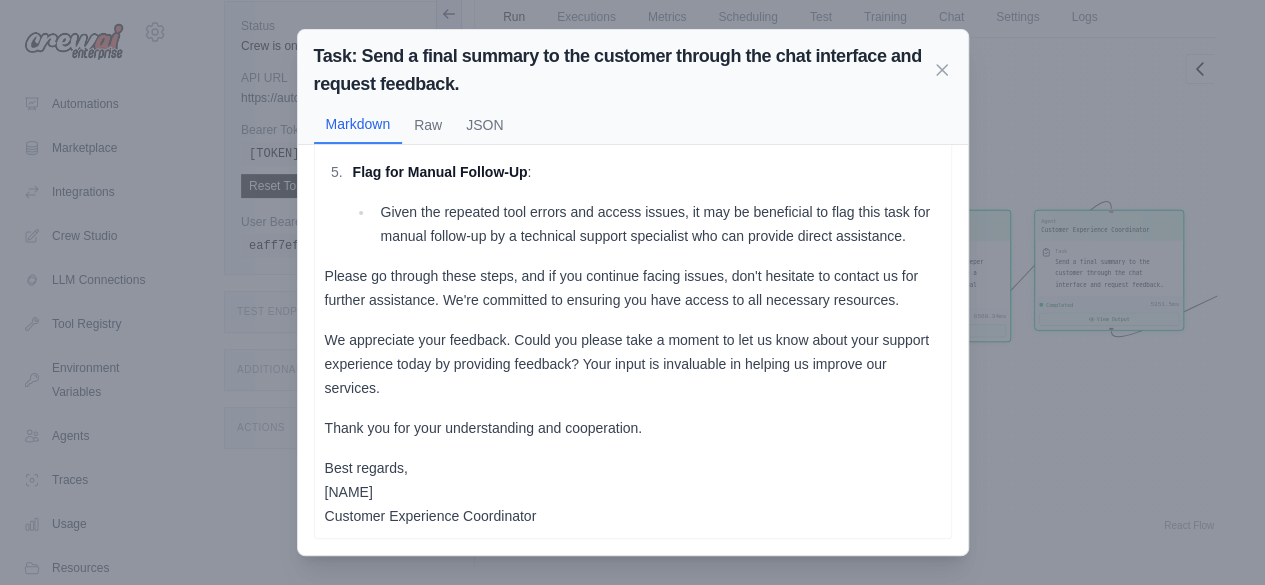 scroll, scrollTop: 0, scrollLeft: 0, axis: both 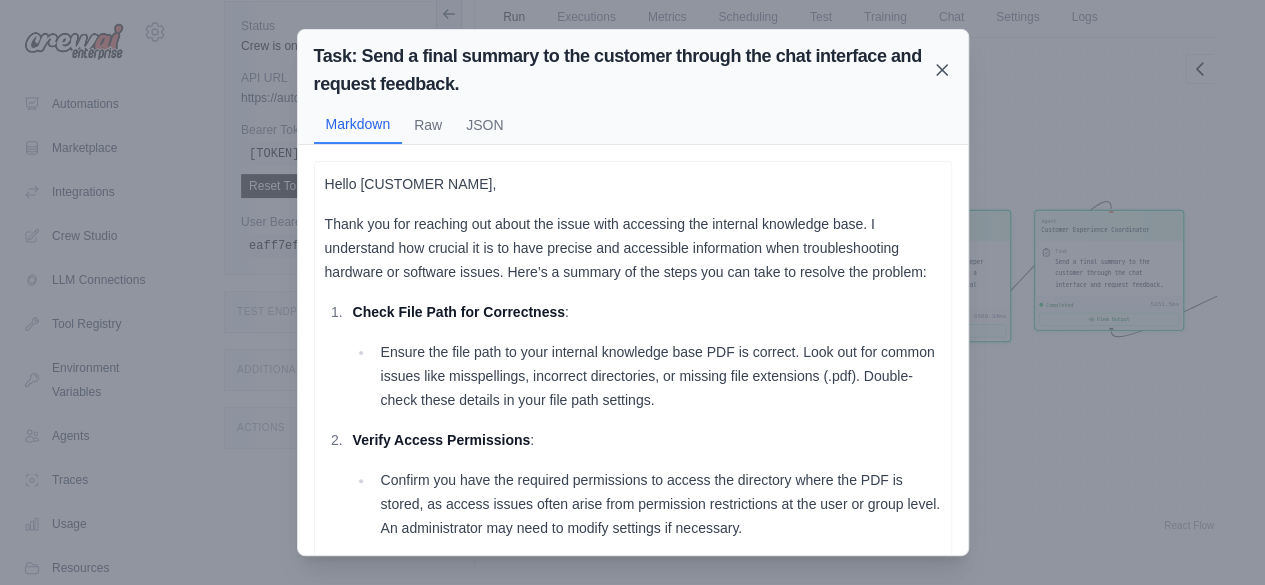 click 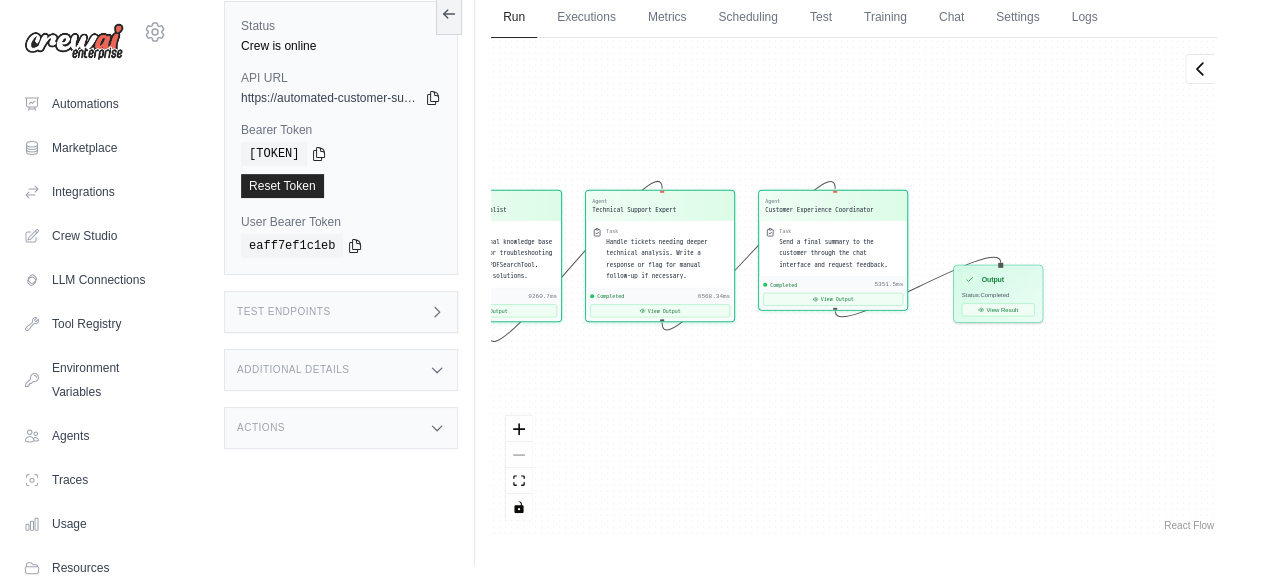 drag, startPoint x: 1086, startPoint y: 511, endPoint x: 806, endPoint y: 494, distance: 280.5156 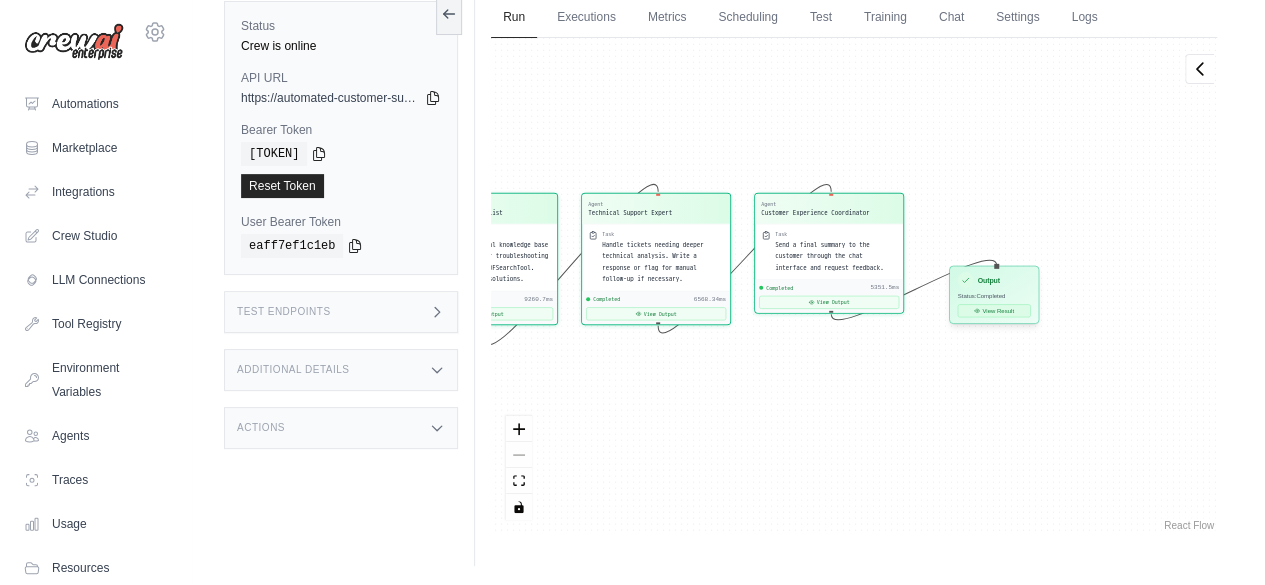 click on "View Result" at bounding box center [994, 310] 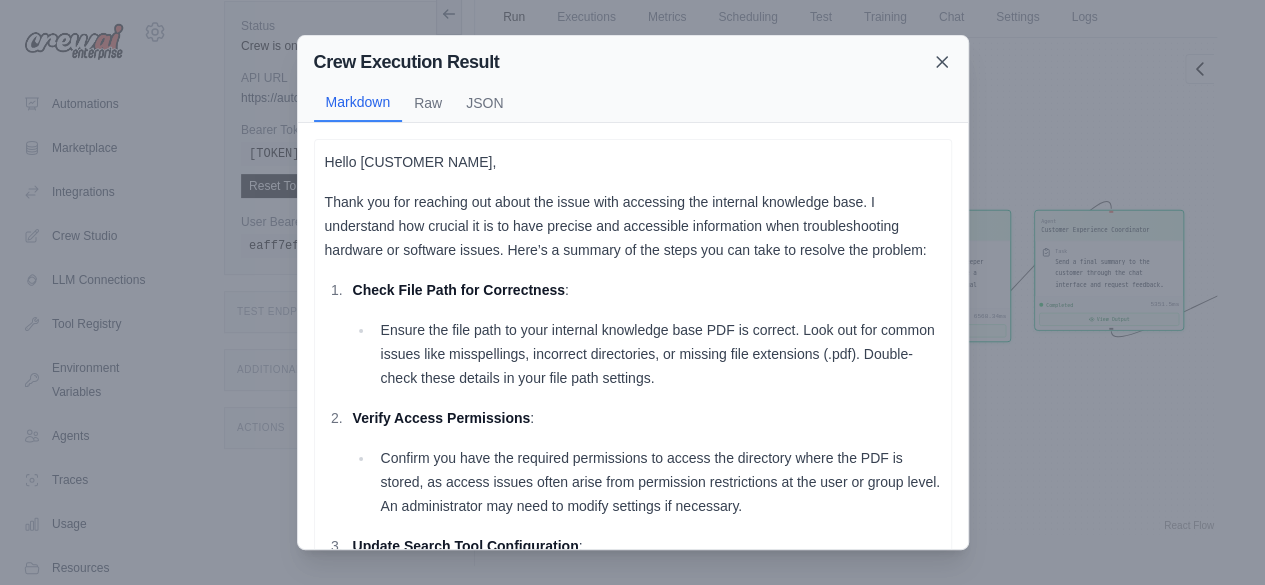 click 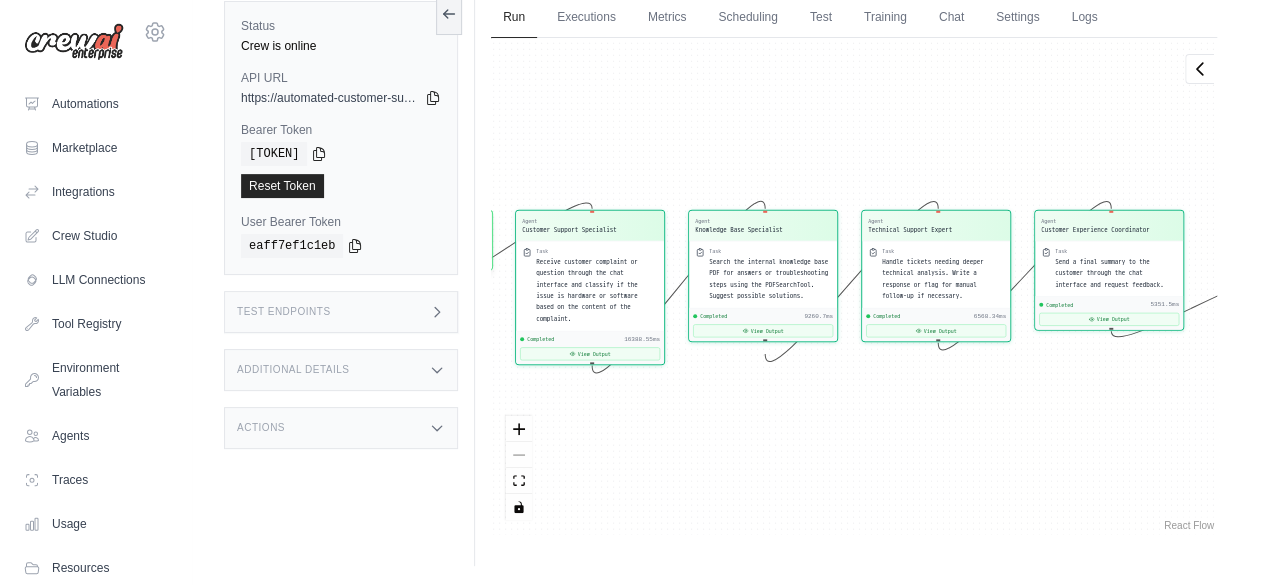 click on "Actions" at bounding box center [341, 428] 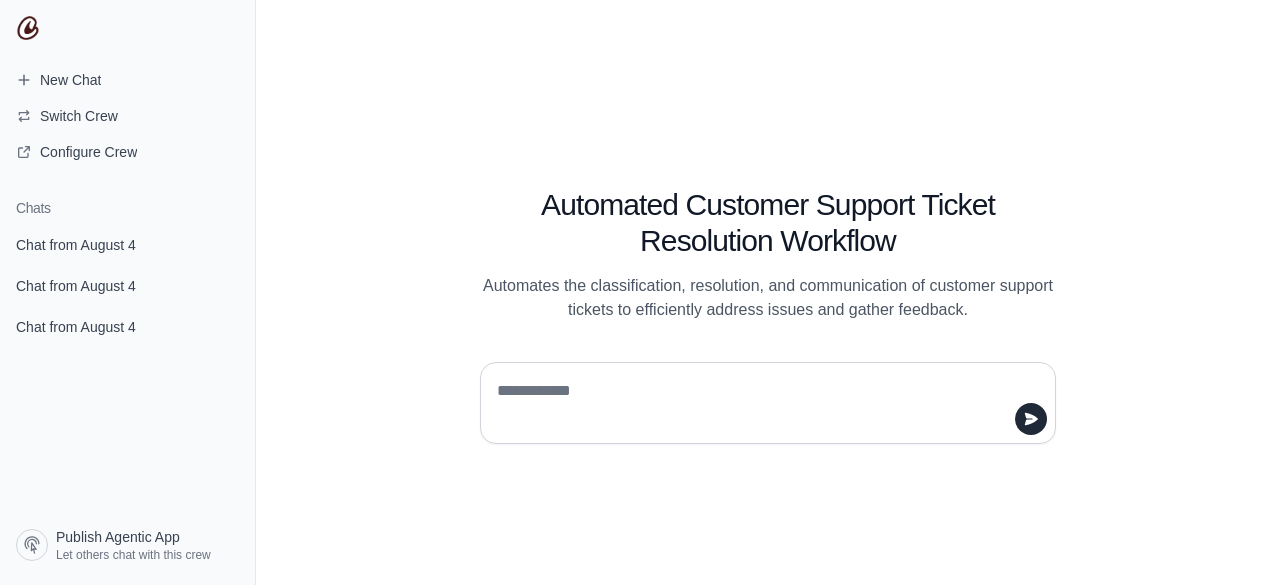 scroll, scrollTop: 0, scrollLeft: 0, axis: both 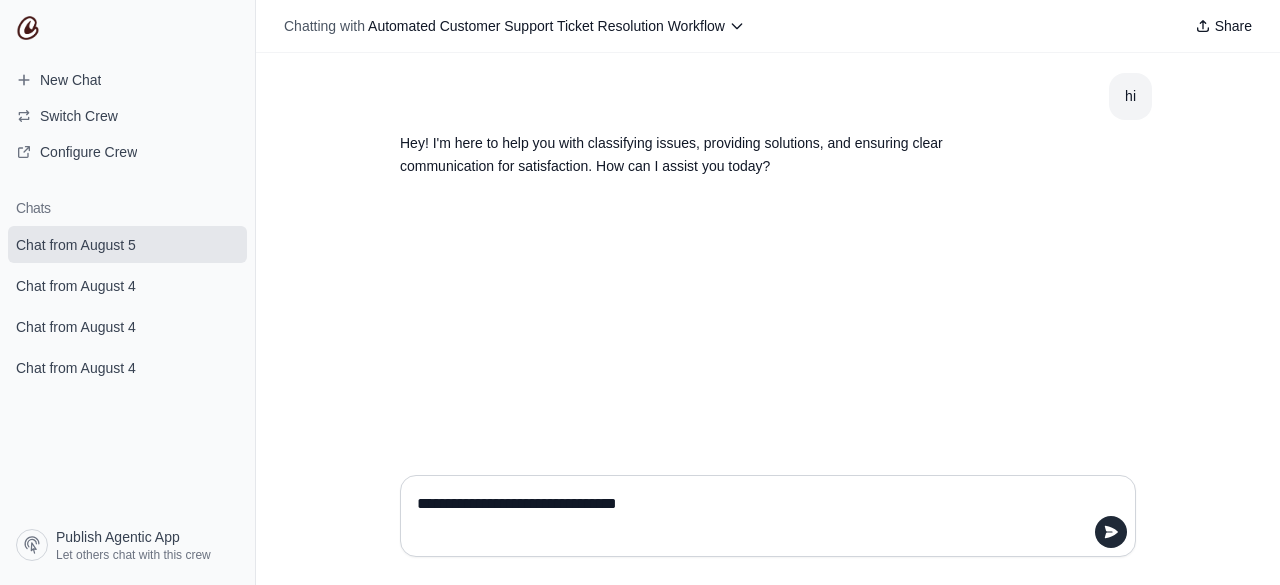 type on "**********" 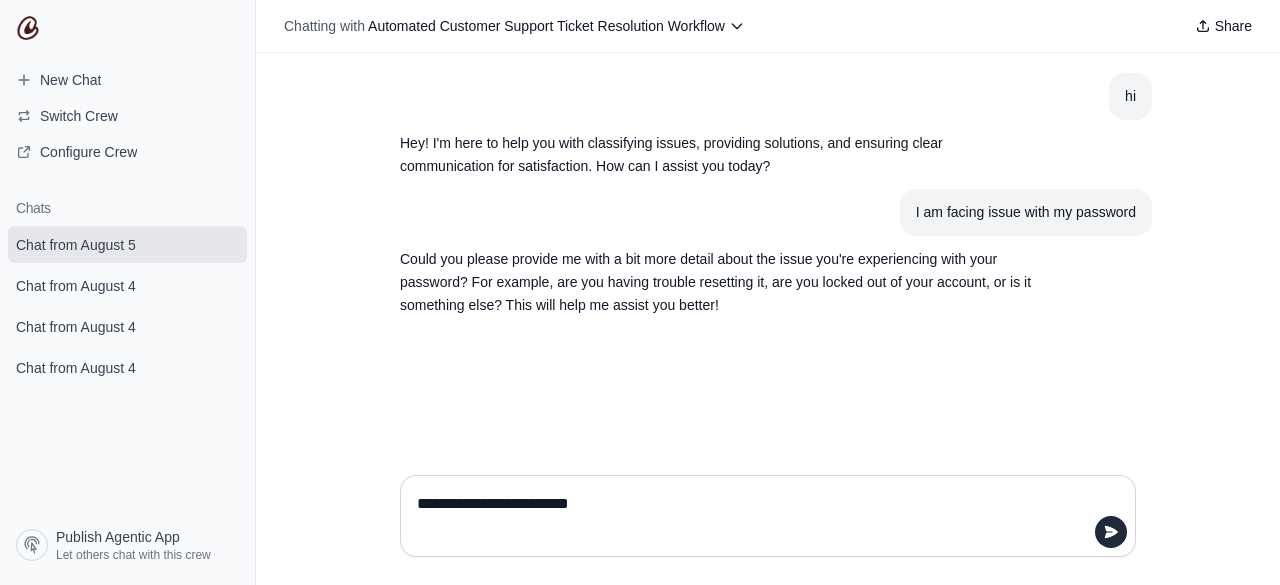 type on "**********" 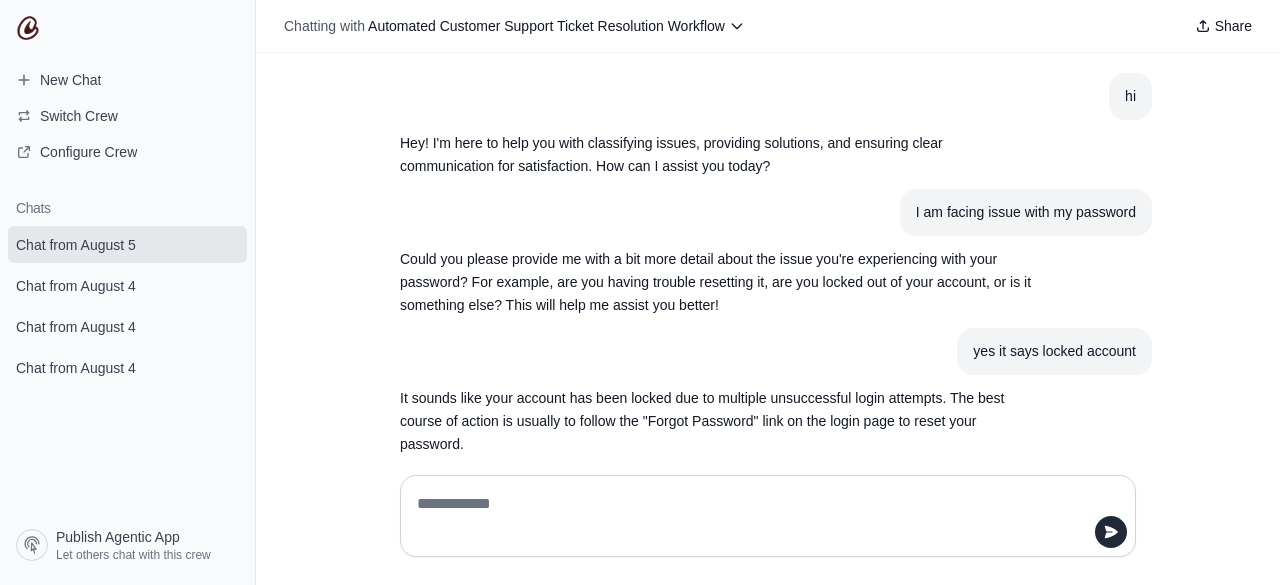 scroll, scrollTop: 127, scrollLeft: 0, axis: vertical 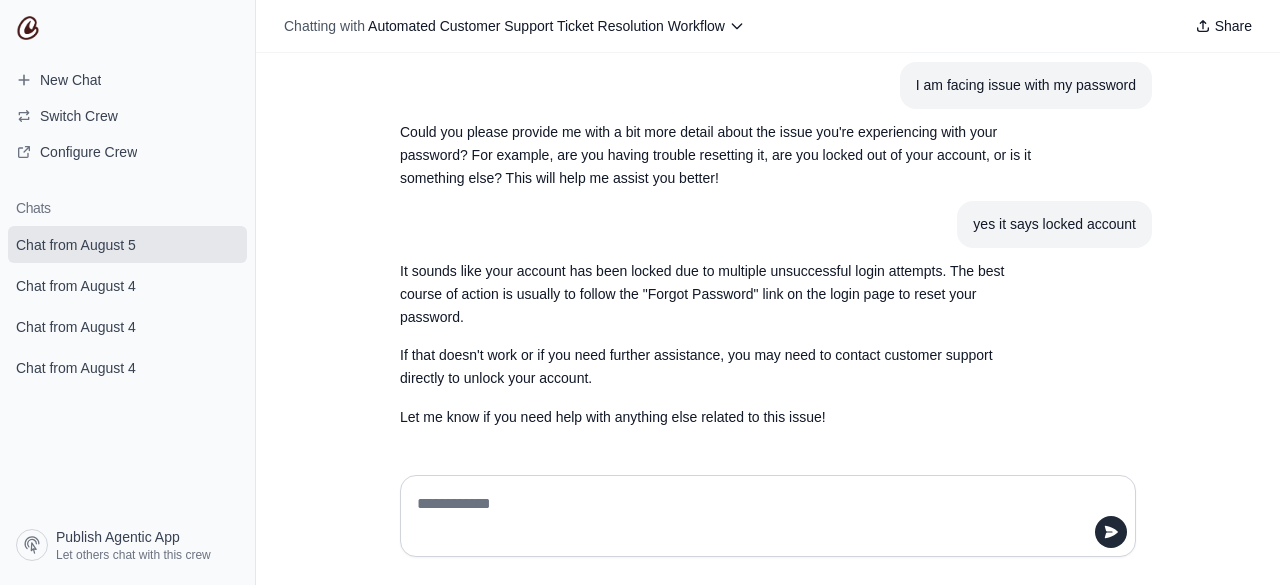 click on "It sounds like your account has been locked due to multiple unsuccessful login attempts. The best course of action is usually to follow the "Forgot Password" link on the login page to reset your password.
If that doesn't work or if you need further assistance, you may need to contact customer support directly to unlock your account.
Let me know if you need help with anything else related to this issue!" at bounding box center [768, 344] 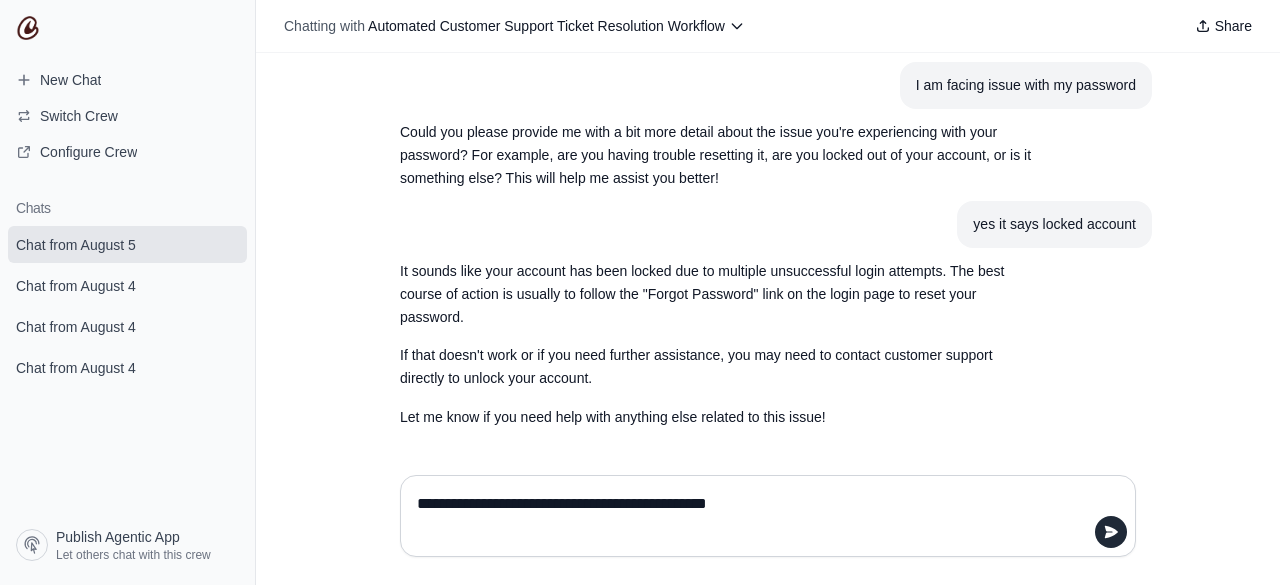 type on "**********" 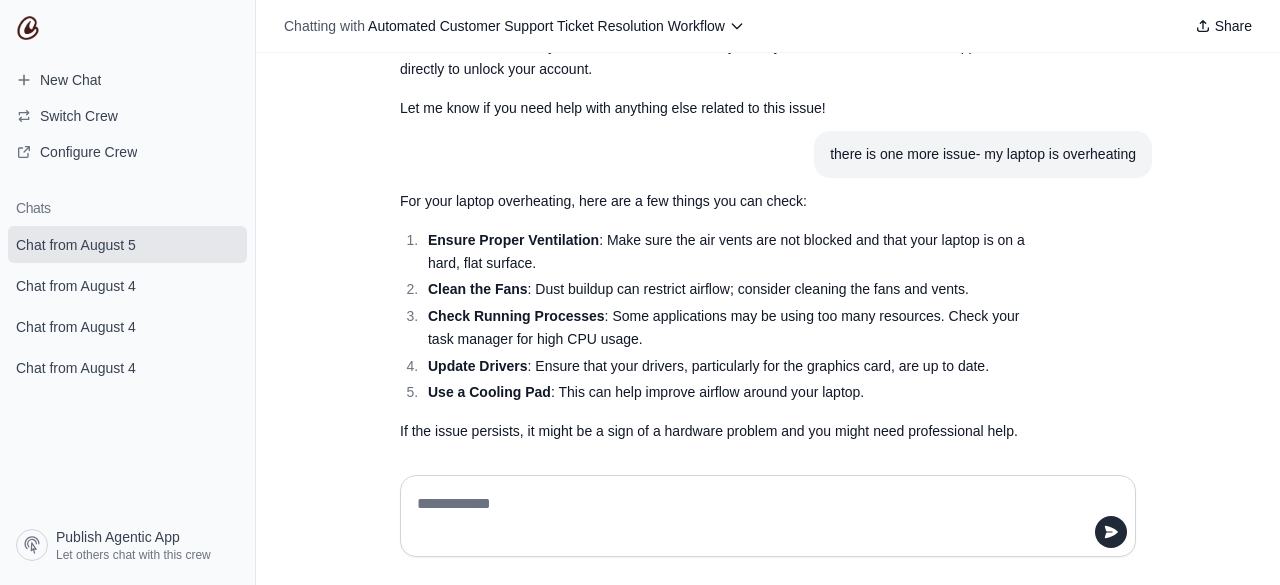 scroll, scrollTop: 489, scrollLeft: 0, axis: vertical 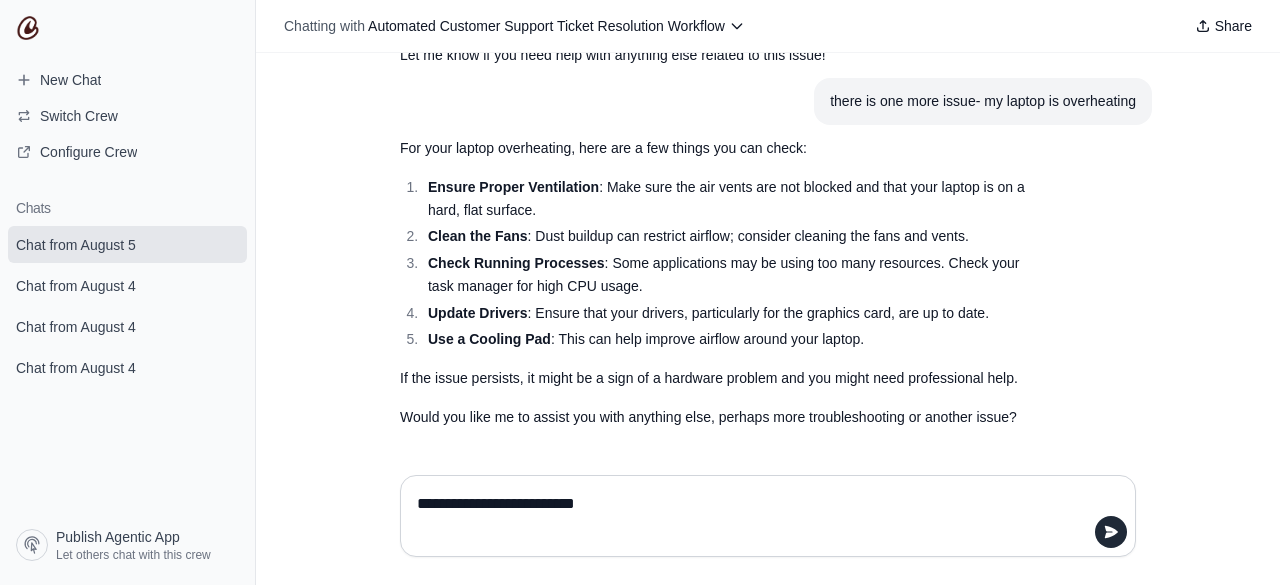 type on "**********" 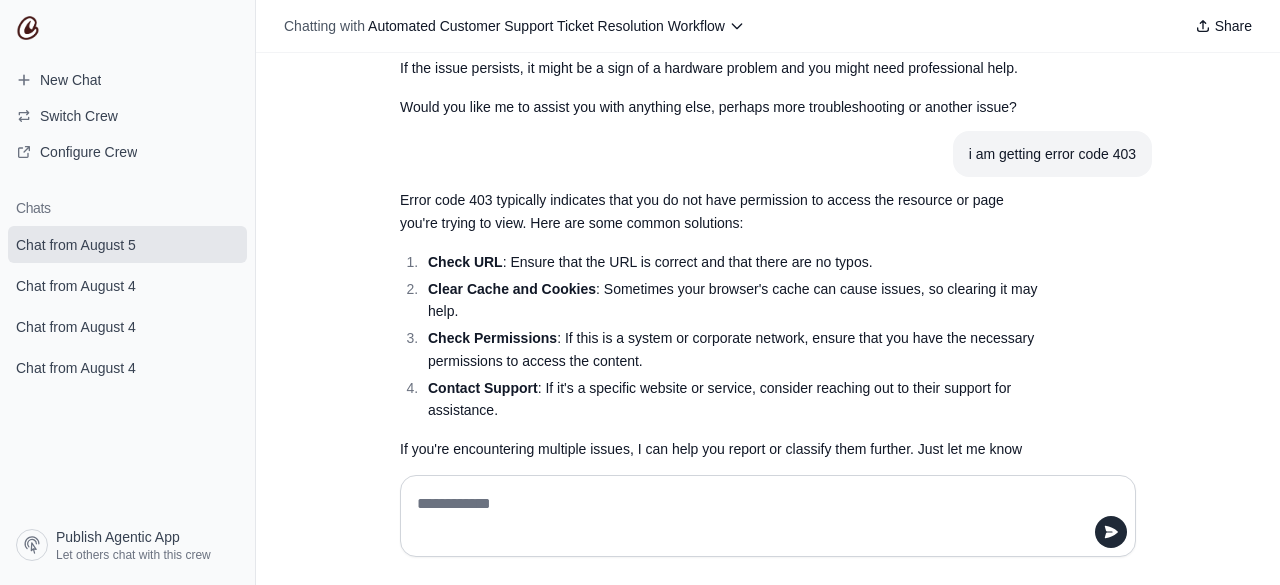 scroll, scrollTop: 854, scrollLeft: 0, axis: vertical 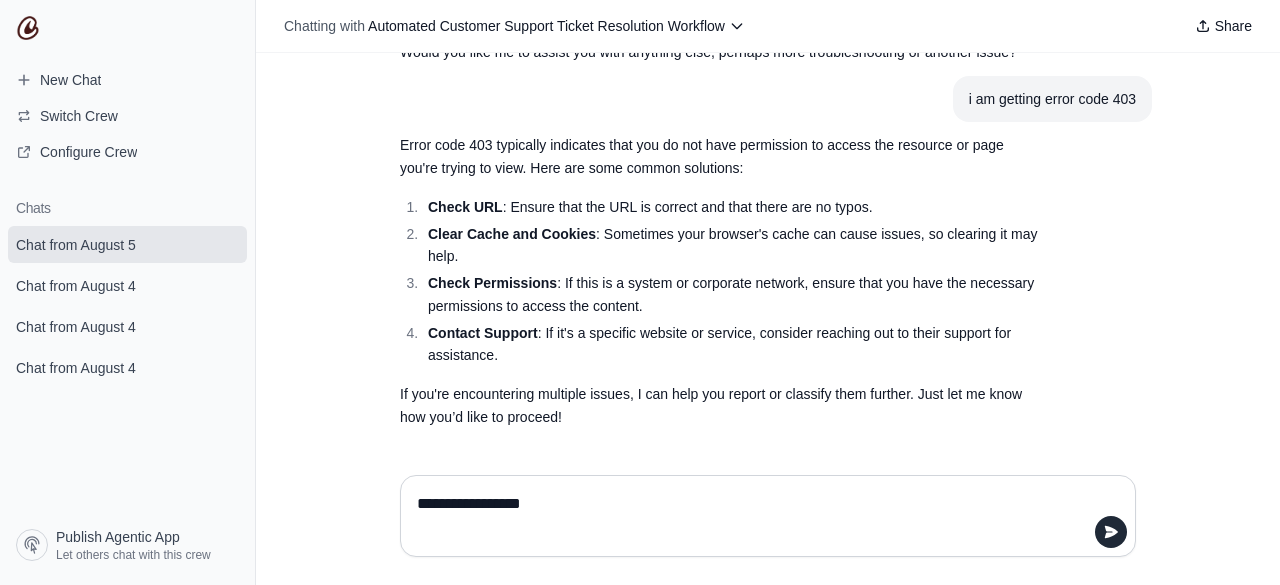 type on "**********" 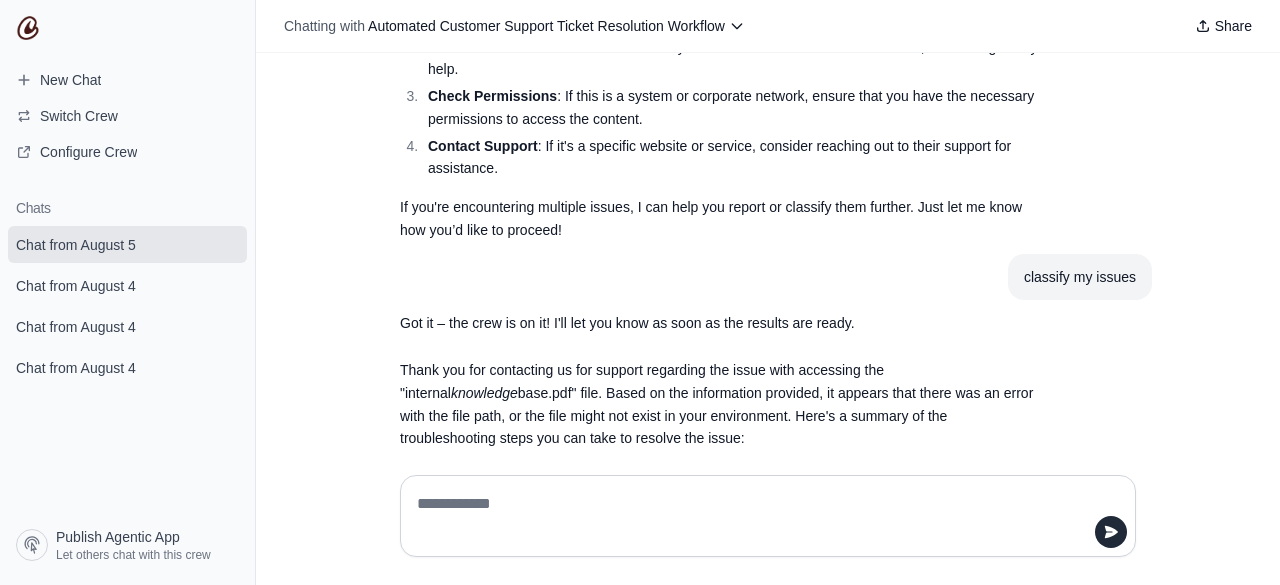 scroll, scrollTop: 1224, scrollLeft: 0, axis: vertical 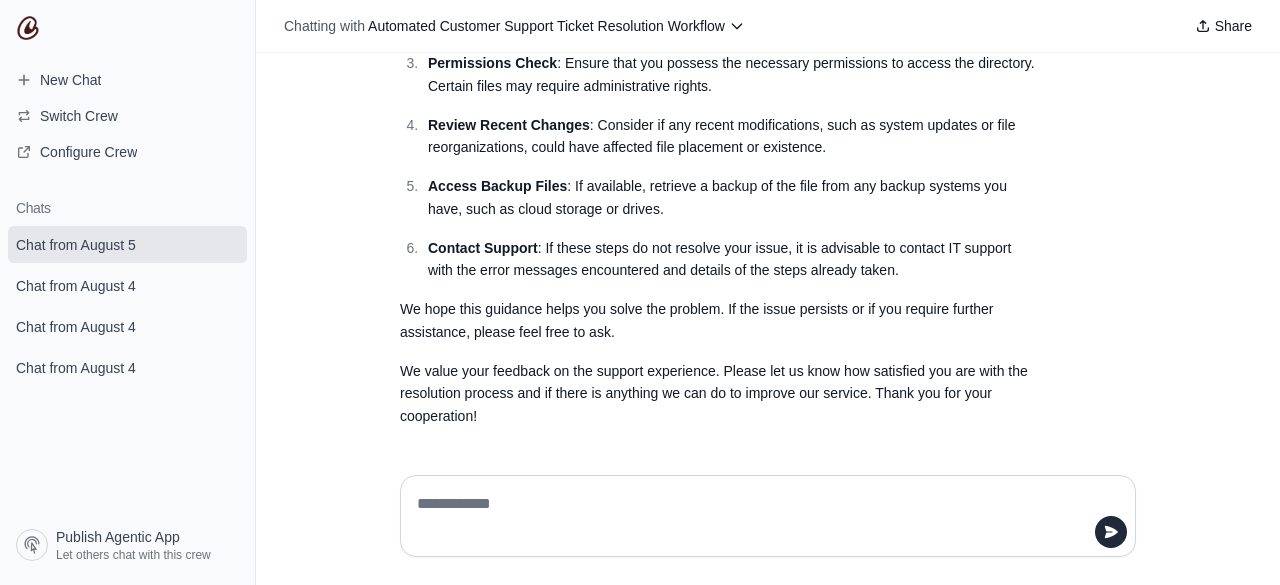 click on "Contact Support : If these steps do not resolve your issue, it is advisable to contact IT support with the error messages encountered and details of the steps already taken." at bounding box center [734, 260] 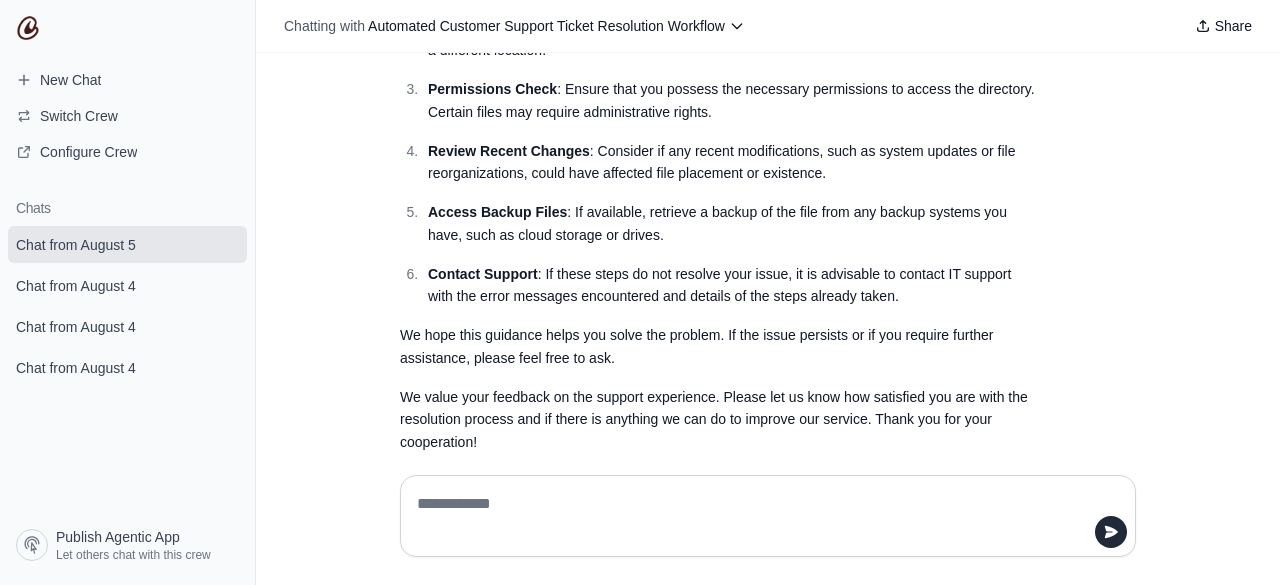 scroll, scrollTop: 1578, scrollLeft: 0, axis: vertical 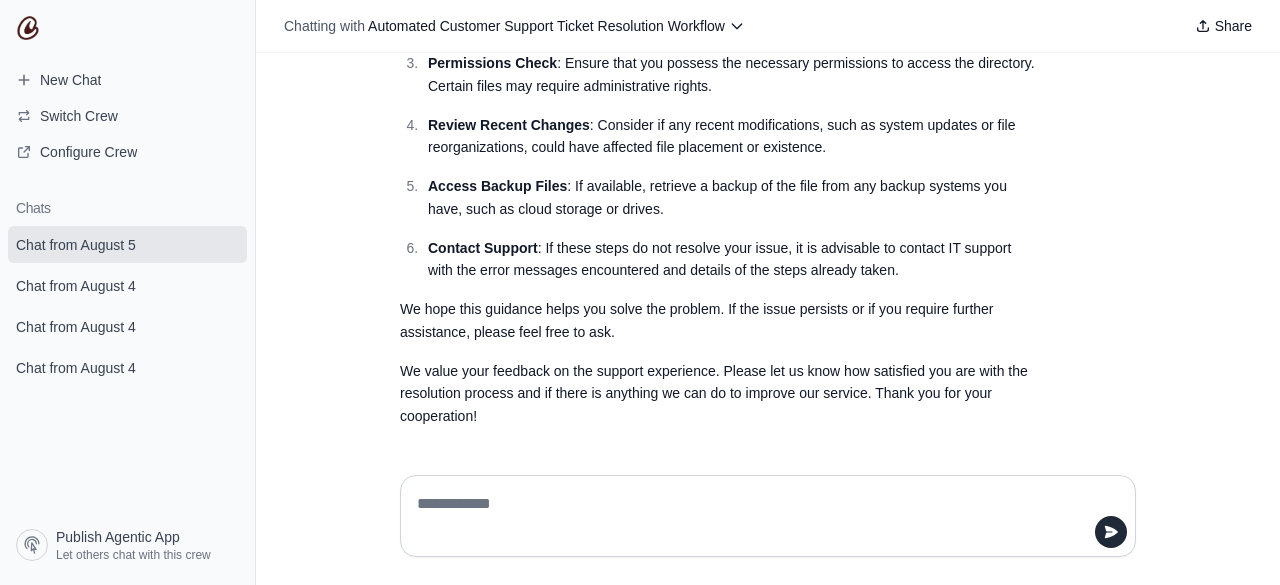 click at bounding box center [768, 516] 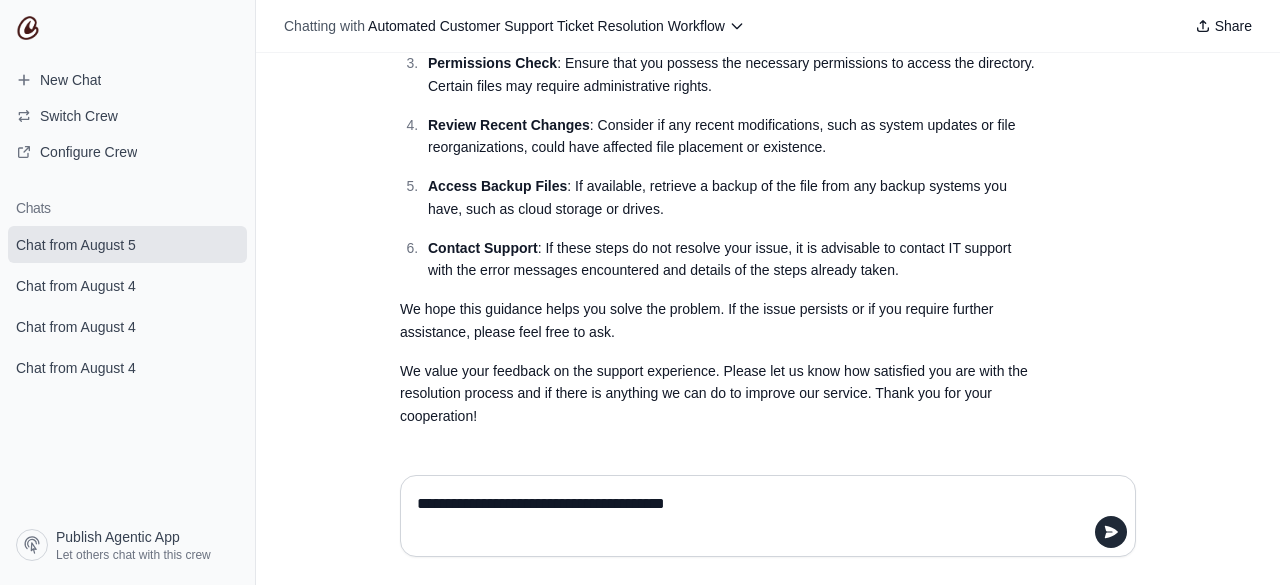 type on "**********" 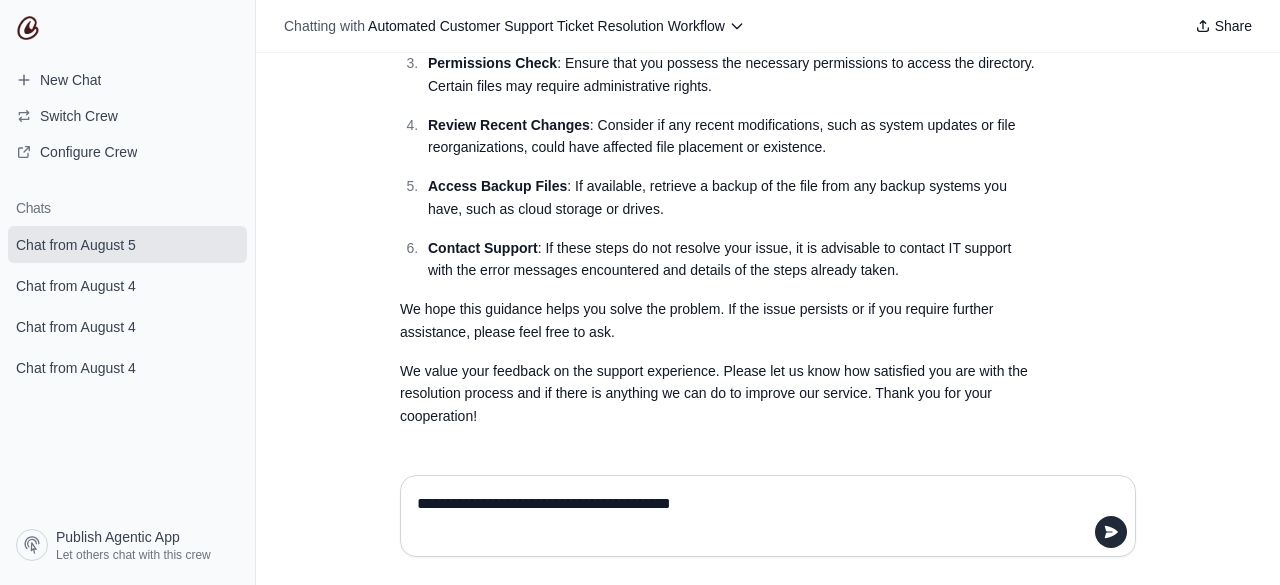 type 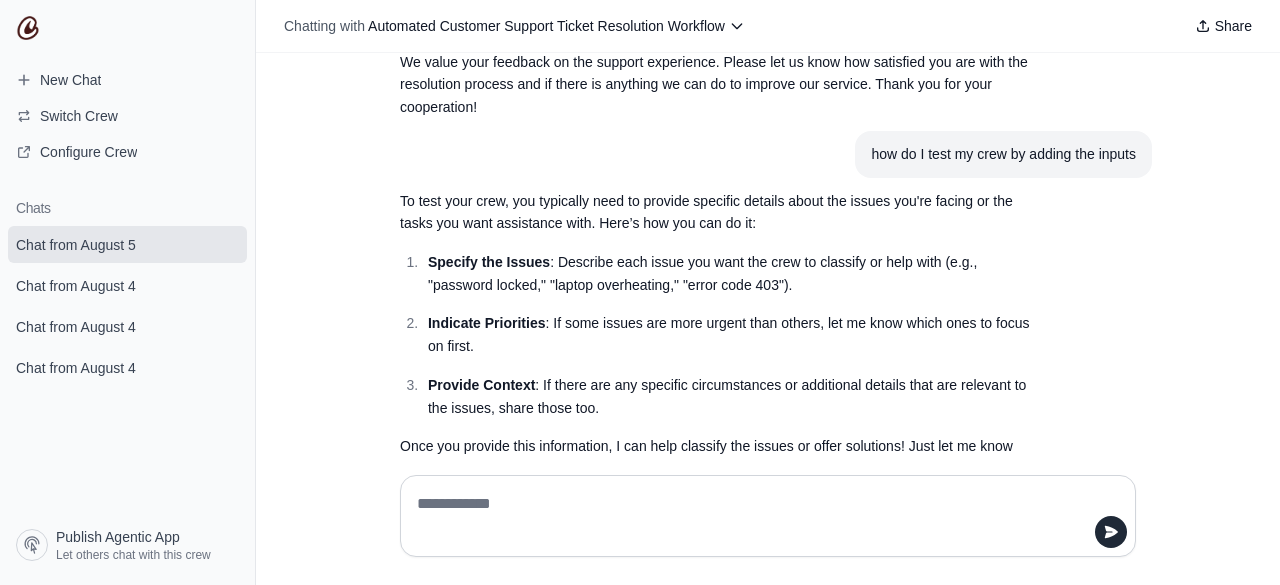 scroll, scrollTop: 1940, scrollLeft: 0, axis: vertical 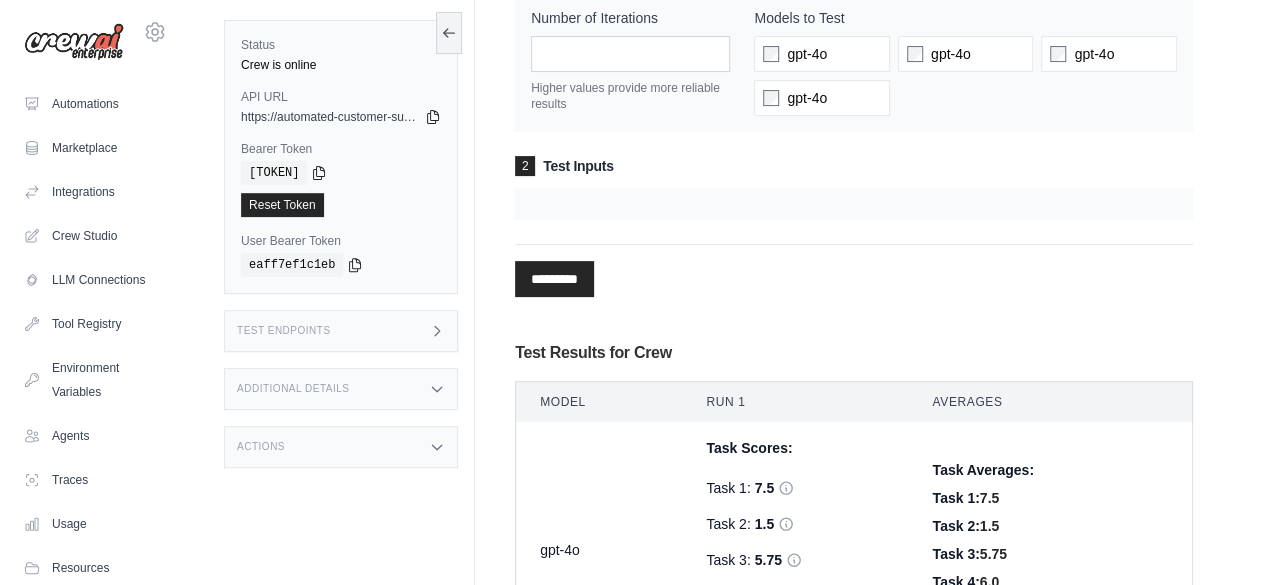 drag, startPoint x: 1271, startPoint y: 275, endPoint x: 1252, endPoint y: 201, distance: 76.40026 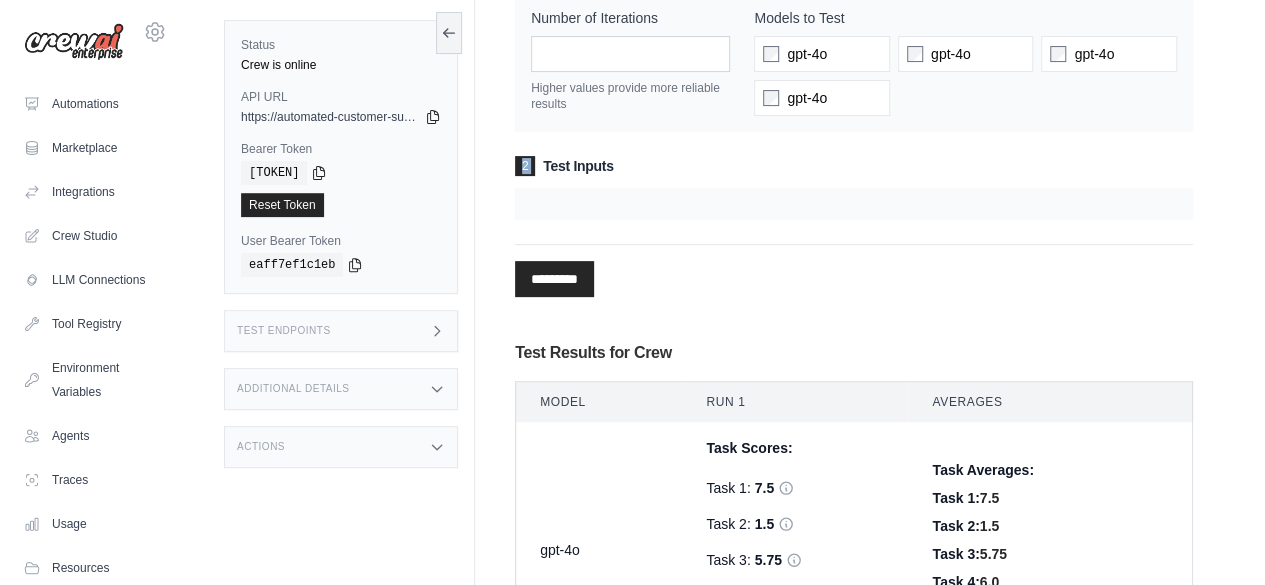 click on "2
Test Inputs" at bounding box center [854, 166] 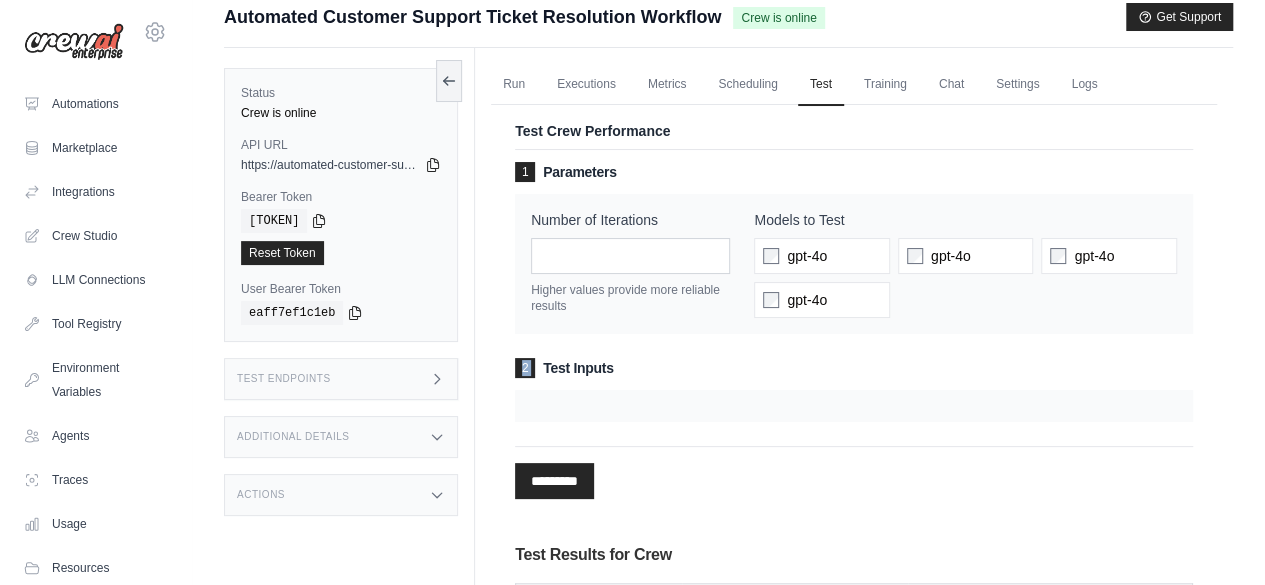 scroll, scrollTop: 0, scrollLeft: 0, axis: both 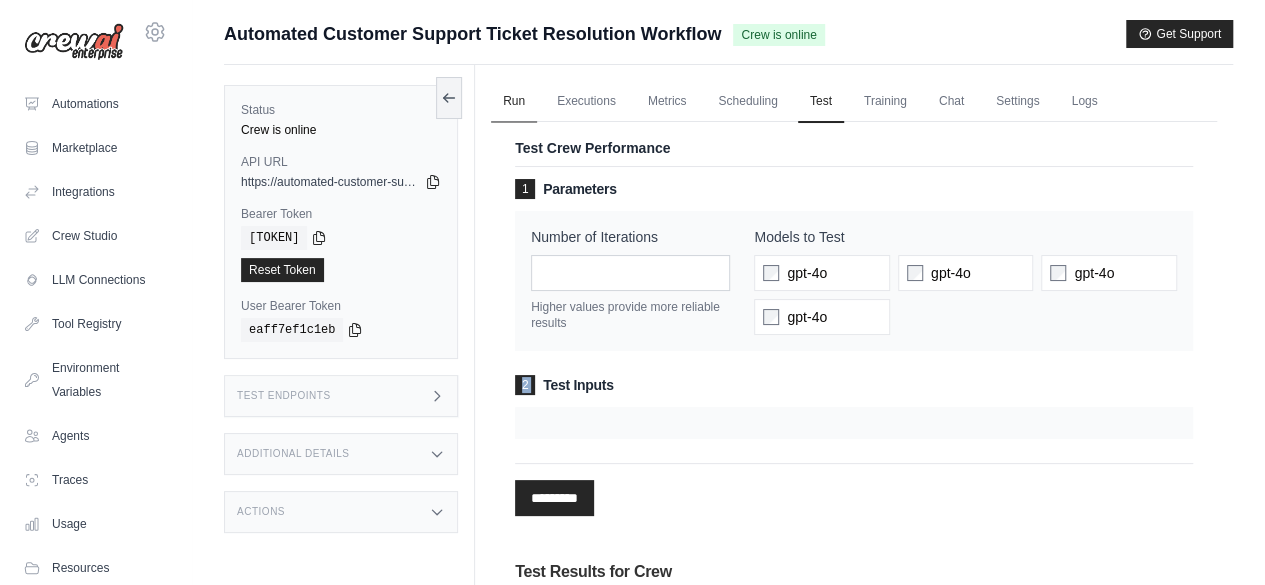 click on "Run" at bounding box center (514, 102) 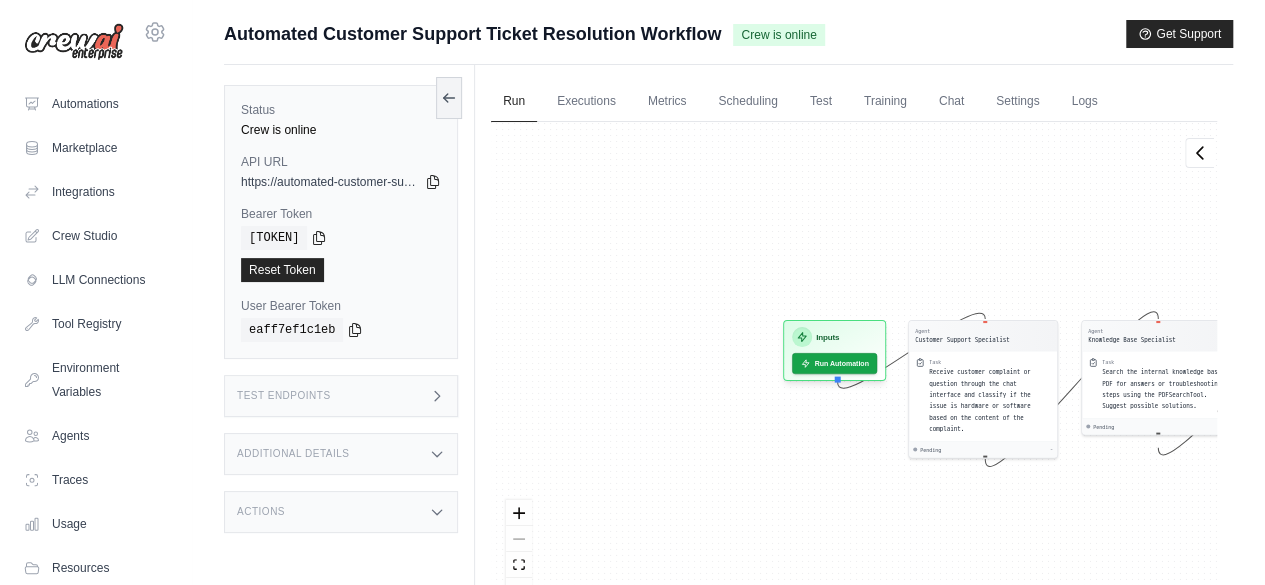 drag, startPoint x: 631, startPoint y: 210, endPoint x: 1026, endPoint y: 228, distance: 395.4099 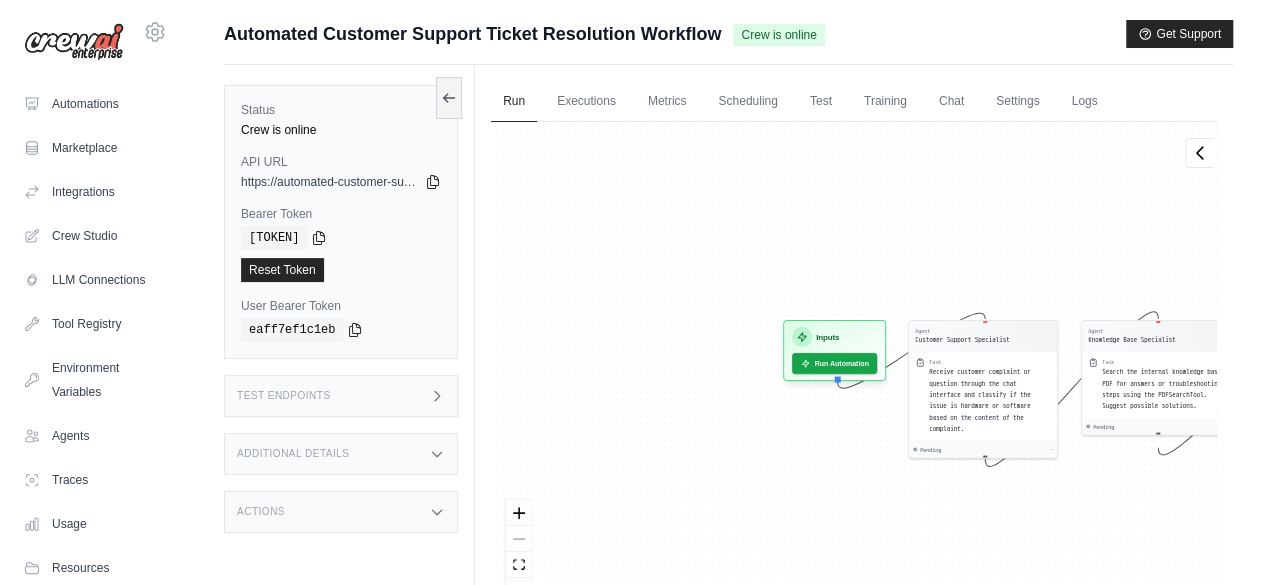 click on "Agent Customer Support Specialist Task Receive customer complaint or question through the chat interface and classify if the issue is hardware or software based on the content of the complaint. Pending - Agent Knowledge Base Specialist Task Search the internal knowledge base PDF for answers or troubleshooting steps using the PDFSearchTool. Suggest possible solutions. Pending - Agent Technical Support Expert Task Handle tickets needing deeper technical analysis. Write a response or flag for manual follow-up if necessary. Pending - Agent Customer Experience Coordinato... Task Send a final summary to the customer through the chat interface and request feedback. Pending - Inputs Run Automation Output Status:  Waiting No Result Yet" at bounding box center (854, 370) 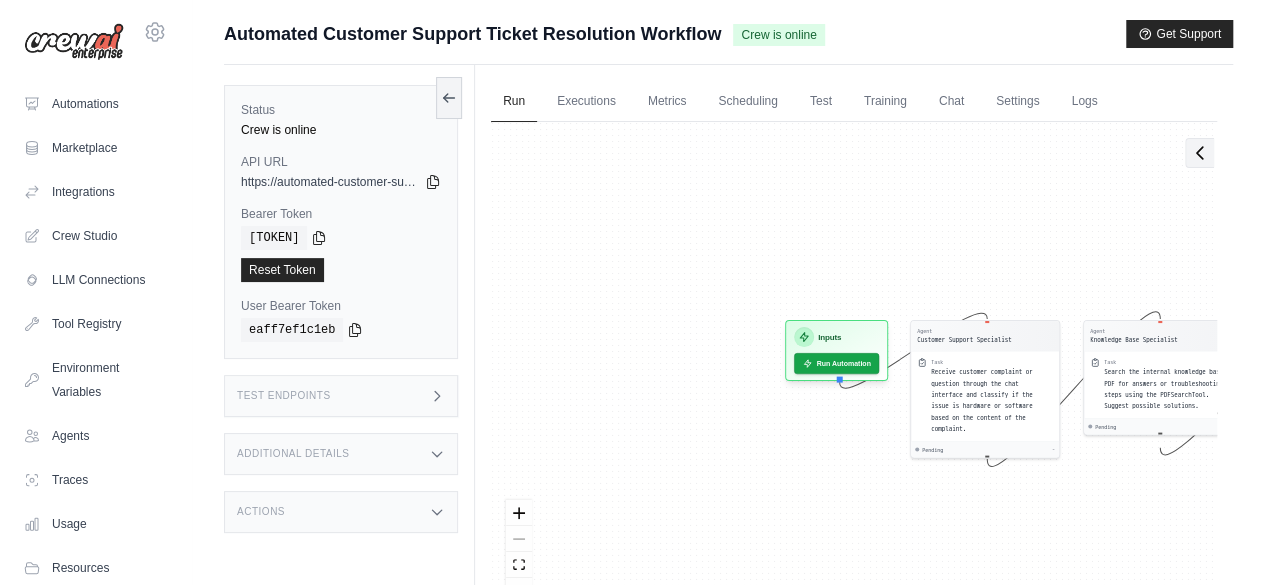 click 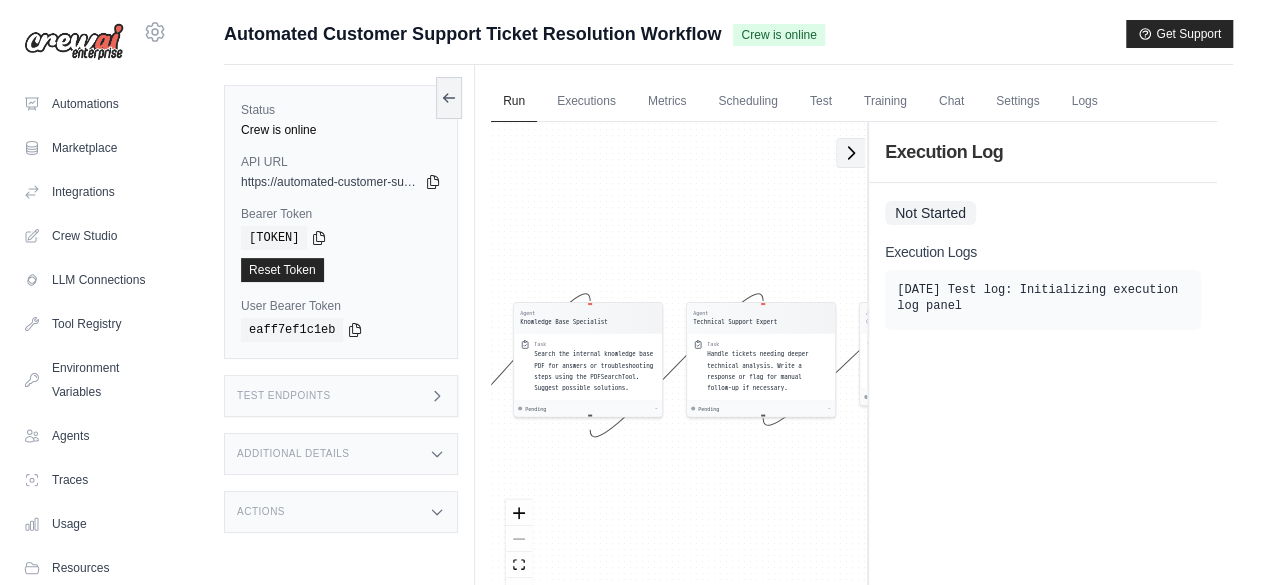 click 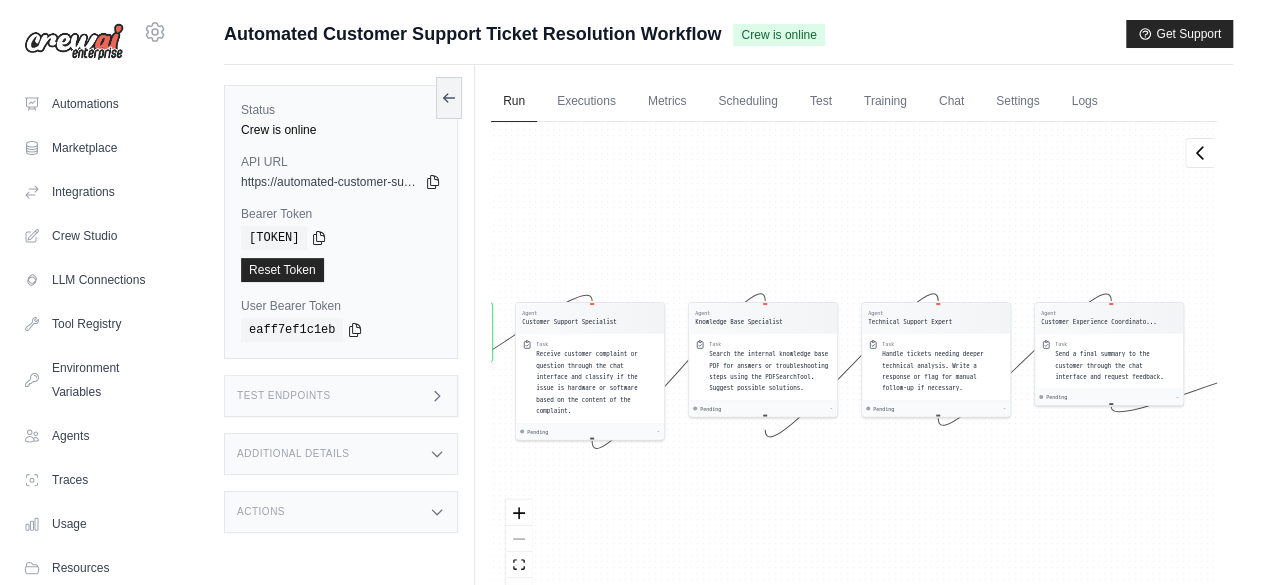 click on "Status
Crew is online
API URL
copied
https://automated-customer-support-ticket-resolutio-f79b2f2b.crewai.com
Bearer Token
copied
d9e55d74e1f9
Reset Token
User Bearer Token" at bounding box center [349, 357] 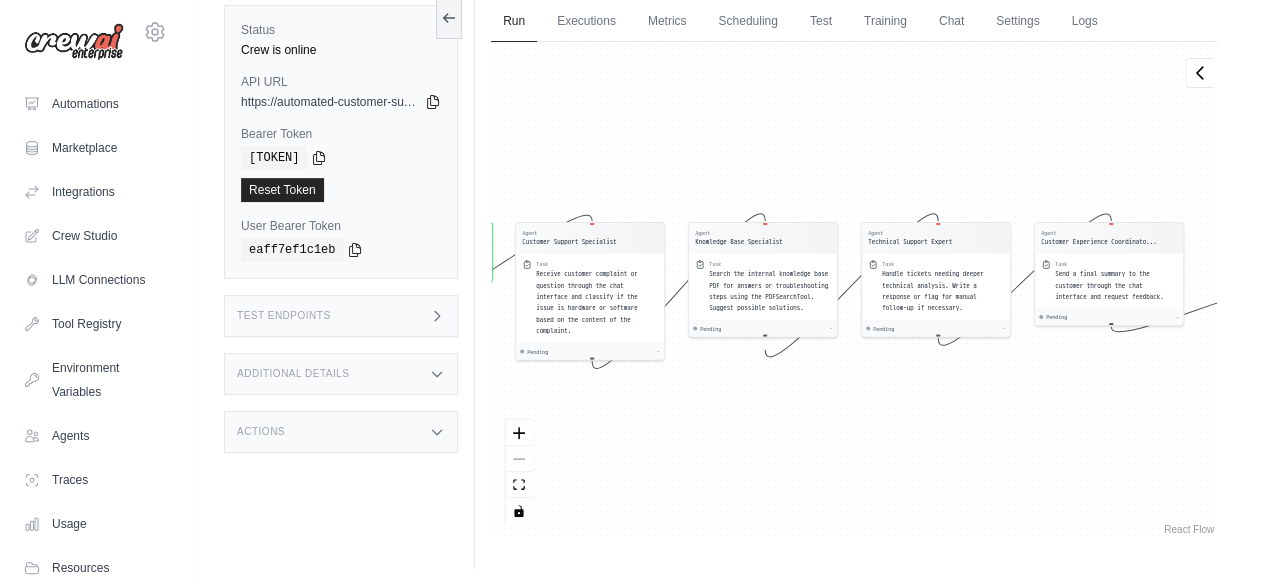 scroll, scrollTop: 84, scrollLeft: 0, axis: vertical 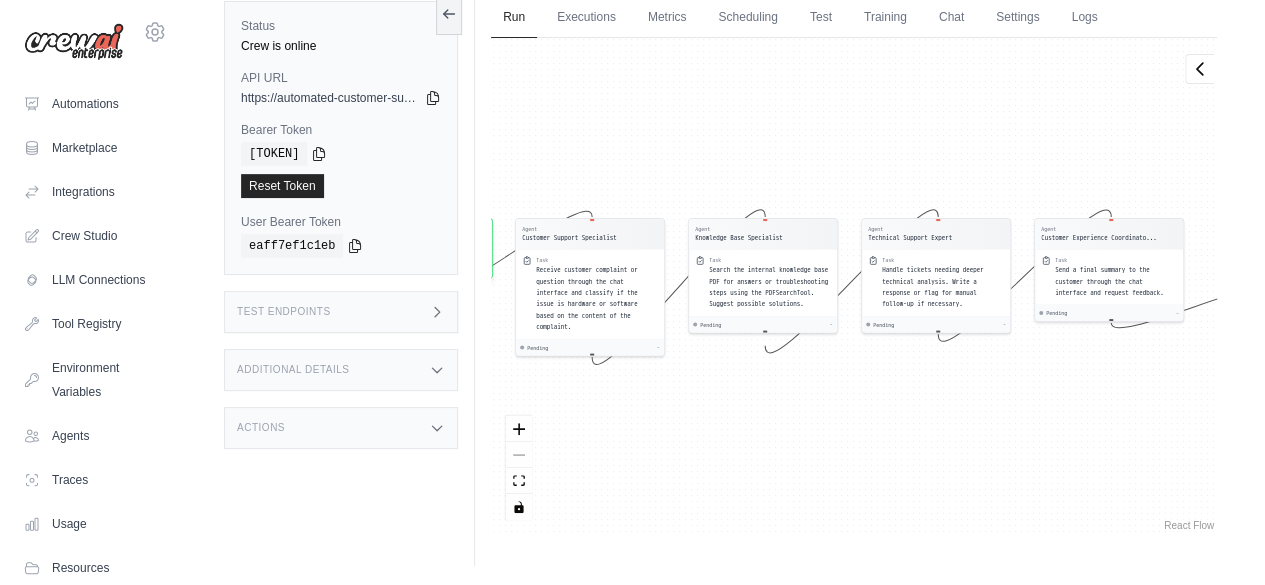 click 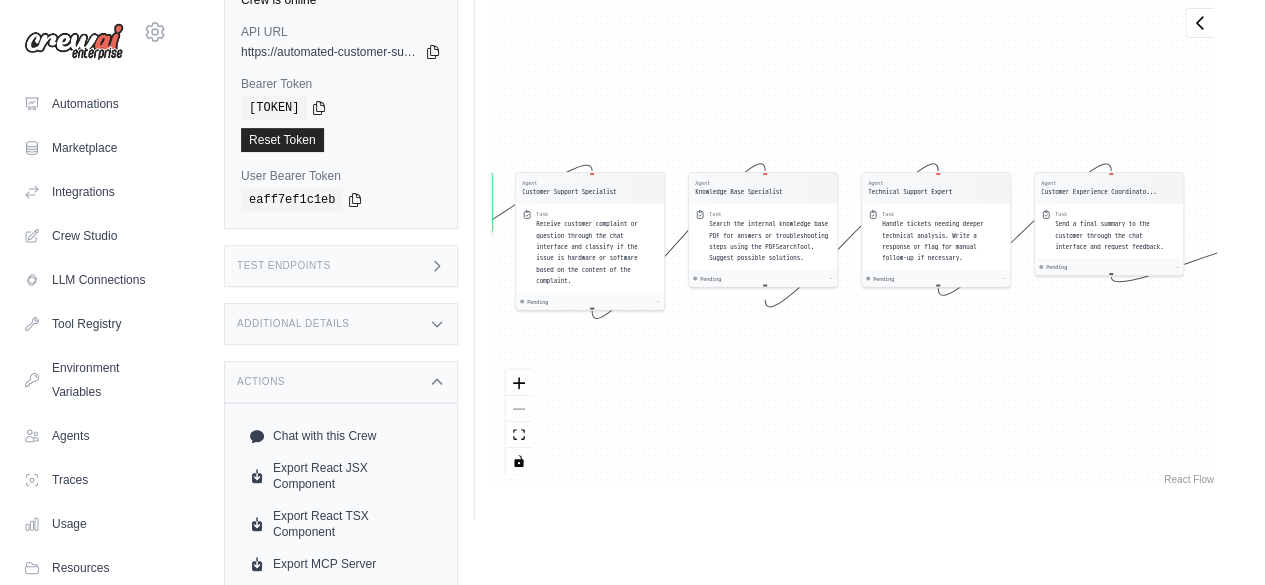 scroll, scrollTop: 0, scrollLeft: 0, axis: both 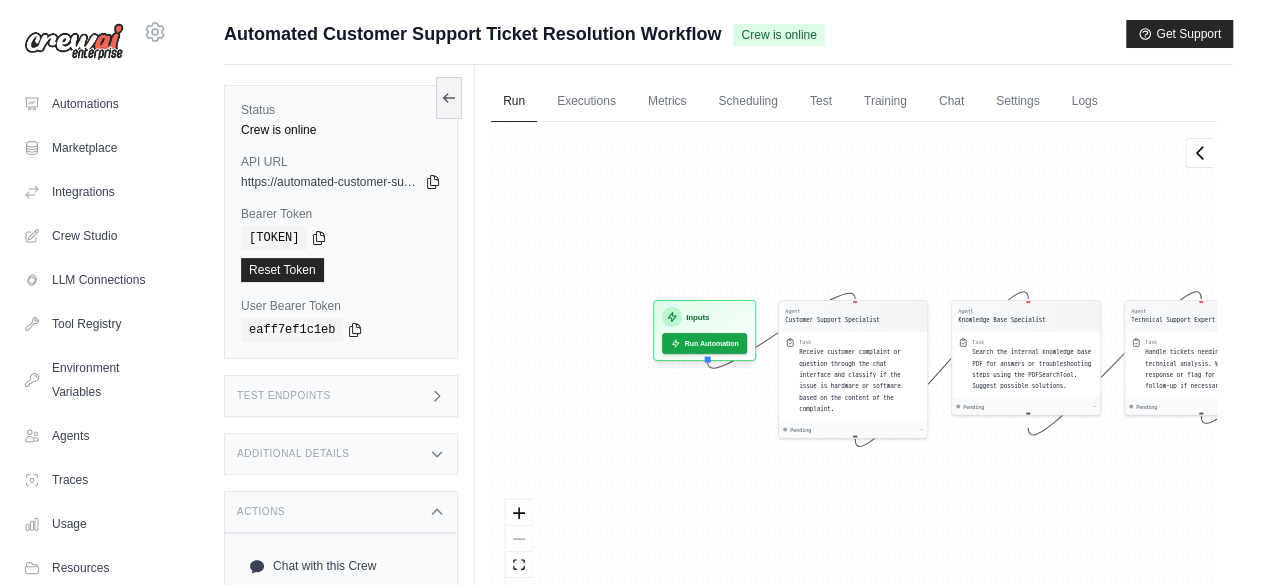 drag, startPoint x: 663, startPoint y: 532, endPoint x: 926, endPoint y: 530, distance: 263.0076 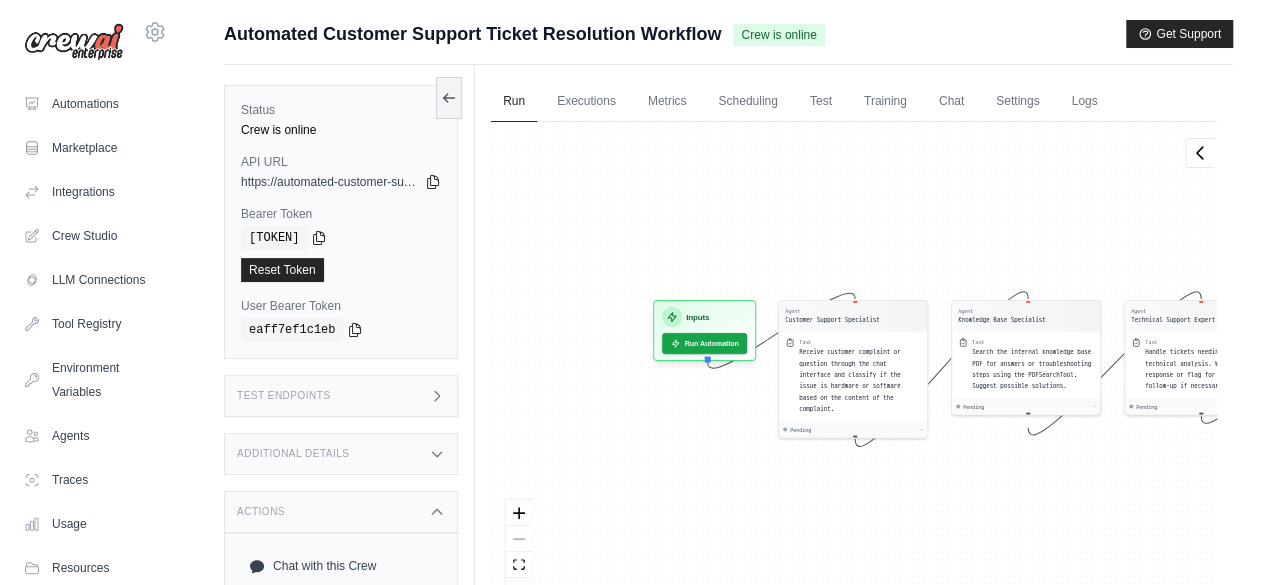 click on "Agent Customer Support Specialist Task Receive customer complaint or question through the chat interface and classify if the issue is hardware or software based on the content of the complaint. Pending - Agent Knowledge Base Specialist Task Search the internal knowledge base PDF for answers or troubleshooting steps using the PDFSearchTool. Suggest possible solutions. Pending - Agent Technical Support Expert Task Handle tickets needing deeper technical analysis. Write a response or flag for manual follow-up if necessary. Pending - Agent Customer Experience Coordinato... Task Send a final summary to the customer through the chat interface and request feedback. Pending - Inputs Run Automation Output Status:  Waiting No Result Yet" at bounding box center (854, 370) 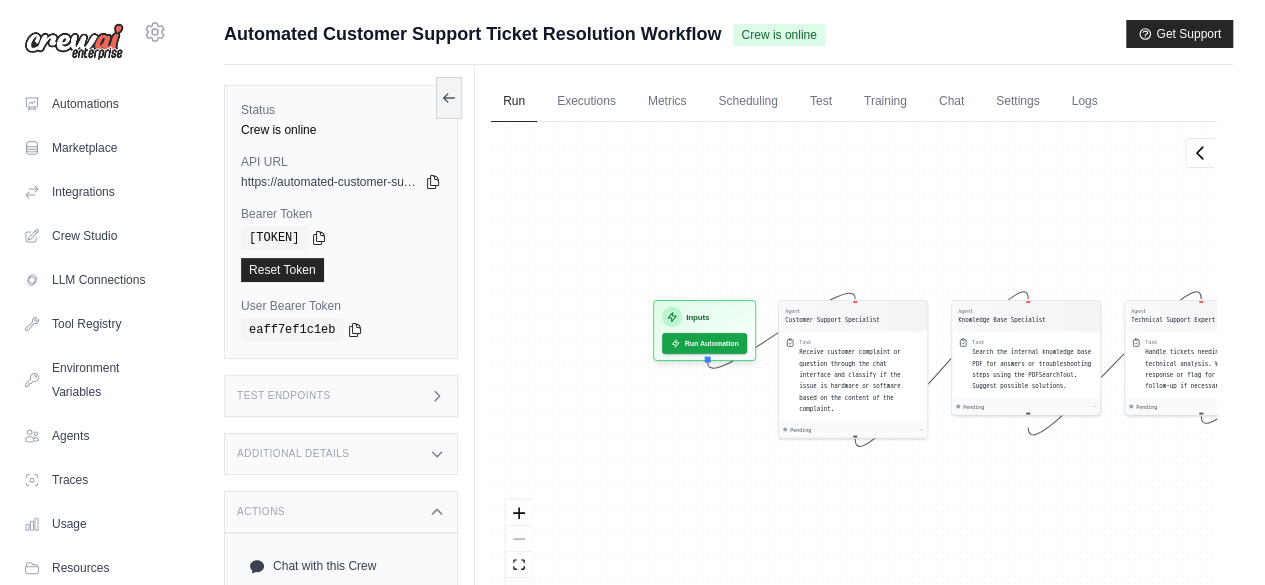 drag, startPoint x: 712, startPoint y: 336, endPoint x: 610, endPoint y: 416, distance: 129.63025 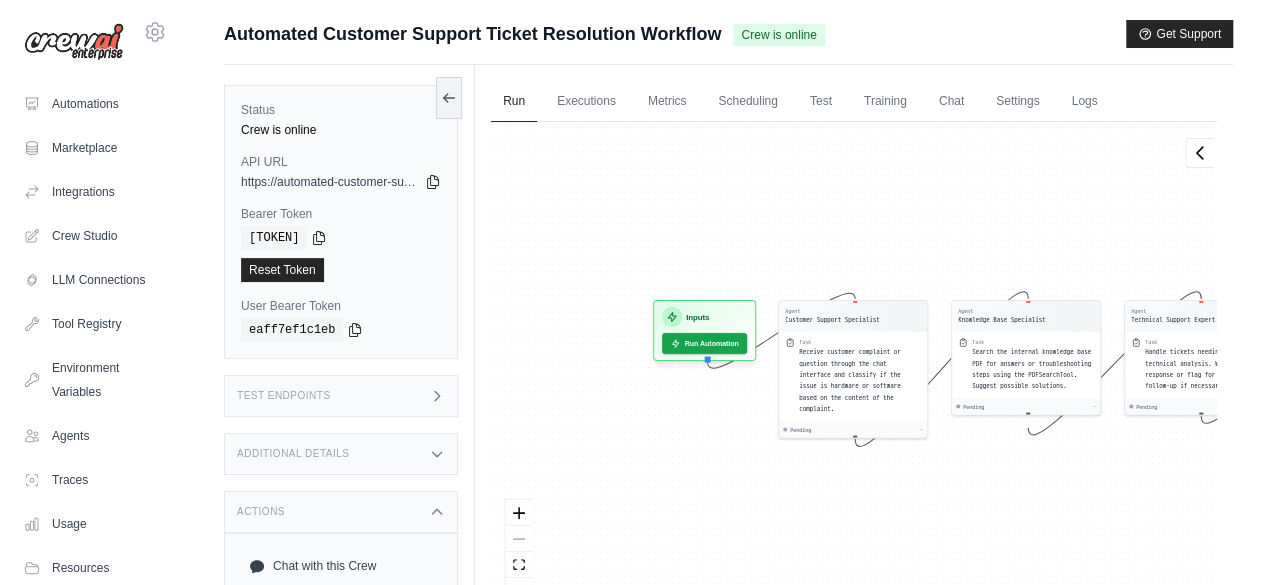 click on "Agent Customer Support Specialist Task Receive customer complaint or question through the chat interface and classify if the issue is hardware or software based on the content of the complaint. Pending - Agent Knowledge Base Specialist Task Search the internal knowledge base PDF for answers or troubleshooting steps using the PDFSearchTool. Suggest possible solutions. Pending - Agent Technical Support Expert Task Handle tickets needing deeper technical analysis. Write a response or flag for manual follow-up if necessary. Pending - Agent Customer Experience Coordinato... Task Send a final summary to the customer through the chat interface and request feedback. Pending - Inputs Run Automation Output Status:  Waiting No Result Yet" at bounding box center [854, 370] 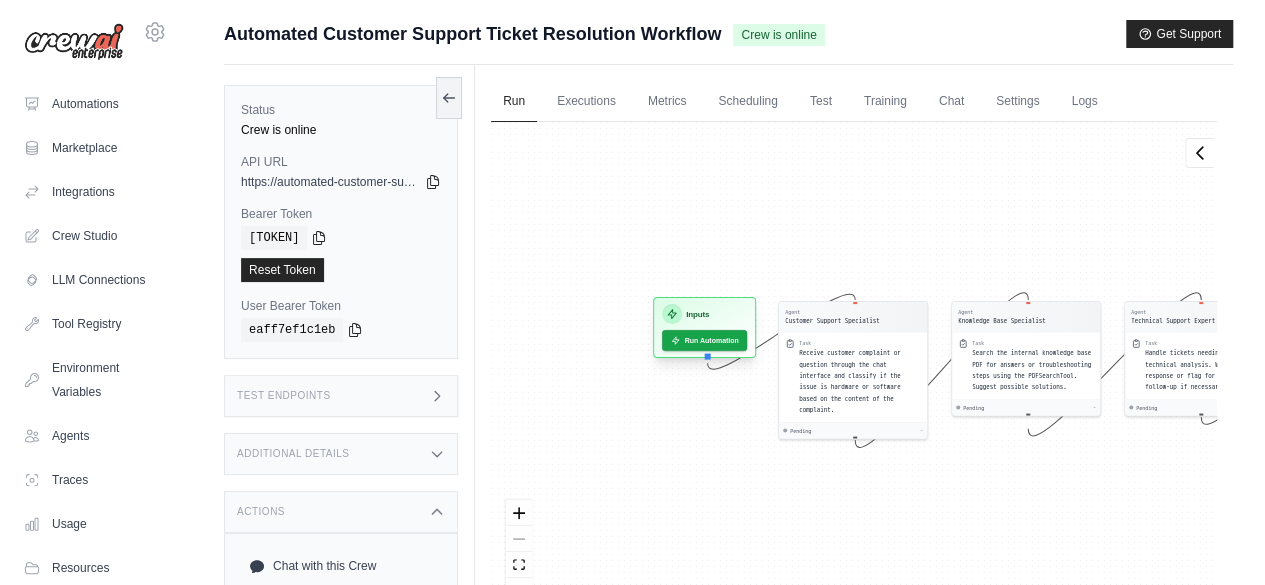 click on "Inputs" at bounding box center (697, 314) 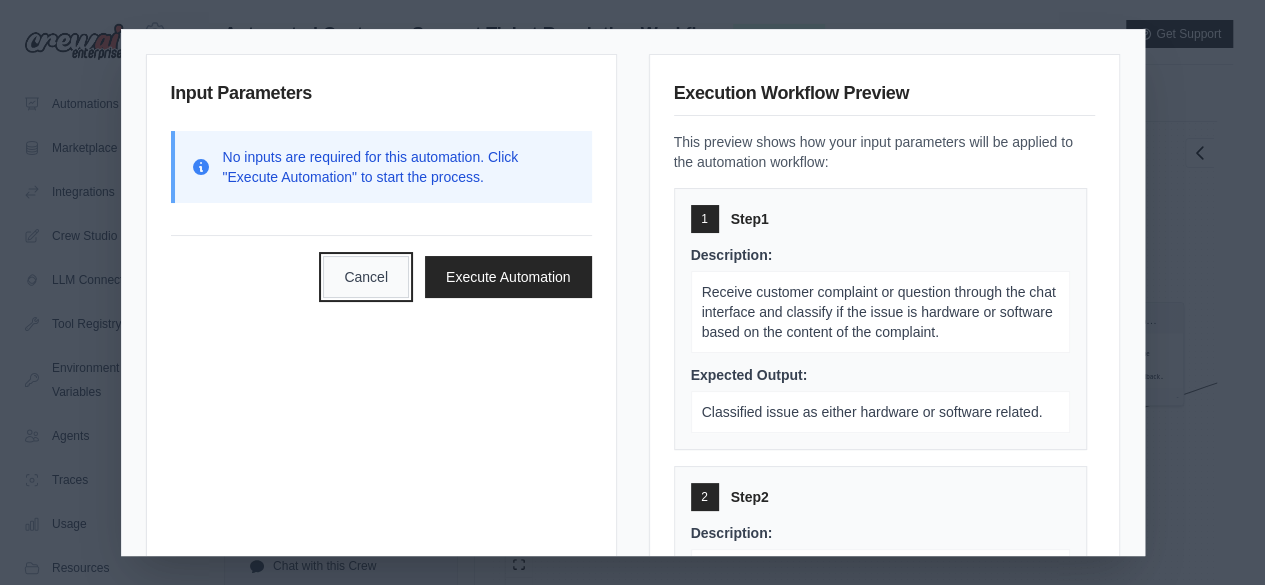 click on "Cancel" at bounding box center (366, 277) 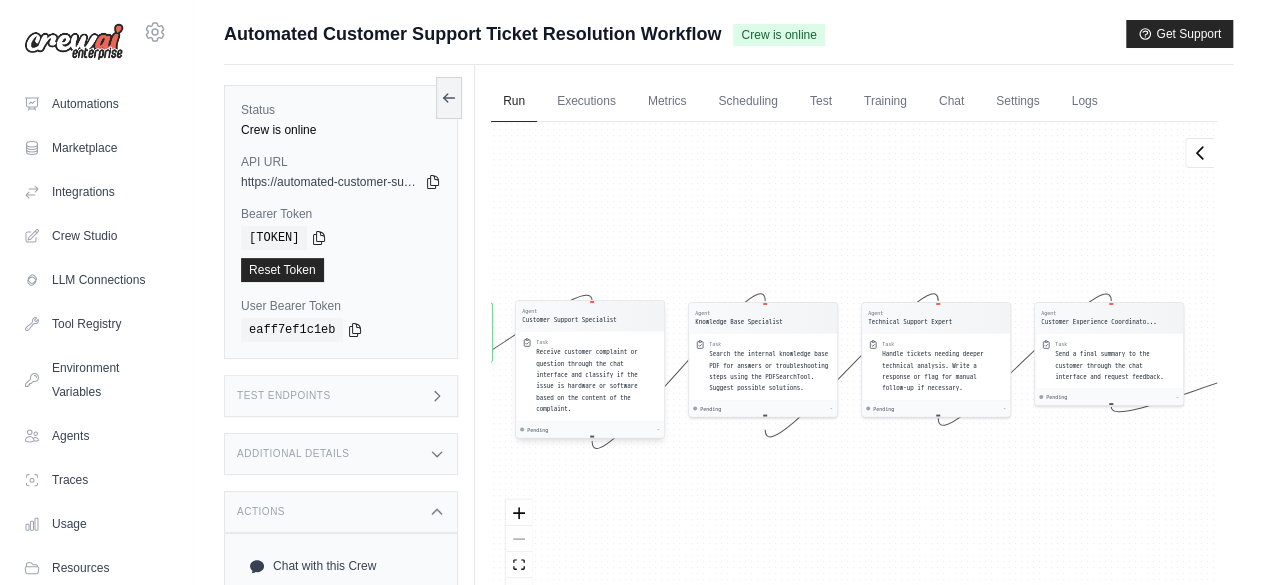 click on "Receive customer complaint or question through the chat interface and classify if the issue is hardware or software based on the content of the complaint." at bounding box center [587, 380] 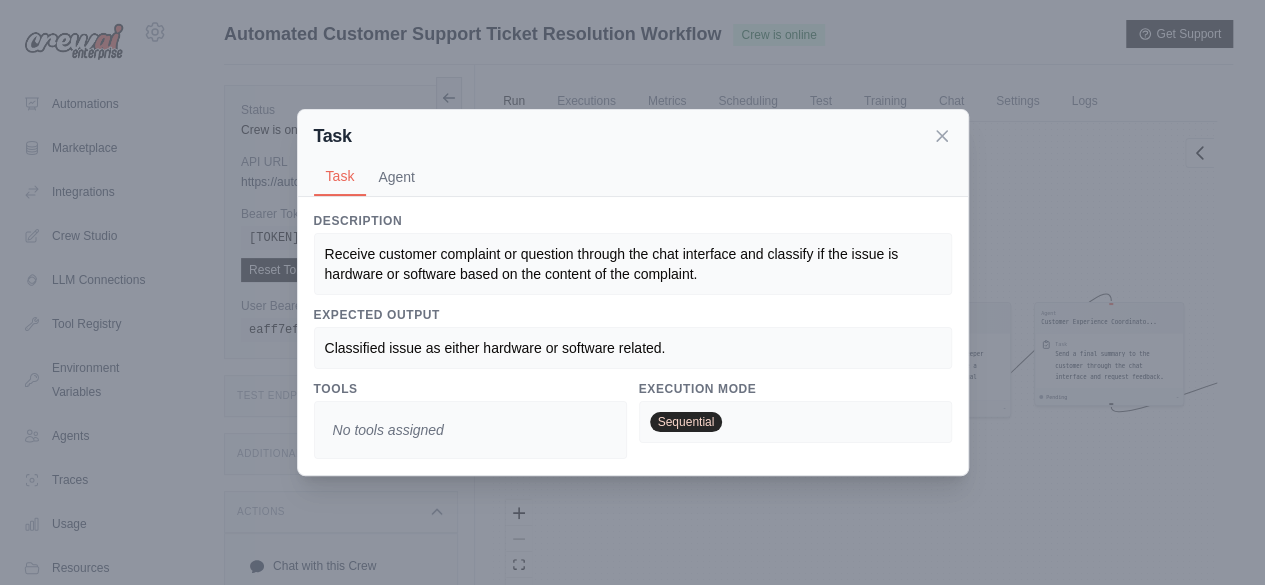 click on "Receive customer complaint or question through the chat interface and classify if the issue is hardware or software based on the content of the complaint." at bounding box center [613, 264] 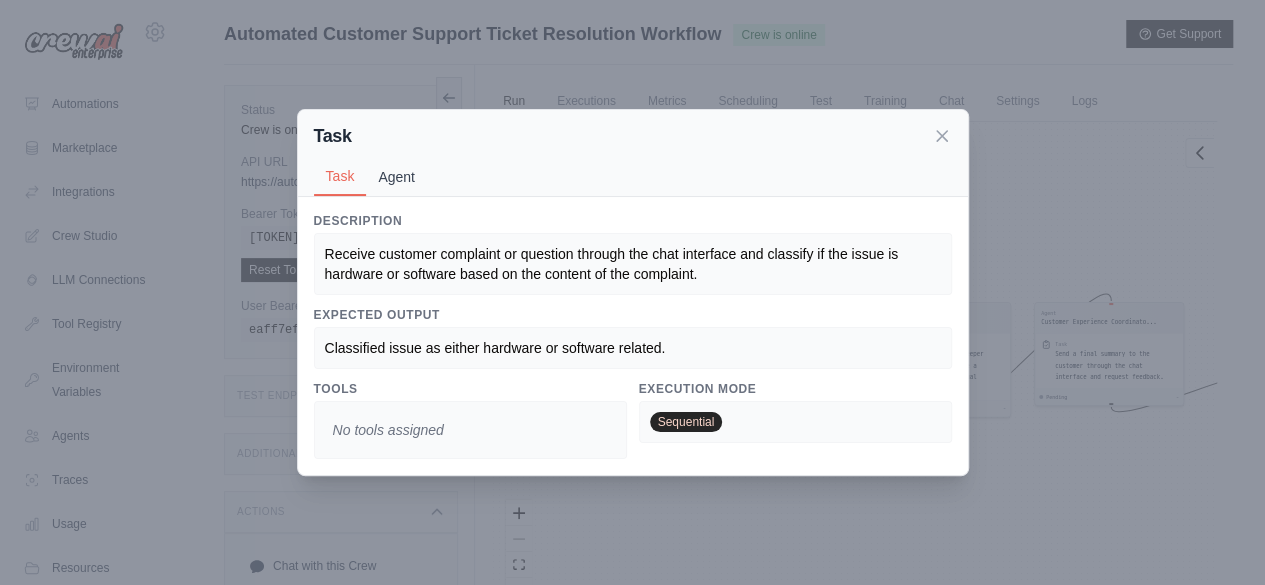 click on "Agent" at bounding box center (396, 177) 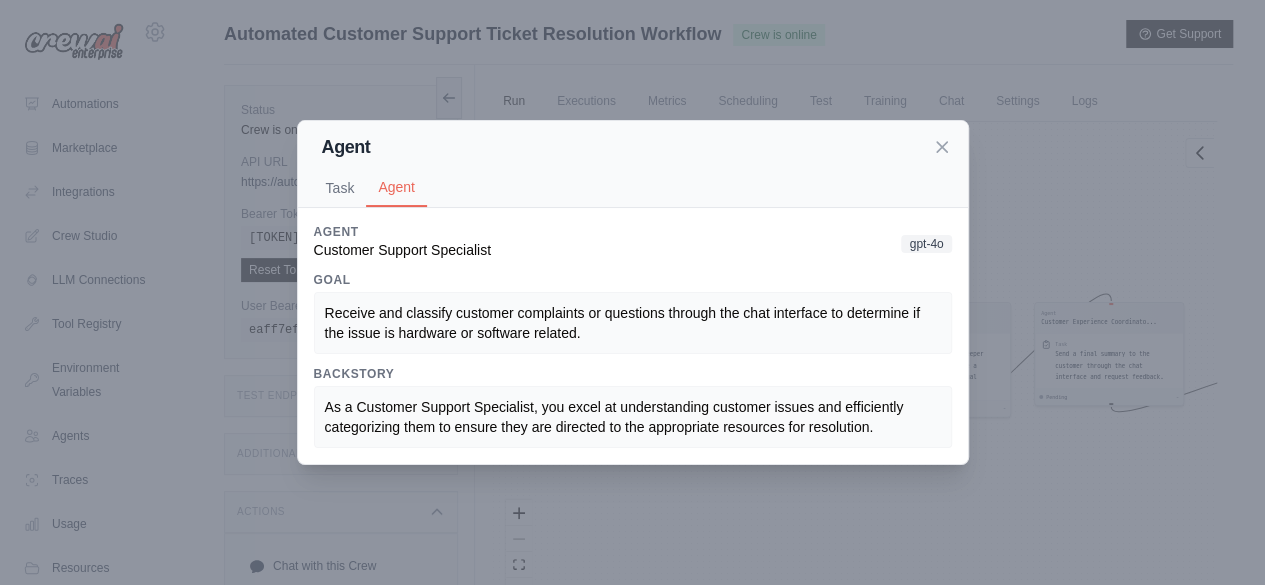 click on "As a Customer Support Specialist, you excel at understanding customer issues and efficiently categorizing them to ensure they are directed to the appropriate resources for resolution." at bounding box center (616, 417) 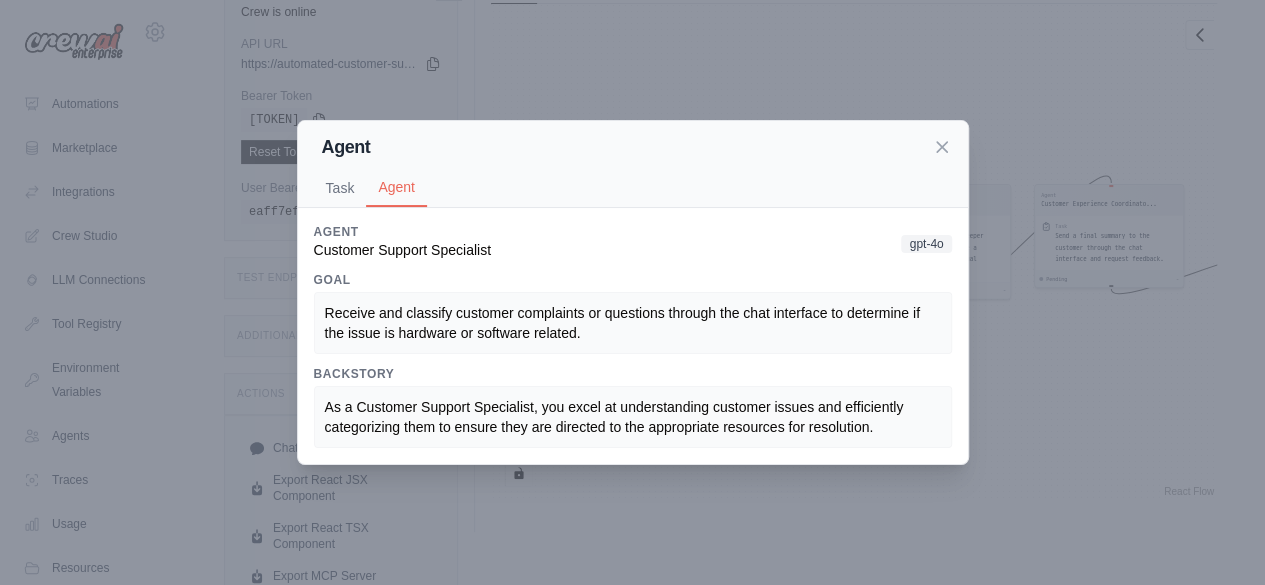 scroll, scrollTop: 120, scrollLeft: 0, axis: vertical 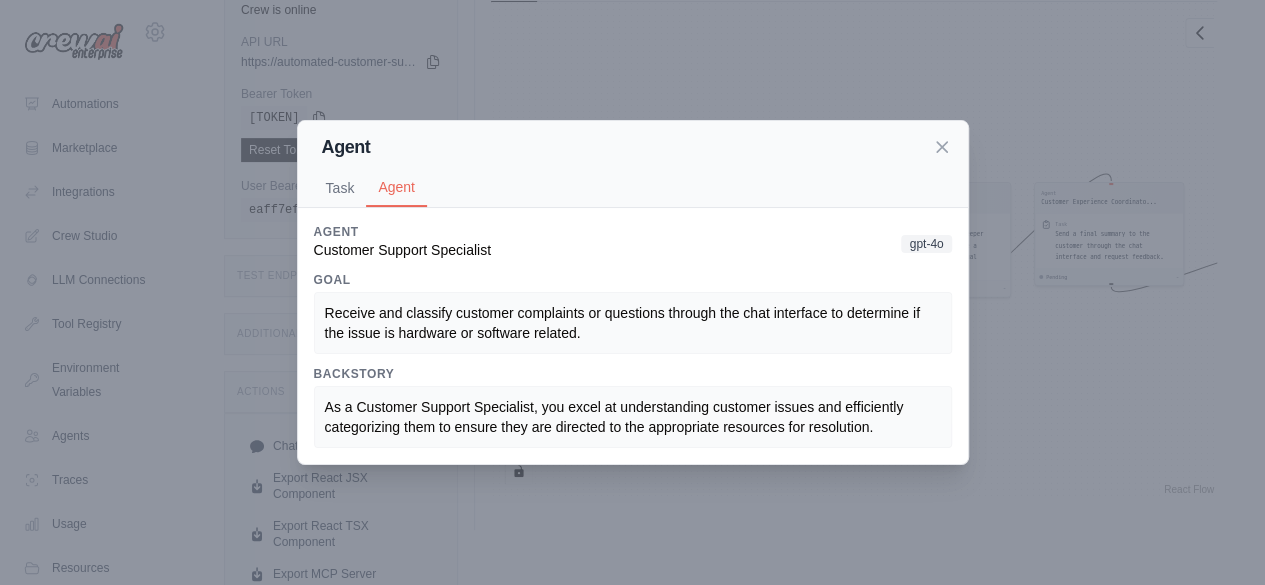 click on "Agent" at bounding box center (633, 147) 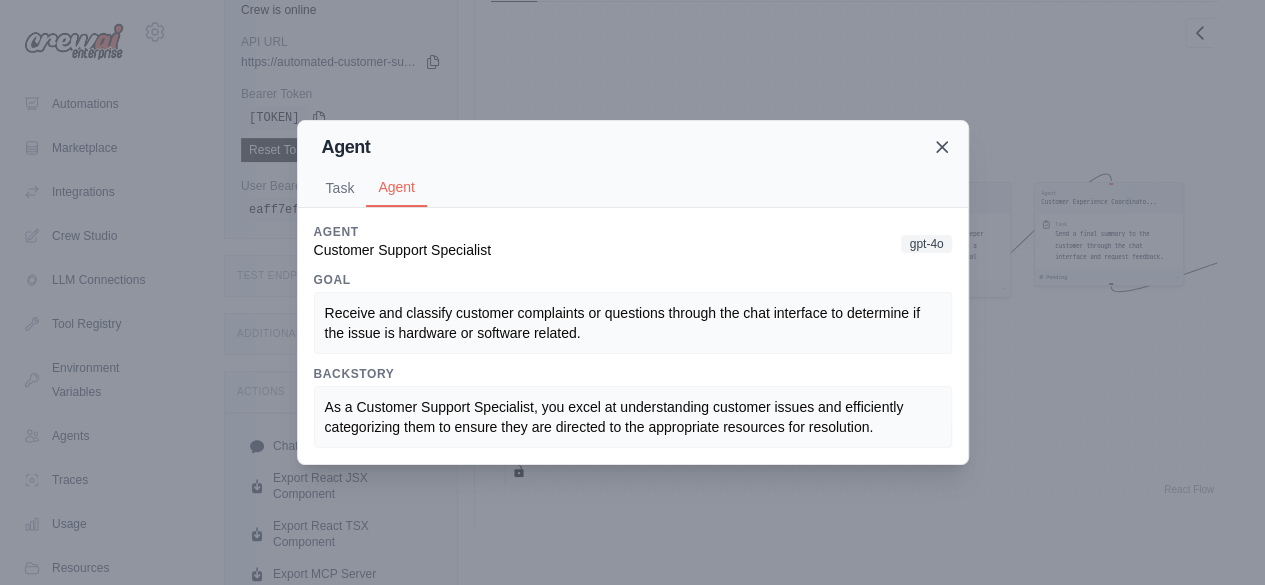 click 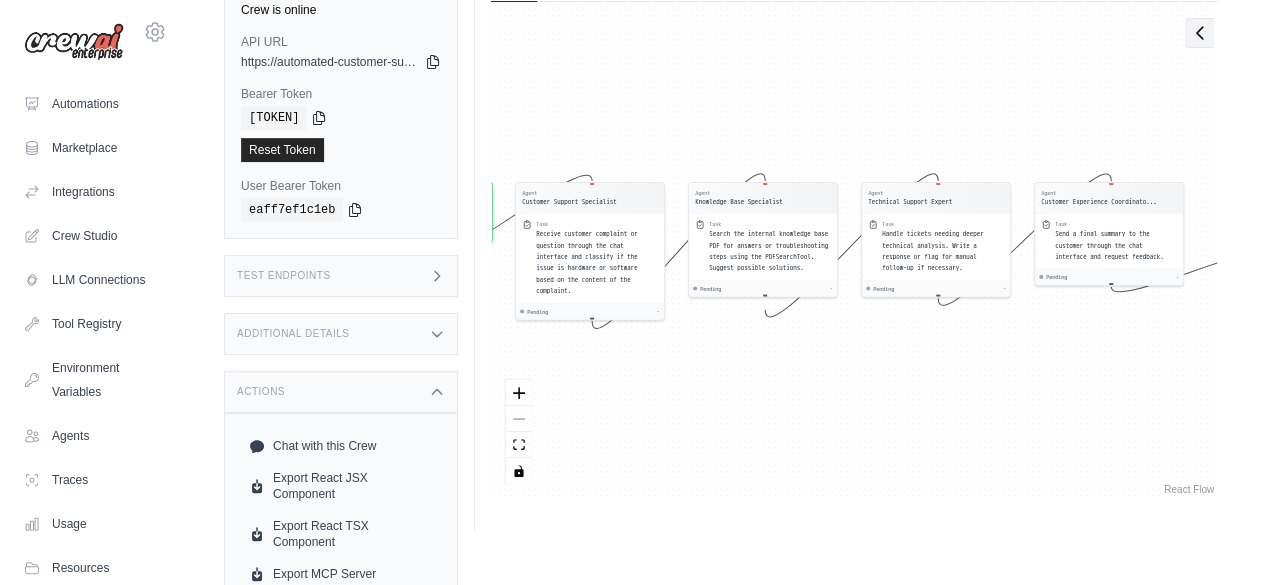 click 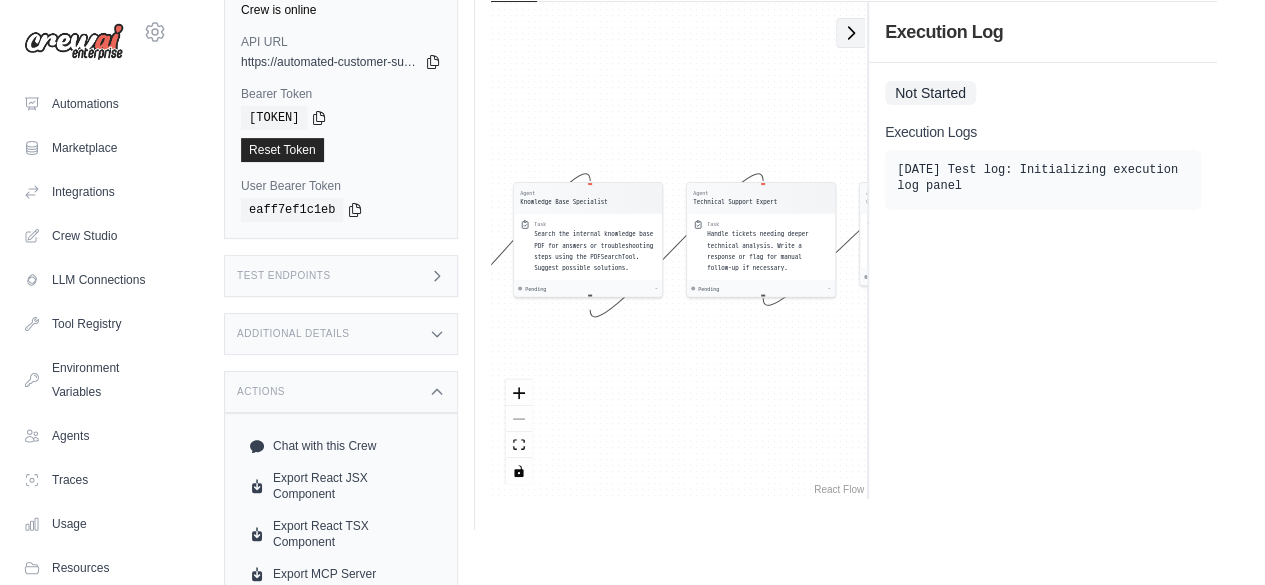 click 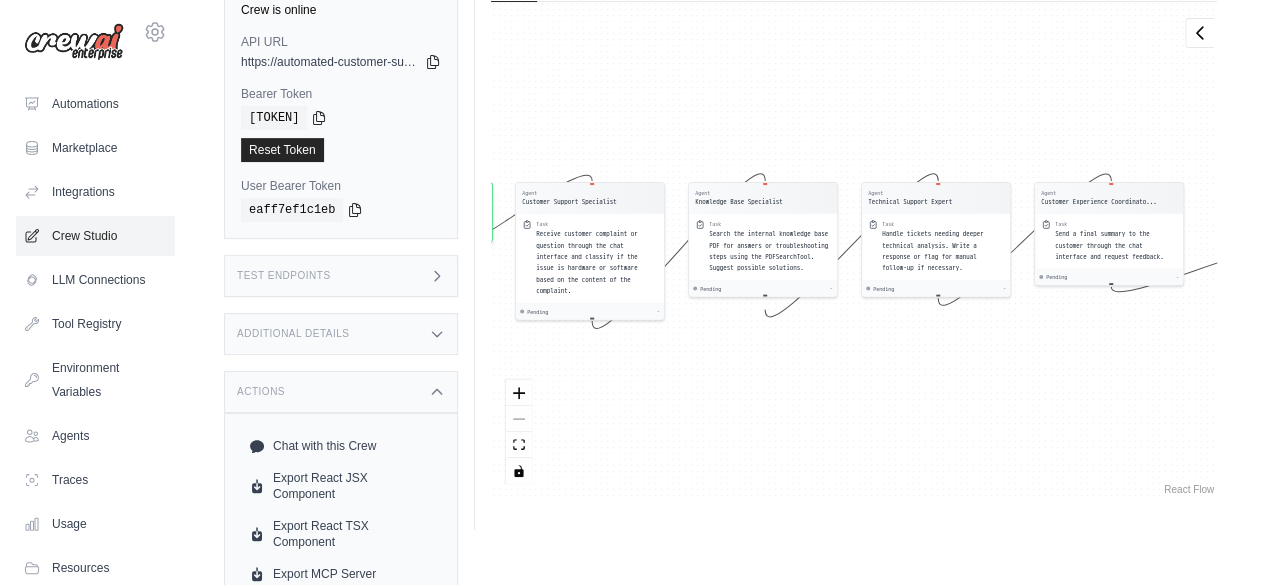 click on "Crew Studio" at bounding box center [95, 236] 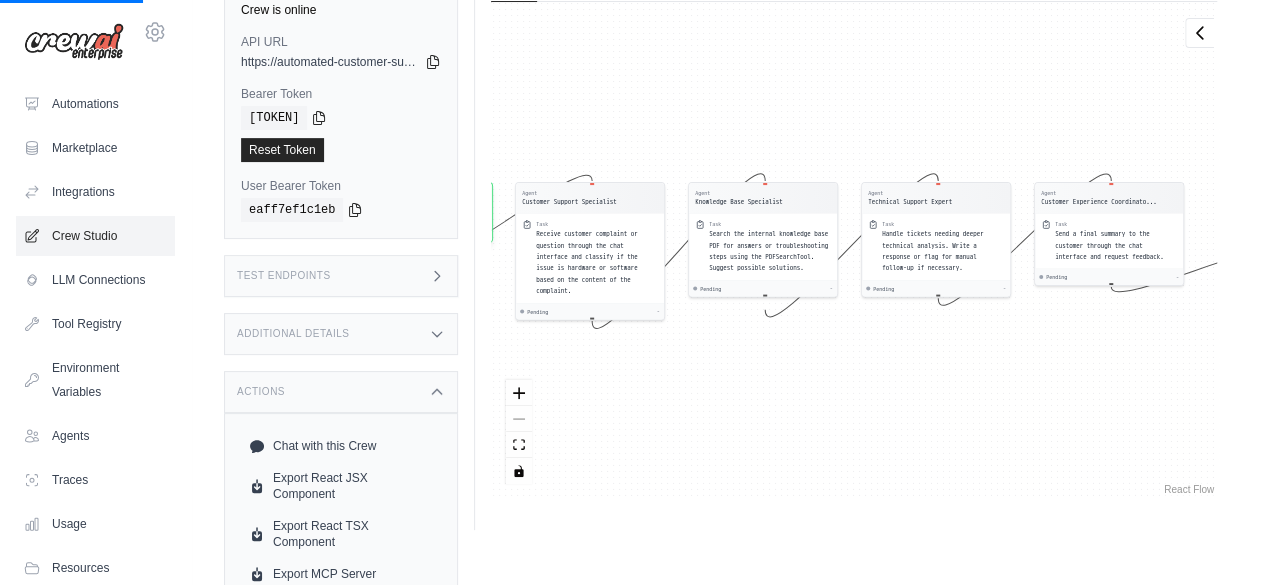 scroll, scrollTop: 0, scrollLeft: 0, axis: both 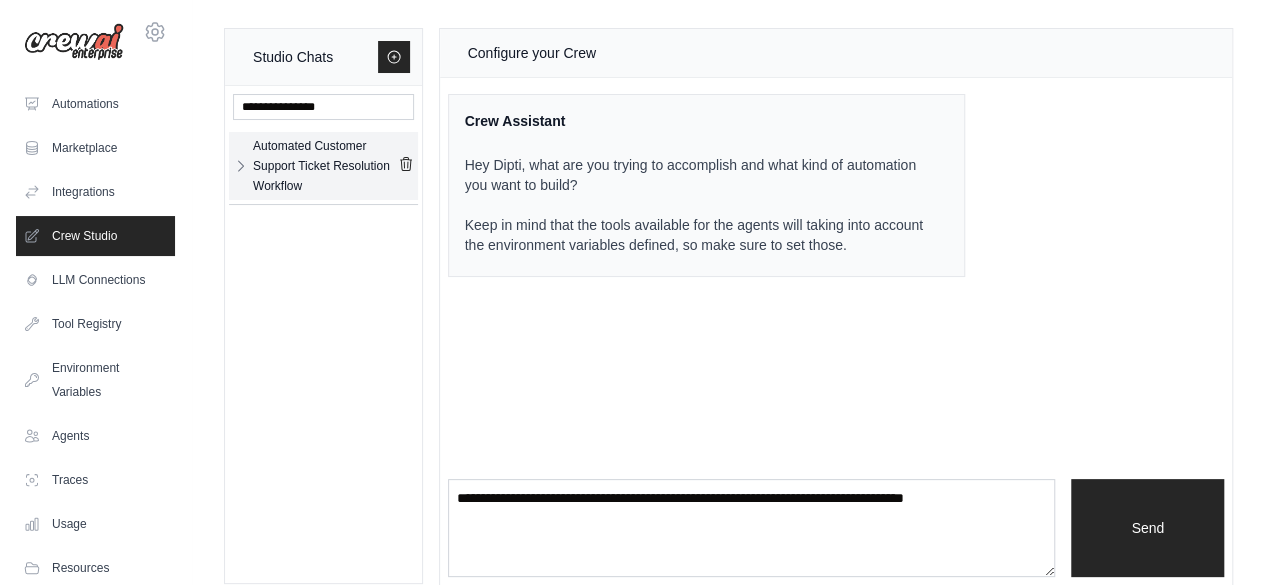 click on "Automated Customer Support Ticket Resolution Workflow" at bounding box center [325, 166] 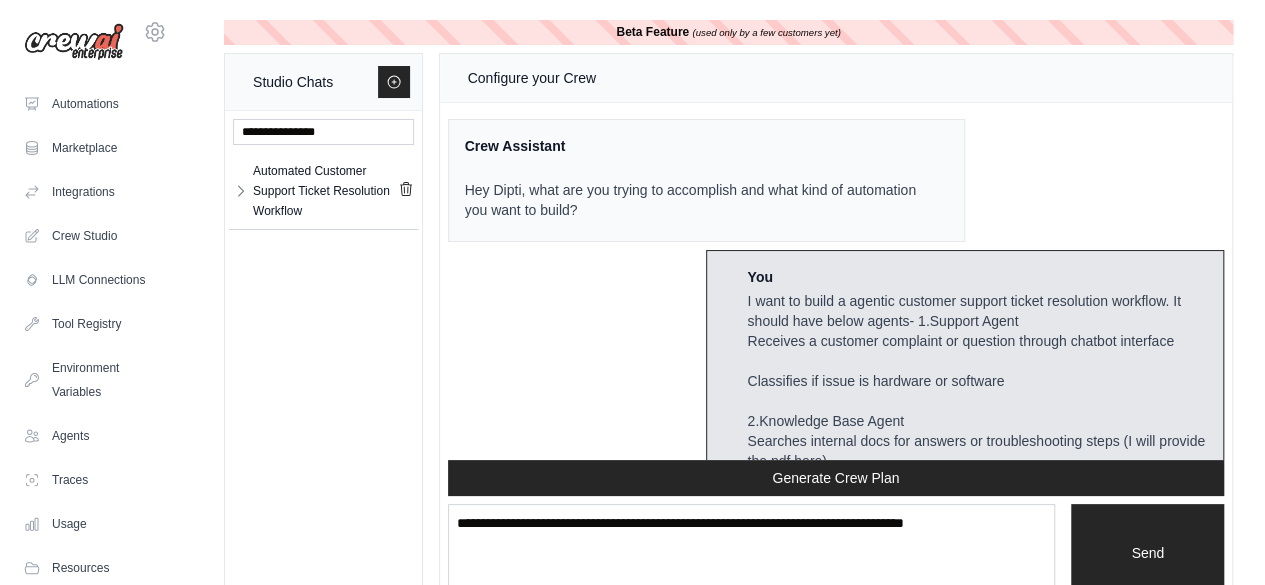 scroll, scrollTop: 8397, scrollLeft: 0, axis: vertical 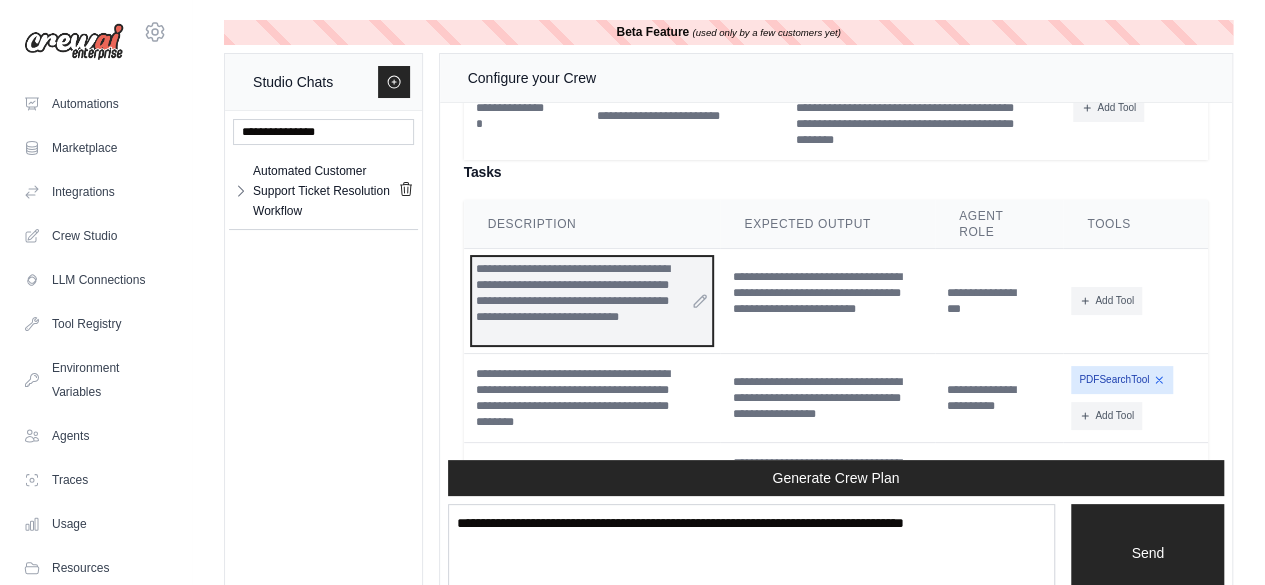 click on "**********" at bounding box center [592, 301] 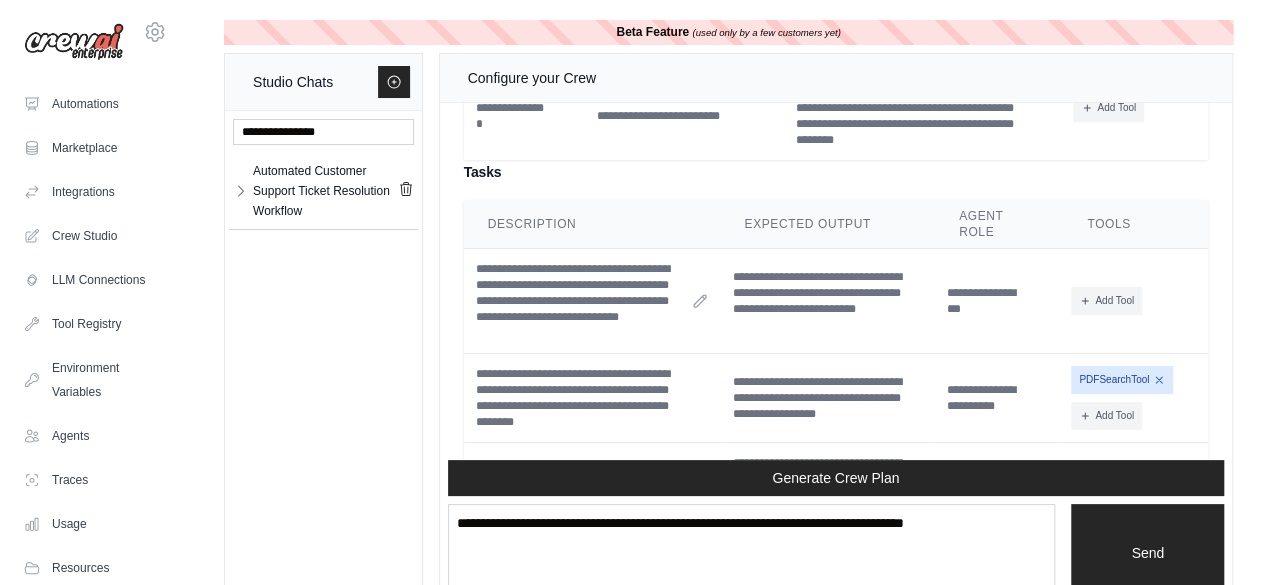 click 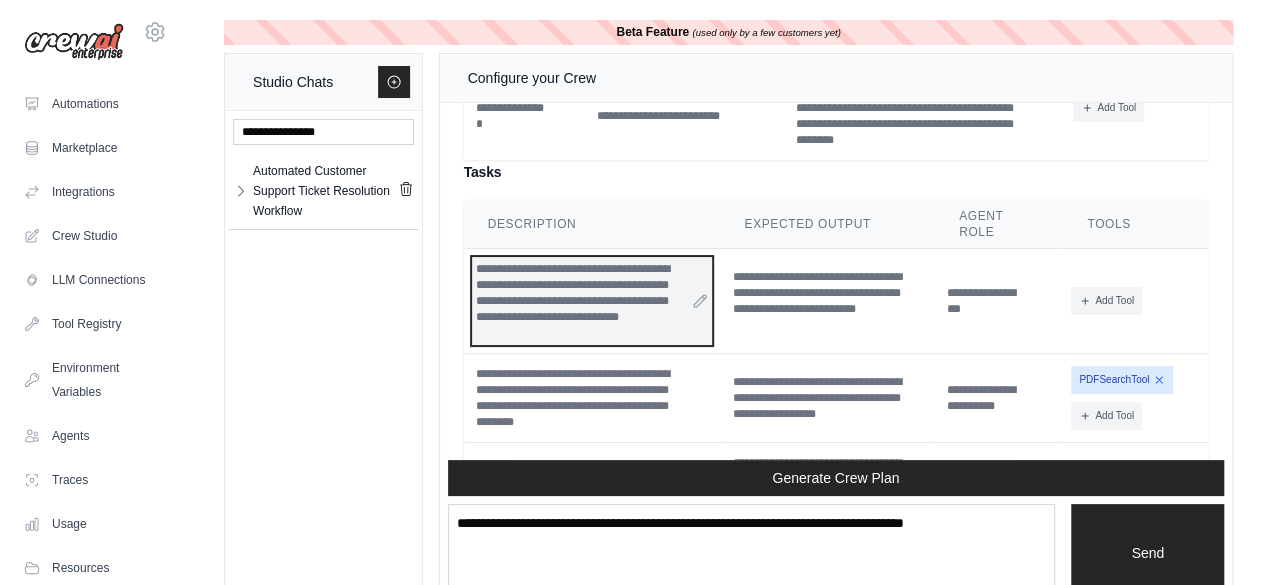 click on "**********" at bounding box center [592, 301] 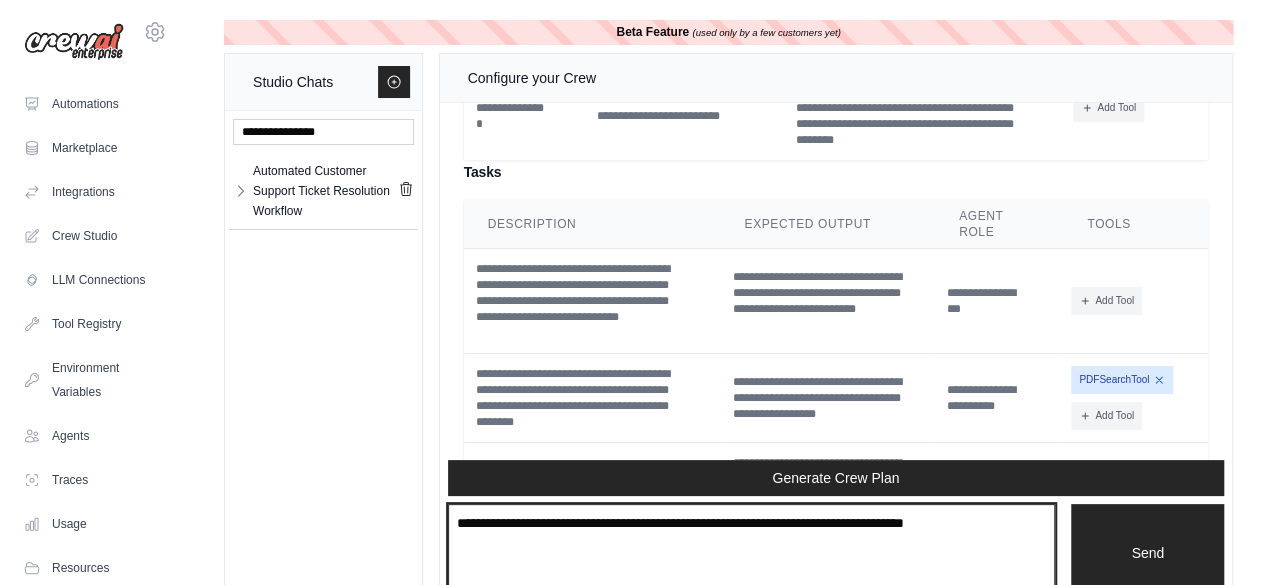 click at bounding box center [752, 553] 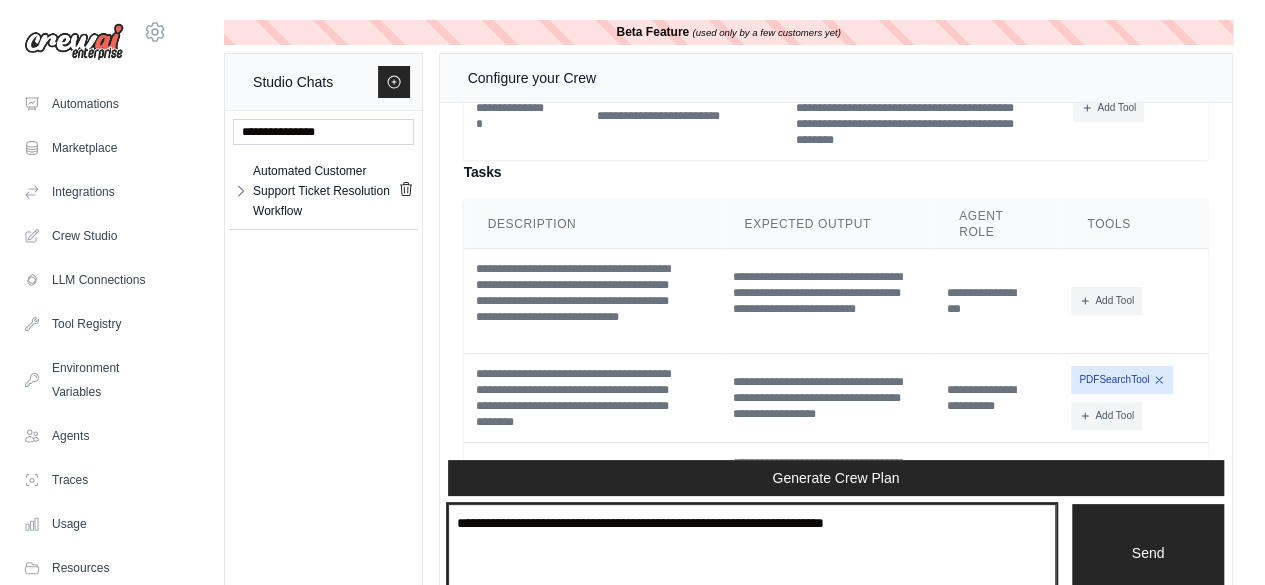 type on "**********" 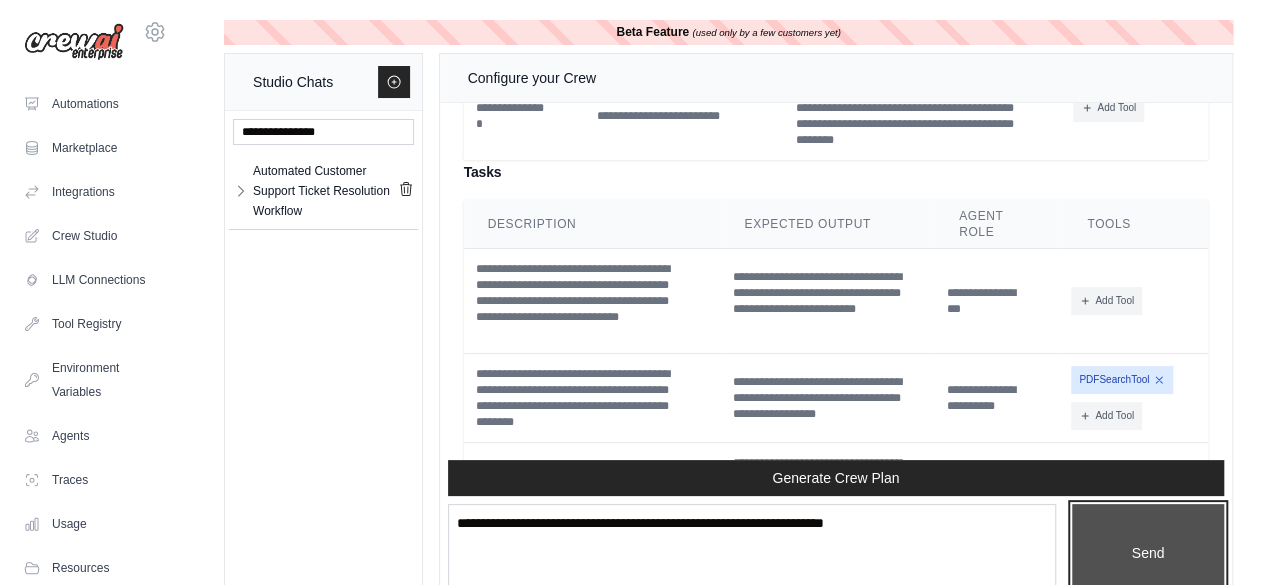 click on "Send" at bounding box center [1148, 552] 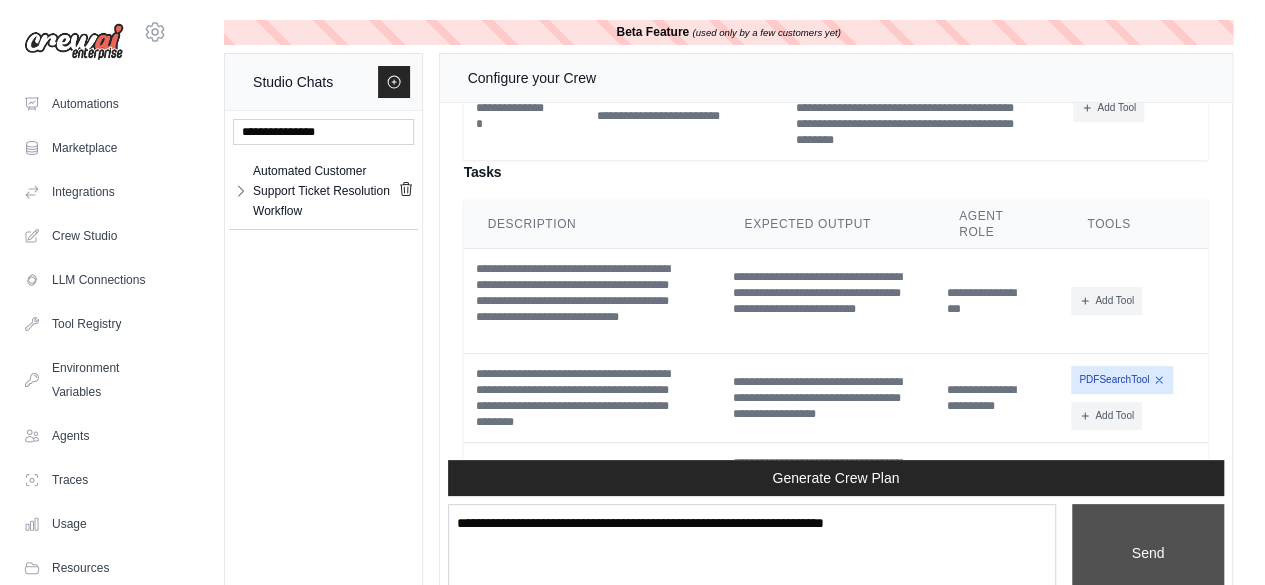 type 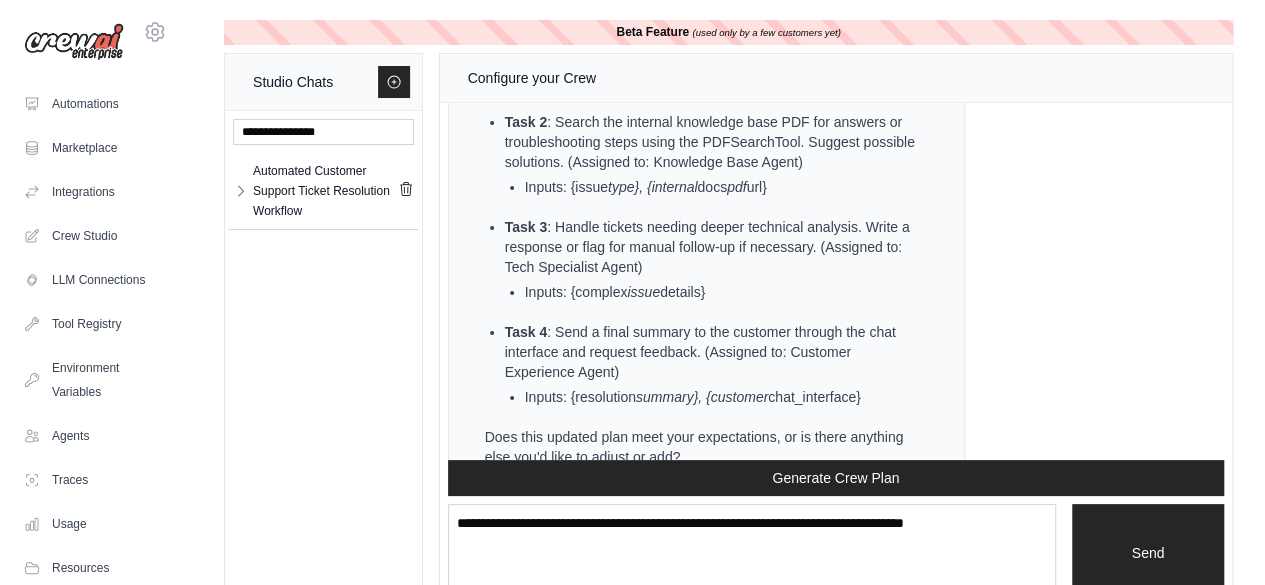 scroll, scrollTop: 9776, scrollLeft: 0, axis: vertical 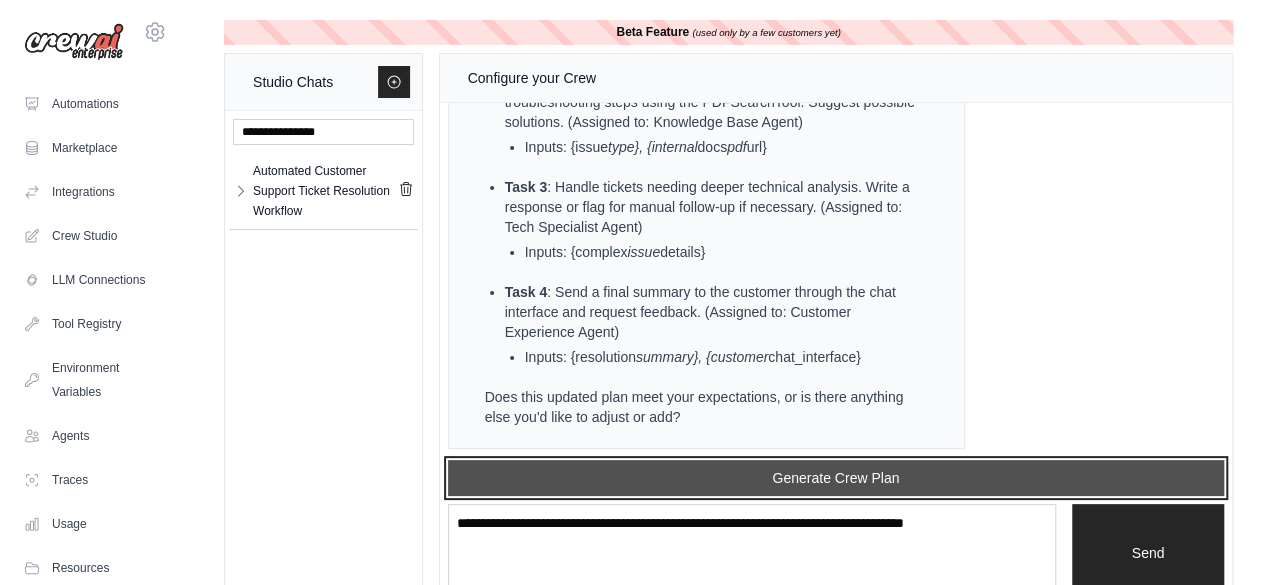 click on "Generate Crew Plan" at bounding box center (836, 478) 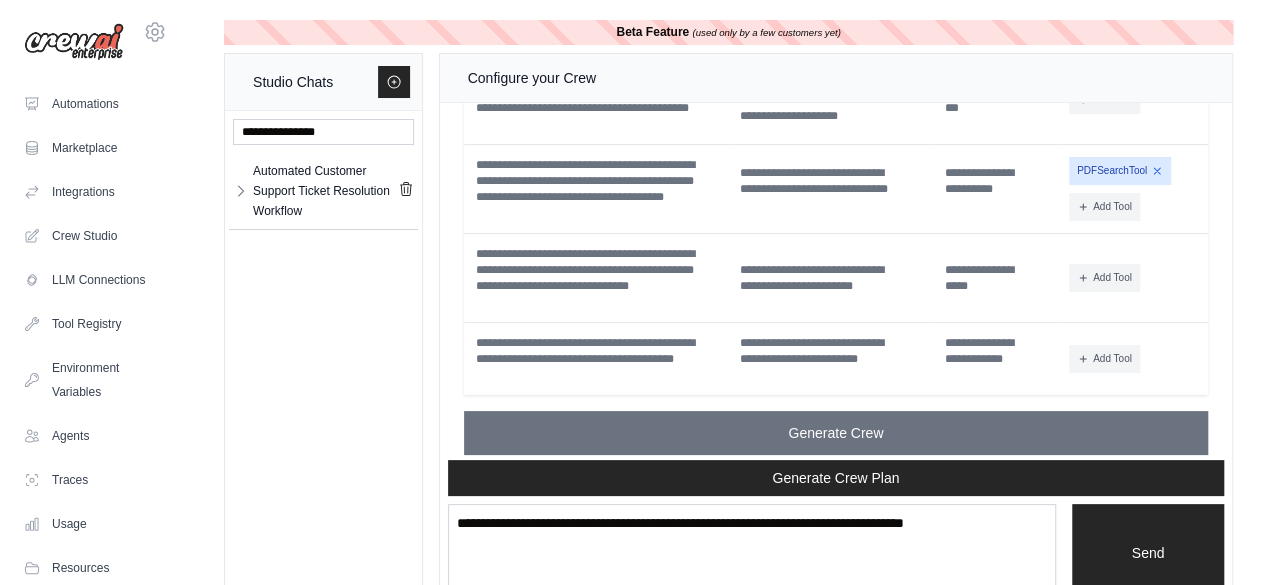 scroll, scrollTop: 10948, scrollLeft: 0, axis: vertical 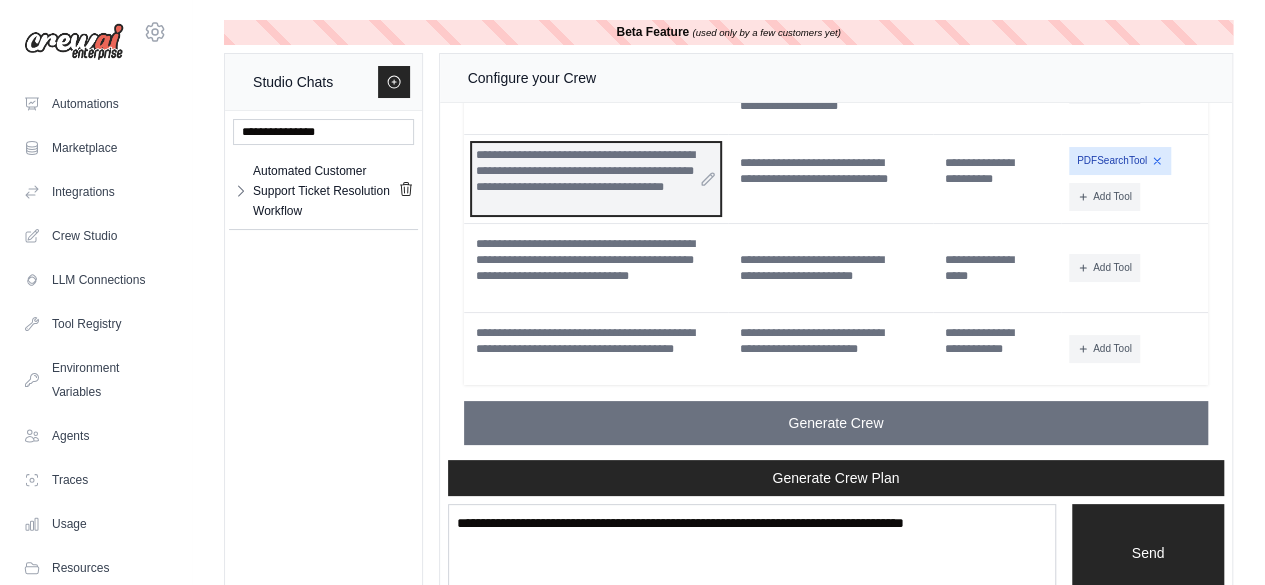 click on "**********" at bounding box center [596, 179] 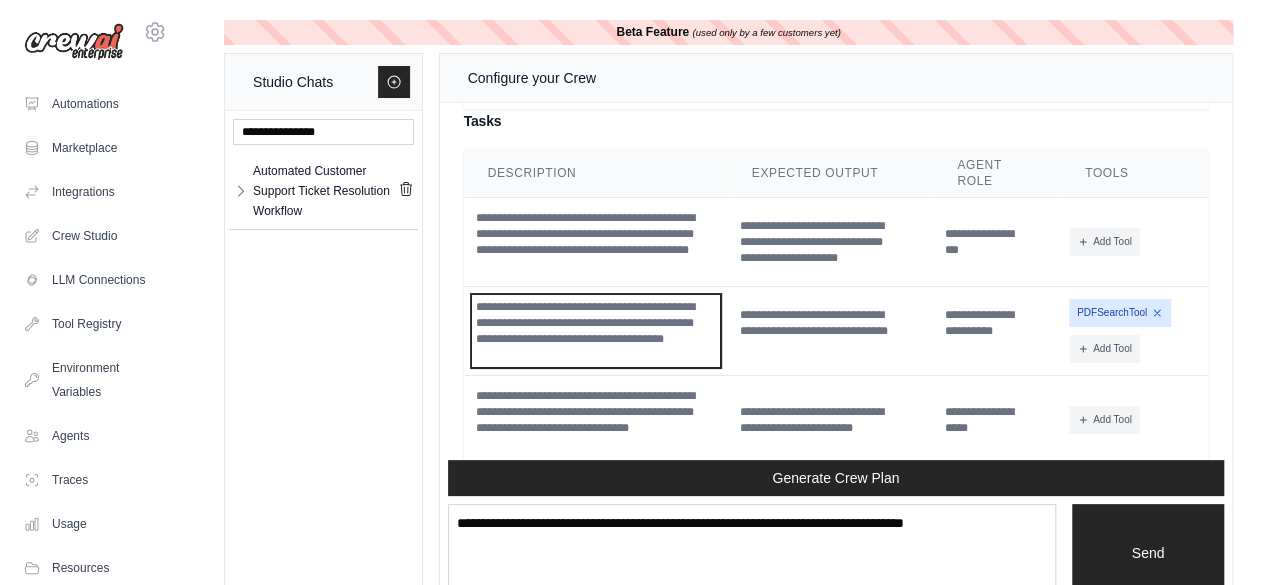 scroll, scrollTop: 10788, scrollLeft: 0, axis: vertical 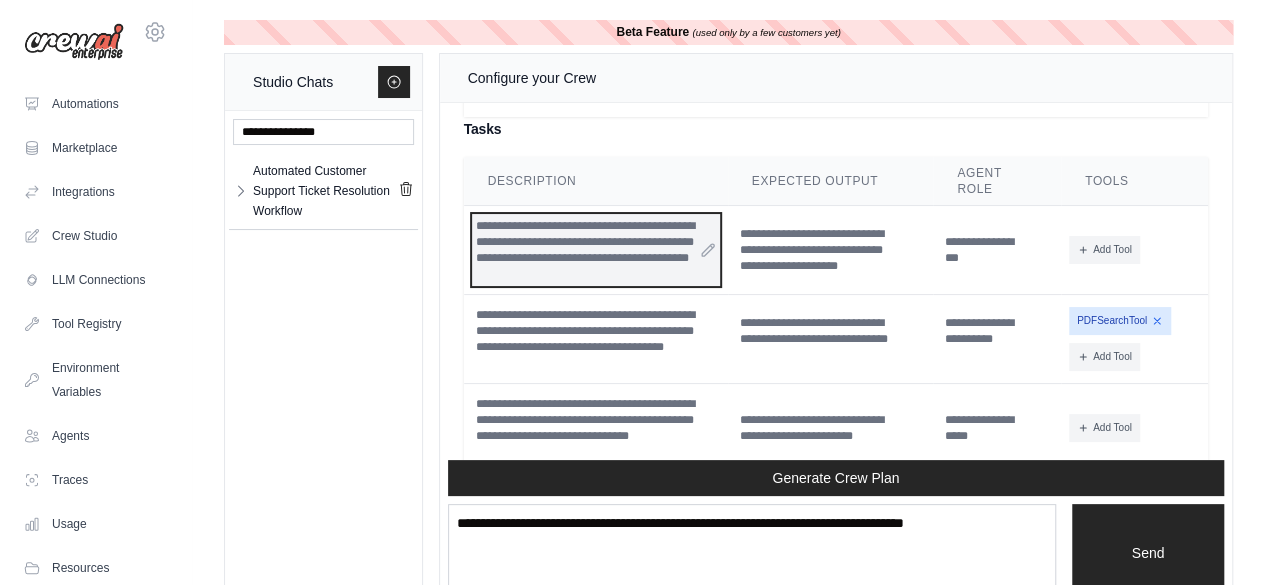 click on "**********" at bounding box center (596, 250) 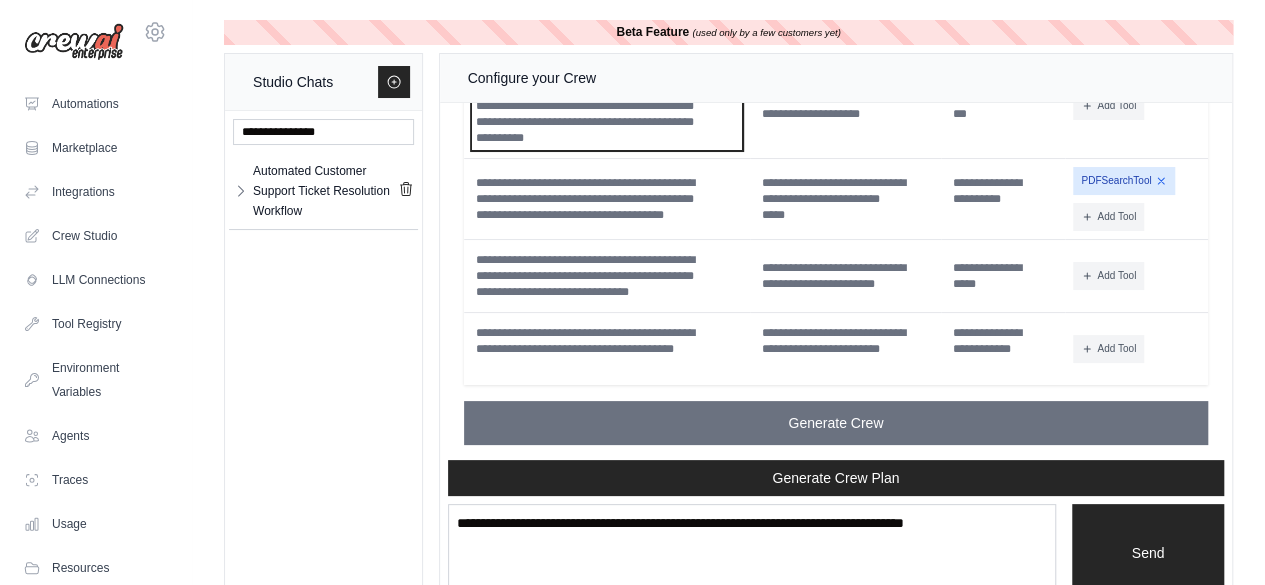 scroll, scrollTop: 10627, scrollLeft: 0, axis: vertical 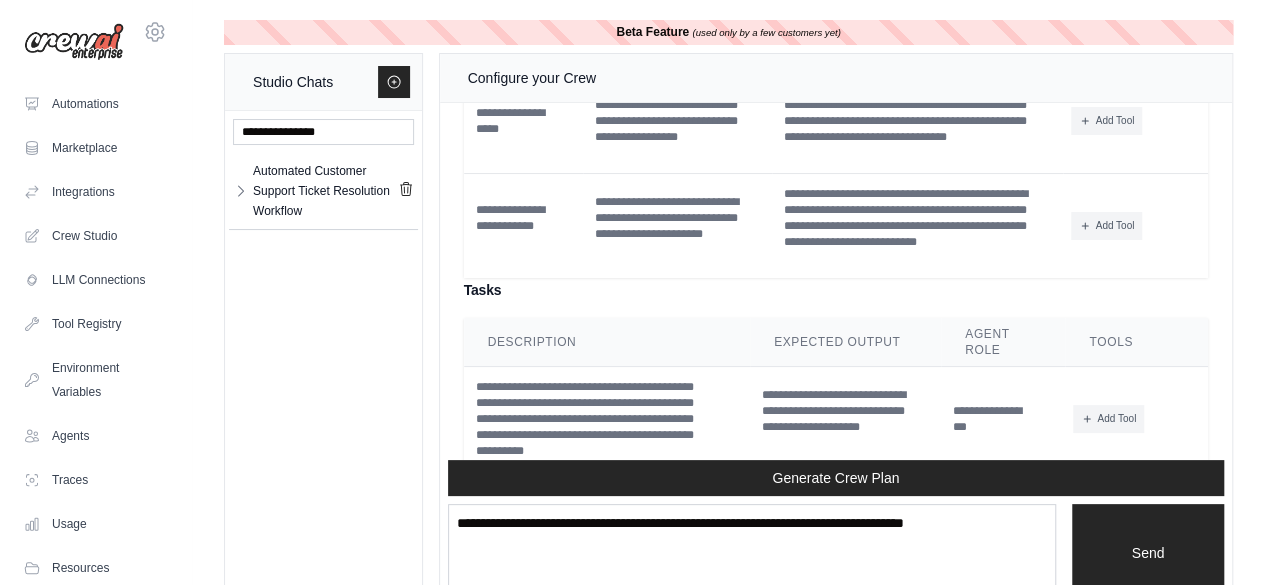 click on "Description" at bounding box center (607, 342) 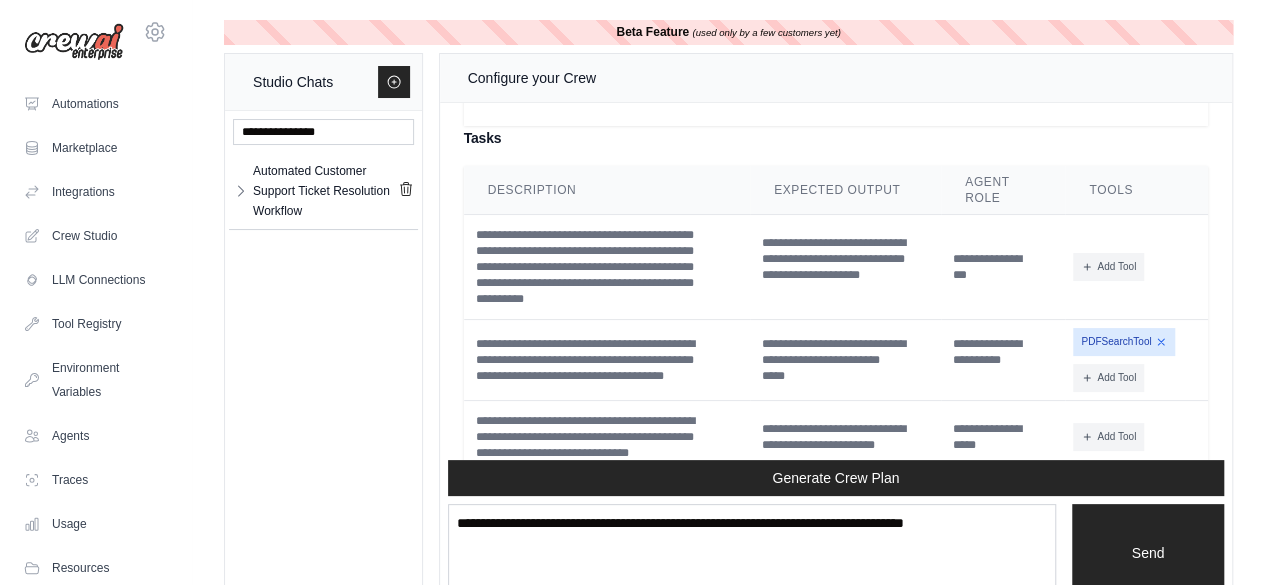 scroll, scrollTop: 10787, scrollLeft: 0, axis: vertical 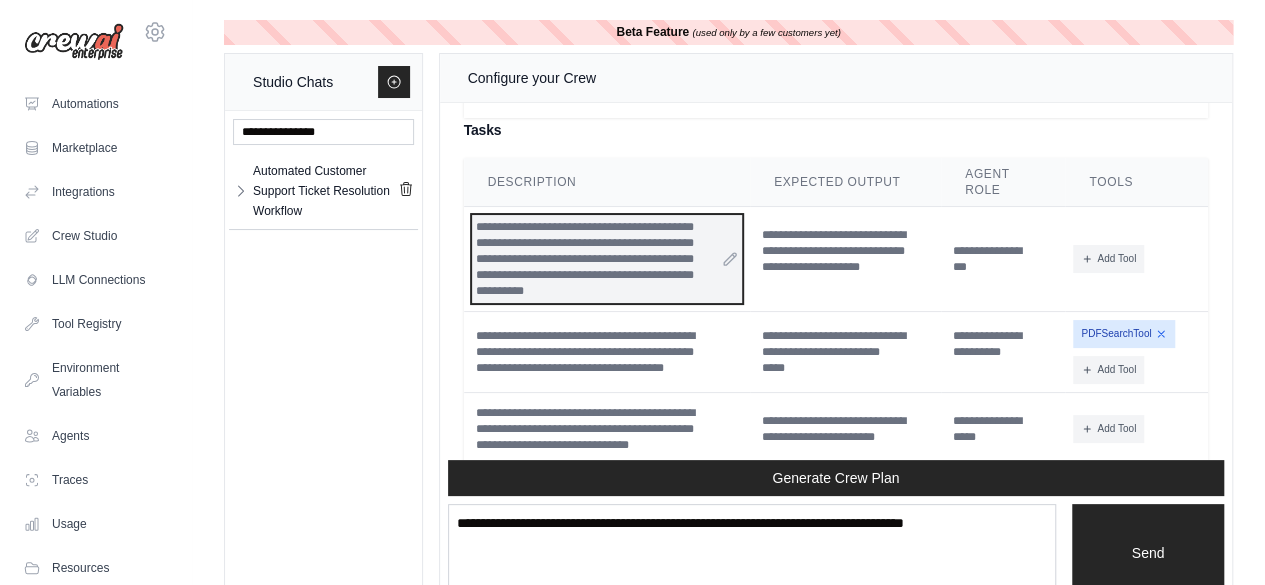 click on "**********" at bounding box center [607, 259] 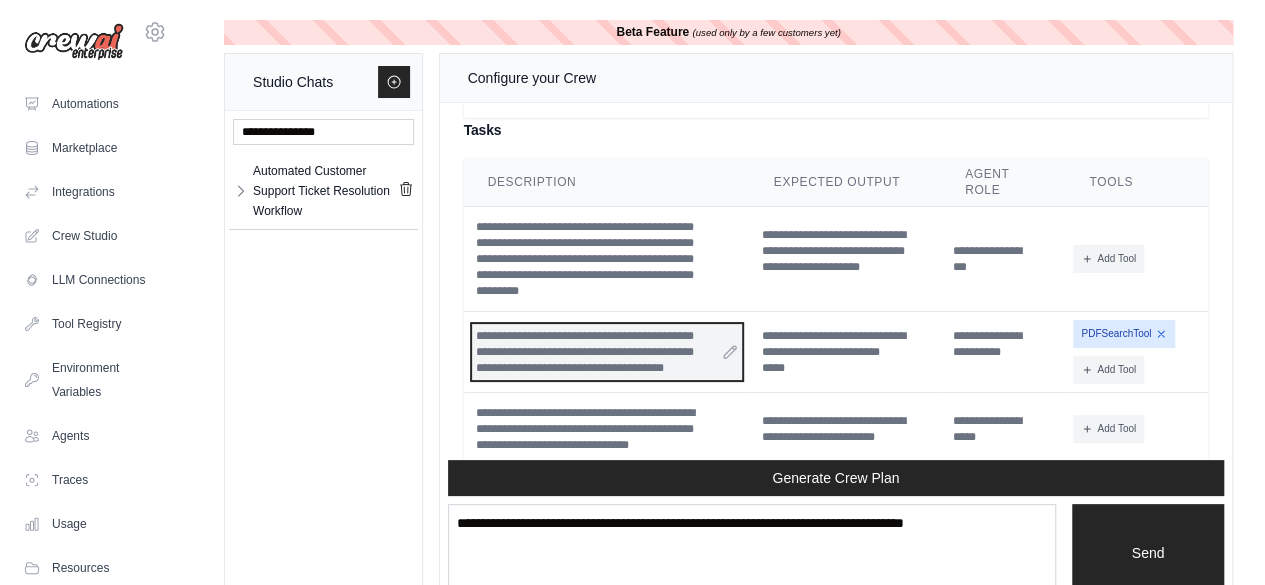 click on "**********" at bounding box center (607, 352) 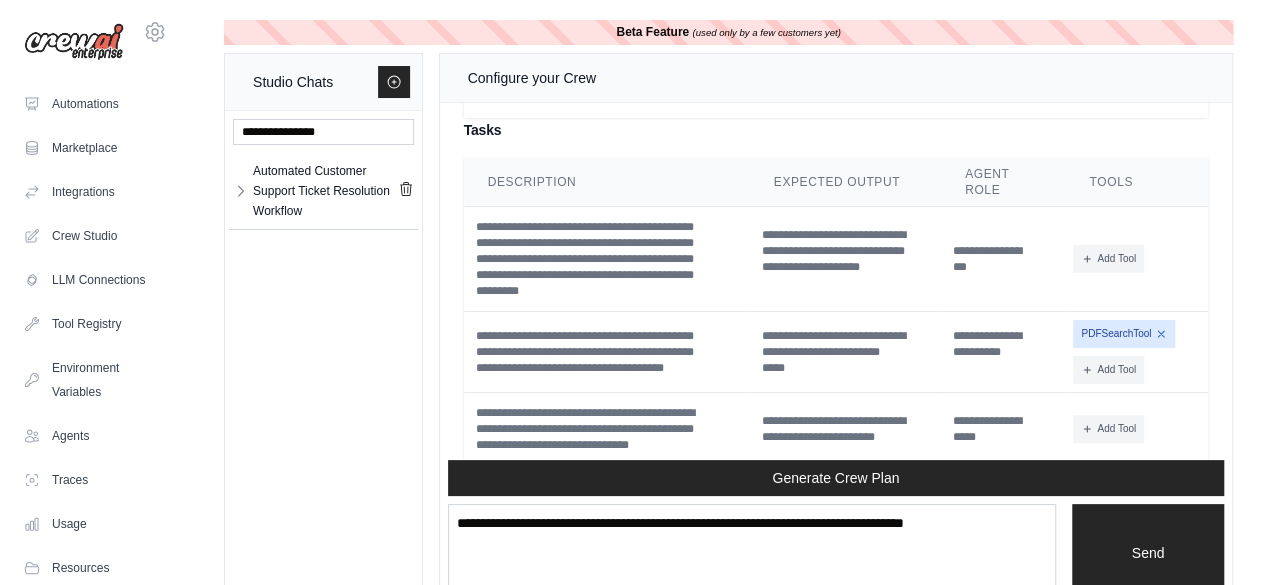 click on "**********" at bounding box center (836, 328) 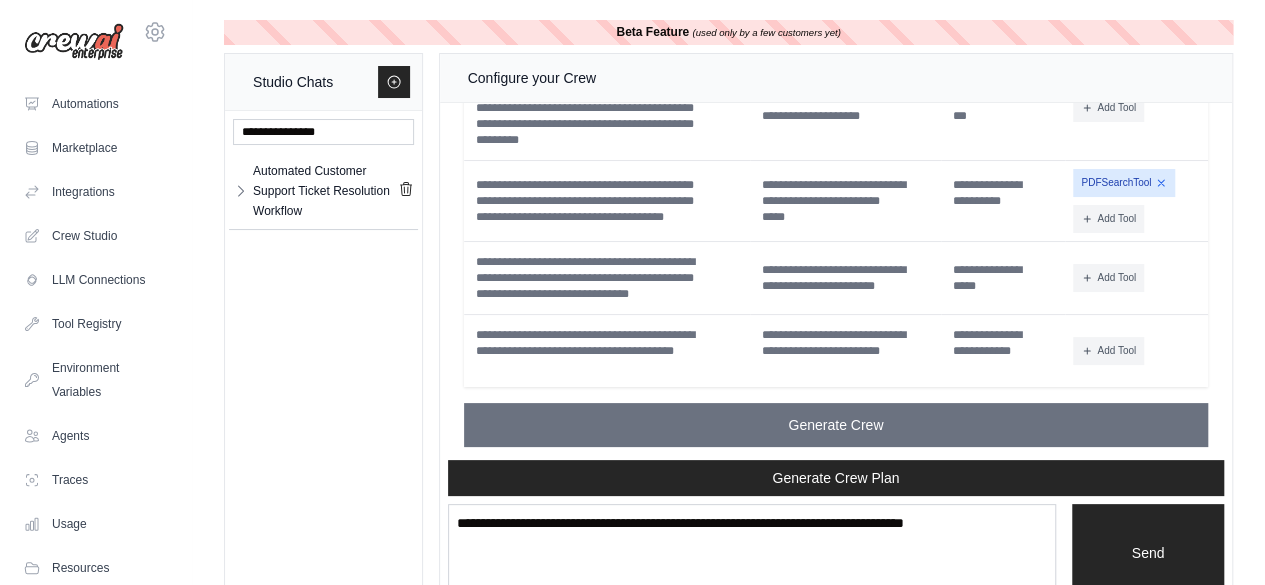 scroll, scrollTop: 10940, scrollLeft: 0, axis: vertical 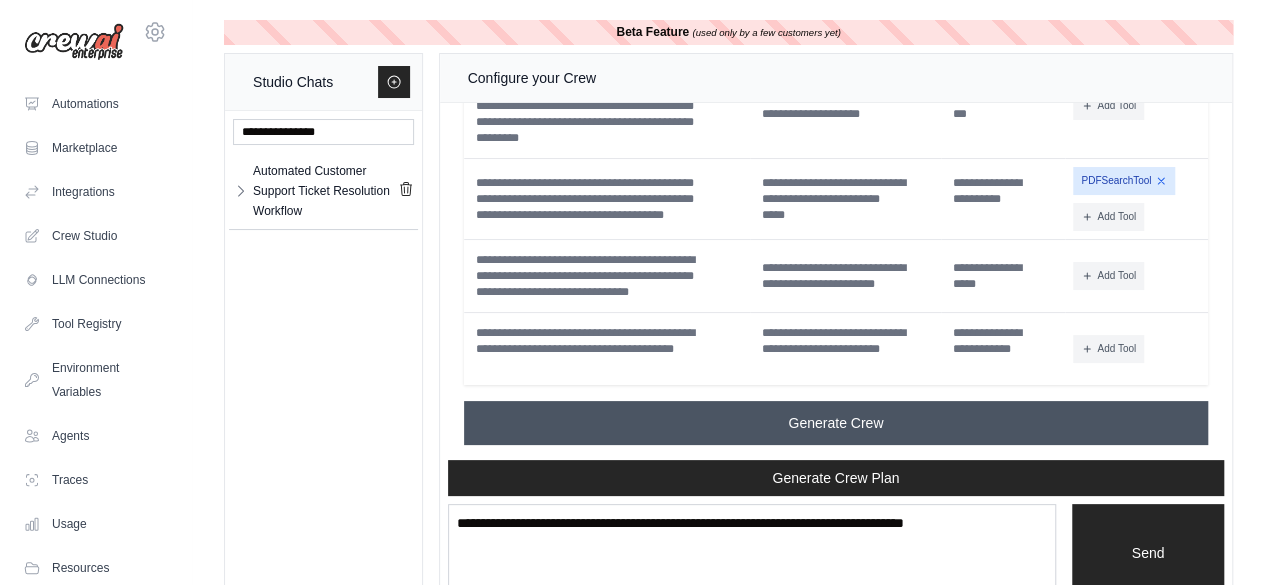 click on "Generate Crew" at bounding box center [836, 423] 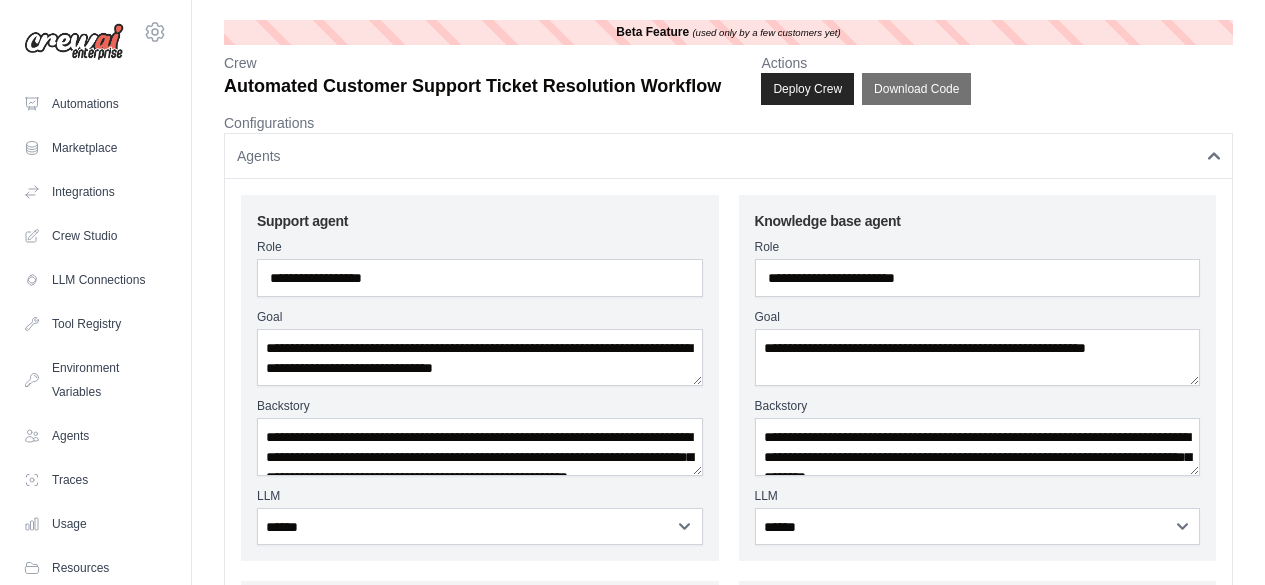 scroll, scrollTop: 0, scrollLeft: 0, axis: both 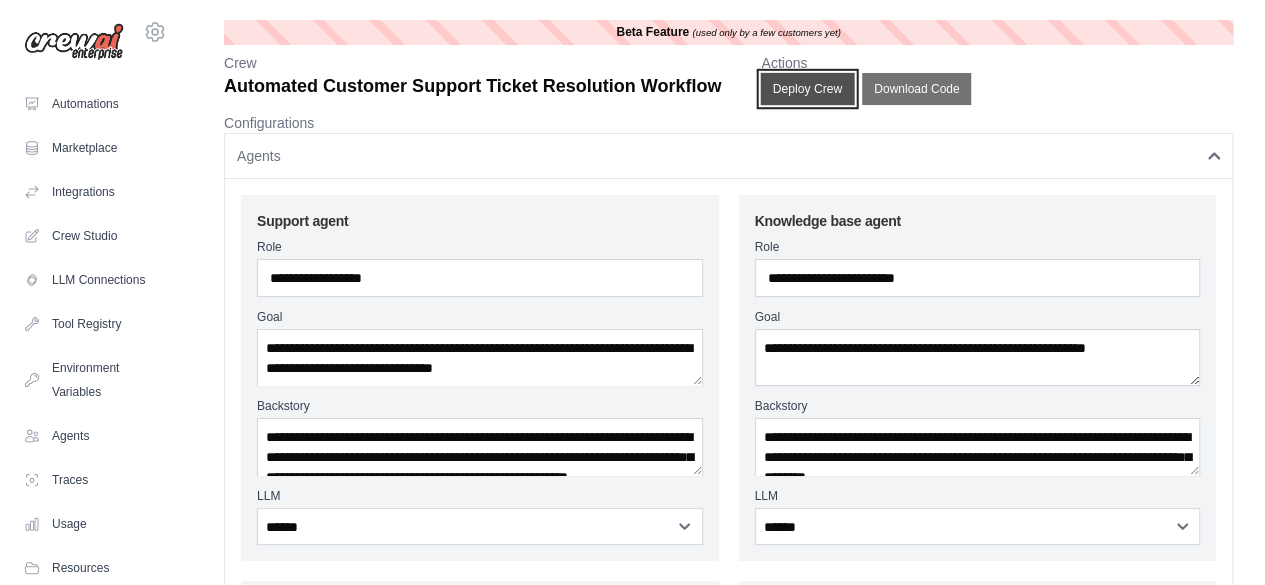 click on "Deploy Crew" at bounding box center [808, 89] 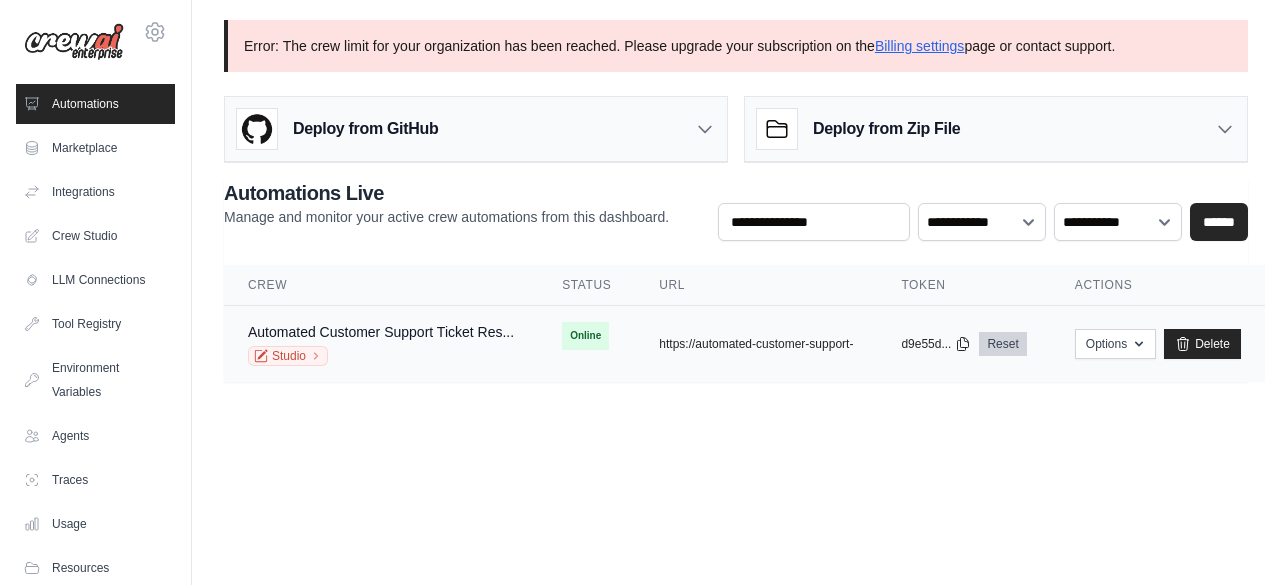 click on "Reset" at bounding box center (1002, 344) 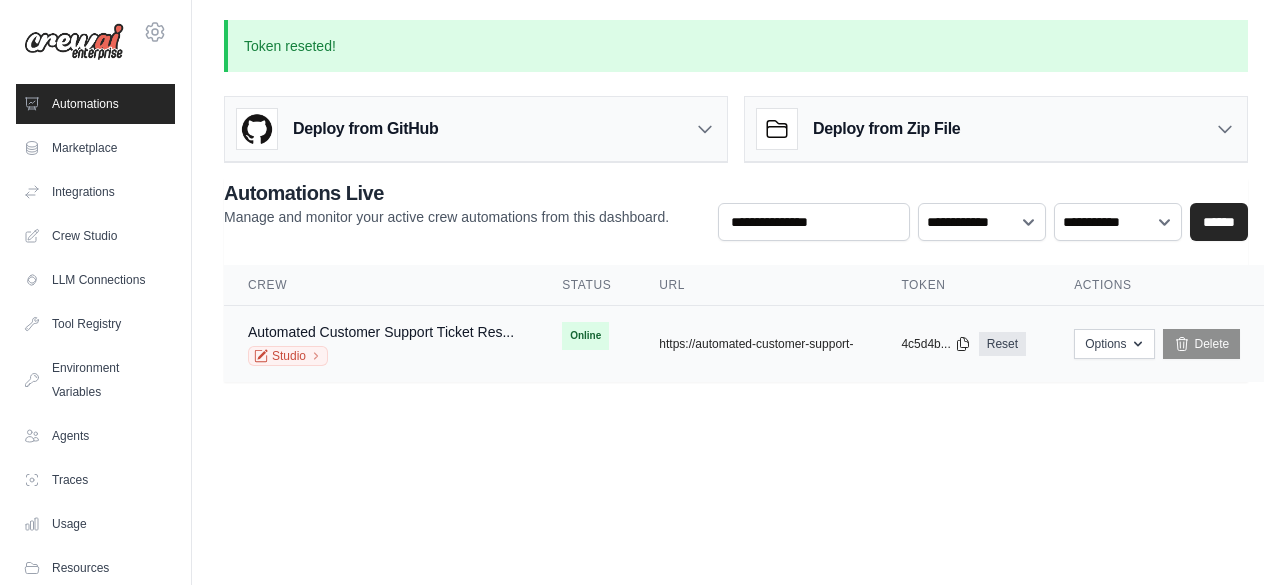 click on "Automated Customer Support Ticket Res..." at bounding box center [381, 332] 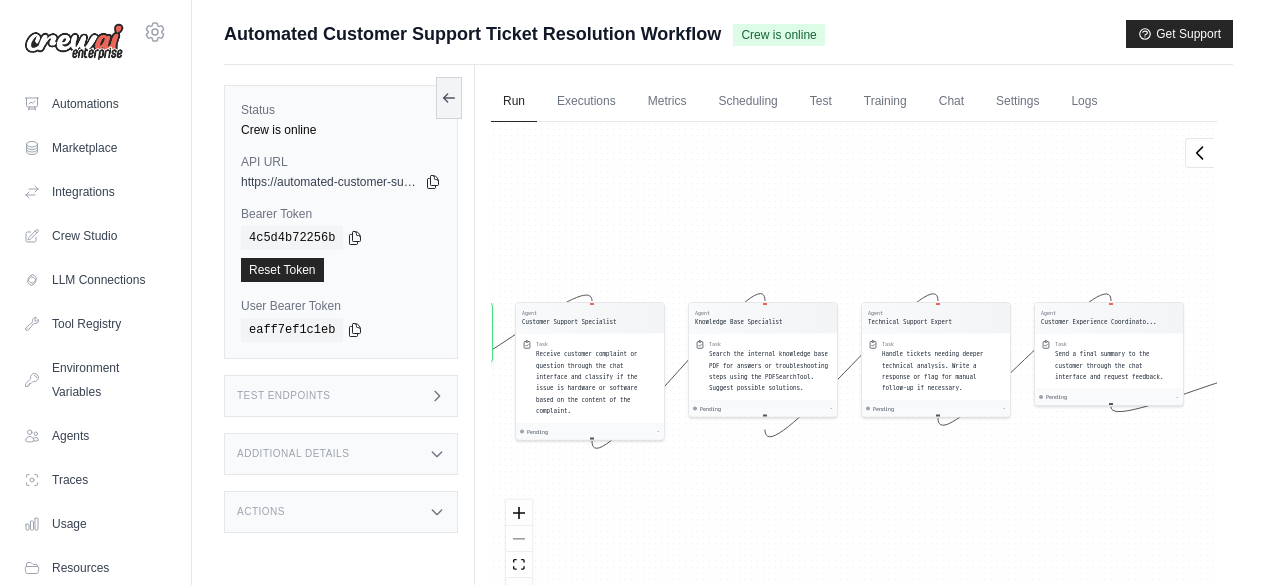 scroll, scrollTop: 0, scrollLeft: 0, axis: both 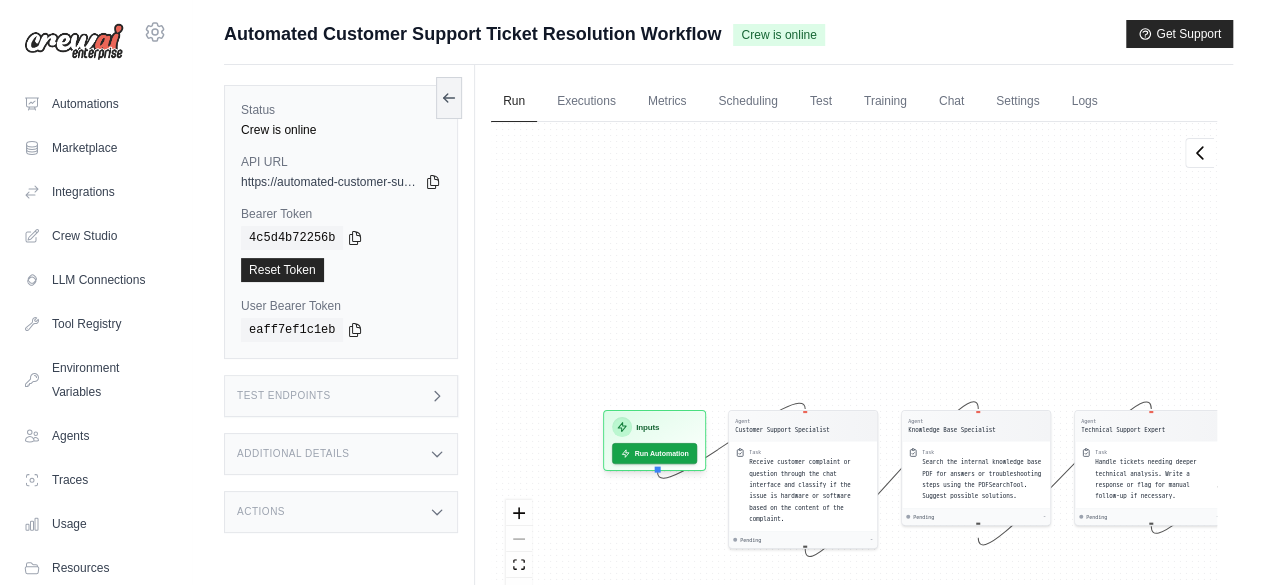 drag, startPoint x: 640, startPoint y: 519, endPoint x: 896, endPoint y: 617, distance: 274.11676 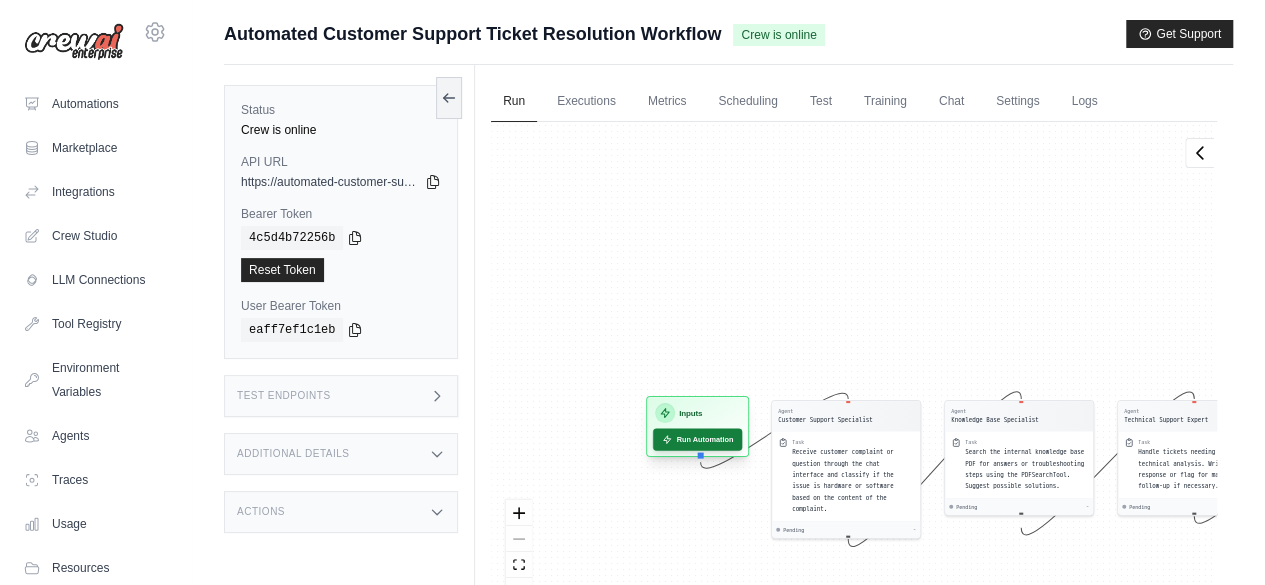 click on "Run Automation" at bounding box center (697, 439) 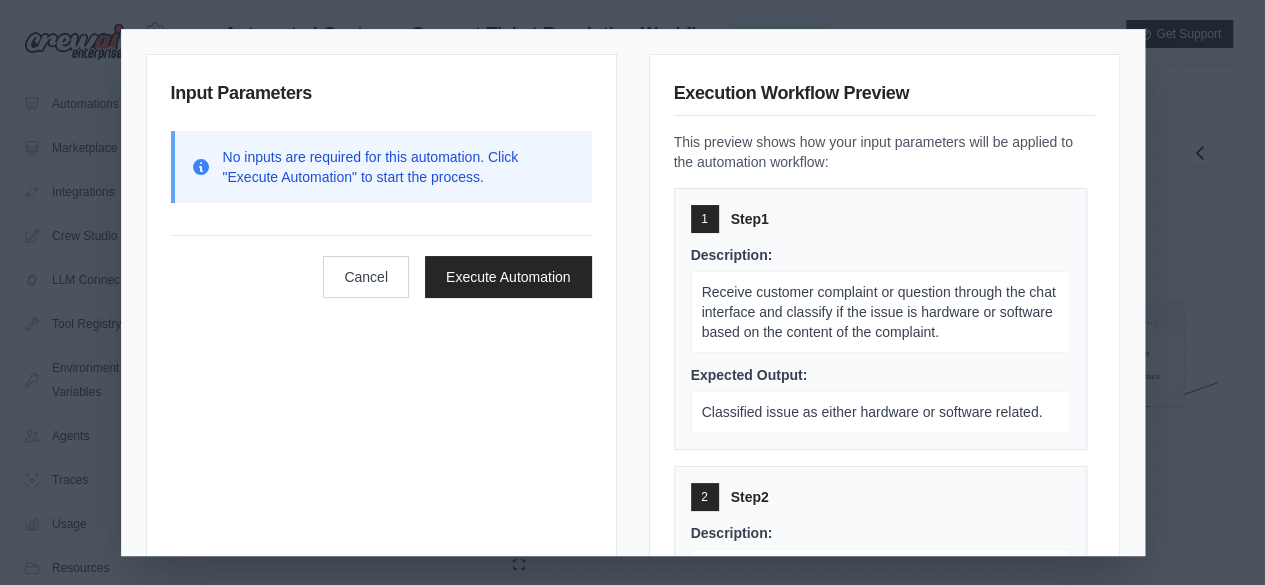 scroll, scrollTop: 393, scrollLeft: 0, axis: vertical 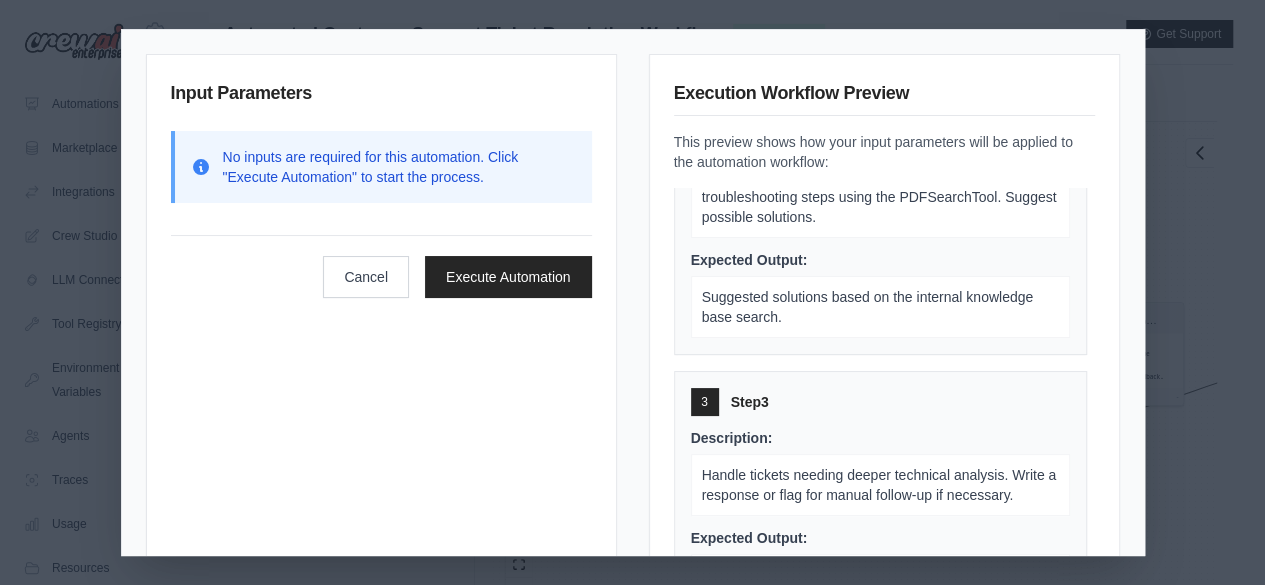 click on "Input Parameters No inputs are required for this automation. Click "Execute Automation" to start the process. Cancel Execute Automation Execution Workflow Preview This preview shows how your input parameters will be applied to the automation workflow: 1 Step  1 Description: Receive customer complaint or question through the chat interface and classify if the issue is hardware or software based on the content of the complaint. Expected Output: Classified issue as either hardware or software related. 2 Step  2 Description: Search the internal knowledge base PDF for answers or troubleshooting steps using the PDFSearchTool. Suggest possible solutions. Expected Output: Suggested solutions based on the internal knowledge base search. 3 Step  3 Description: Handle tickets needing deeper technical analysis. Write a response or flag for manual follow-up if necessary. Expected Output: Detailed response or flag for manual follow-up for complex issues. 4 Step  4 Description: Expected Output:" at bounding box center (632, 292) 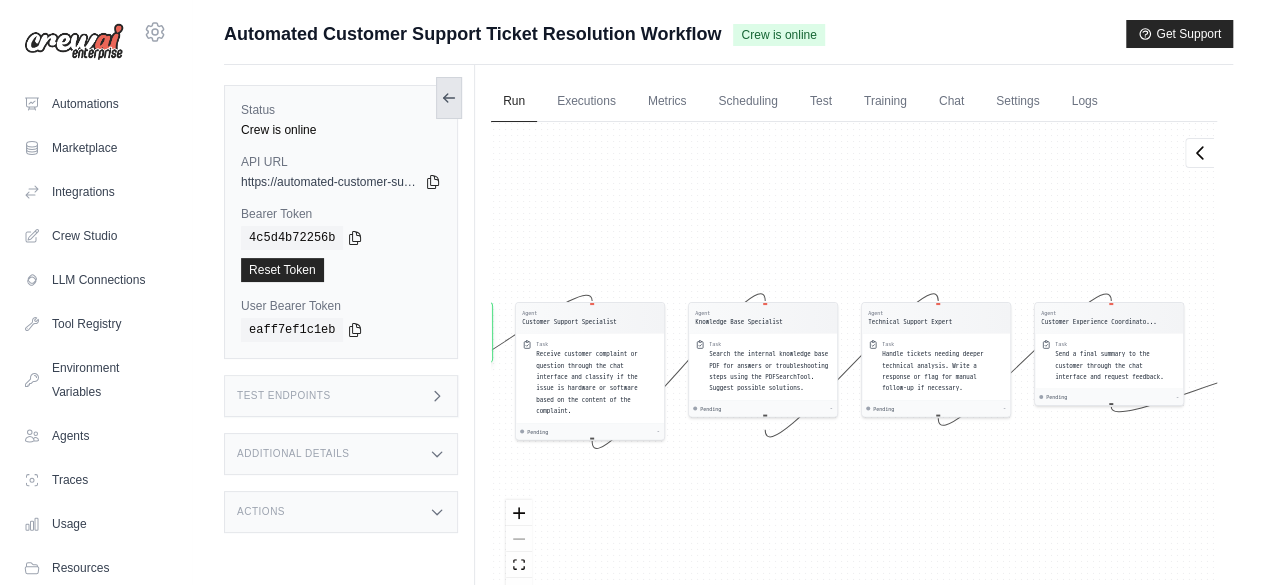 click 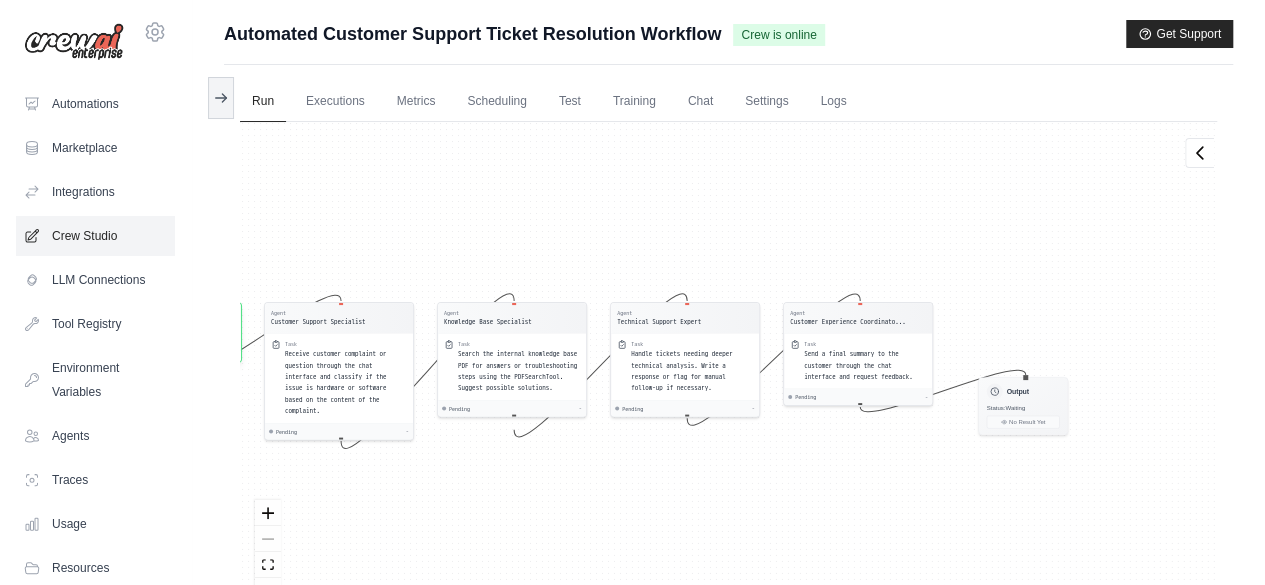 click on "Crew Studio" at bounding box center (95, 236) 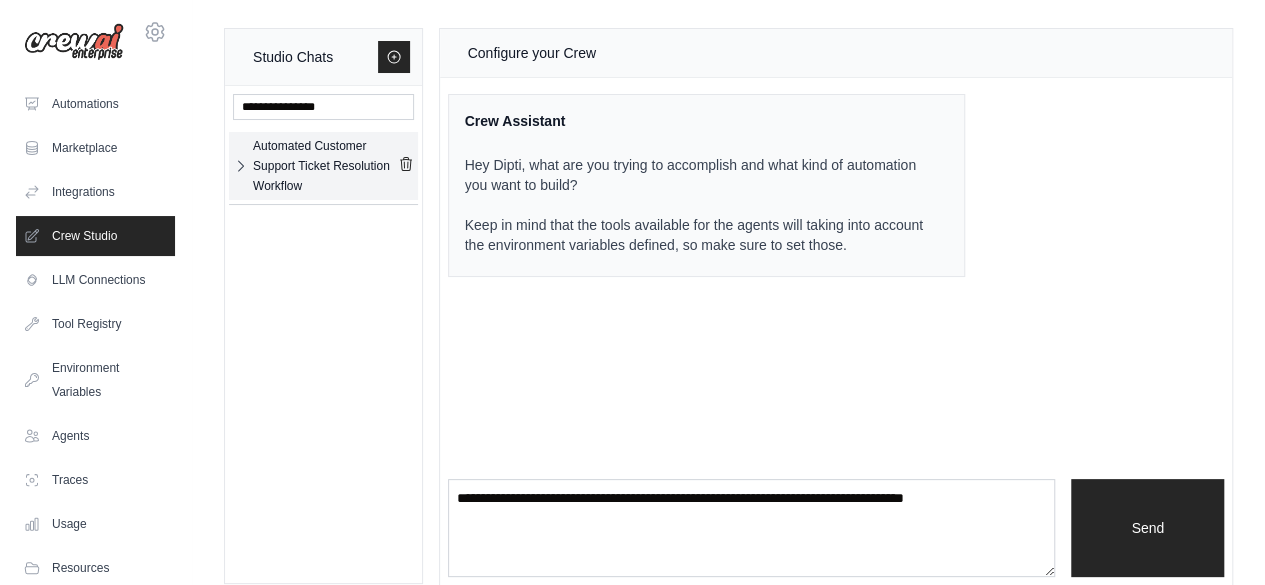 click 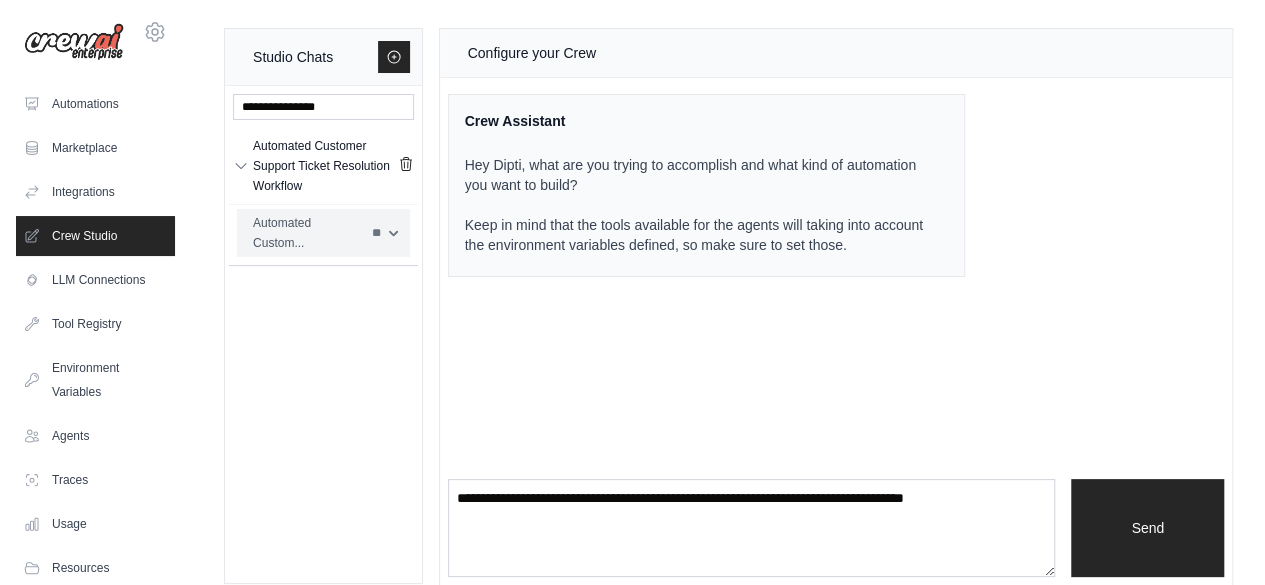 click on "**
**
**
**" at bounding box center (384, 233) 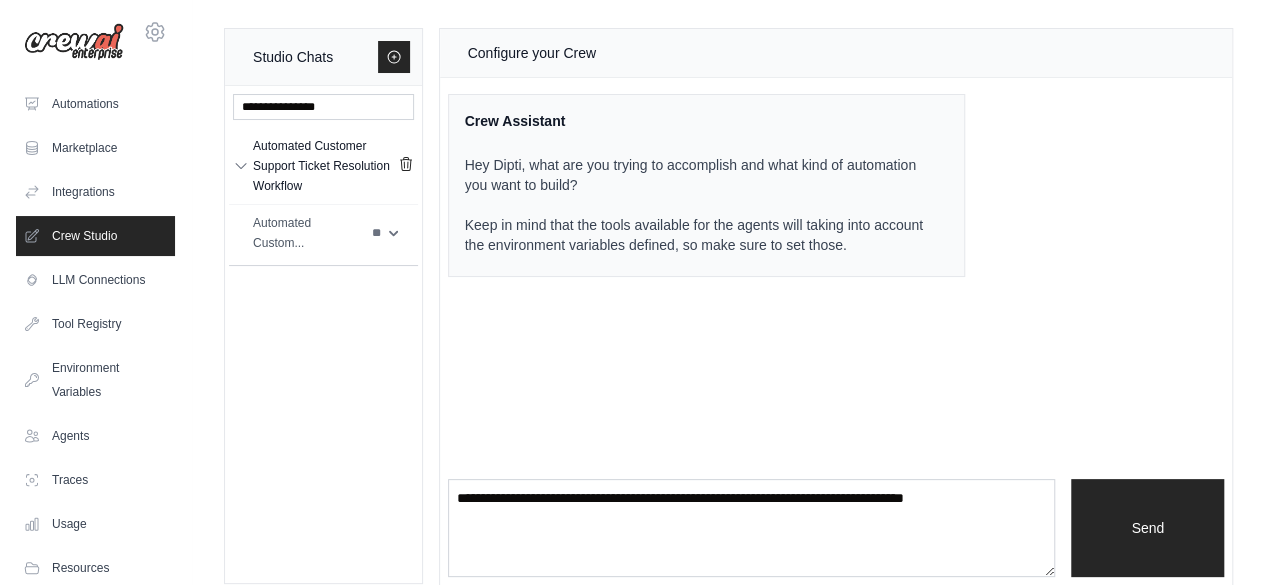 click on "Automated Custom...
**
**
**
**" at bounding box center [323, 232] 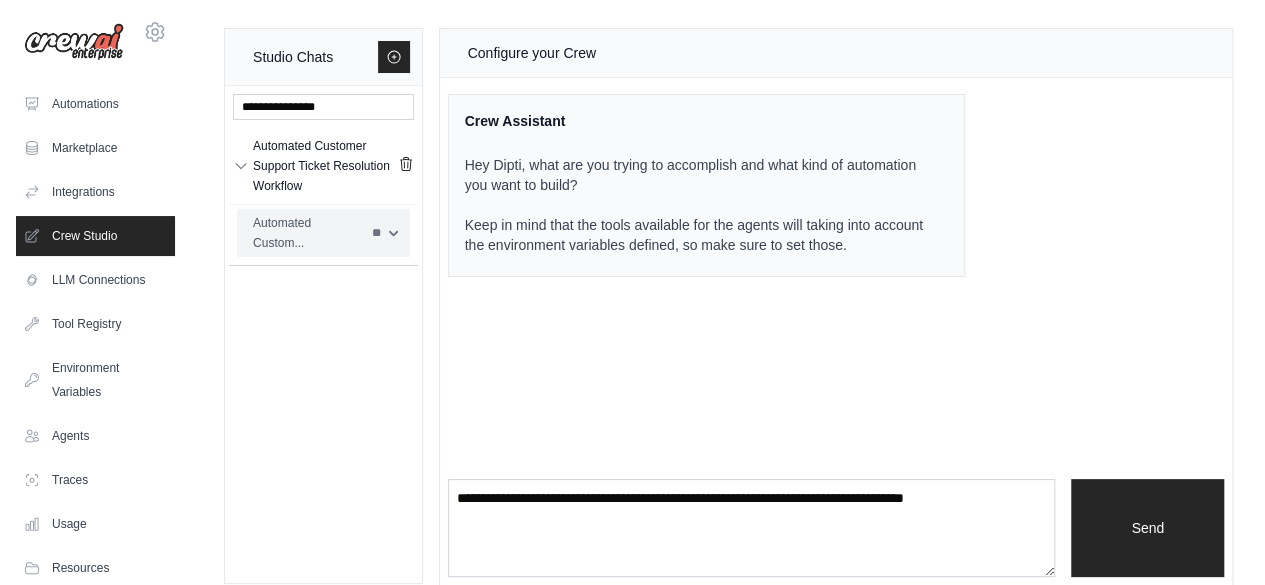 click on "Automated Custom..." at bounding box center (306, 233) 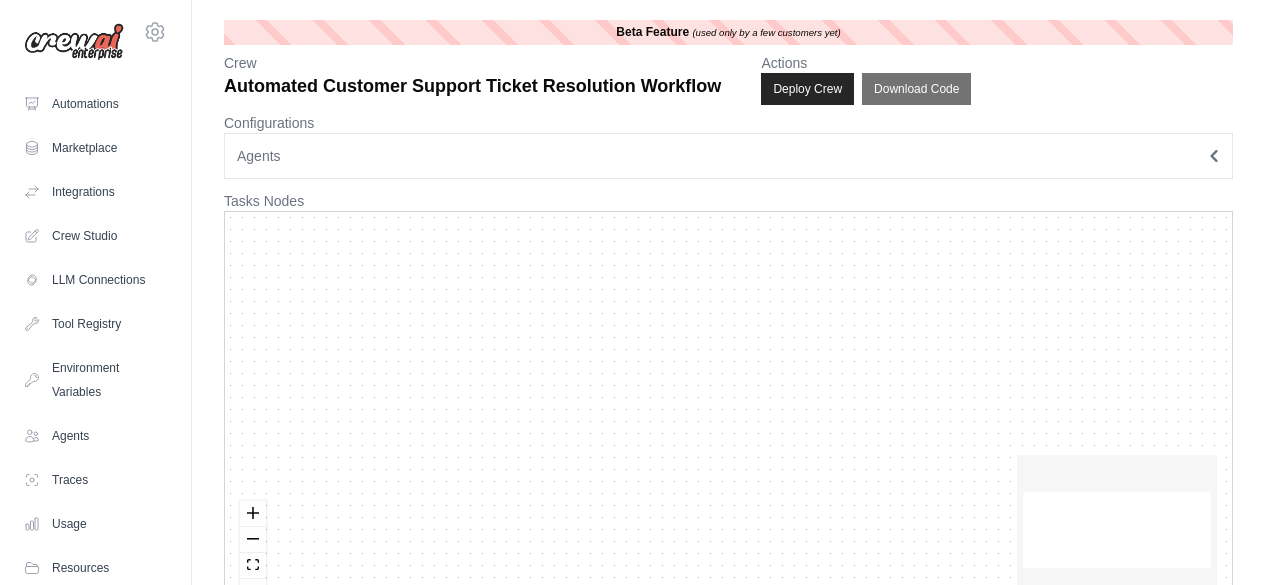 scroll, scrollTop: 0, scrollLeft: 0, axis: both 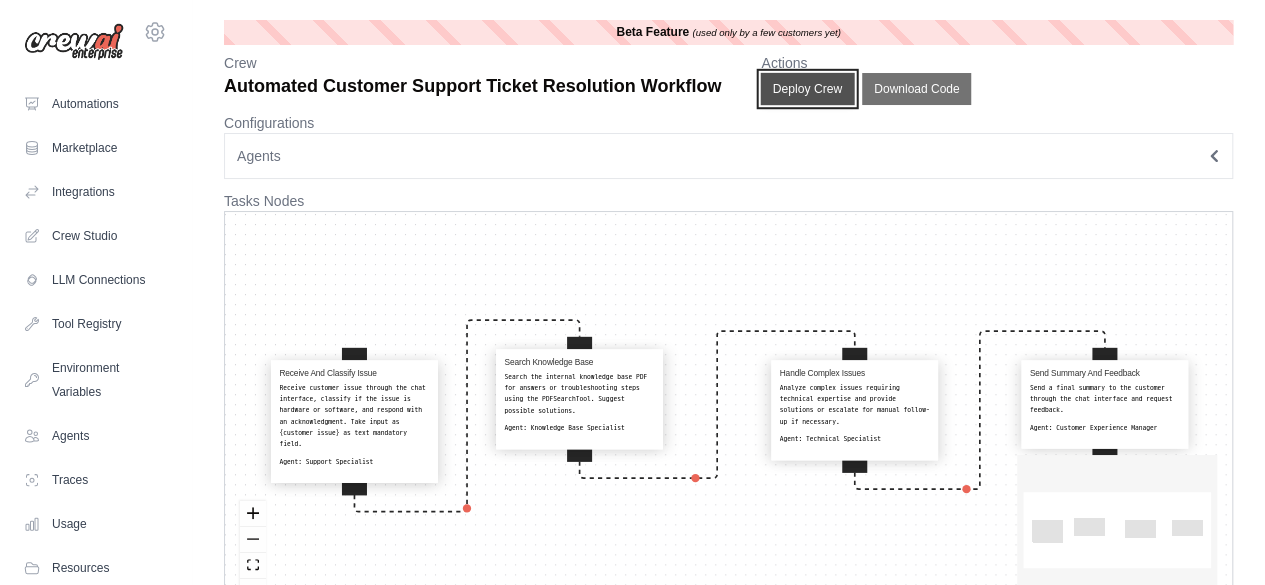 click on "Deploy Crew" at bounding box center (808, 89) 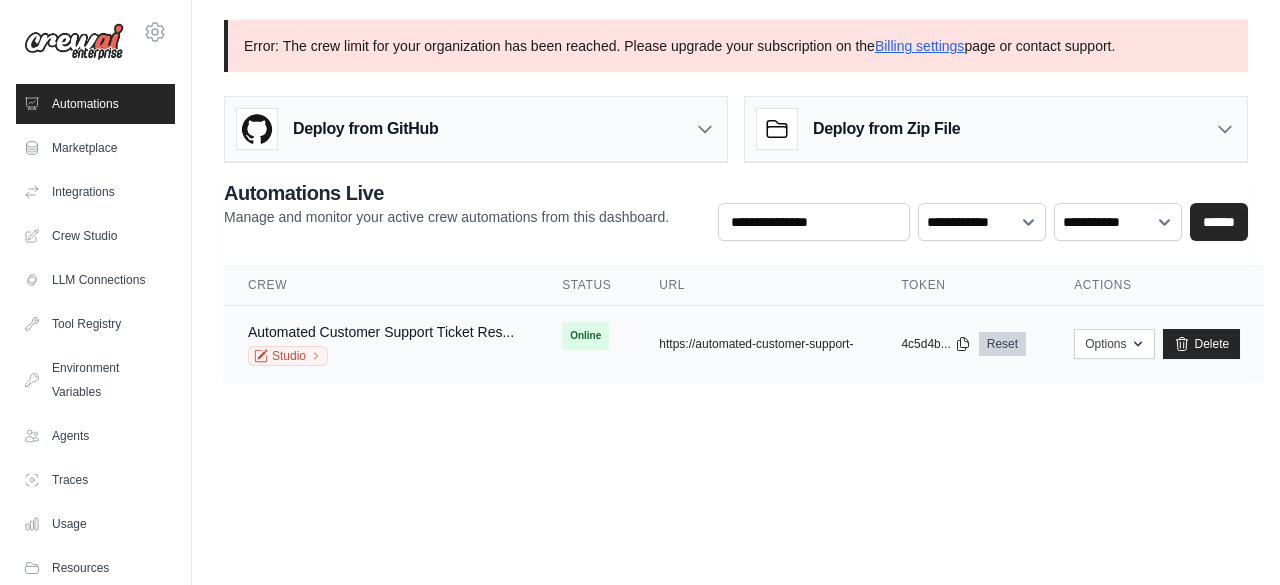 click on "Reset" at bounding box center [1002, 344] 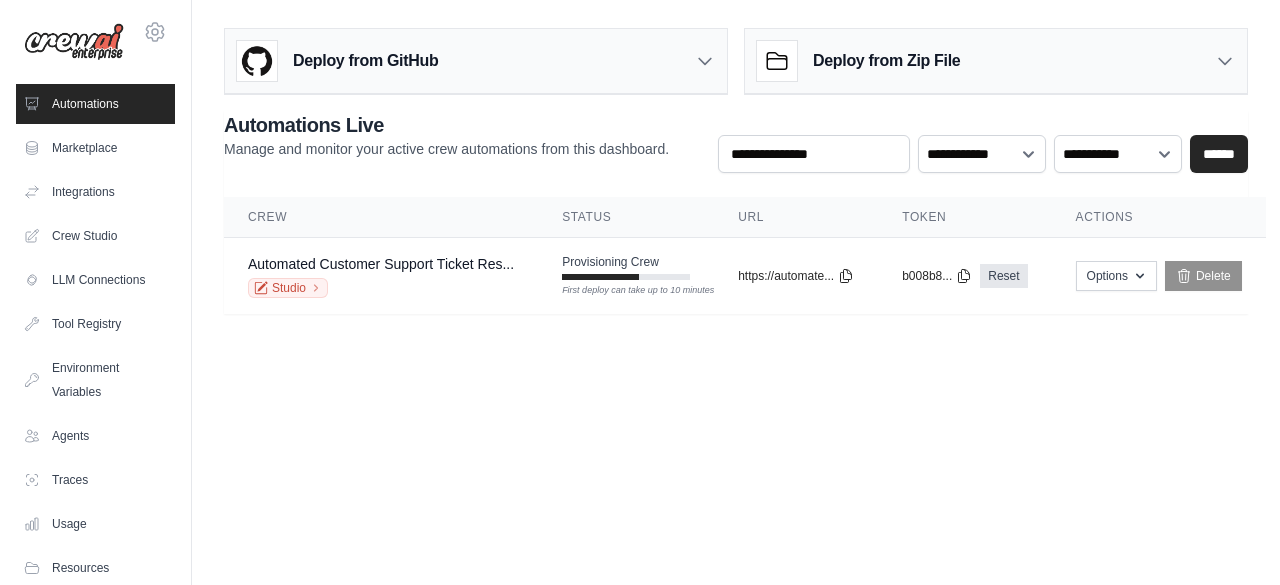 scroll, scrollTop: 0, scrollLeft: 0, axis: both 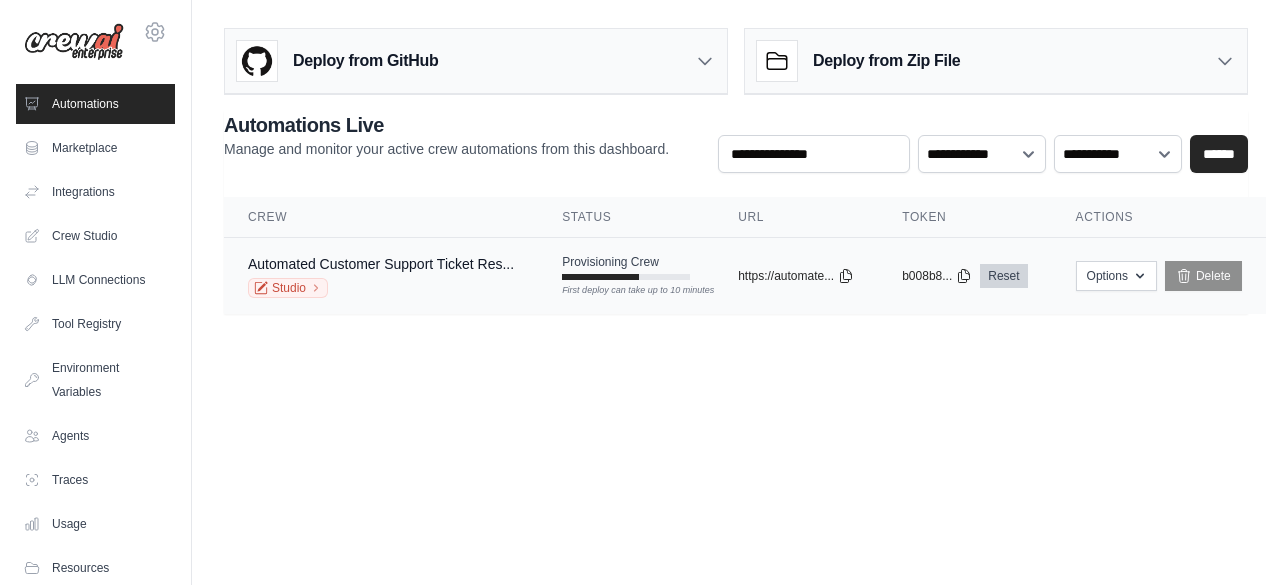 click on "Reset" at bounding box center (1003, 276) 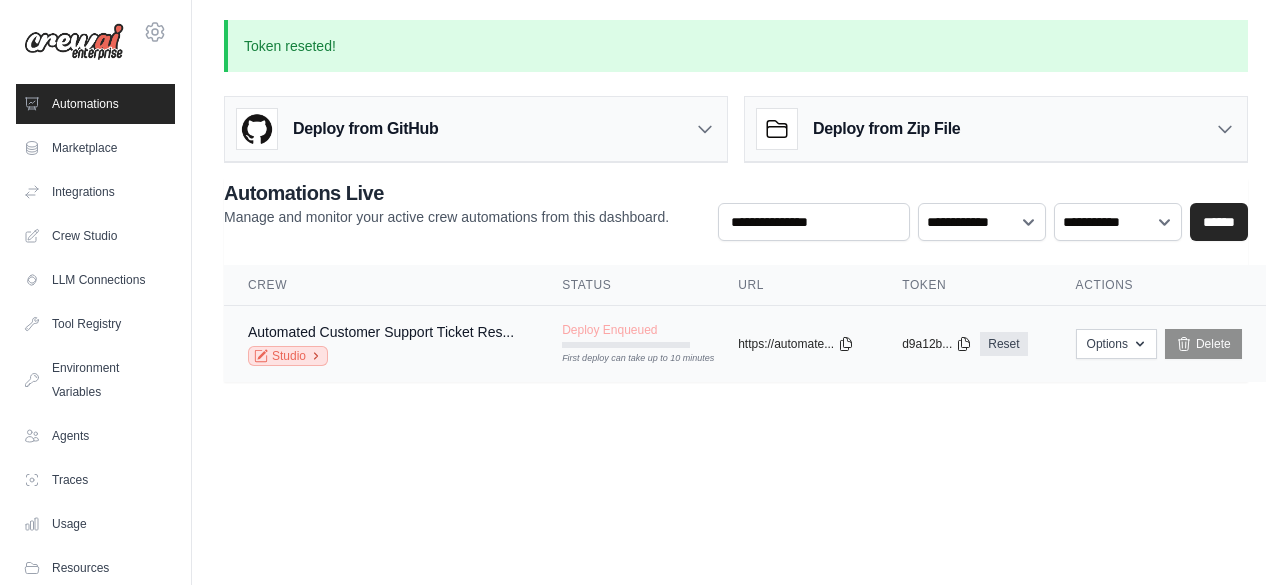 click on "Studio" at bounding box center [288, 356] 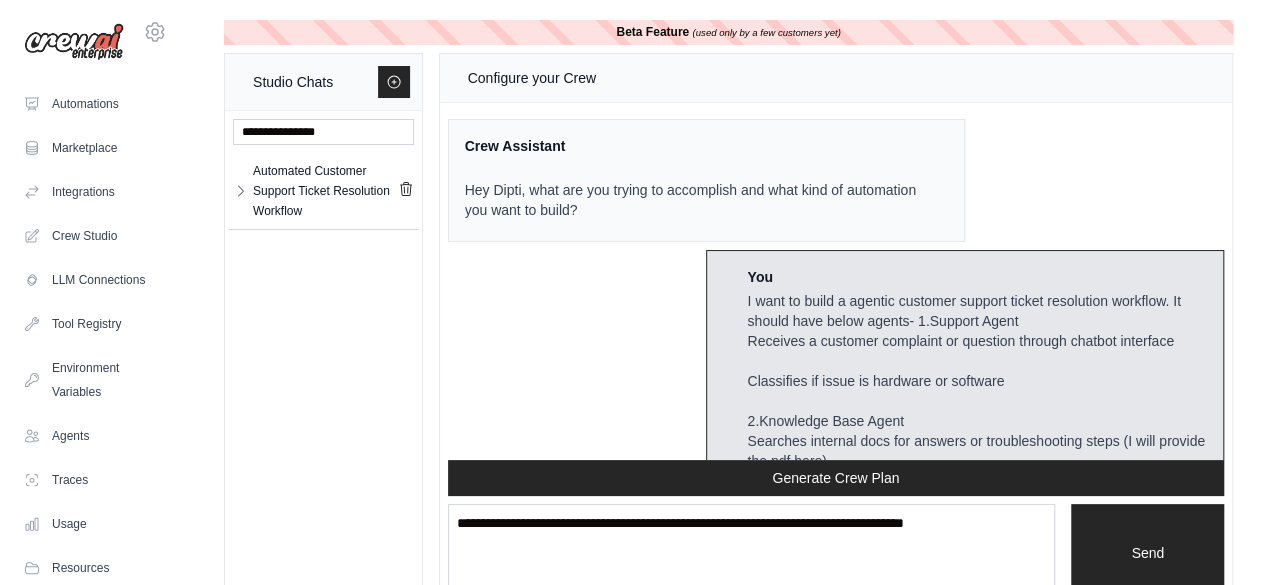 scroll, scrollTop: 10940, scrollLeft: 0, axis: vertical 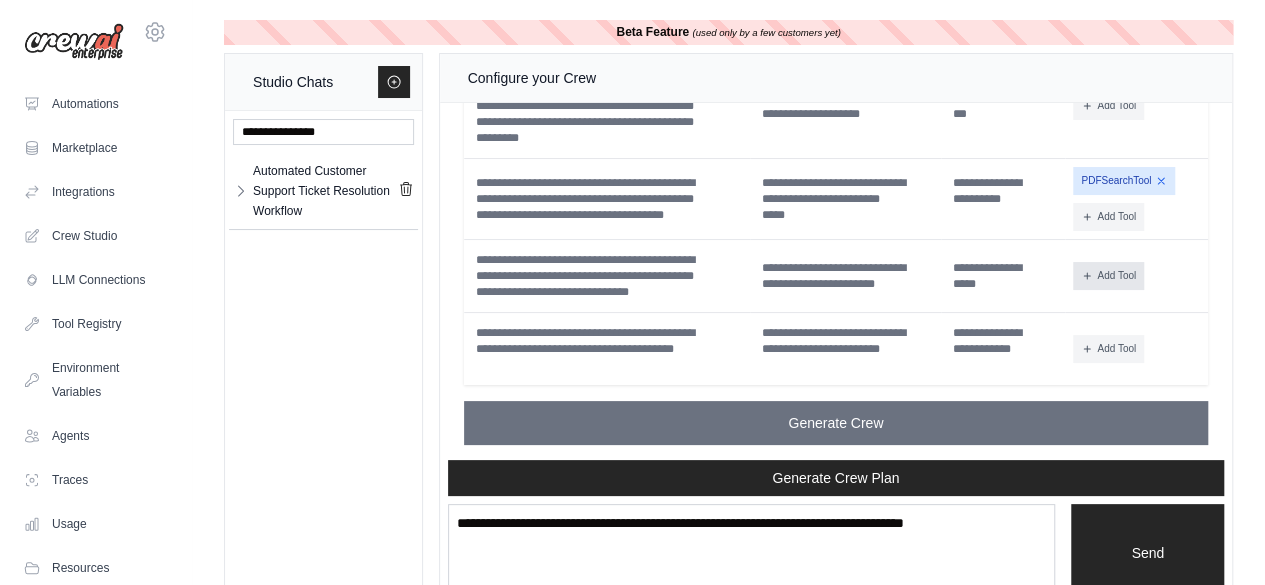 click on "Add Tool" at bounding box center (1108, 276) 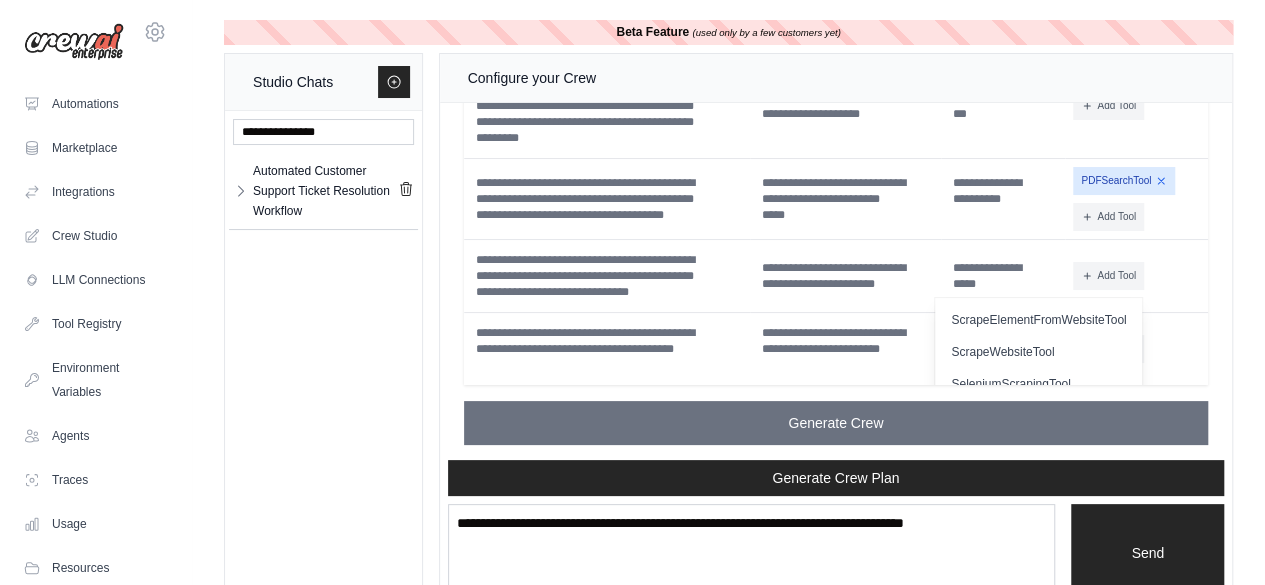 scroll, scrollTop: 418, scrollLeft: 0, axis: vertical 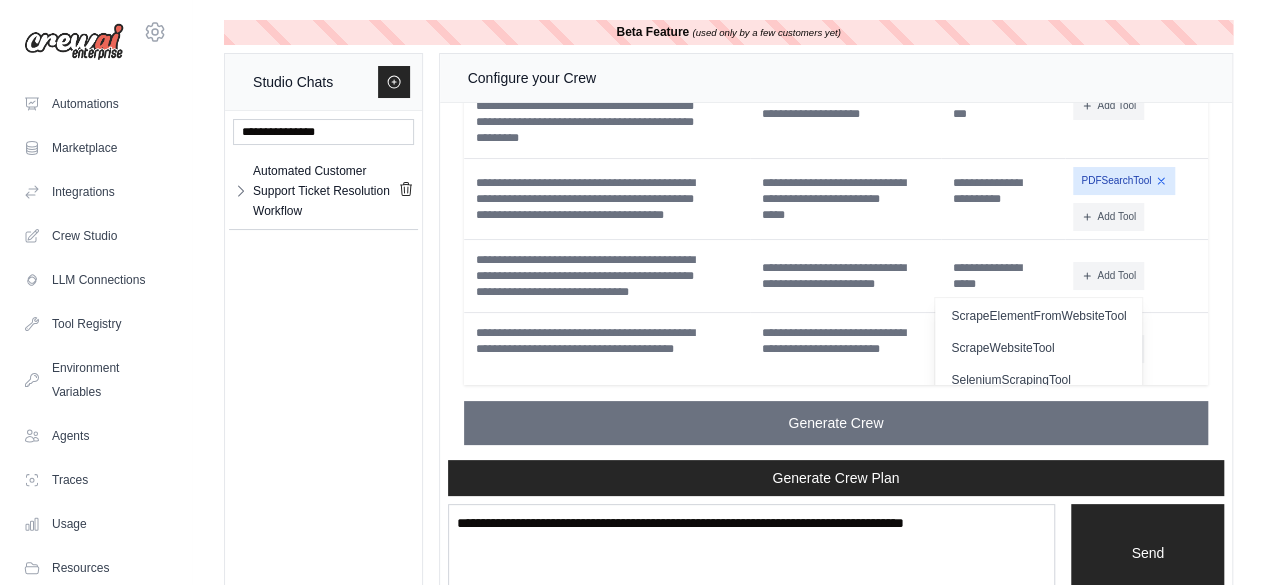 type 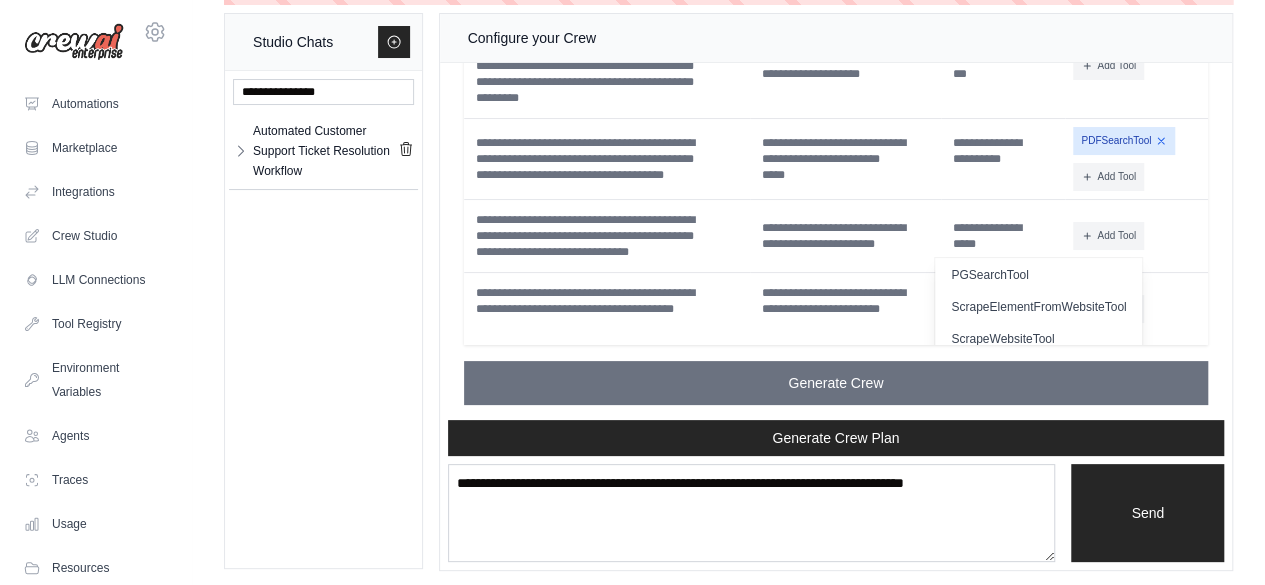 scroll, scrollTop: 378, scrollLeft: 0, axis: vertical 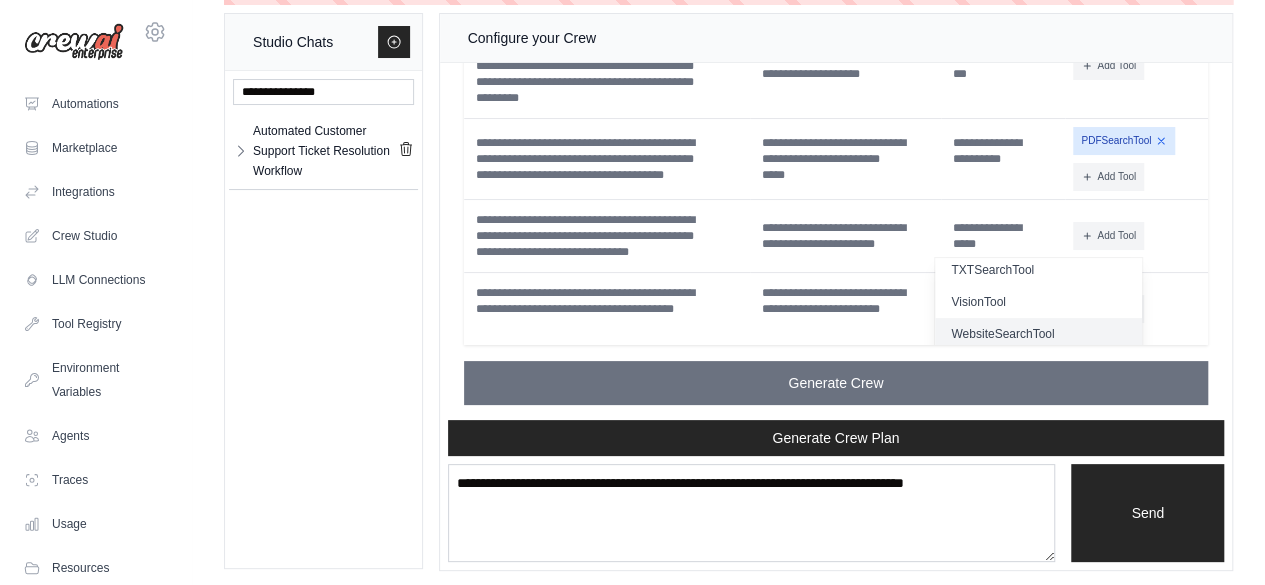click on "WebsiteSearchTool" at bounding box center [1038, 334] 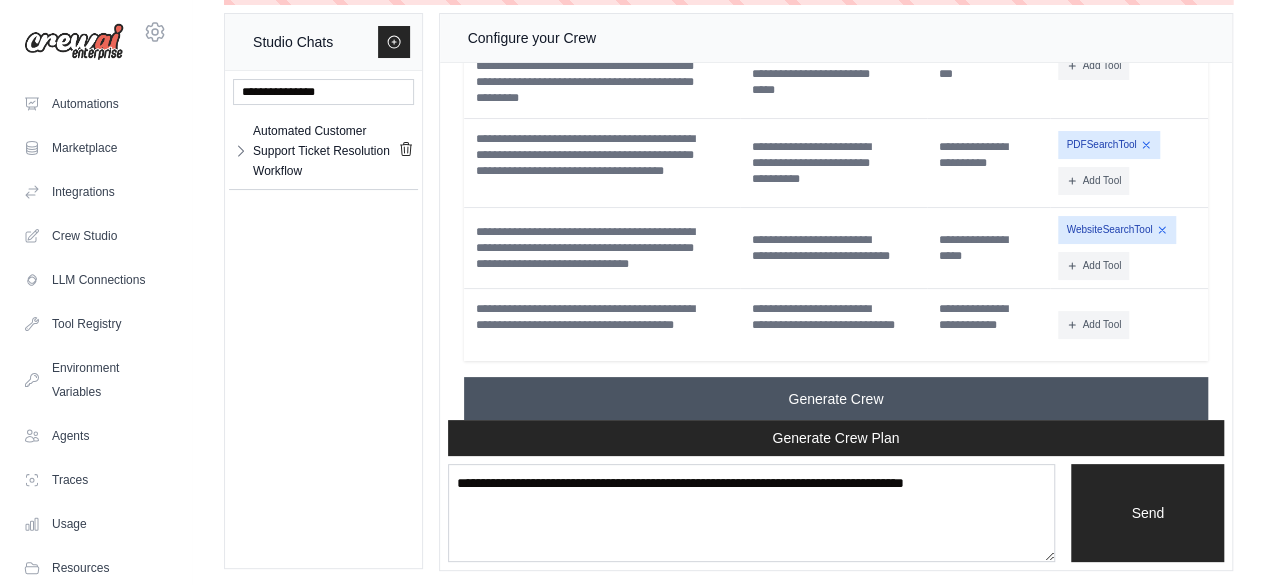 click on "Generate Crew" at bounding box center [836, 399] 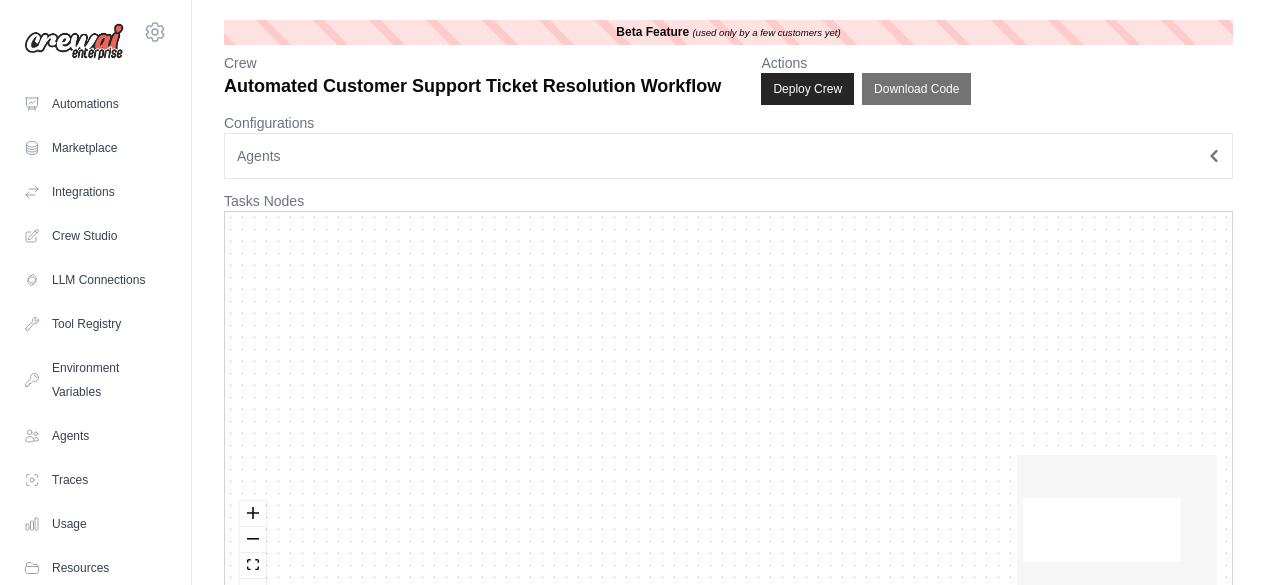 scroll, scrollTop: 0, scrollLeft: 0, axis: both 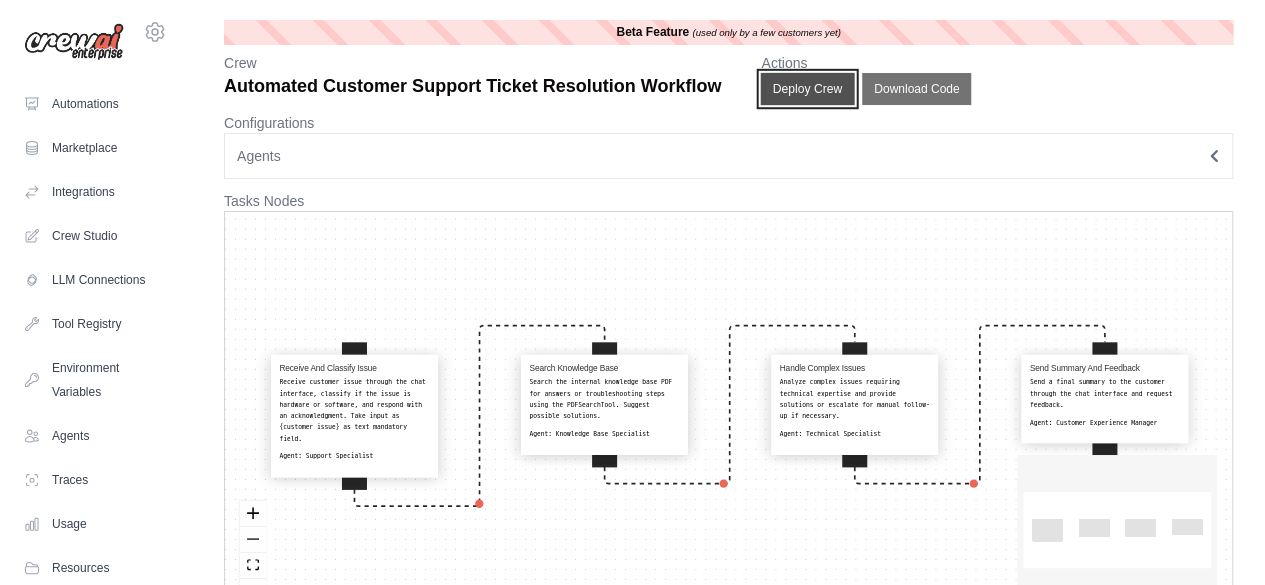 click on "Deploy Crew" at bounding box center [808, 89] 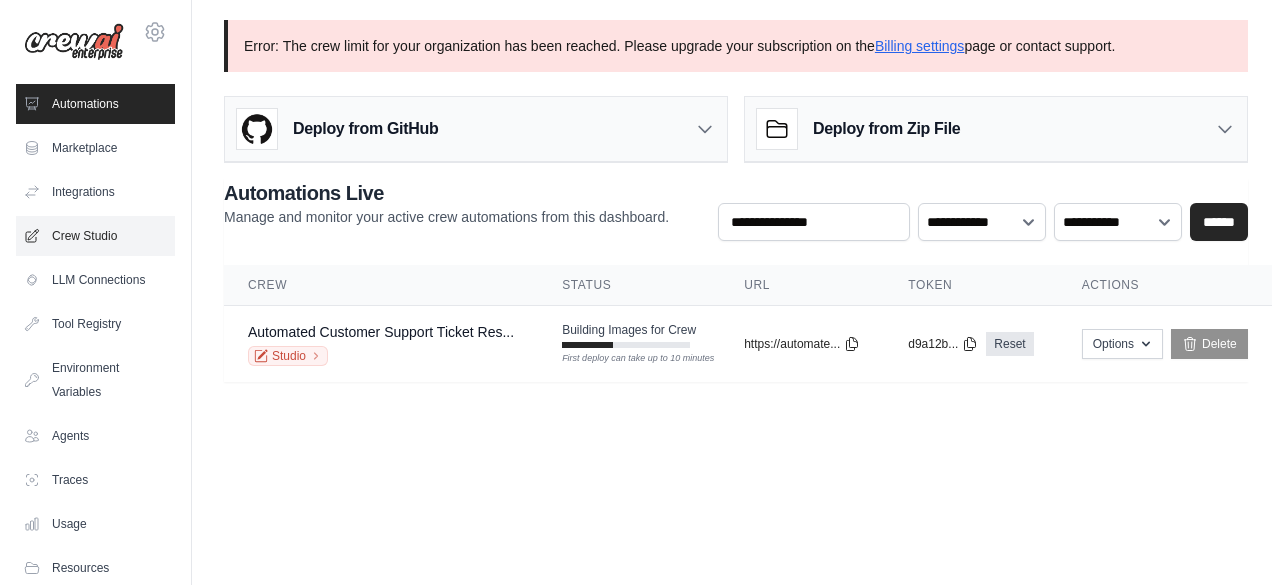 click on "Crew Studio" at bounding box center (95, 236) 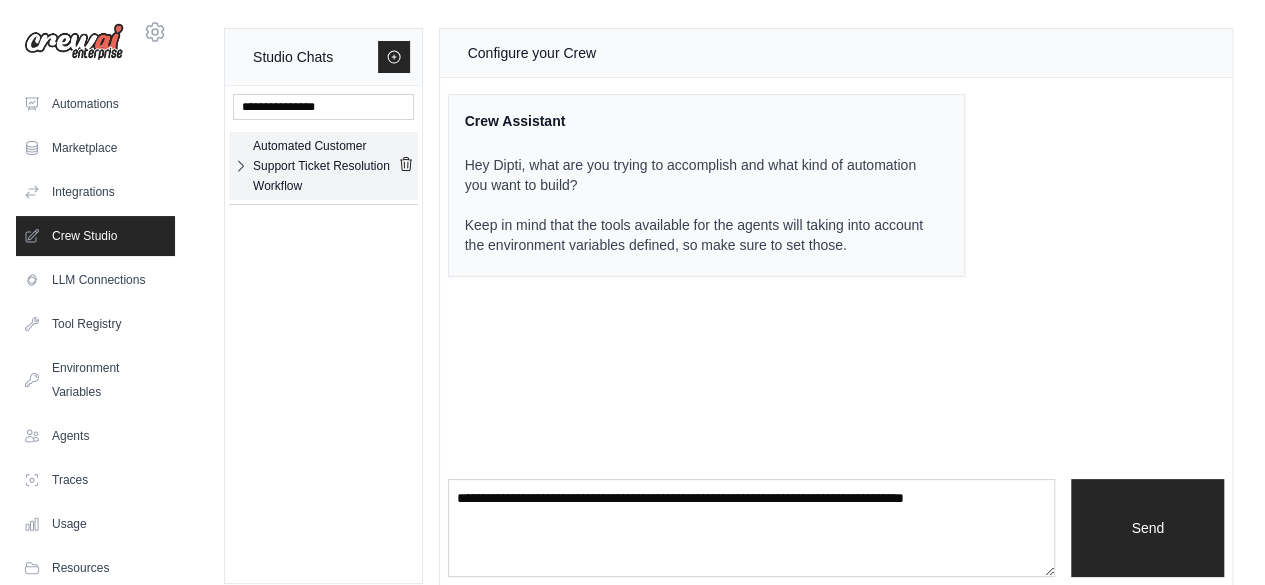 click 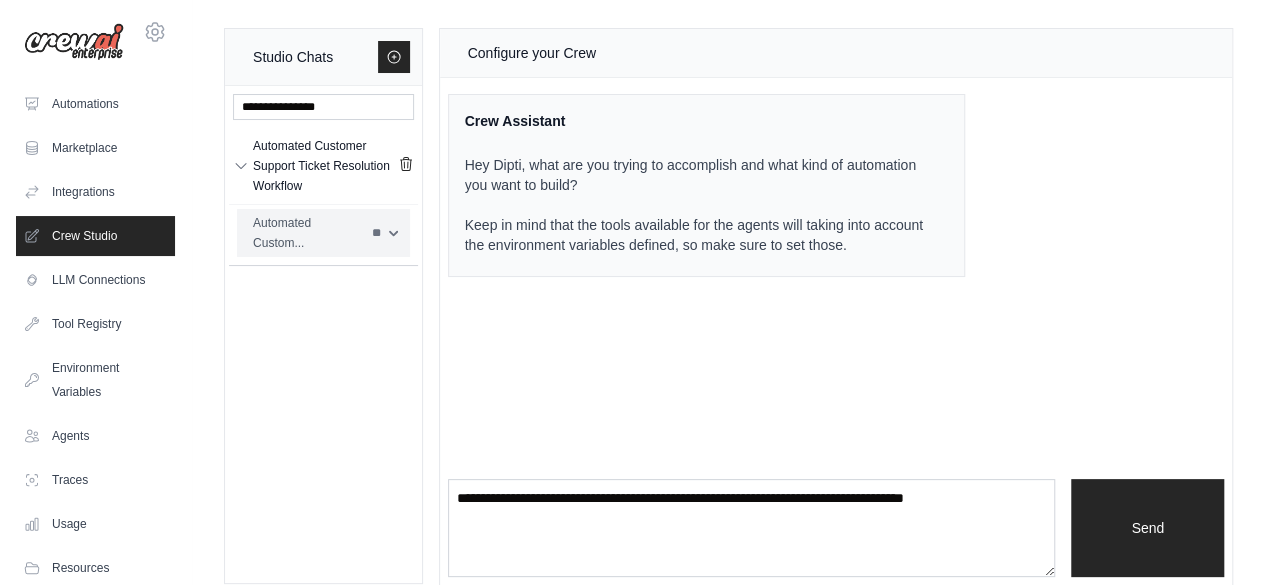 click on "**
**
**
**
**" at bounding box center [384, 233] 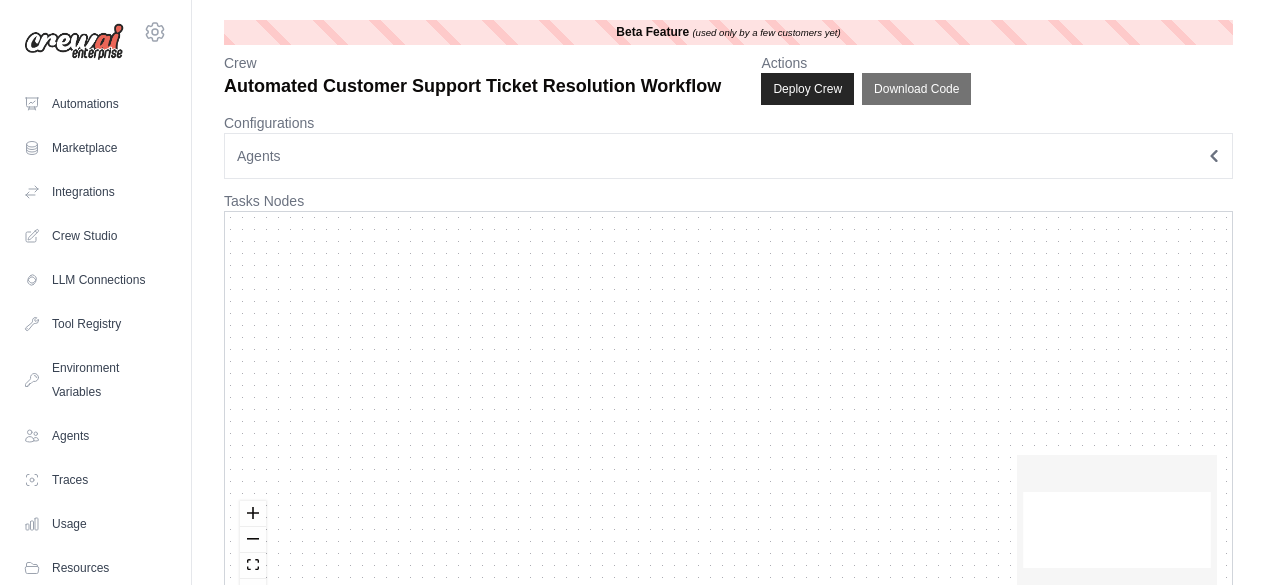 scroll, scrollTop: 0, scrollLeft: 0, axis: both 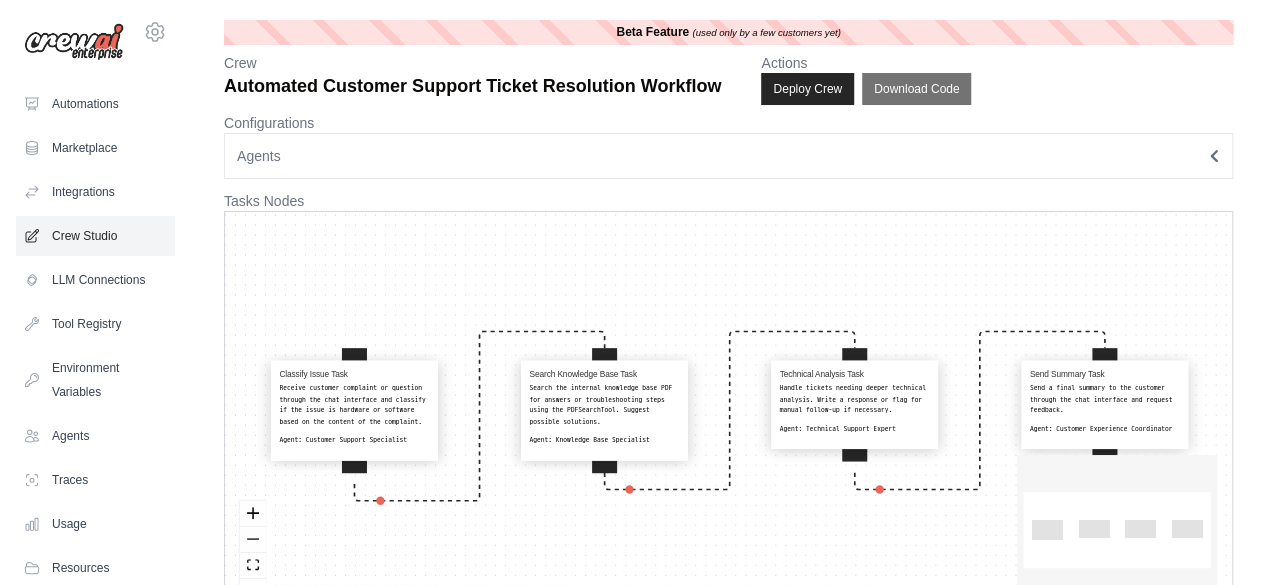 click on "Crew Studio" at bounding box center (95, 236) 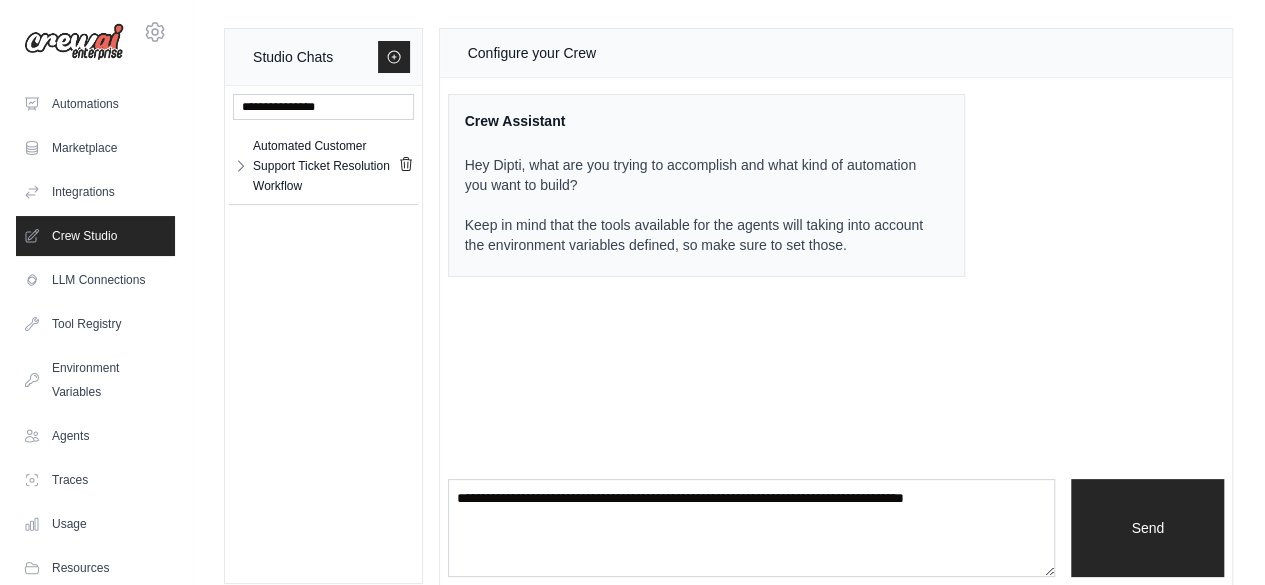 scroll, scrollTop: 0, scrollLeft: 0, axis: both 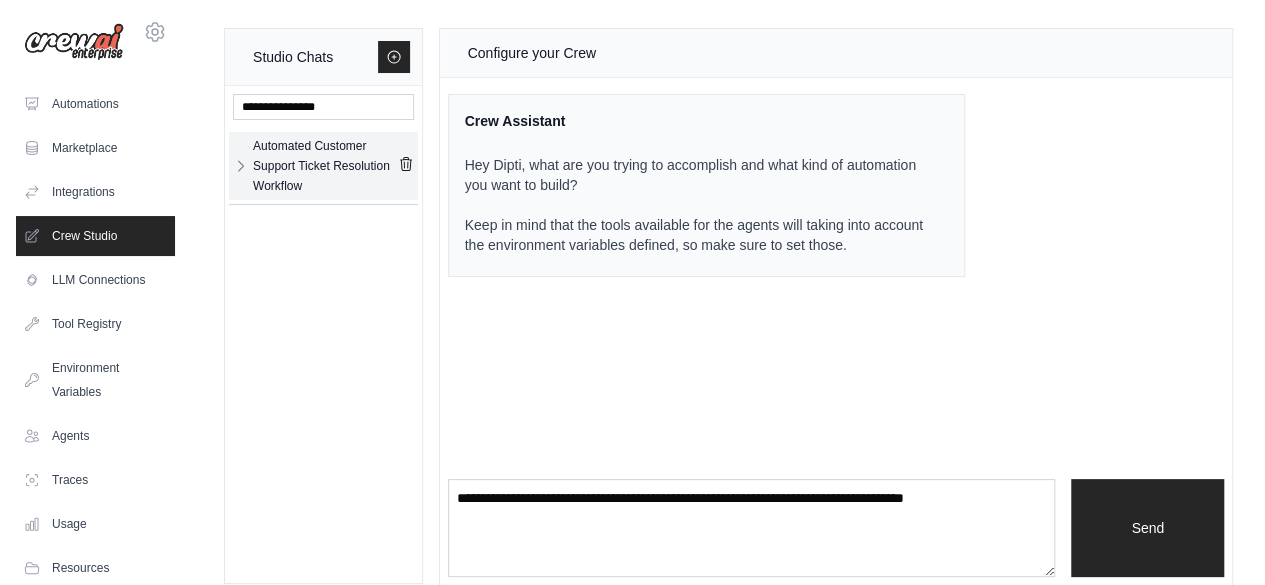 click 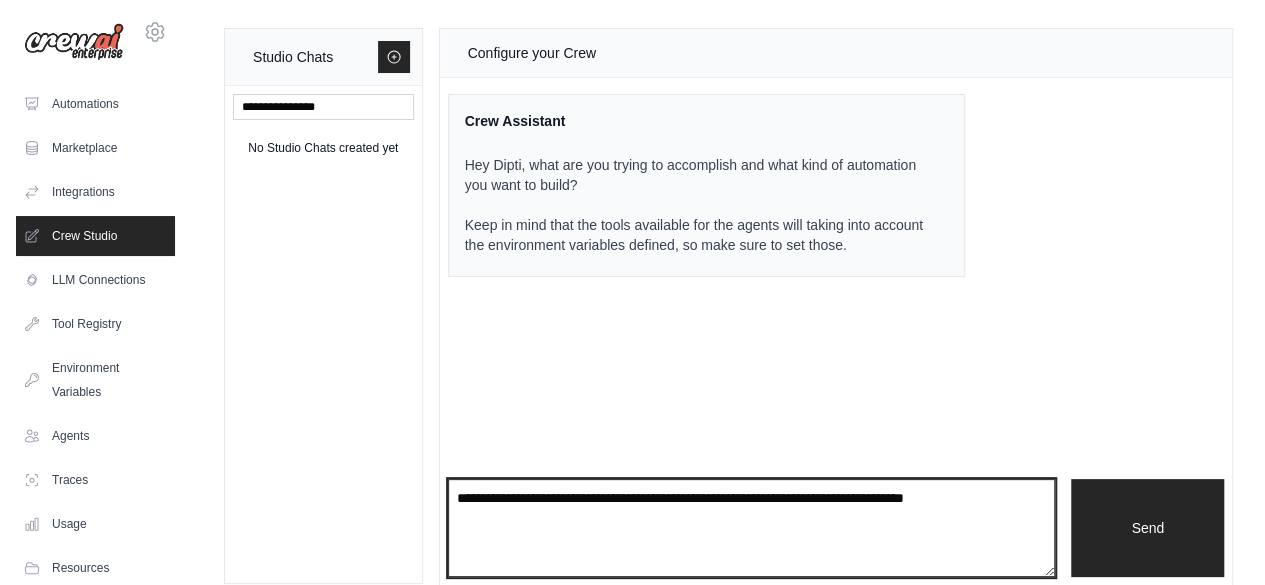 click at bounding box center [752, 528] 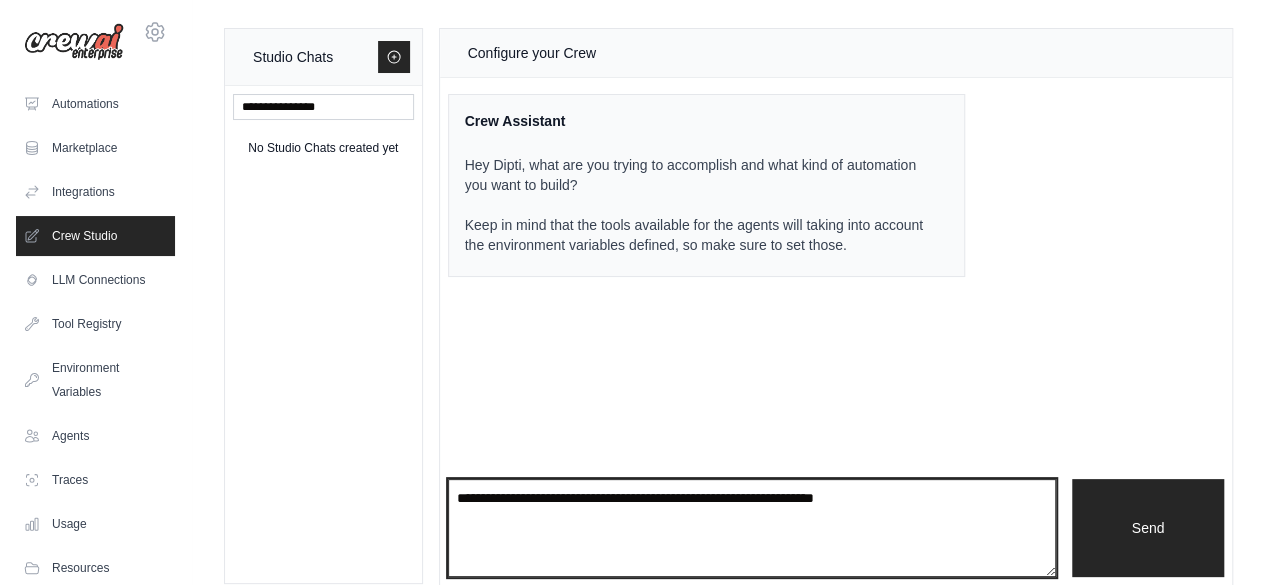 click on "**********" at bounding box center (752, 527) 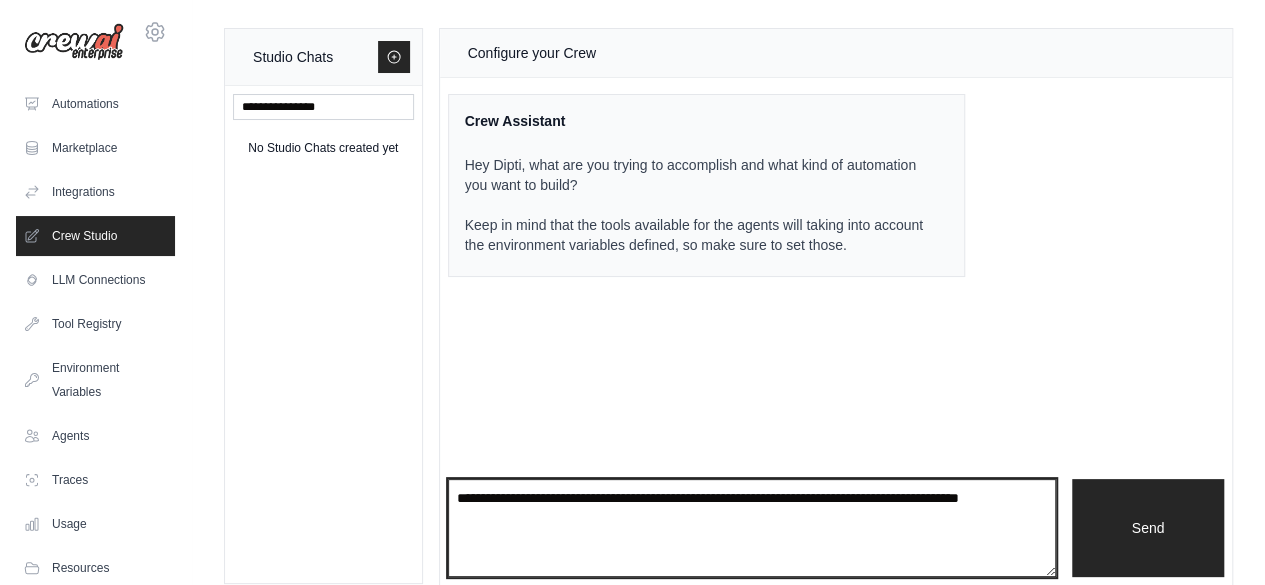 paste on "**********" 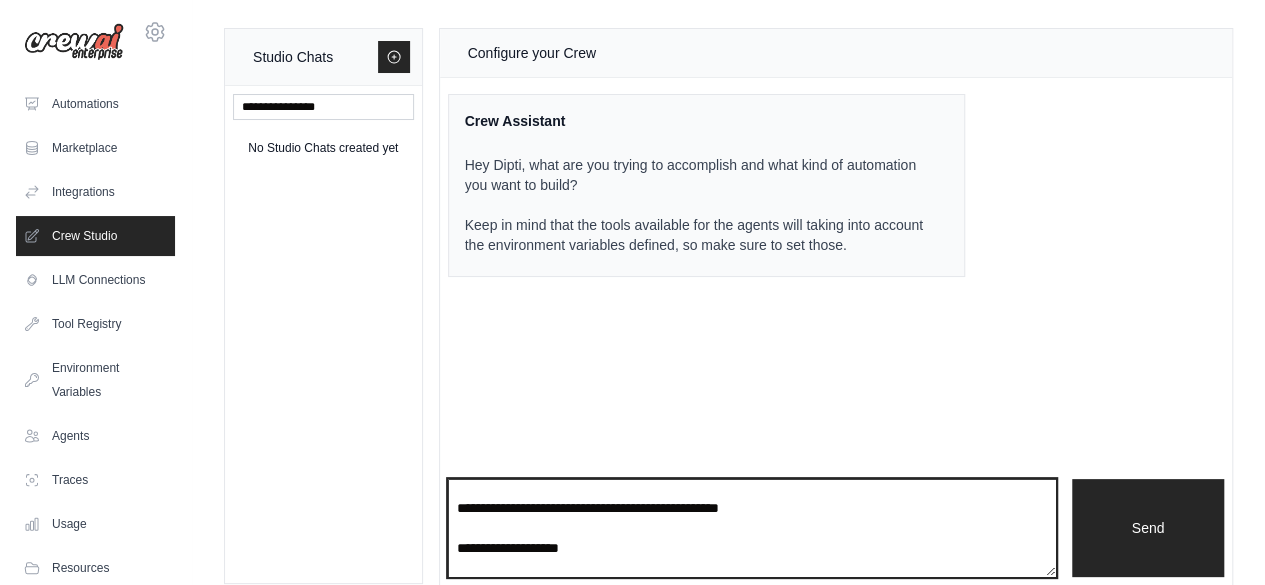 scroll, scrollTop: 10, scrollLeft: 0, axis: vertical 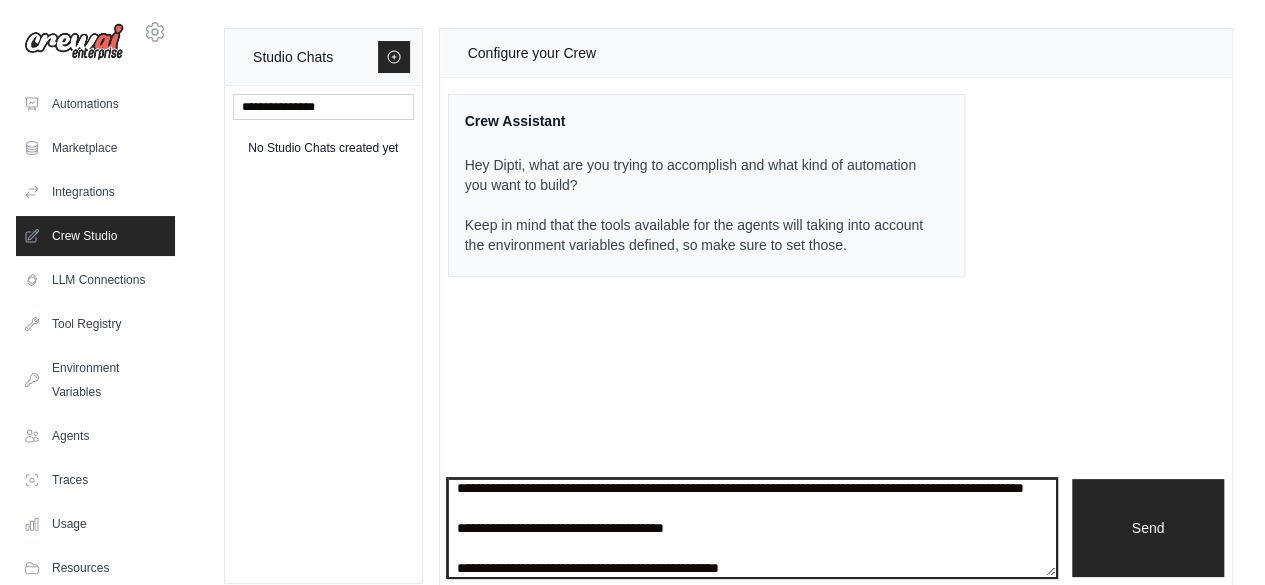 click on "**********" at bounding box center [752, 527] 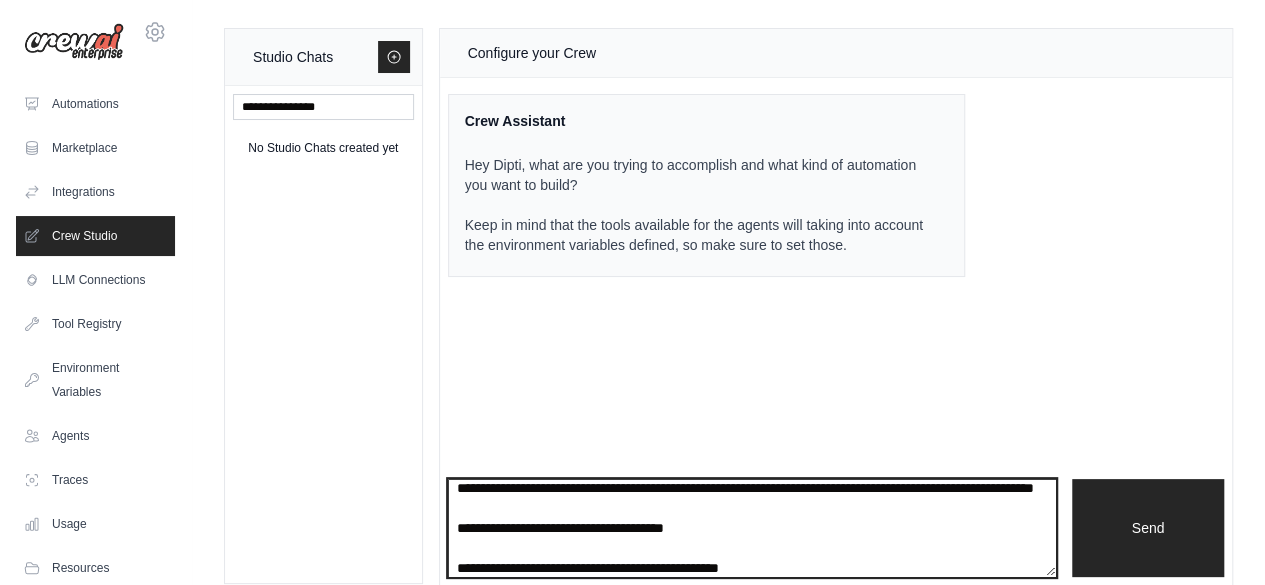 click on "**********" at bounding box center [752, 527] 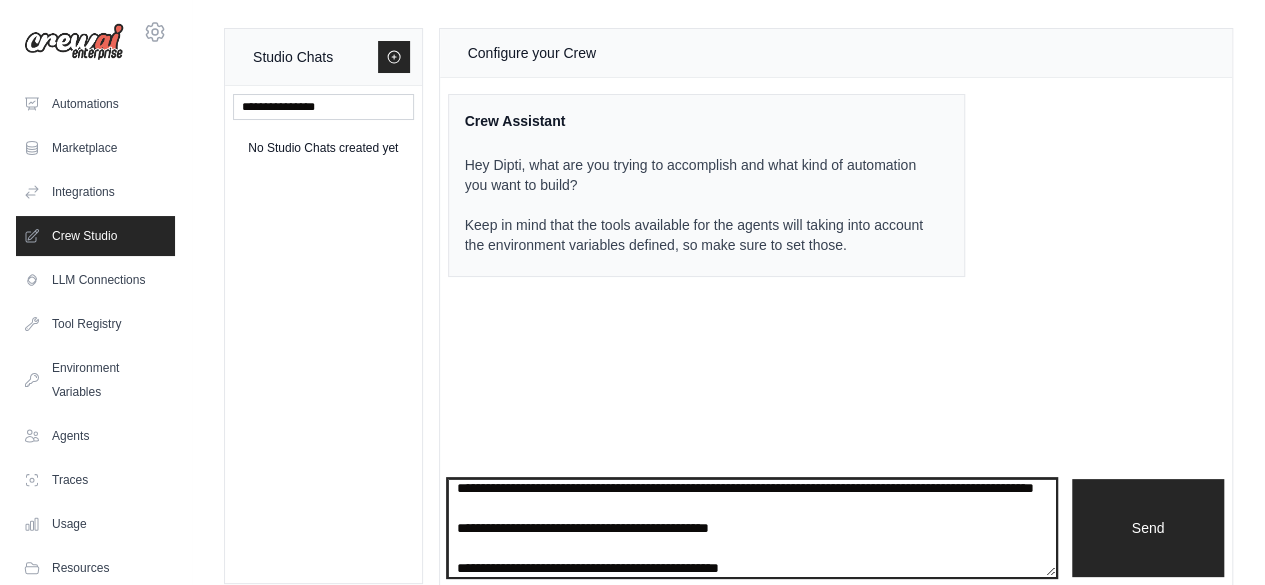 click on "**********" at bounding box center (752, 527) 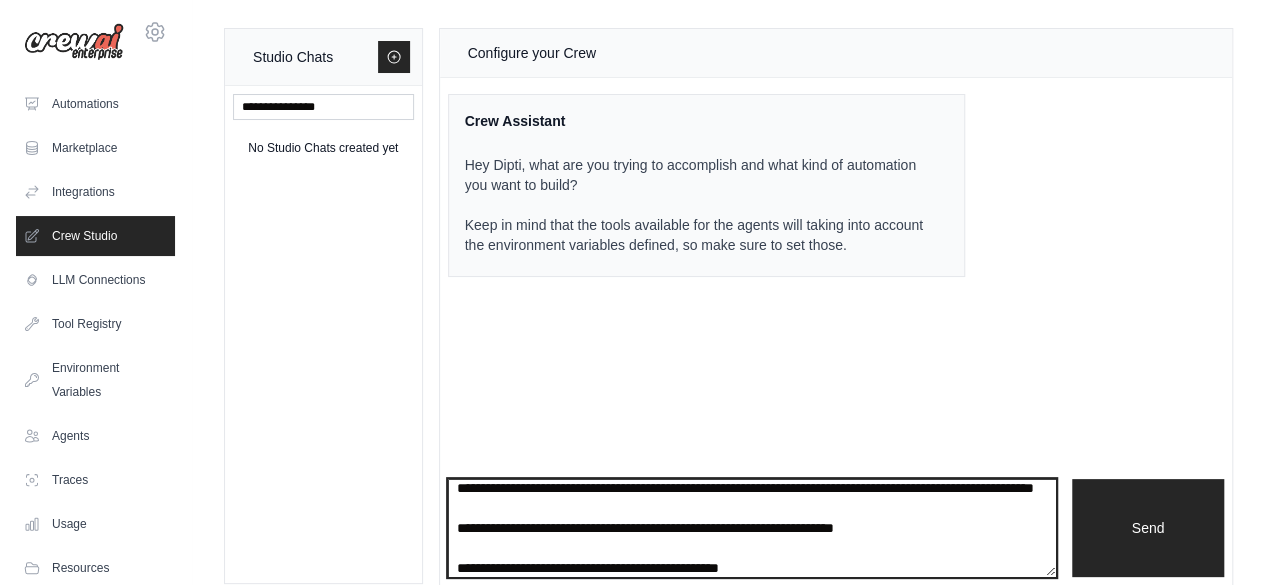 scroll, scrollTop: 30, scrollLeft: 0, axis: vertical 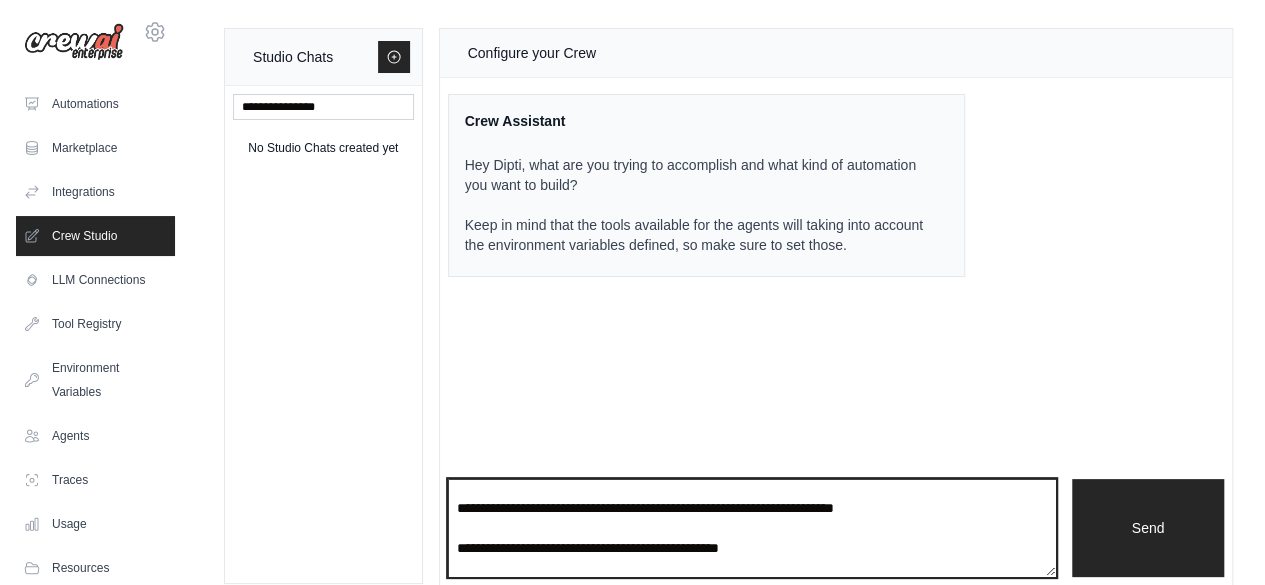 click on "**********" at bounding box center (752, 527) 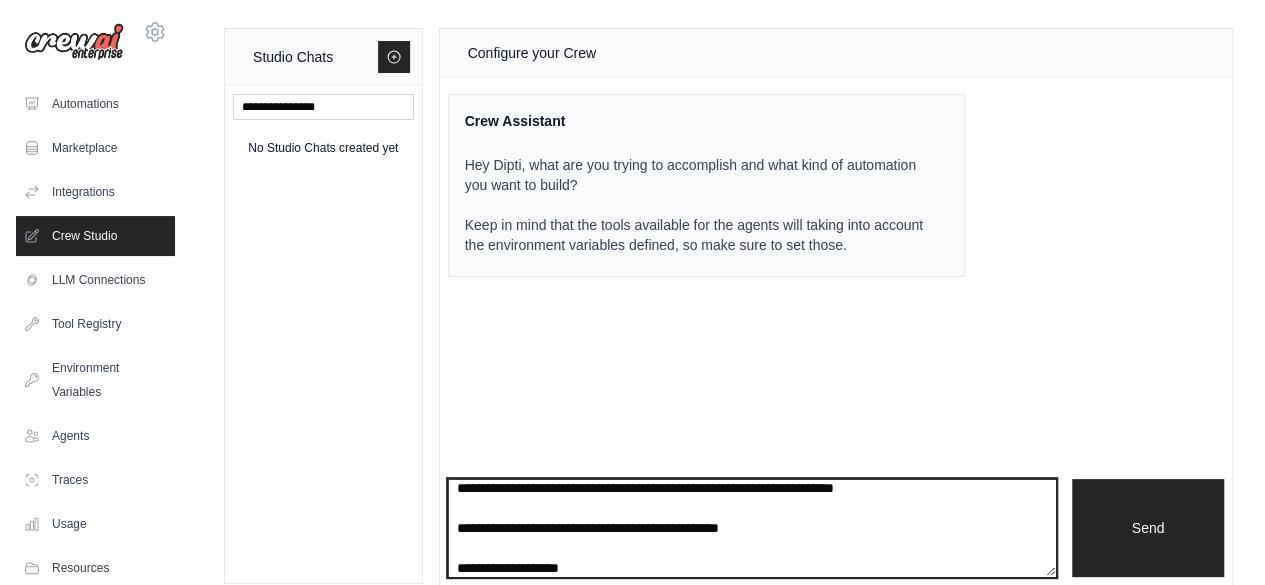 drag, startPoint x: 549, startPoint y: 546, endPoint x: 776, endPoint y: 549, distance: 227.01982 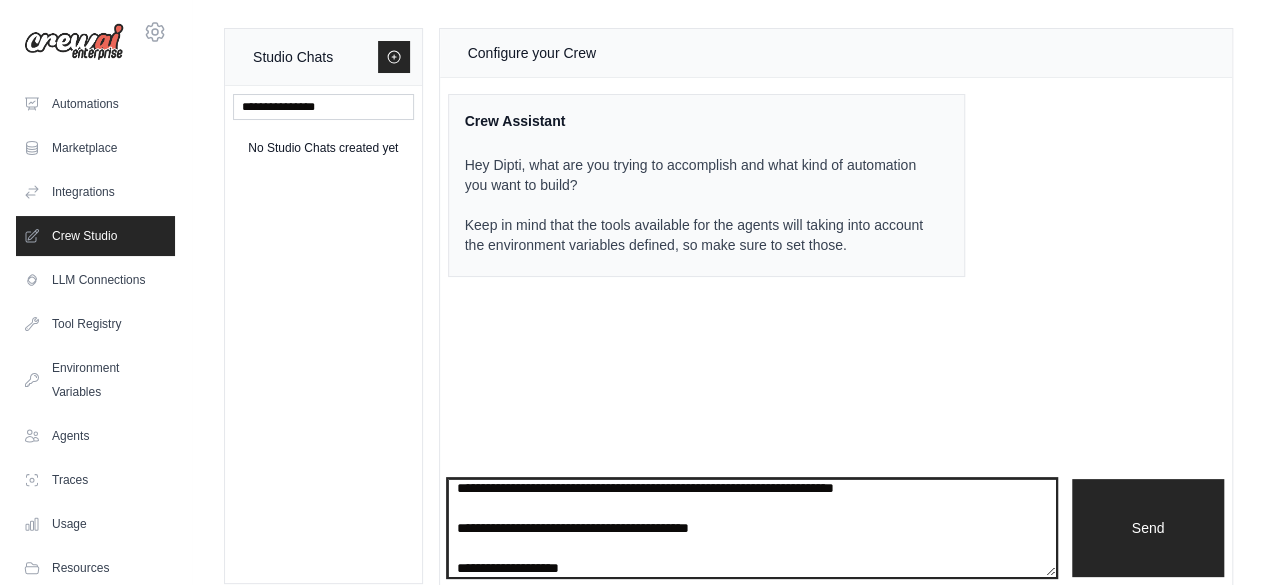 scroll, scrollTop: 70, scrollLeft: 0, axis: vertical 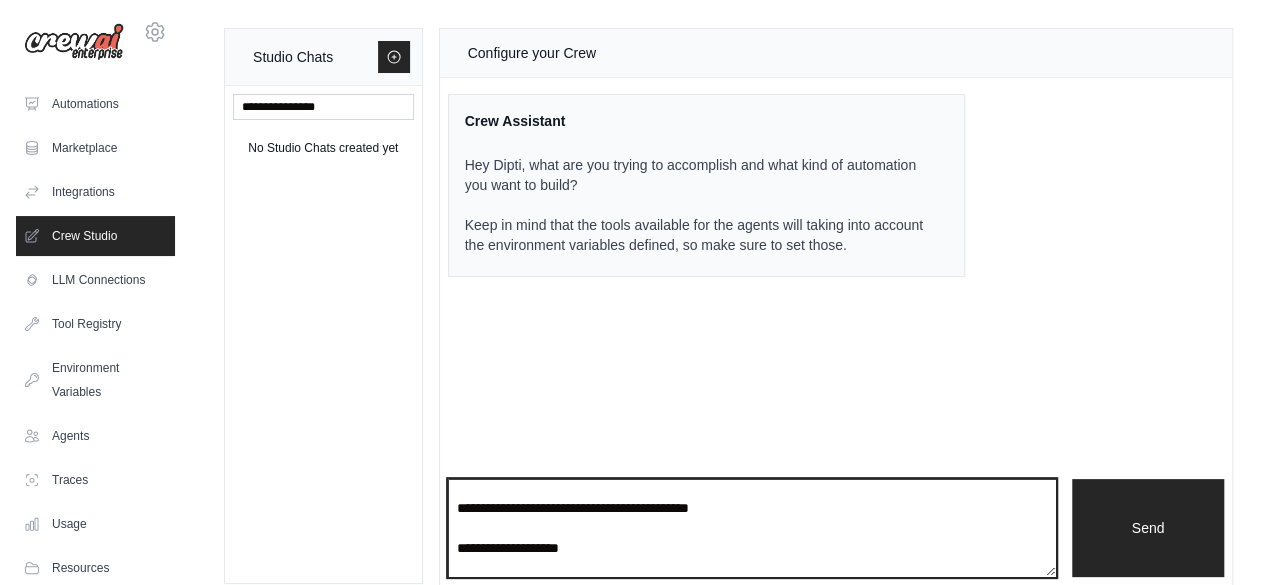 click on "**********" at bounding box center (752, 527) 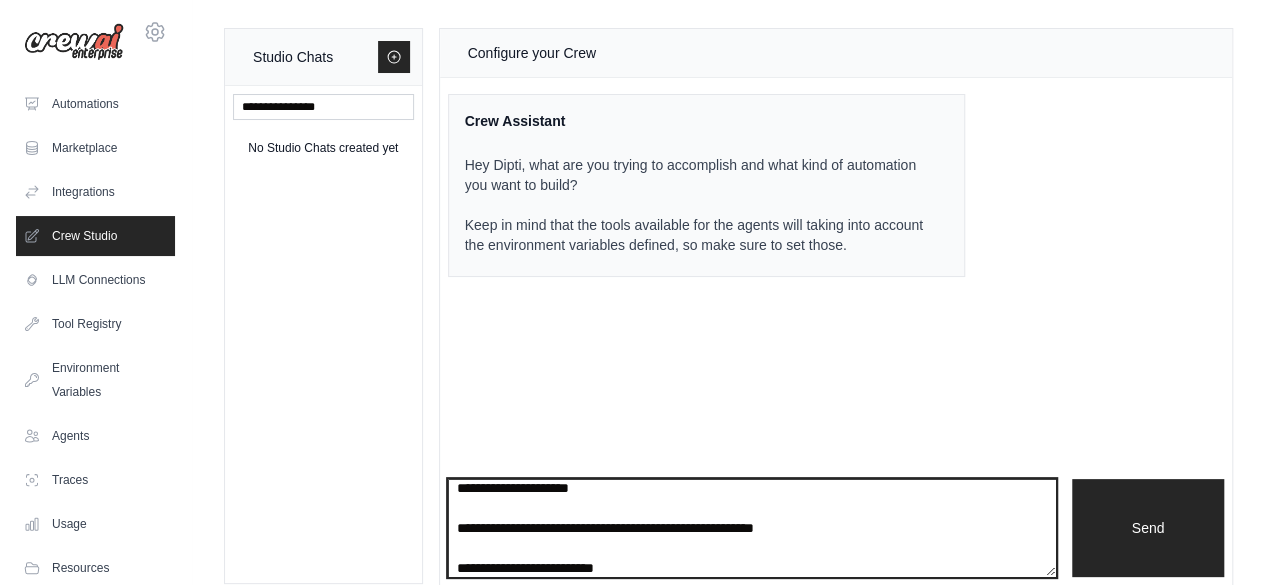 scroll, scrollTop: 150, scrollLeft: 0, axis: vertical 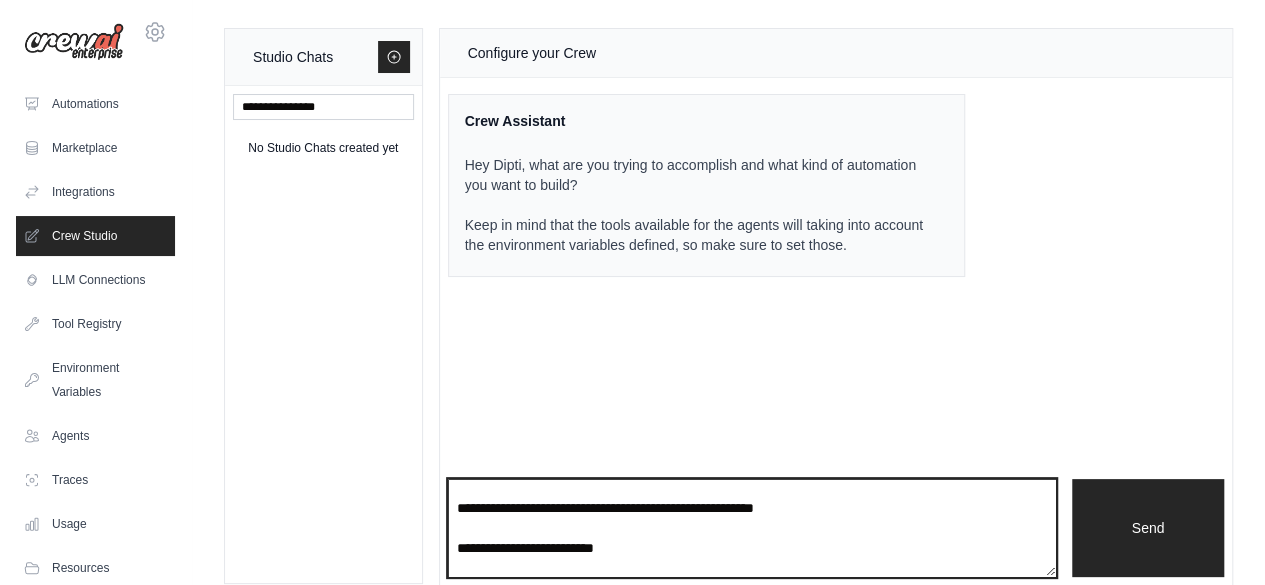 click on "**********" at bounding box center [752, 527] 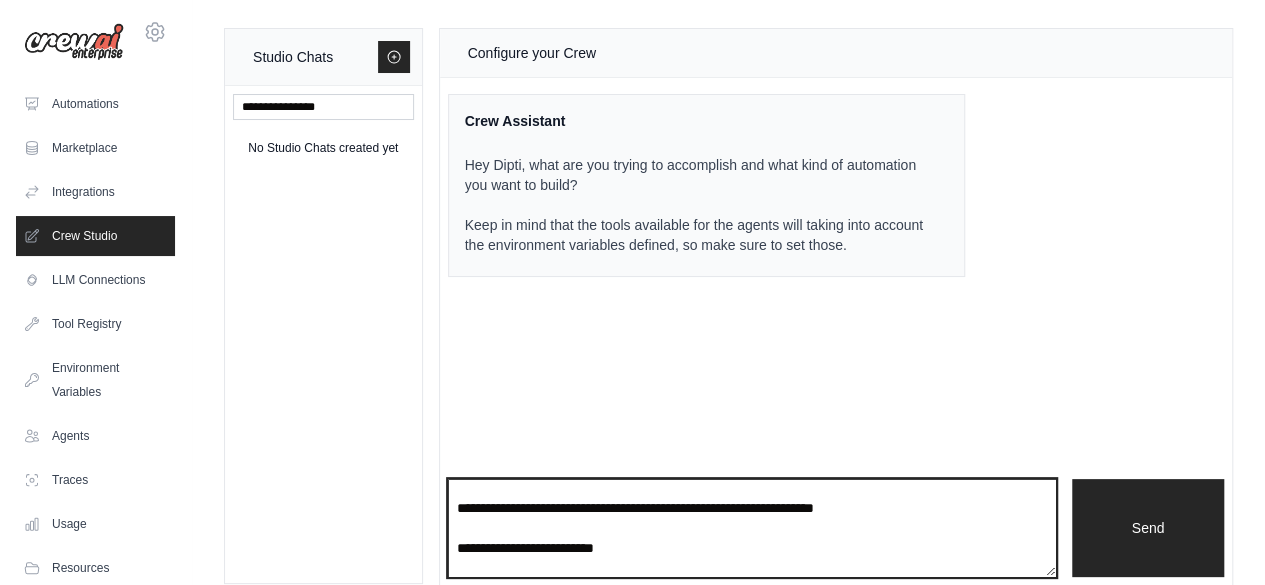 paste on "**********" 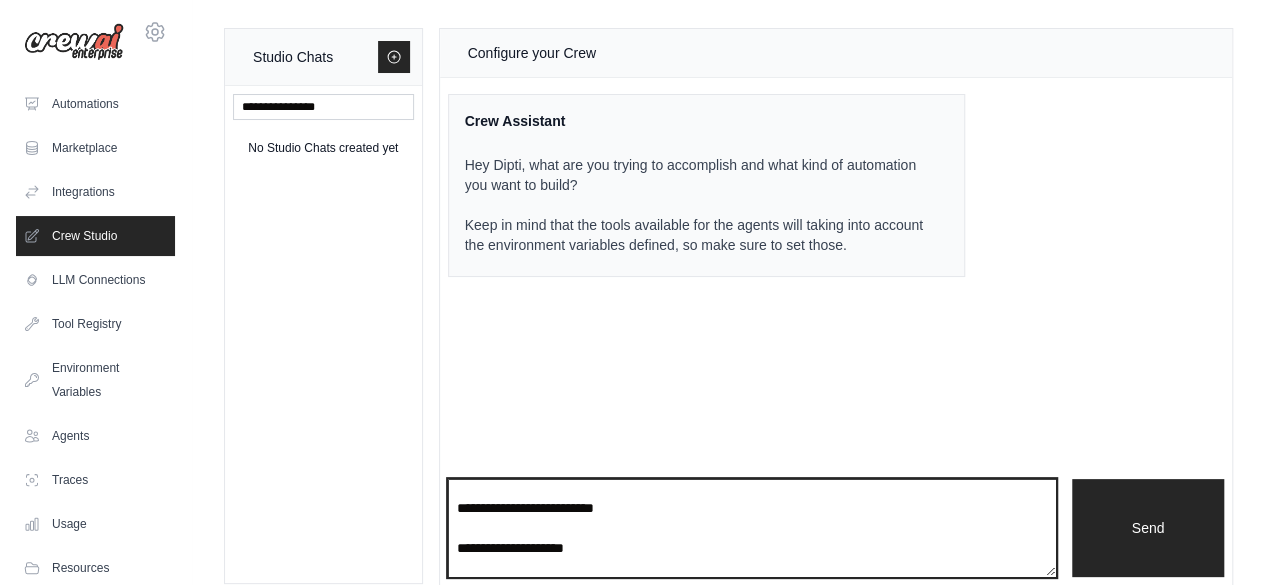 scroll, scrollTop: 230, scrollLeft: 0, axis: vertical 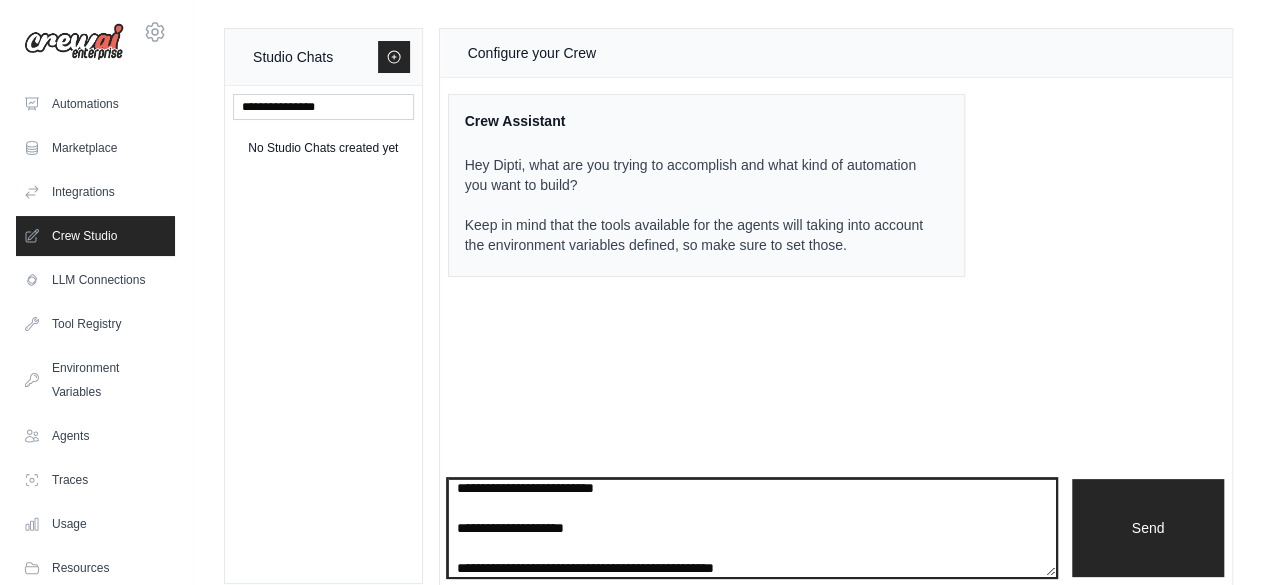 click on "**********" at bounding box center (752, 527) 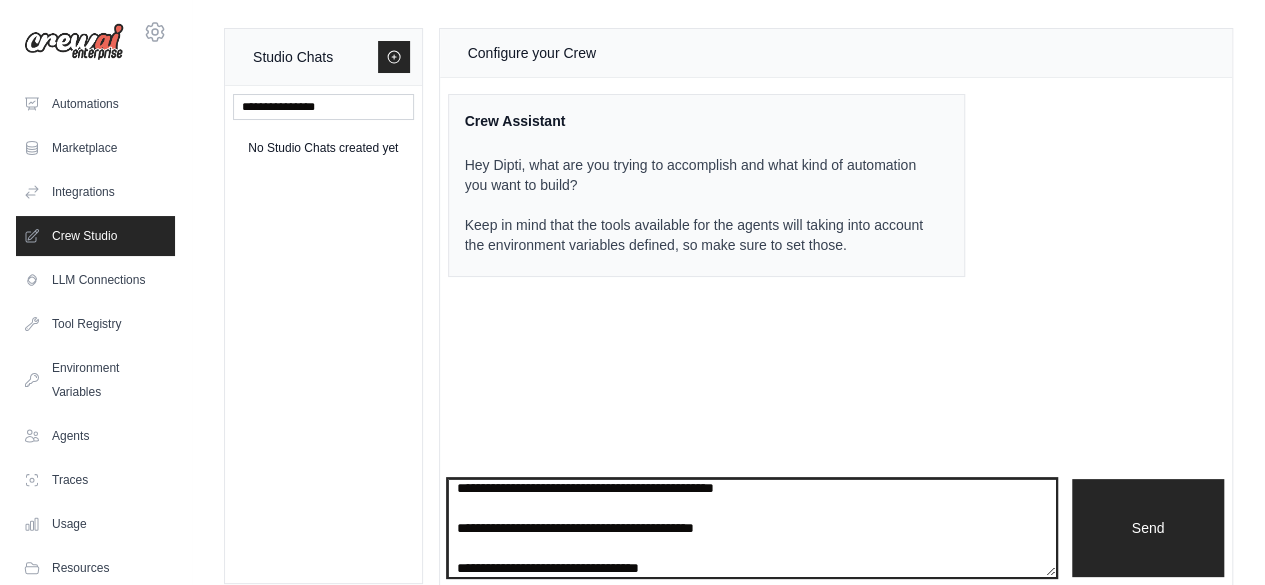 scroll, scrollTop: 330, scrollLeft: 0, axis: vertical 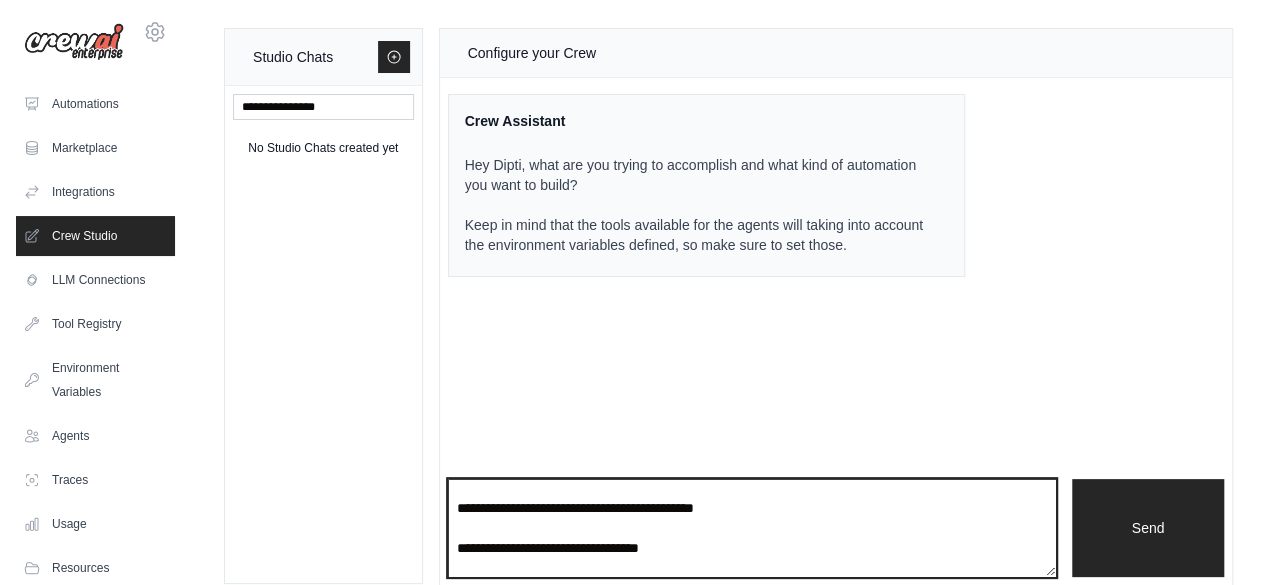 click on "**********" at bounding box center (752, 527) 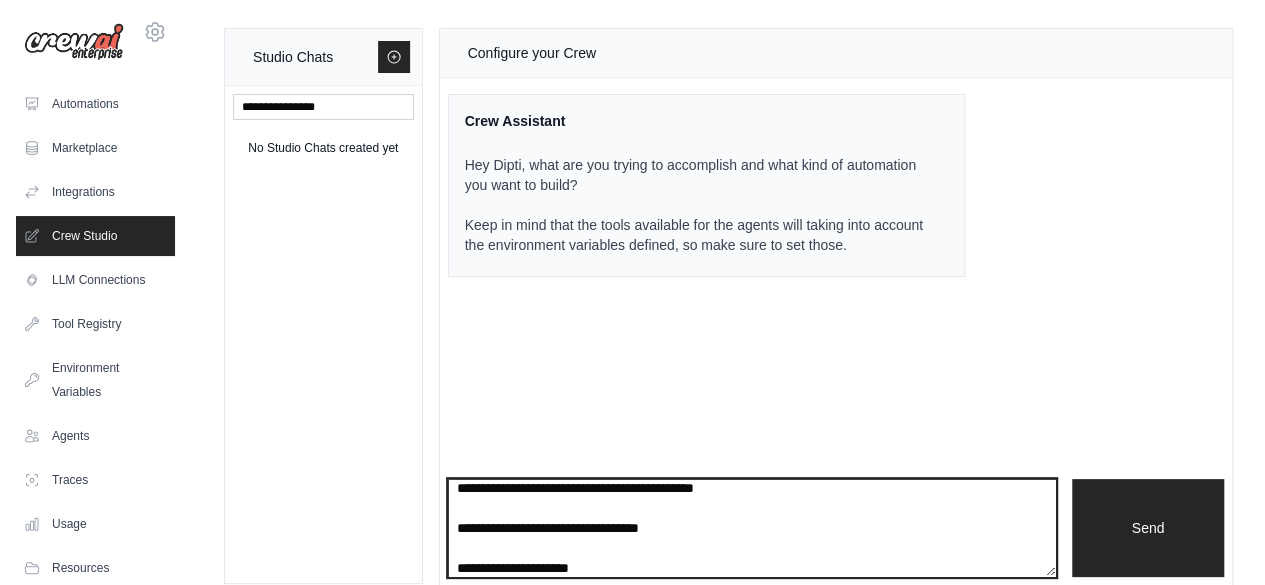 scroll, scrollTop: 370, scrollLeft: 0, axis: vertical 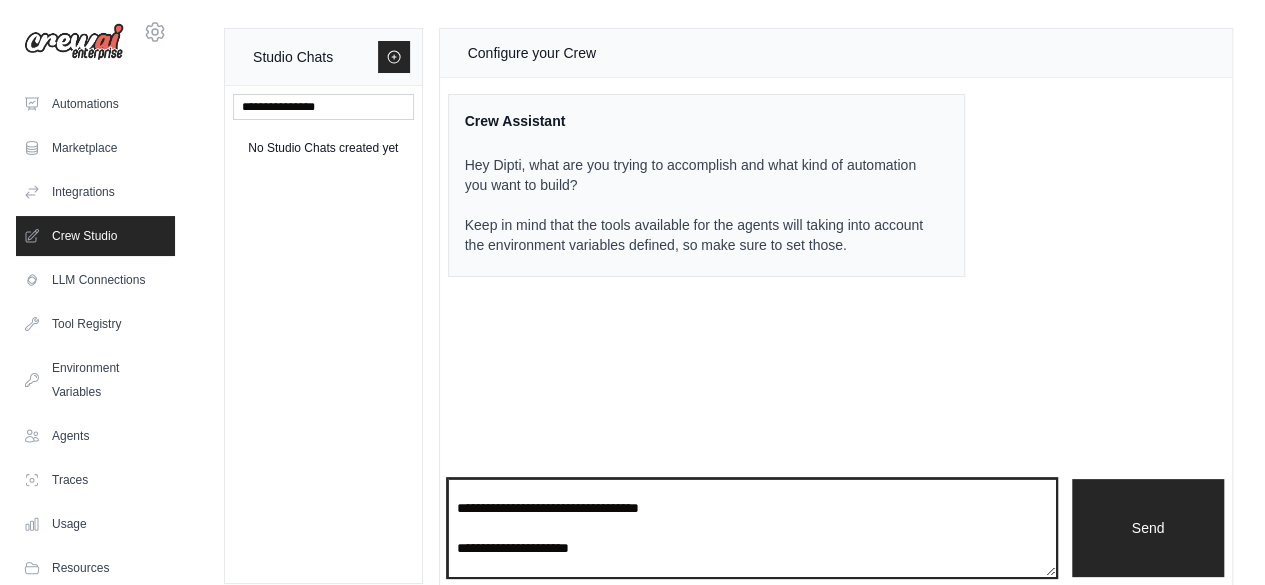 click on "**********" at bounding box center [752, 527] 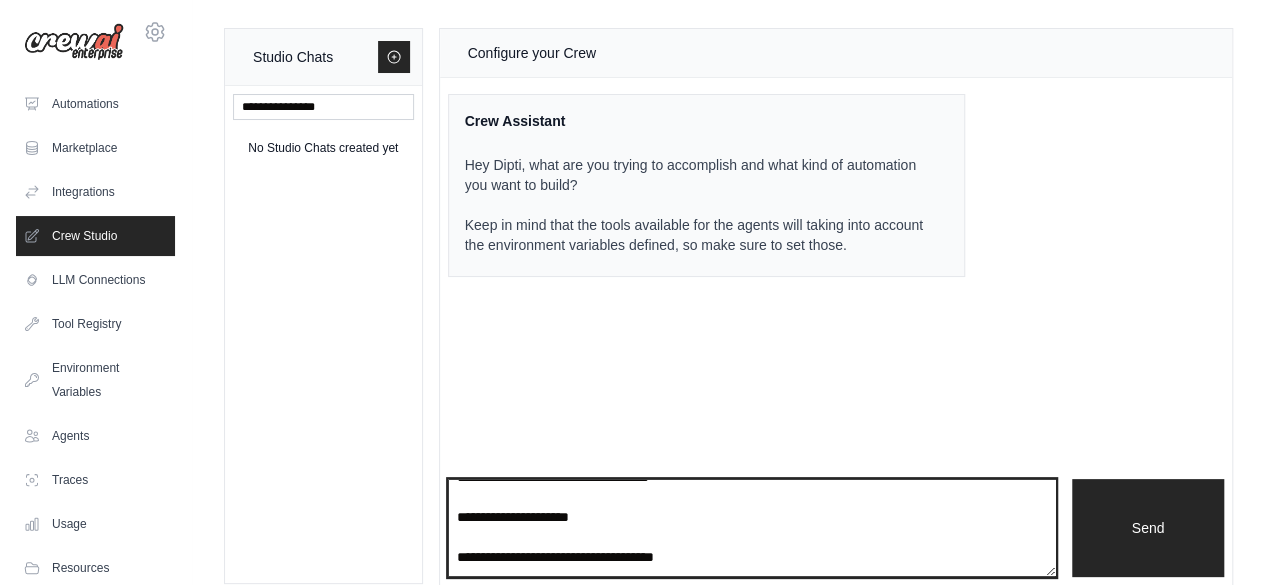scroll, scrollTop: 450, scrollLeft: 0, axis: vertical 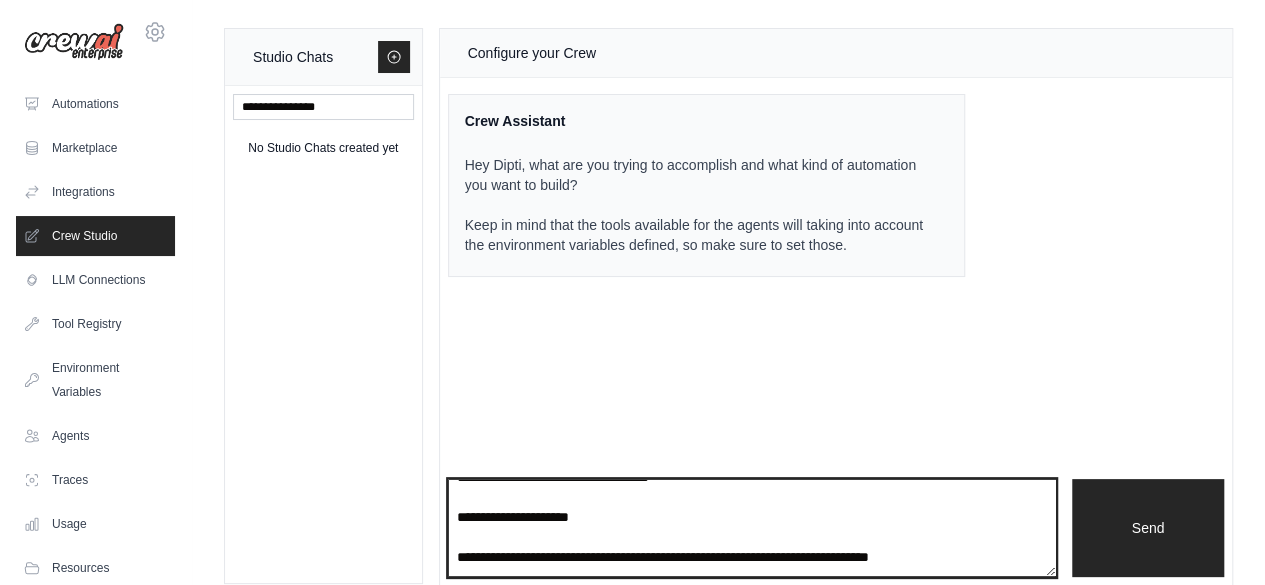 drag, startPoint x: 976, startPoint y: 565, endPoint x: 711, endPoint y: 560, distance: 265.04718 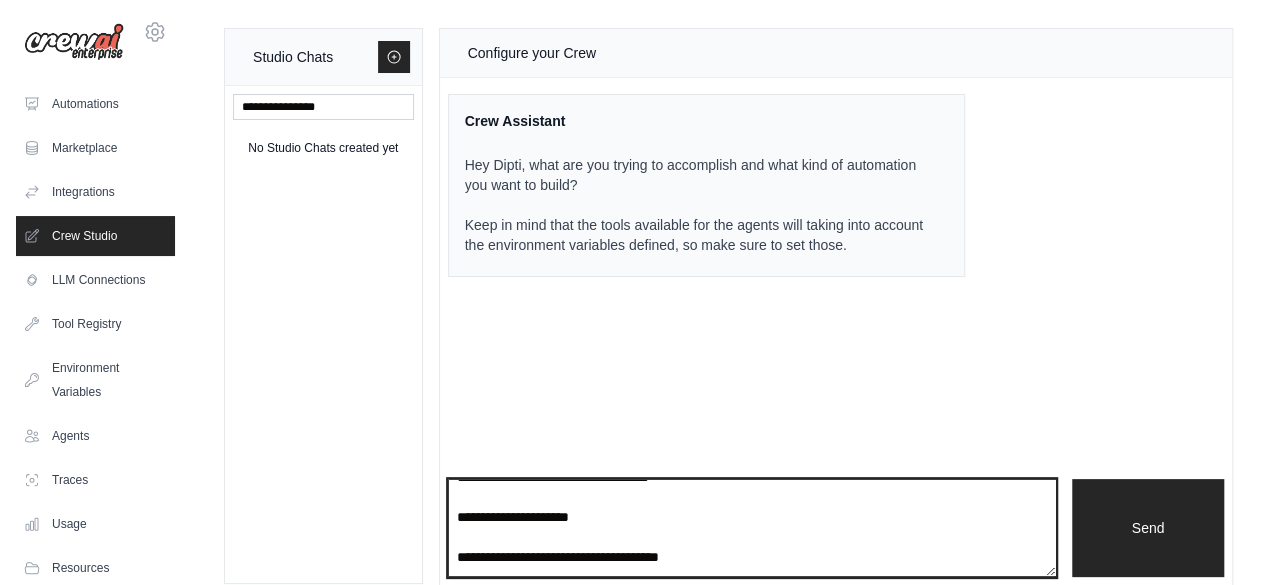 scroll, scrollTop: 410, scrollLeft: 0, axis: vertical 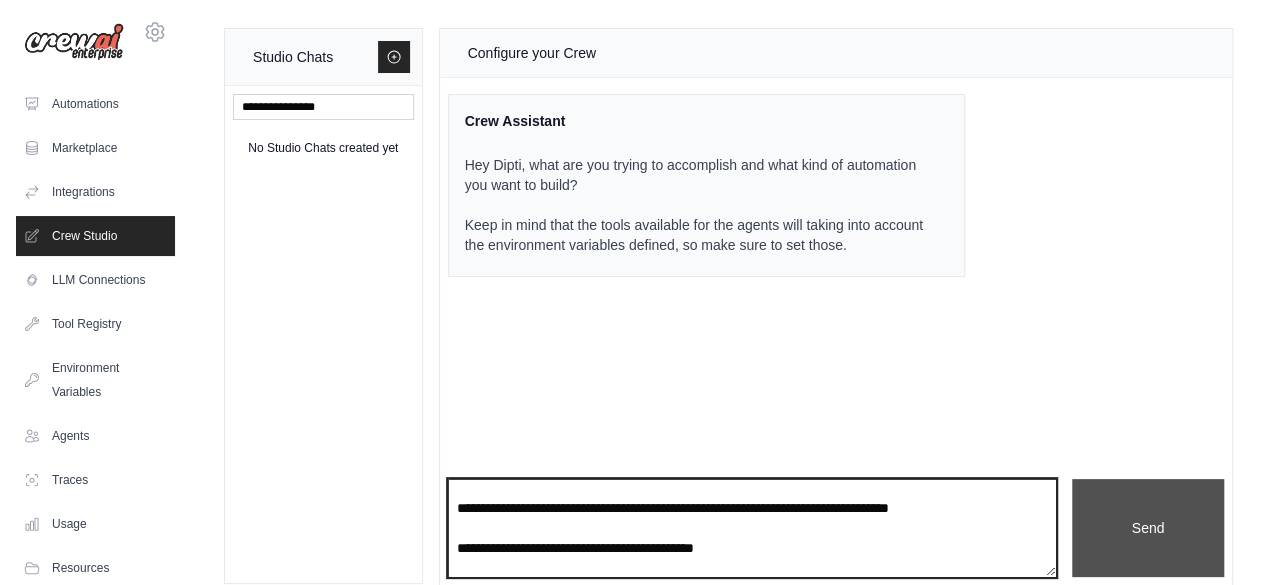 type on "**********" 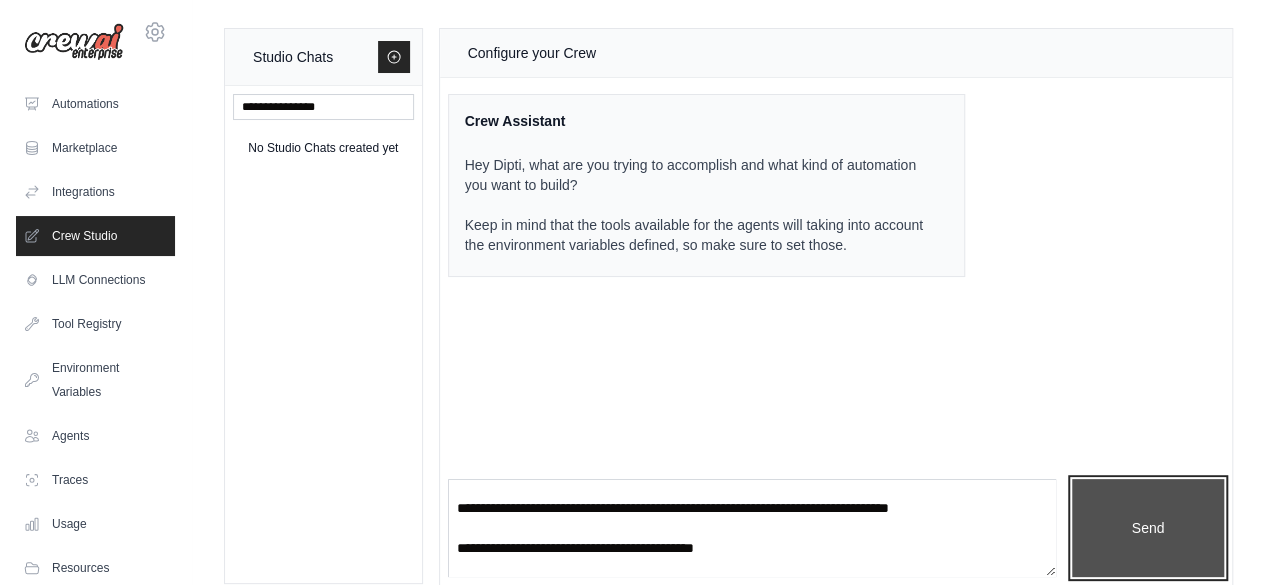 click on "Send" at bounding box center [1148, 527] 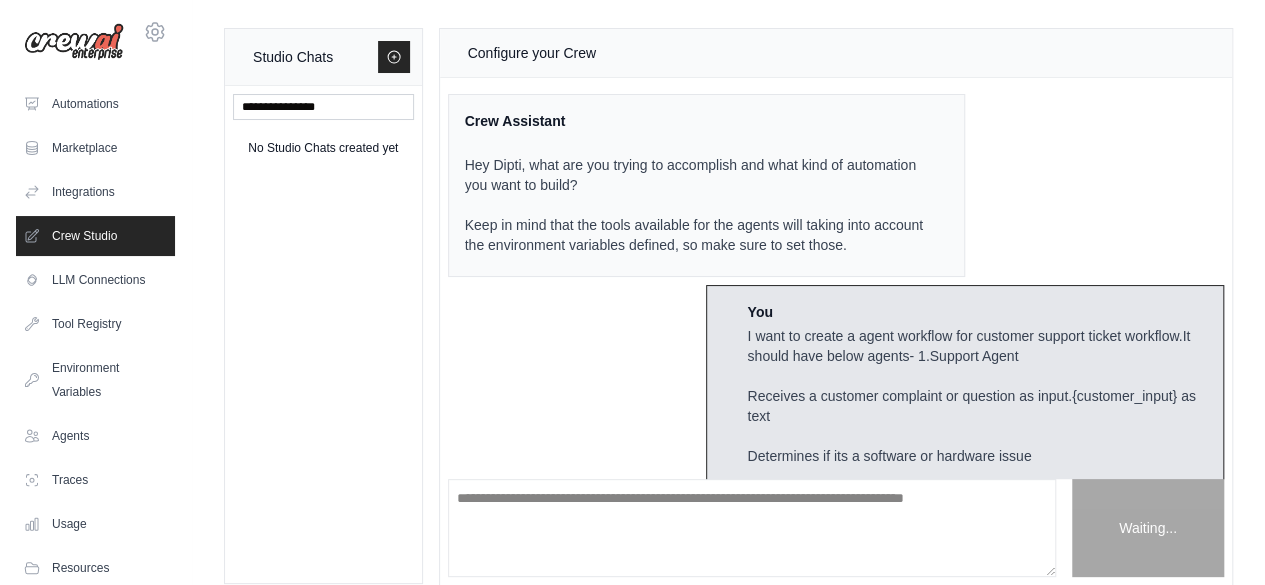 scroll, scrollTop: 0, scrollLeft: 0, axis: both 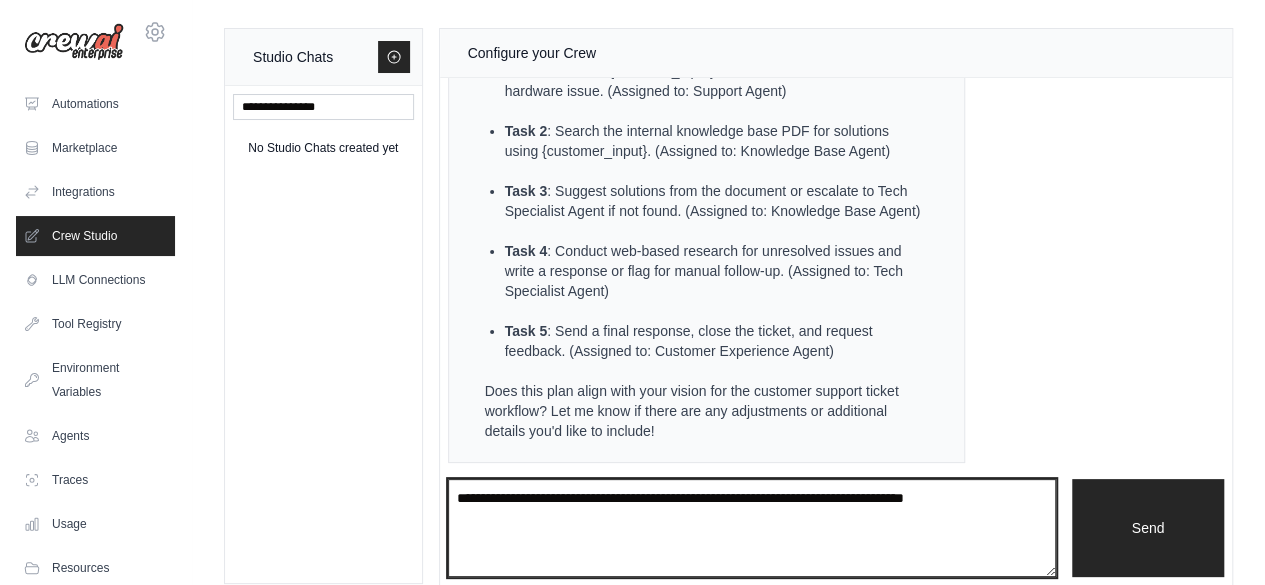click at bounding box center [752, 527] 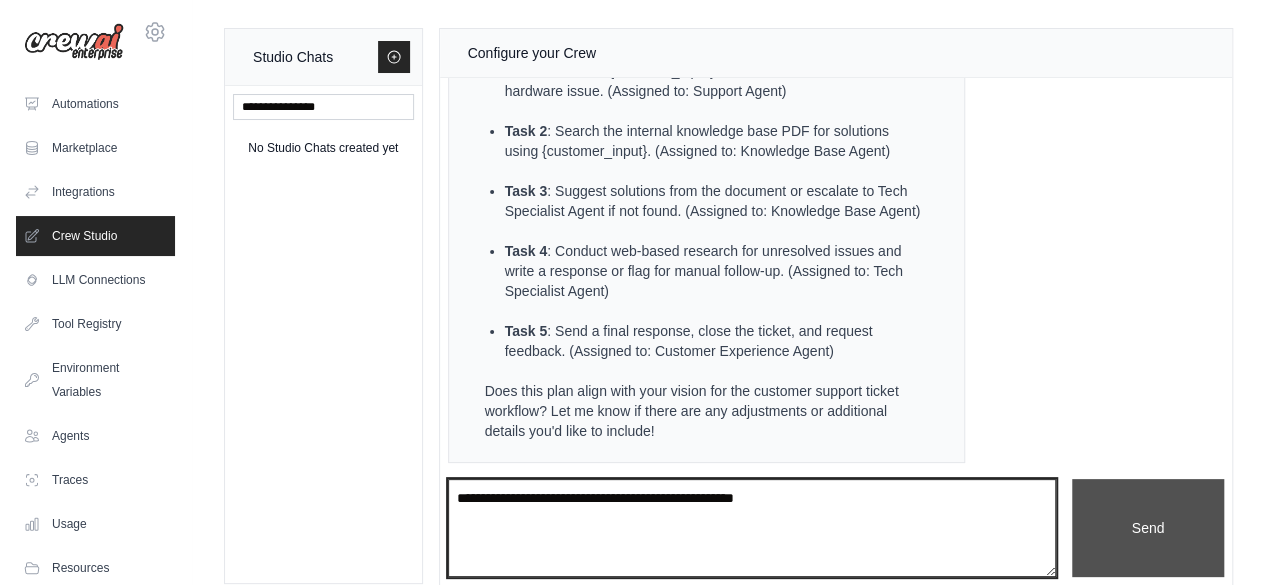 type on "**********" 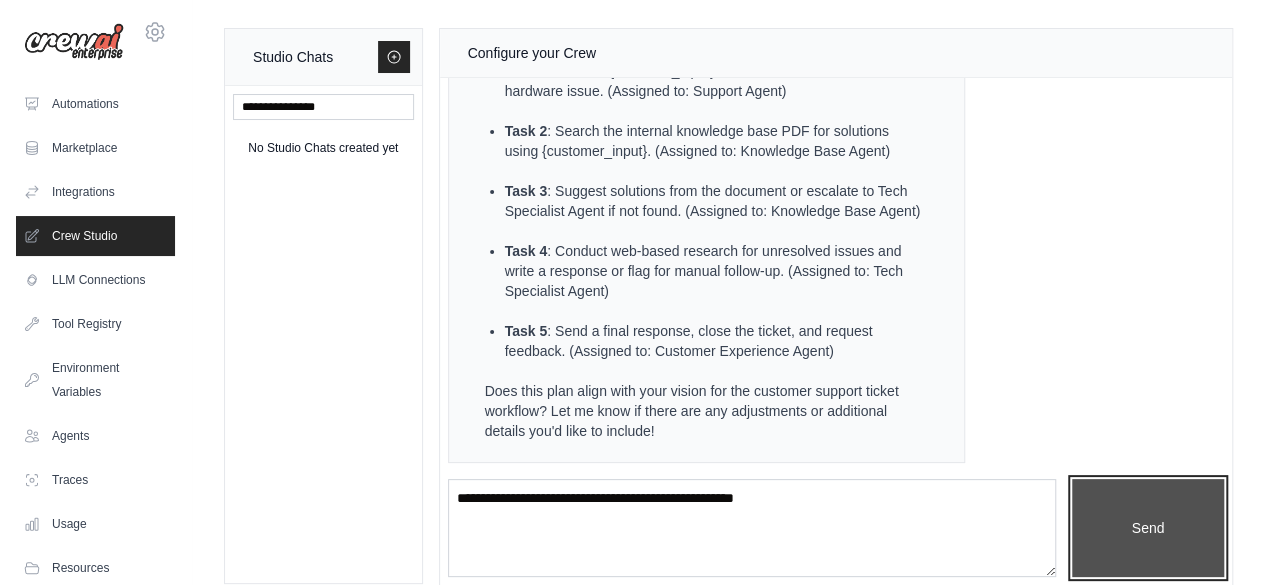 click on "Send" at bounding box center (1148, 527) 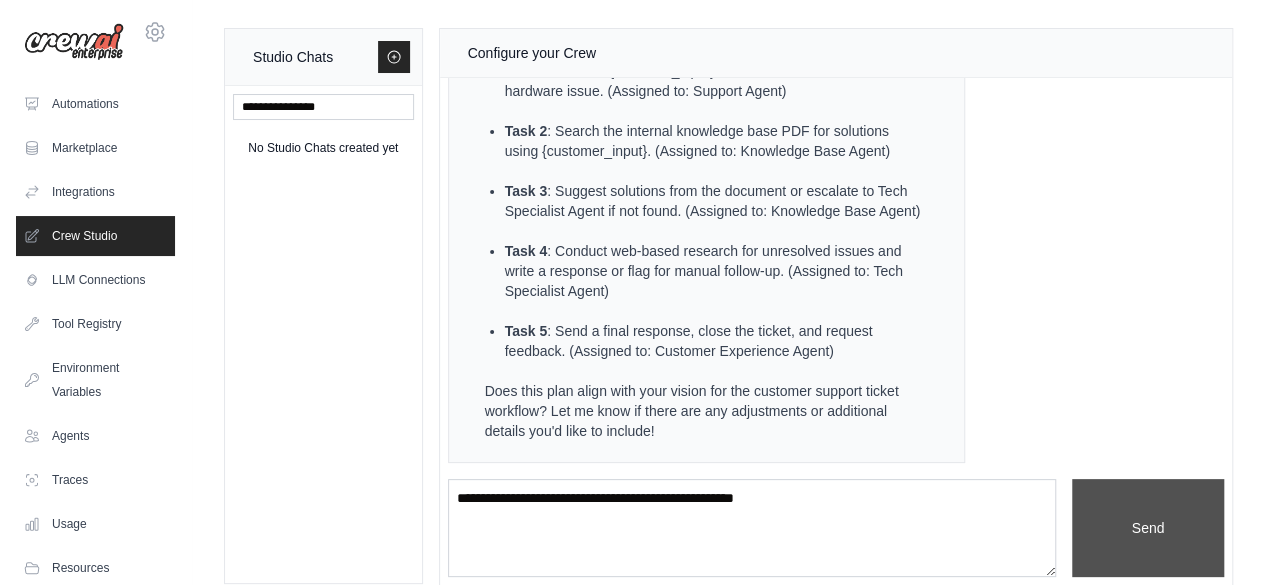 type 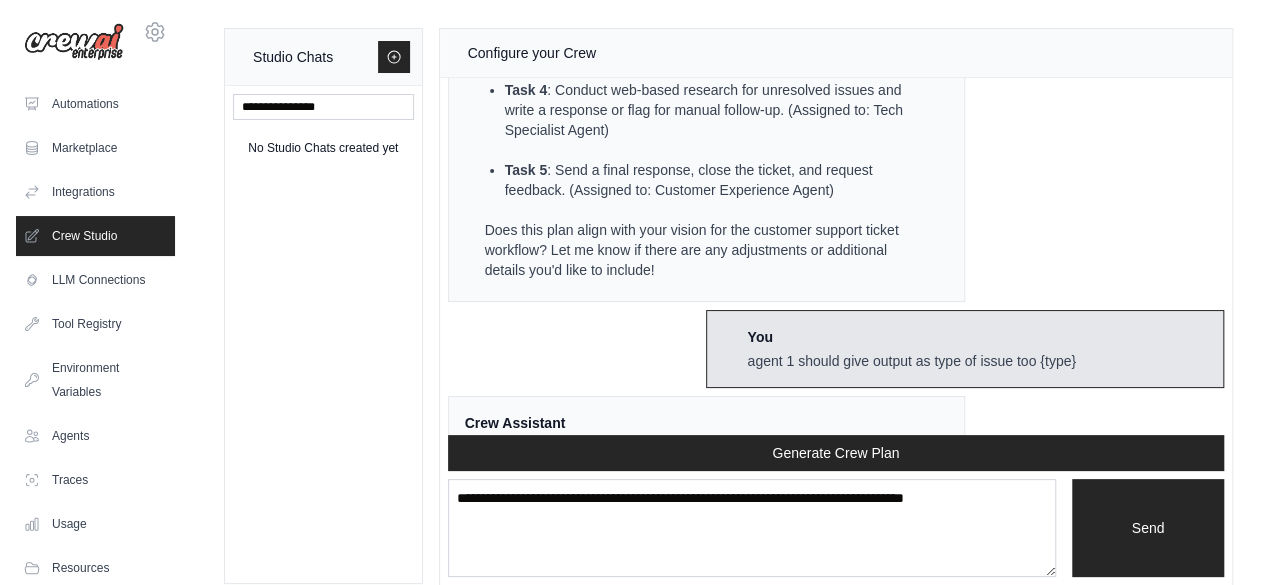 scroll, scrollTop: 3843, scrollLeft: 0, axis: vertical 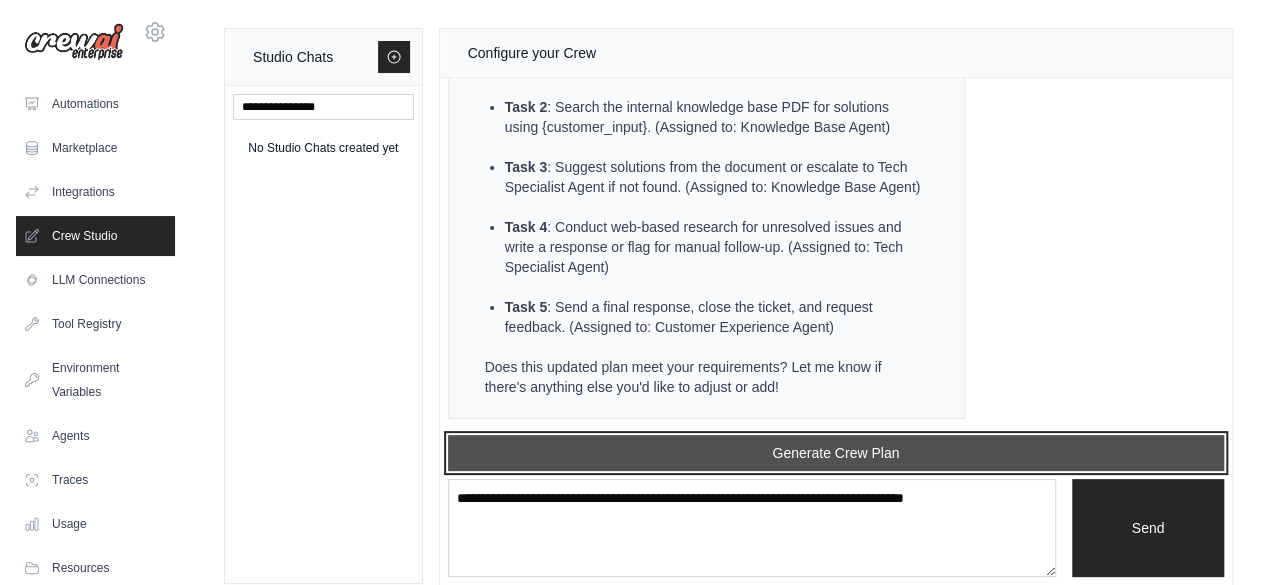 click on "Generate Crew Plan" at bounding box center (836, 453) 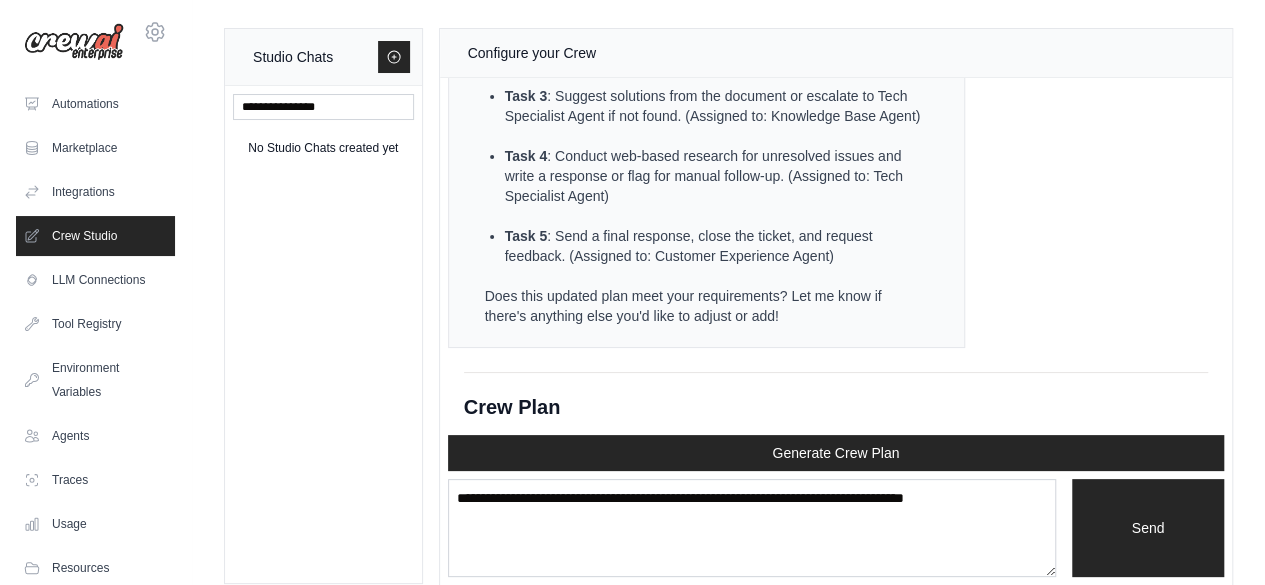 scroll, scrollTop: 4967, scrollLeft: 0, axis: vertical 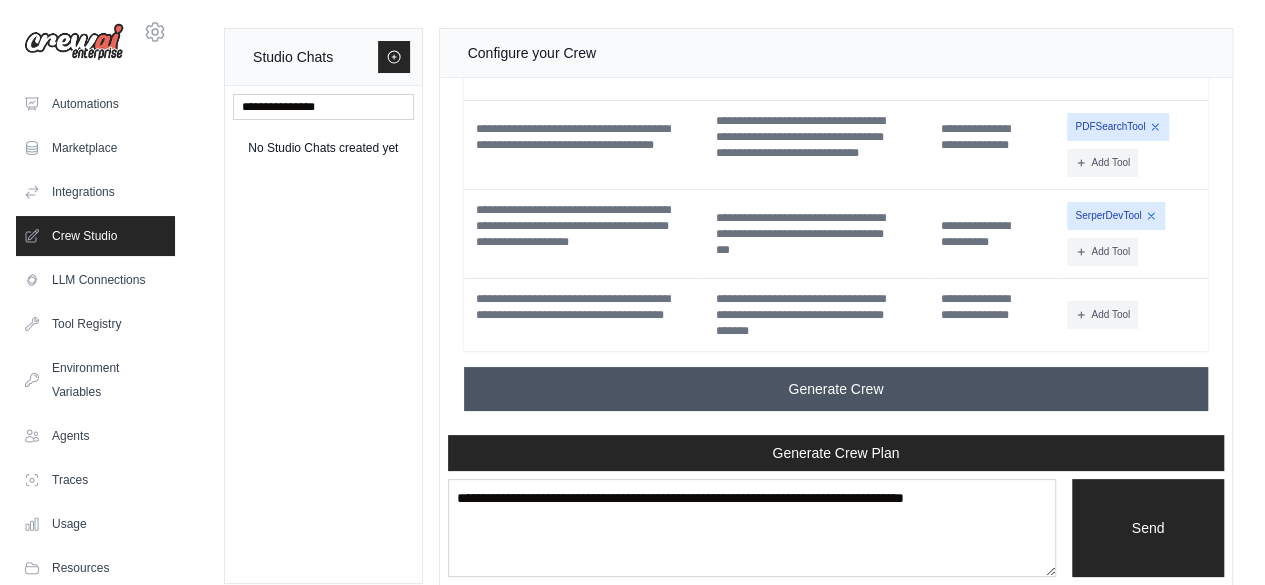 click on "Generate Crew" at bounding box center (836, 389) 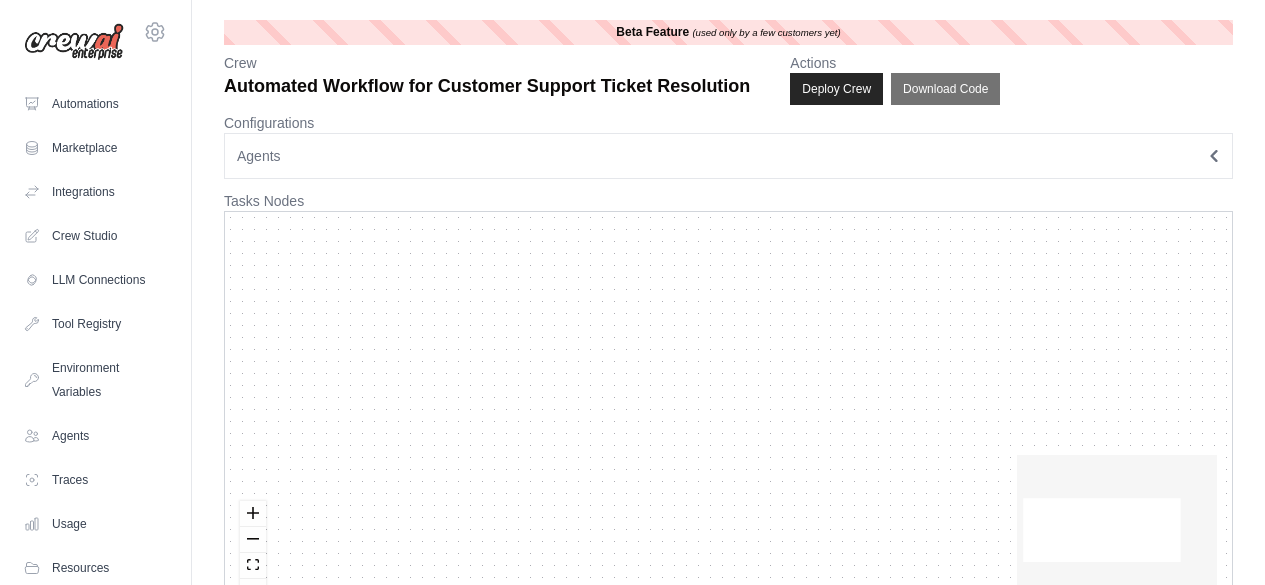 scroll, scrollTop: 0, scrollLeft: 0, axis: both 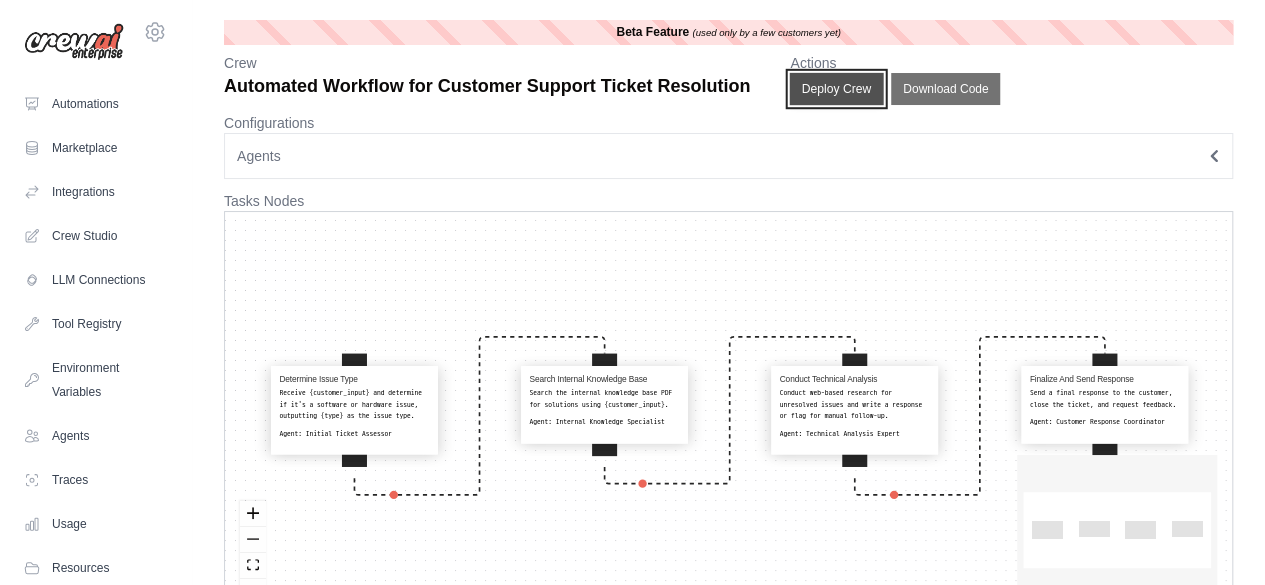 click on "Deploy Crew" at bounding box center [837, 89] 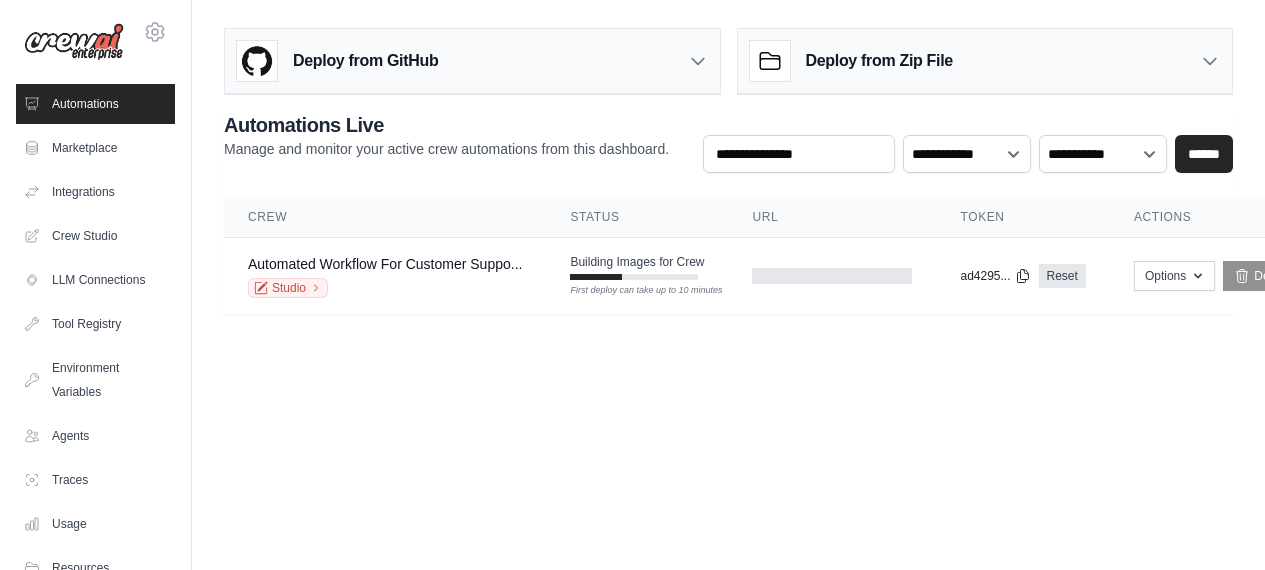scroll, scrollTop: 0, scrollLeft: 0, axis: both 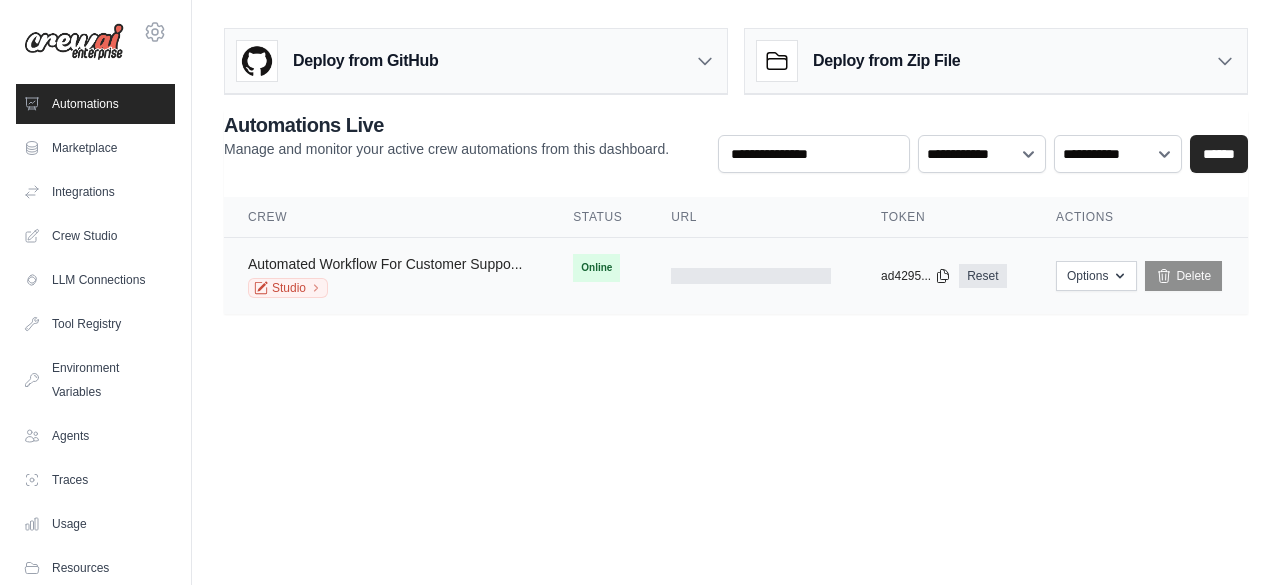click on "Automated Workflow For Customer Suppo..." at bounding box center (385, 264) 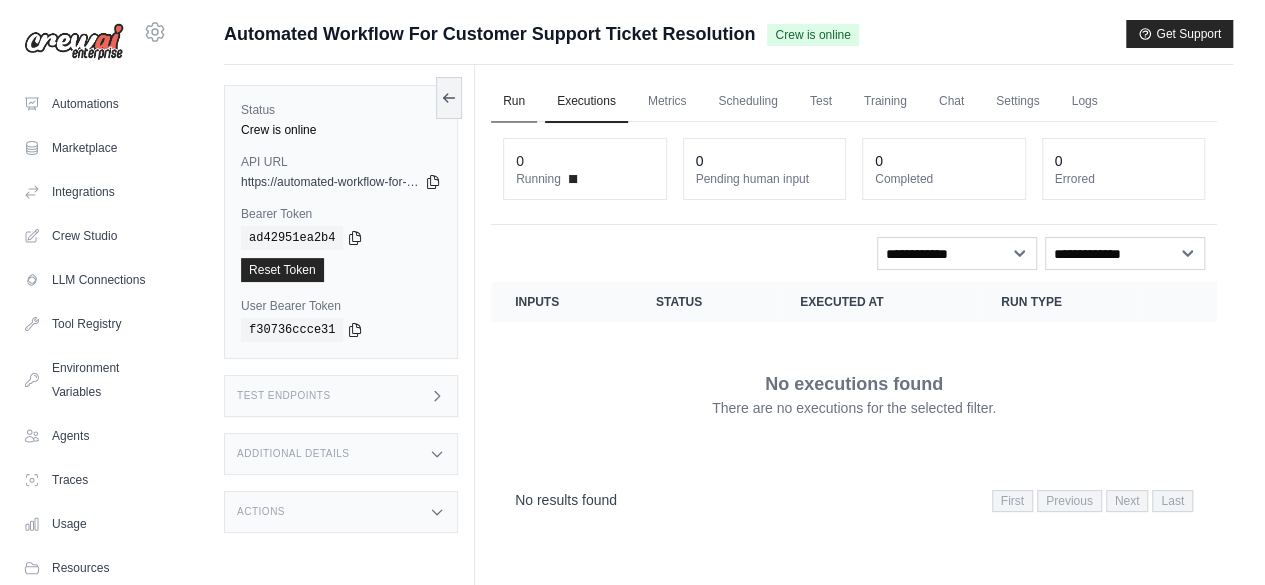 click on "Run" at bounding box center [514, 102] 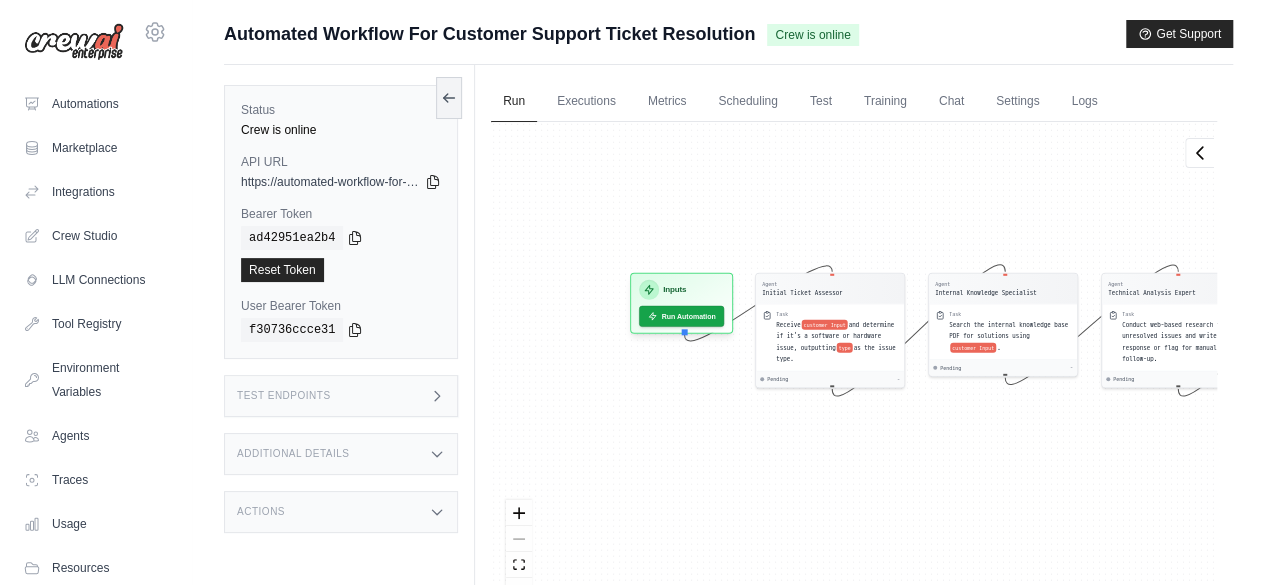 drag, startPoint x: 670, startPoint y: 517, endPoint x: 918, endPoint y: 485, distance: 250.056 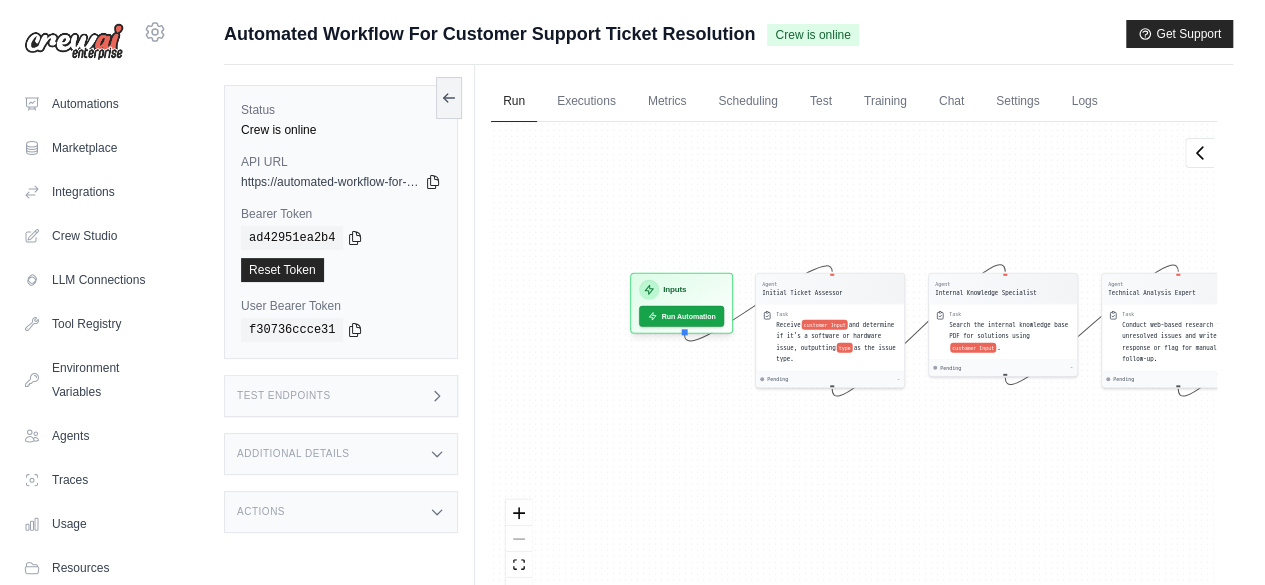 click on "Agent Initial Ticket Assessor Task Receive  customer Input  and determine if it's a software or hardware issue, outputting  type  as the issue type. Pending - Agent Internal Knowledge Specialist Task Search the internal knowledge base PDF for solutions using  customer Input . Pending - Agent Technical Analysis Expert Task Conduct web-based research for unresolved issues and write a response or flag for manual follow-up. Pending - Agent Customer Response Coordinator Task Send a final response to the customer, close the ticket, and request feedback. Pending - Inputs Run Automation Output Status:  Waiting No Result Yet" at bounding box center [854, 370] 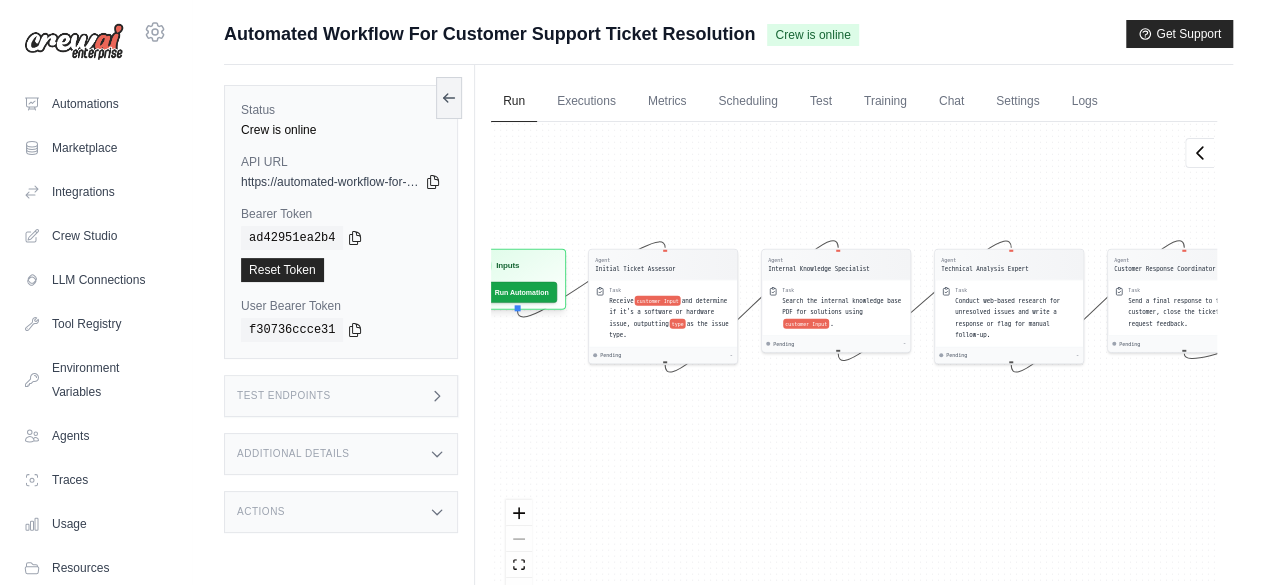 drag, startPoint x: 918, startPoint y: 485, endPoint x: 706, endPoint y: 461, distance: 213.35417 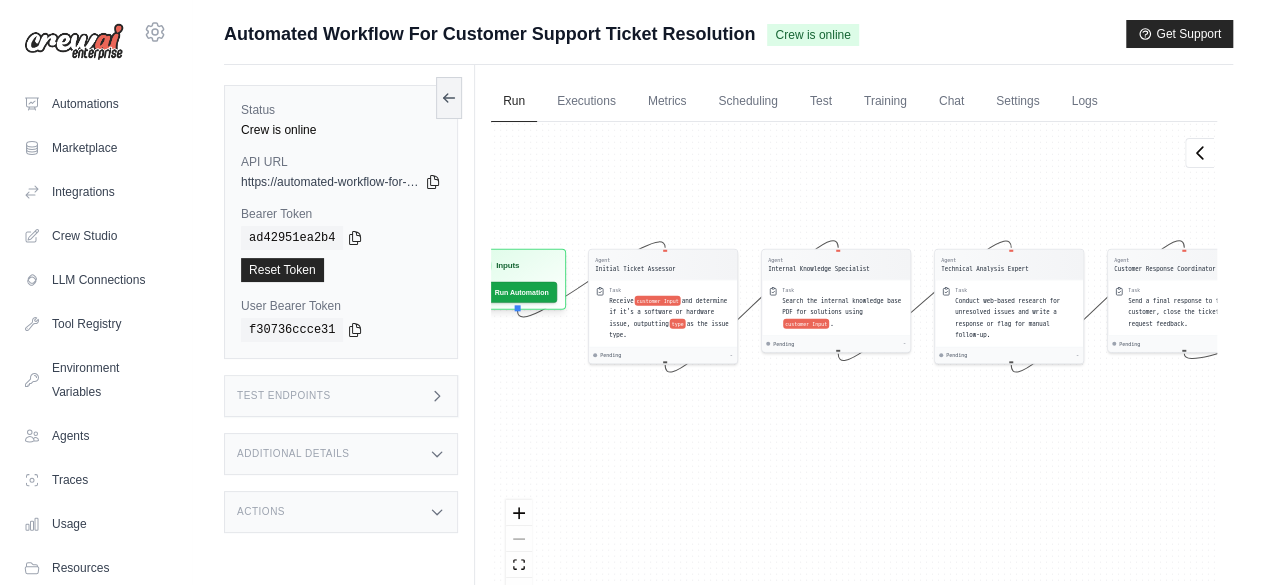 click on "Agent Initial Ticket Assessor Task Receive  customer Input  and determine if it's a software or hardware issue, outputting  type  as the issue type. Pending - Agent Internal Knowledge Specialist Task Search the internal knowledge base PDF for solutions using  customer Input . Pending - Agent Technical Analysis Expert Task Conduct web-based research for unresolved issues and write a response or flag for manual follow-up. Pending - Agent Customer Response Coordinator Task Send a final response to the customer, close the ticket, and request feedback. Pending - Inputs Run Automation Output Status:  Waiting No Result Yet" at bounding box center (854, 370) 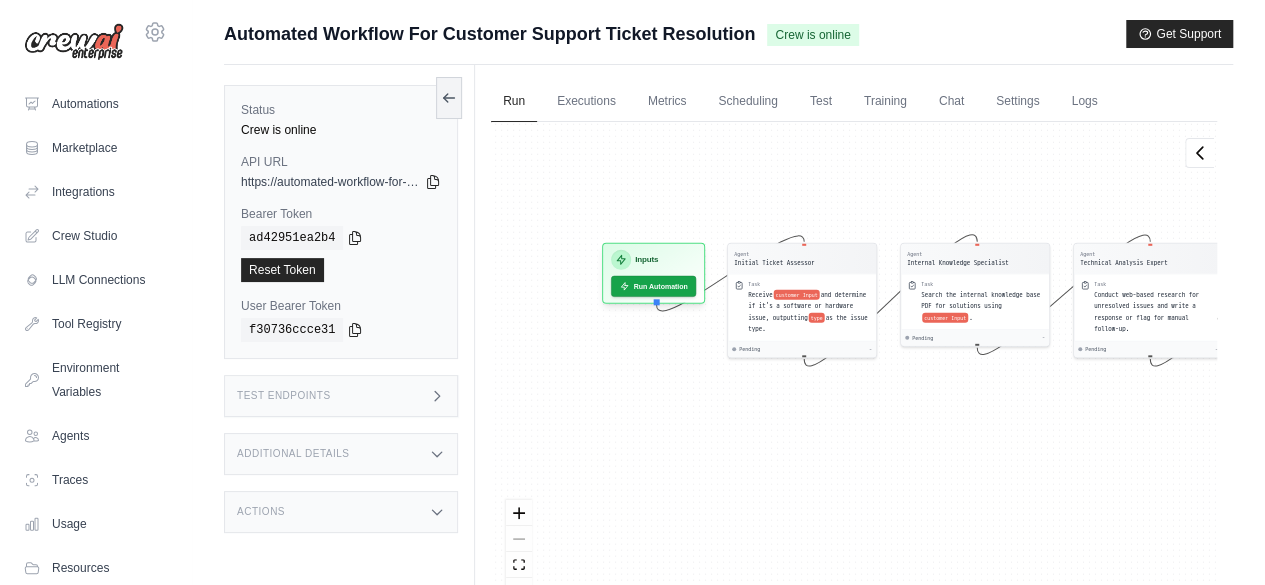 drag, startPoint x: 706, startPoint y: 461, endPoint x: 918, endPoint y: 468, distance: 212.11554 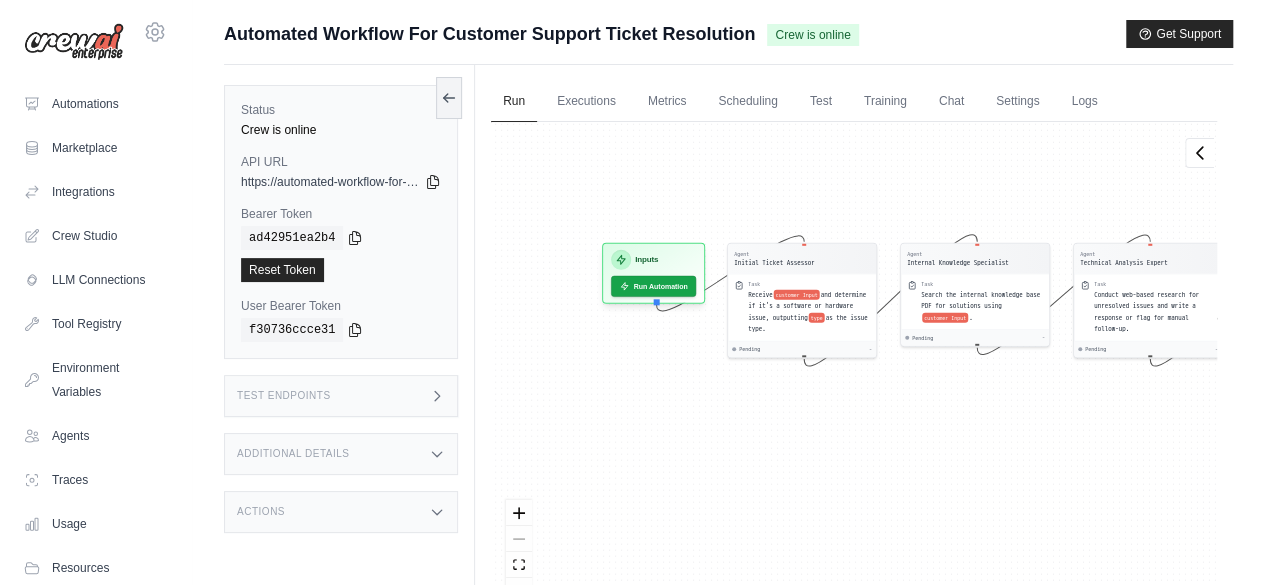 click on "Agent Initial Ticket Assessor Task Receive  customer Input  and determine if it's a software or hardware issue, outputting  type  as the issue type. Pending - Agent Internal Knowledge Specialist Task Search the internal knowledge base PDF for solutions using  customer Input . Pending - Agent Technical Analysis Expert Task Conduct web-based research for unresolved issues and write a response or flag for manual follow-up. Pending - Agent Customer Response Coordinator Task Send a final response to the customer, close the ticket, and request feedback. Pending - Inputs Run Automation Output Status:  Waiting No Result Yet" at bounding box center [854, 370] 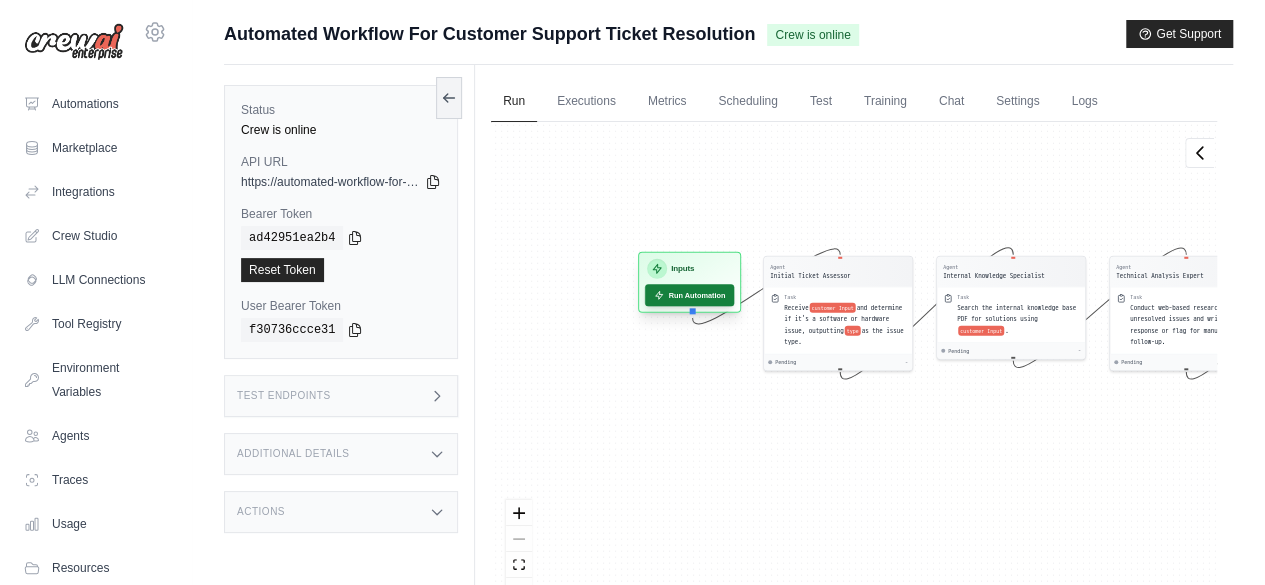 click on "Run Automation" at bounding box center (689, 295) 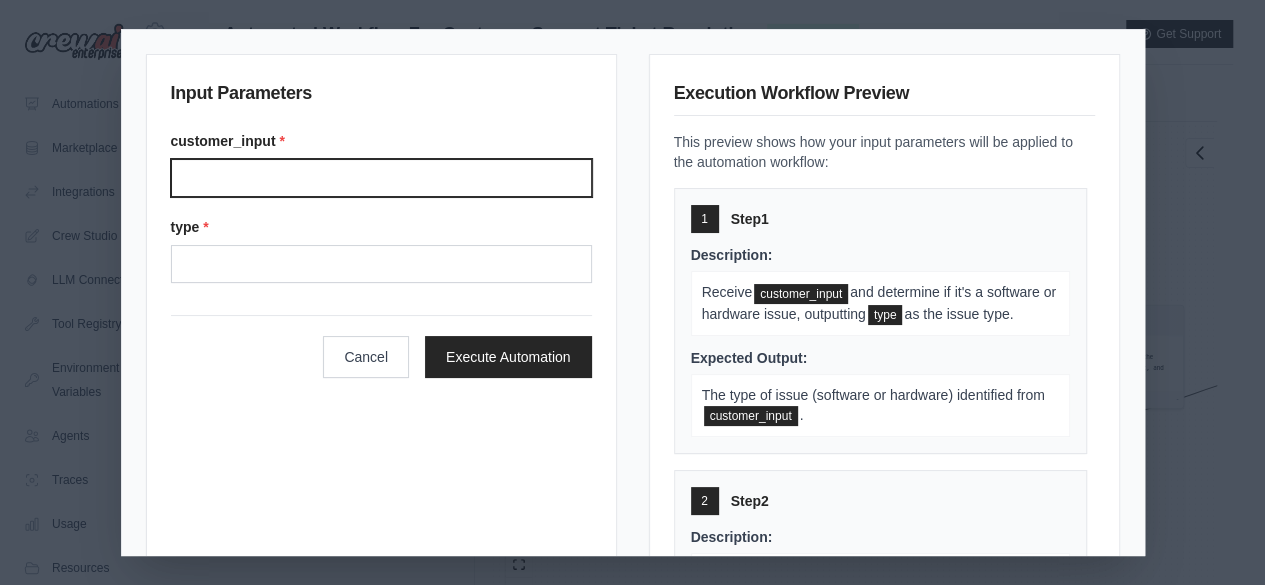 click on "Customer input" at bounding box center (381, 178) 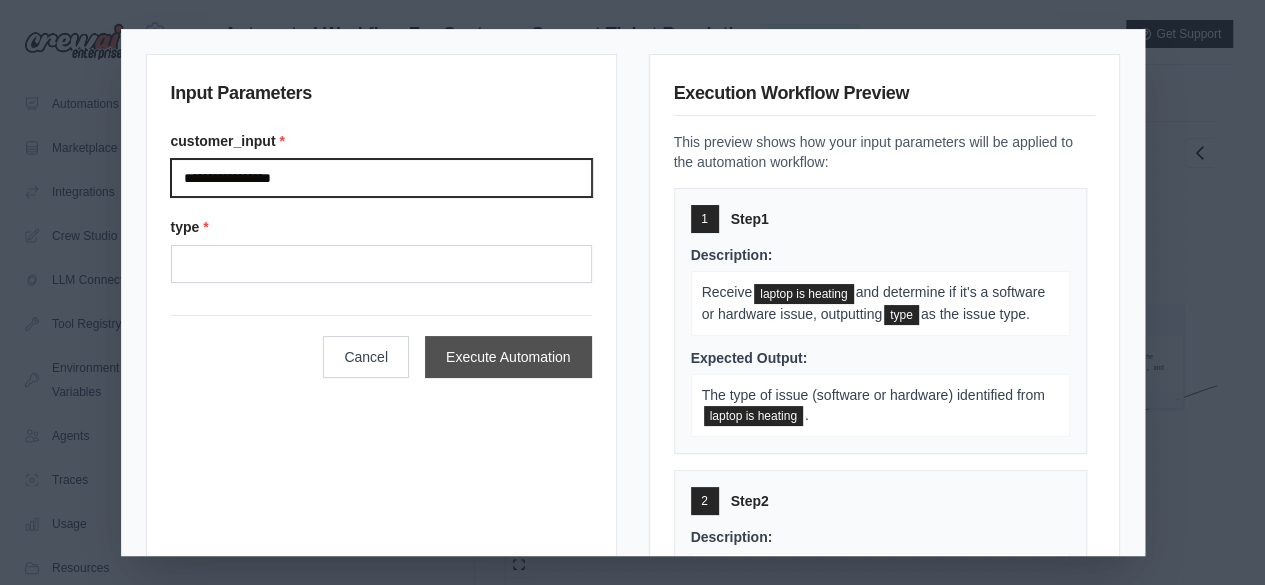 type on "**********" 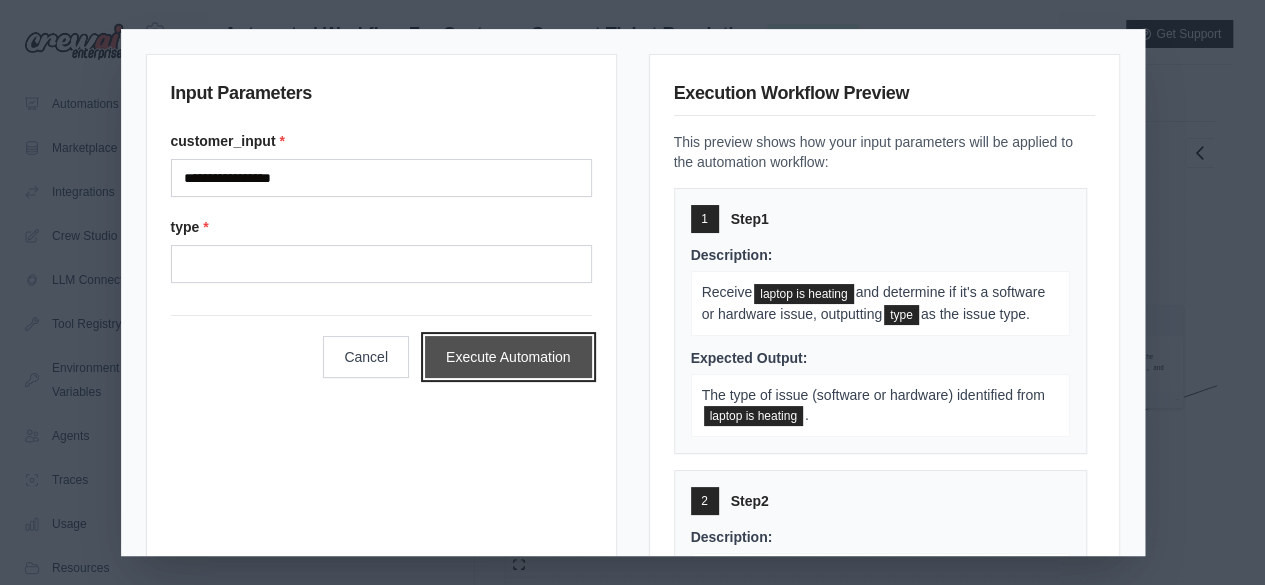 click on "Execute Automation" at bounding box center [508, 357] 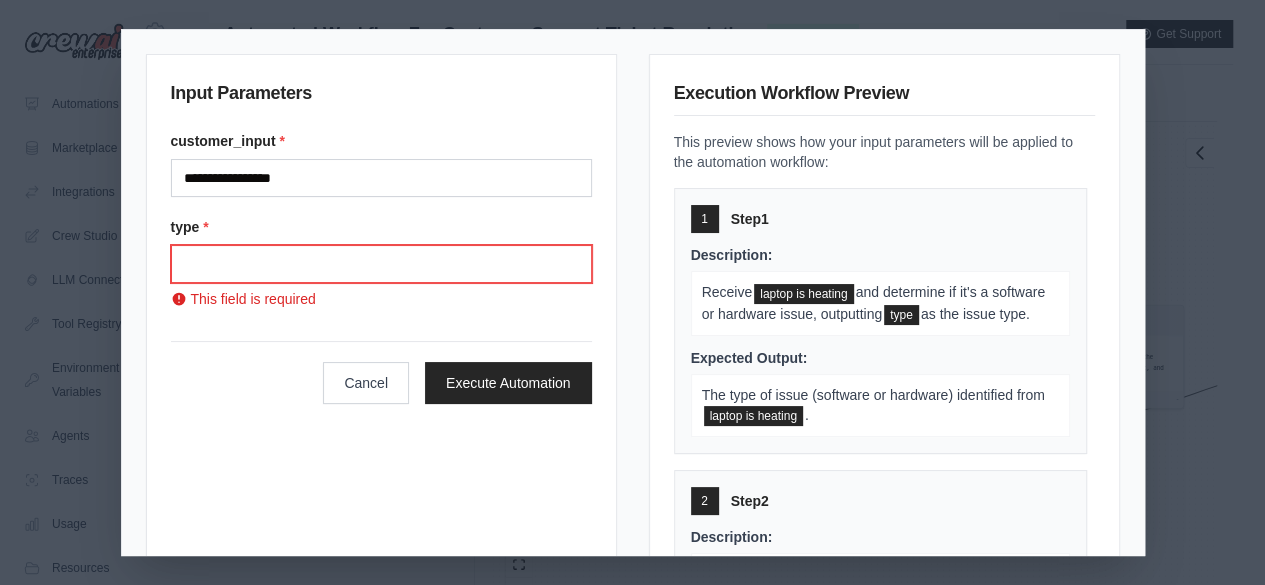 click on "Type" at bounding box center (381, 264) 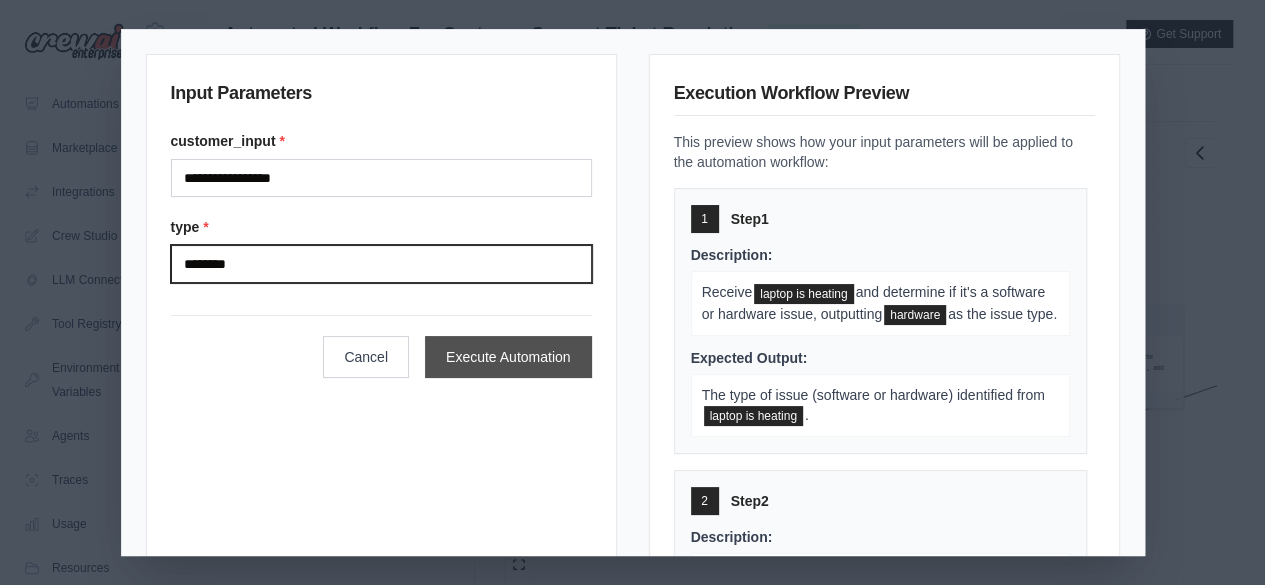 type on "********" 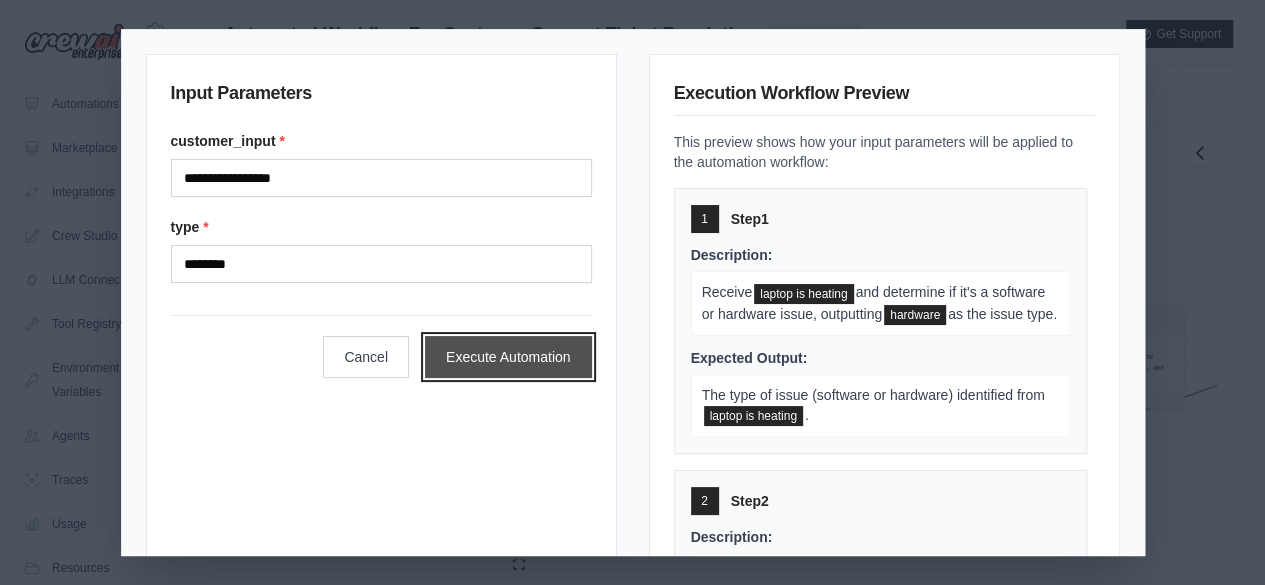 click on "Execute Automation" at bounding box center (508, 357) 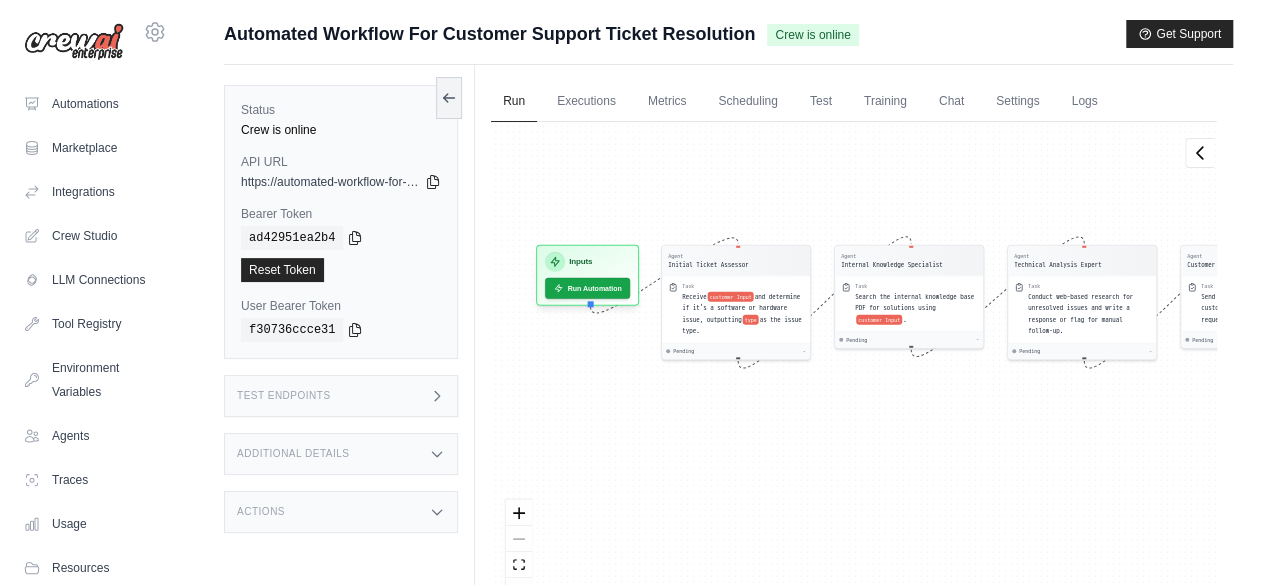 drag, startPoint x: 652, startPoint y: 497, endPoint x: 798, endPoint y: 437, distance: 157.84802 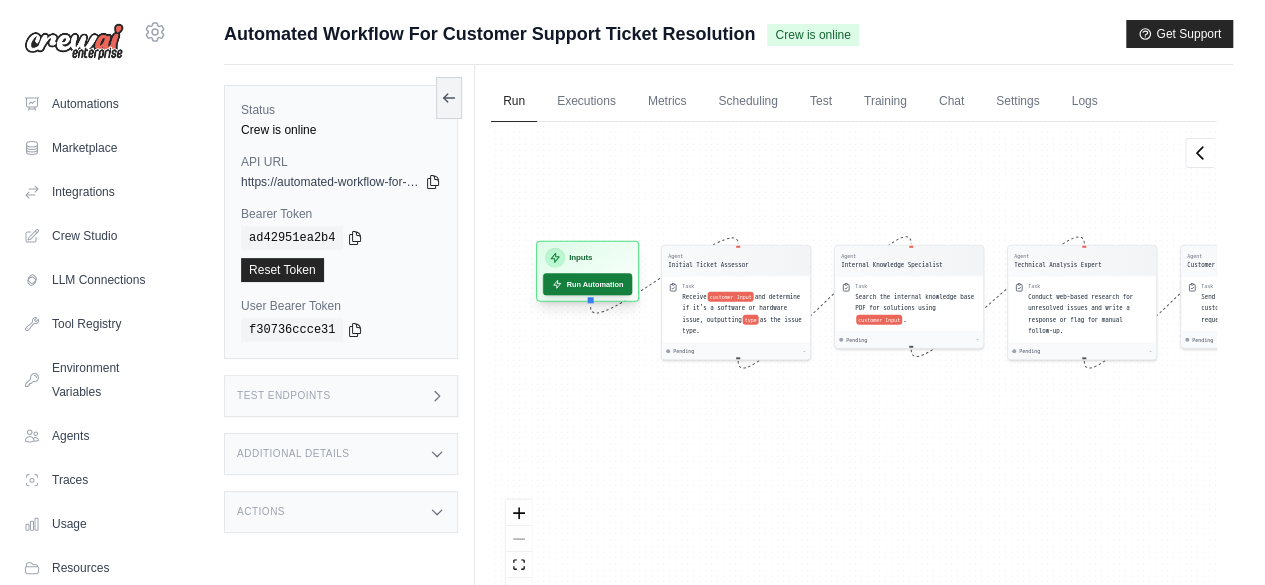 click on "Run Automation" at bounding box center [587, 284] 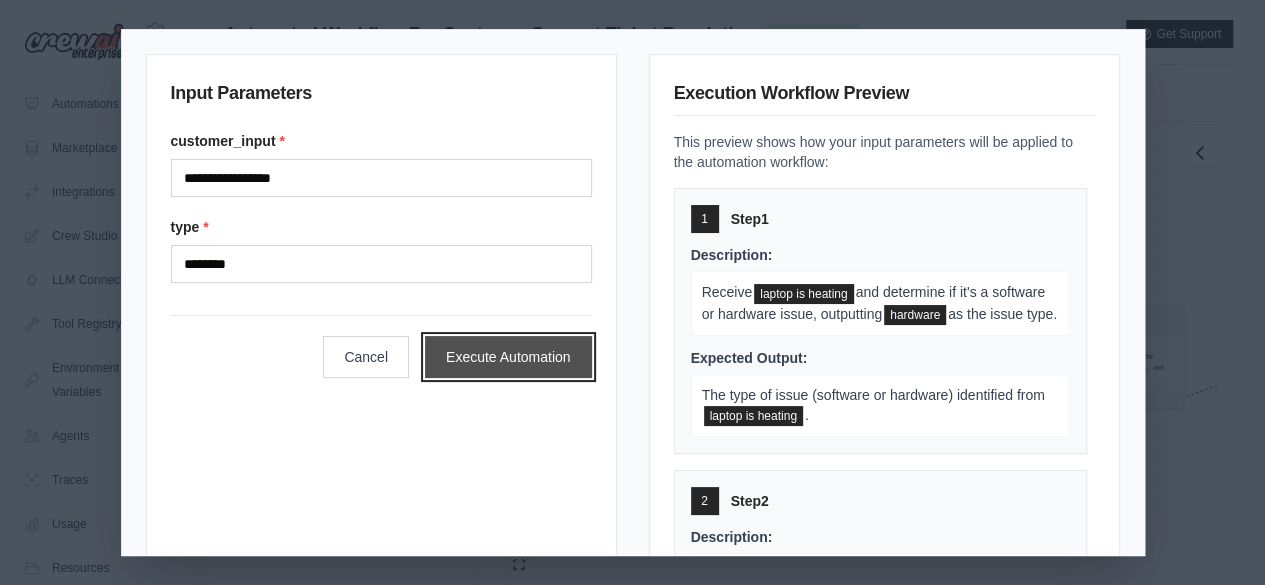 click on "Execute Automation" at bounding box center (508, 357) 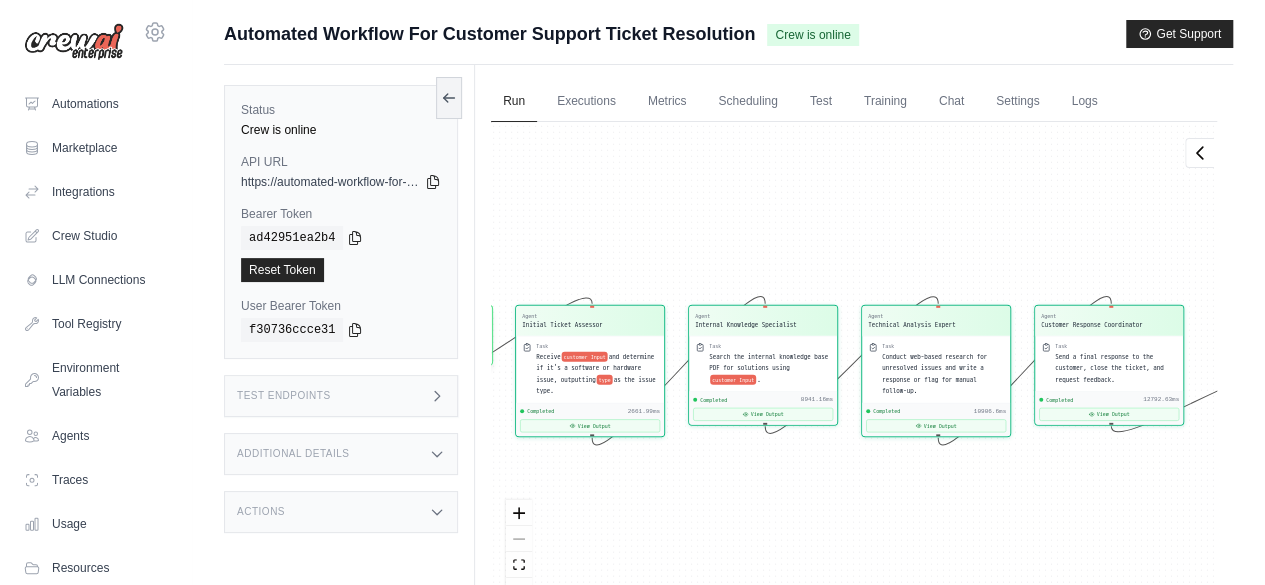 scroll, scrollTop: 8344, scrollLeft: 0, axis: vertical 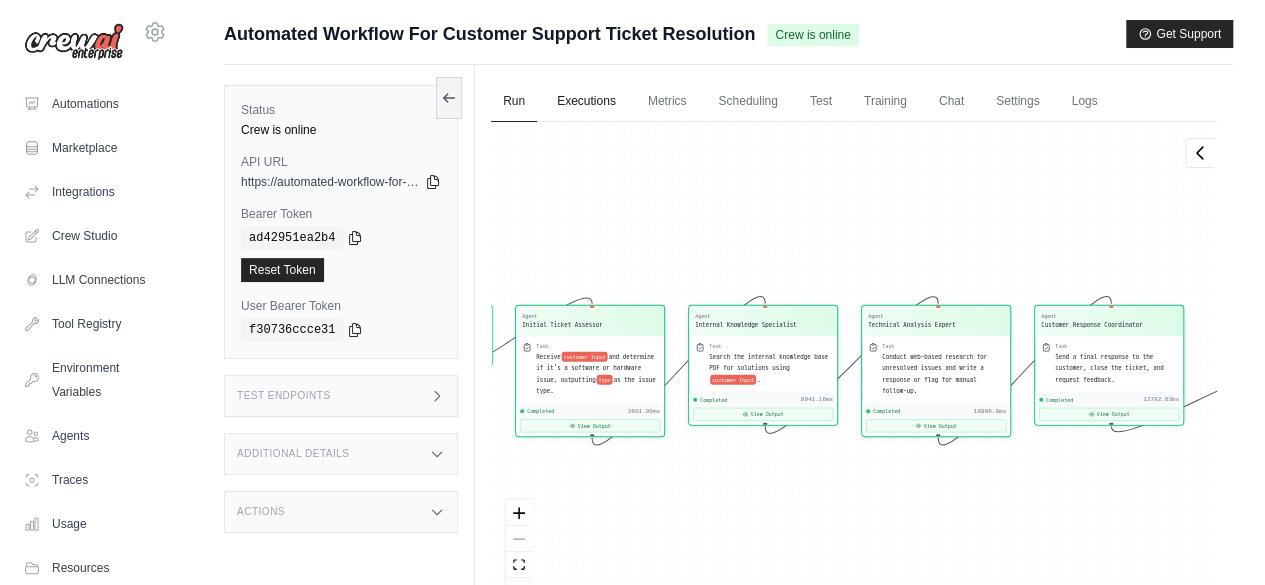 click on "Executions" at bounding box center (586, 102) 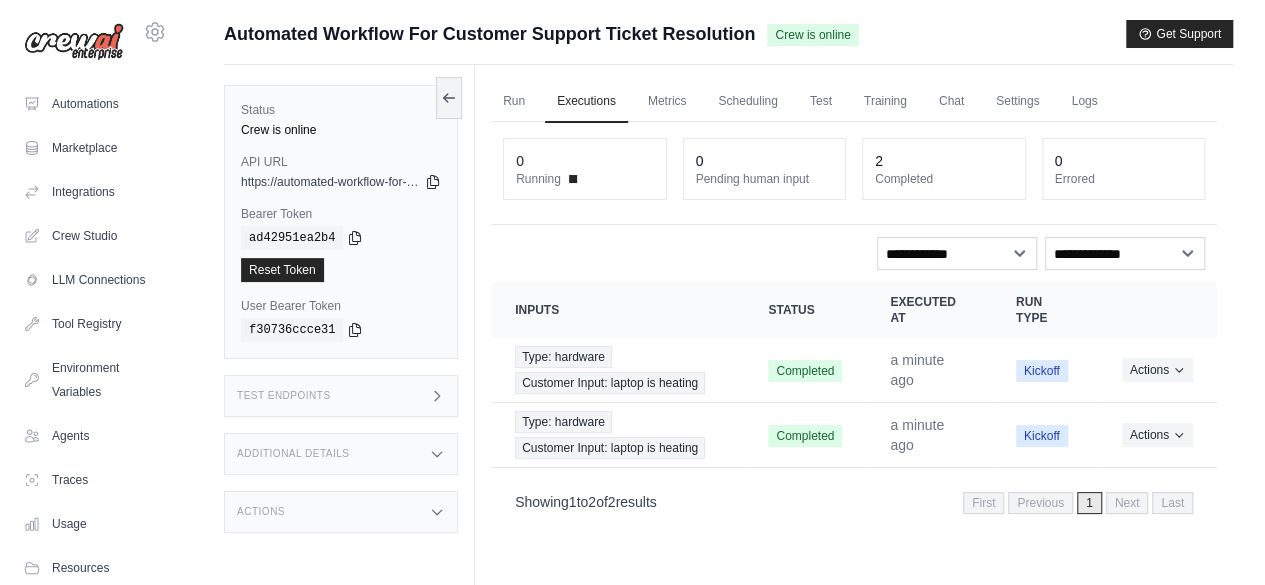 click 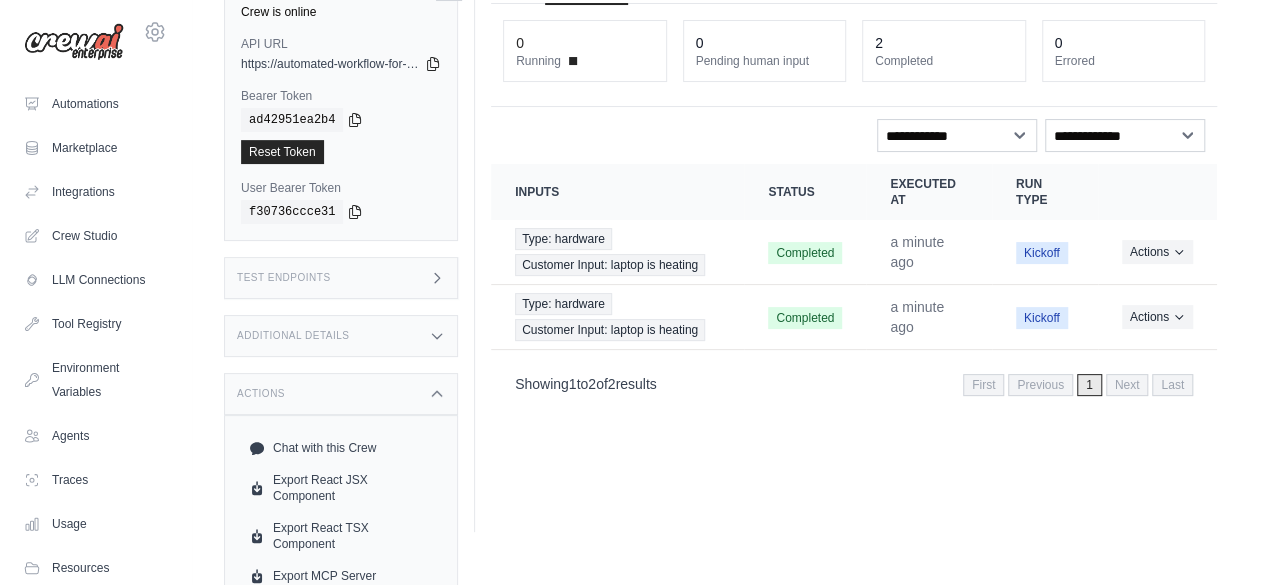 scroll, scrollTop: 160, scrollLeft: 0, axis: vertical 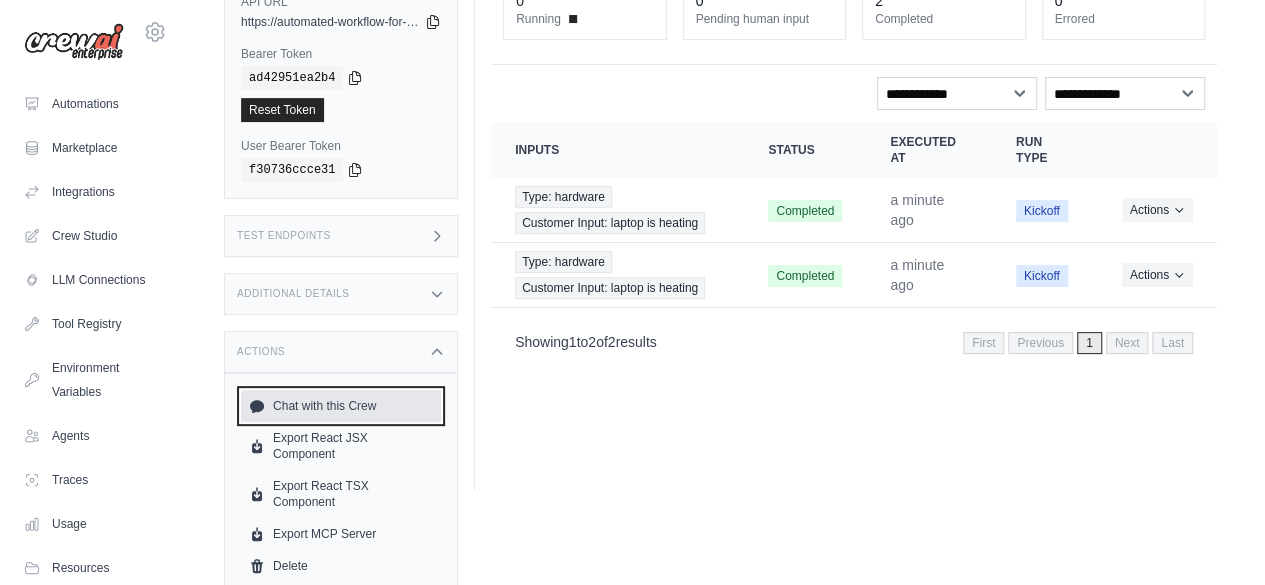 click on "Chat with this
Crew" at bounding box center (341, 406) 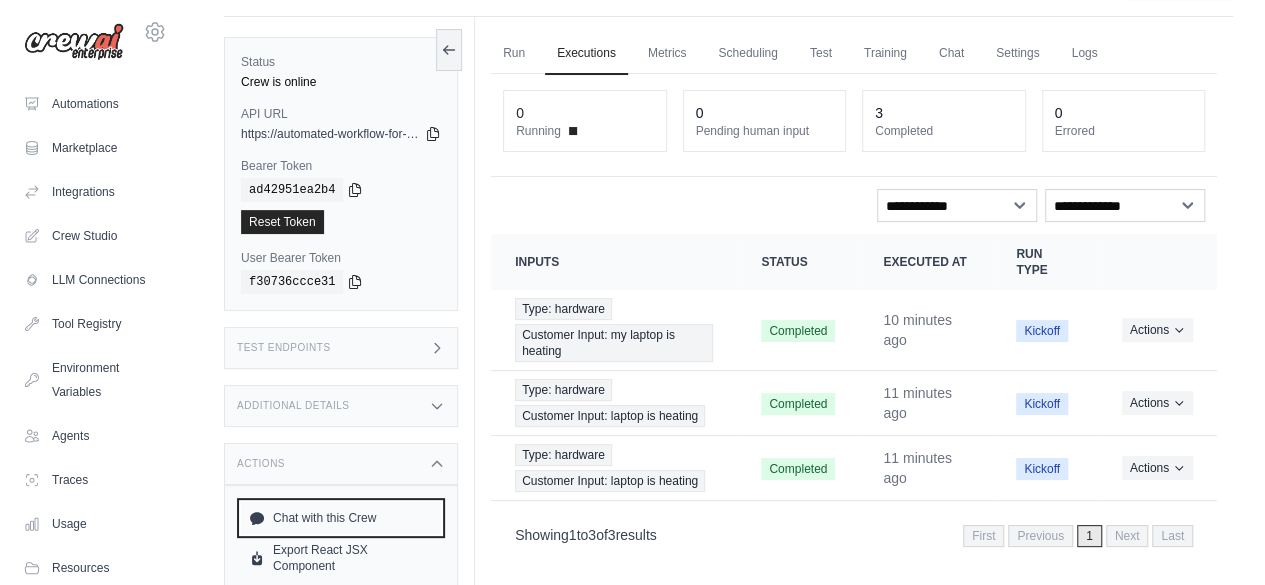 scroll, scrollTop: 0, scrollLeft: 0, axis: both 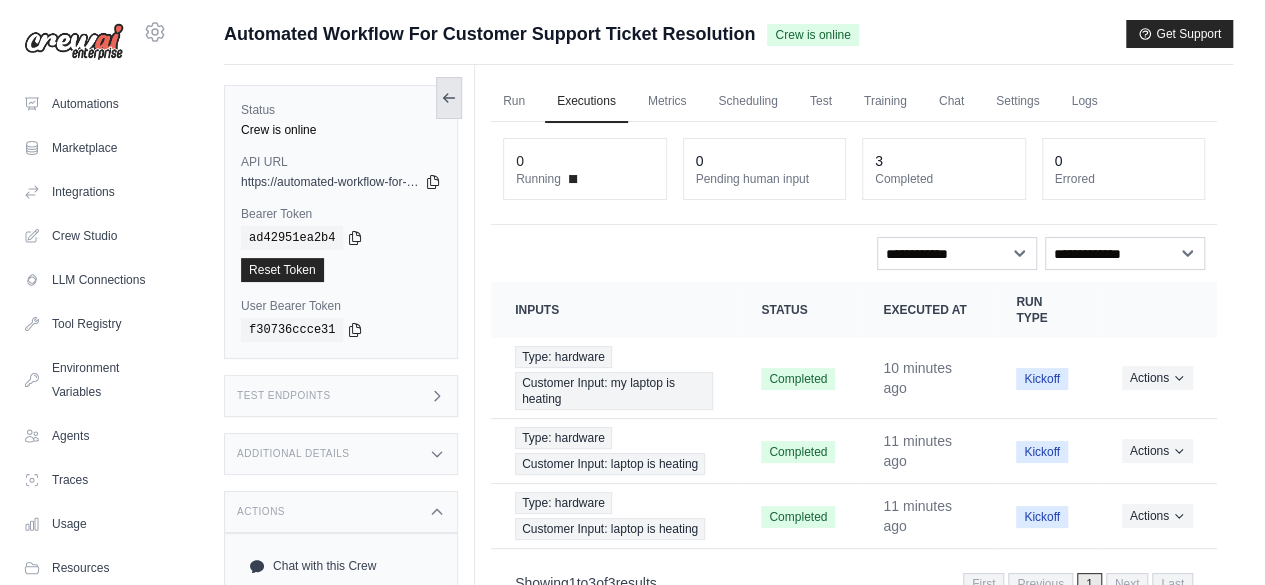click 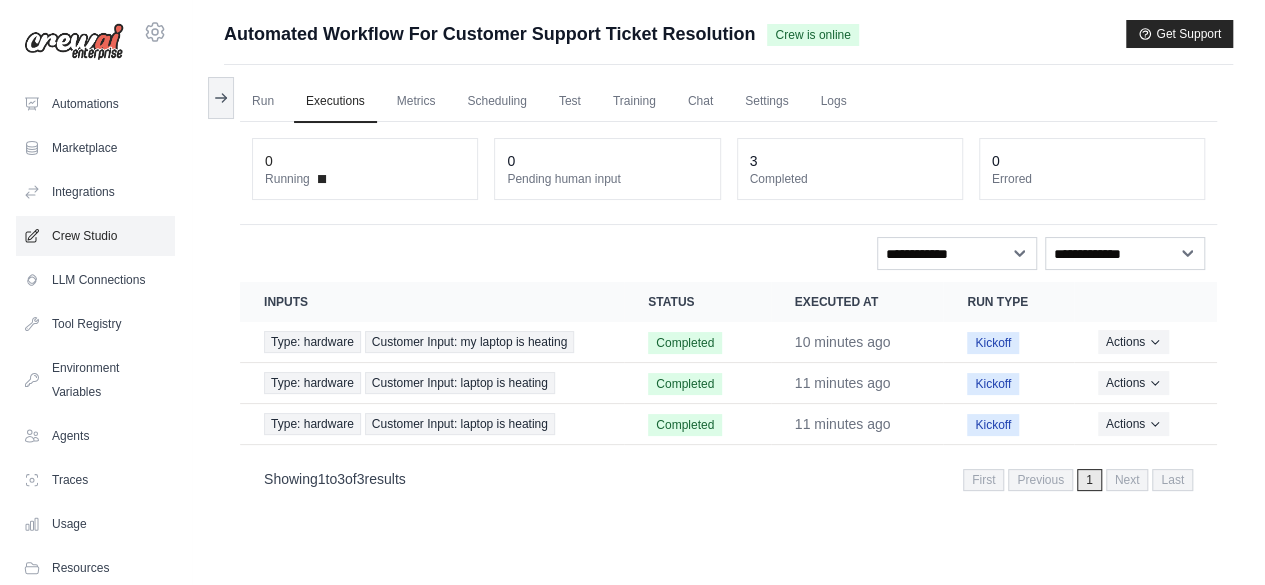 click on "Crew Studio" at bounding box center (95, 236) 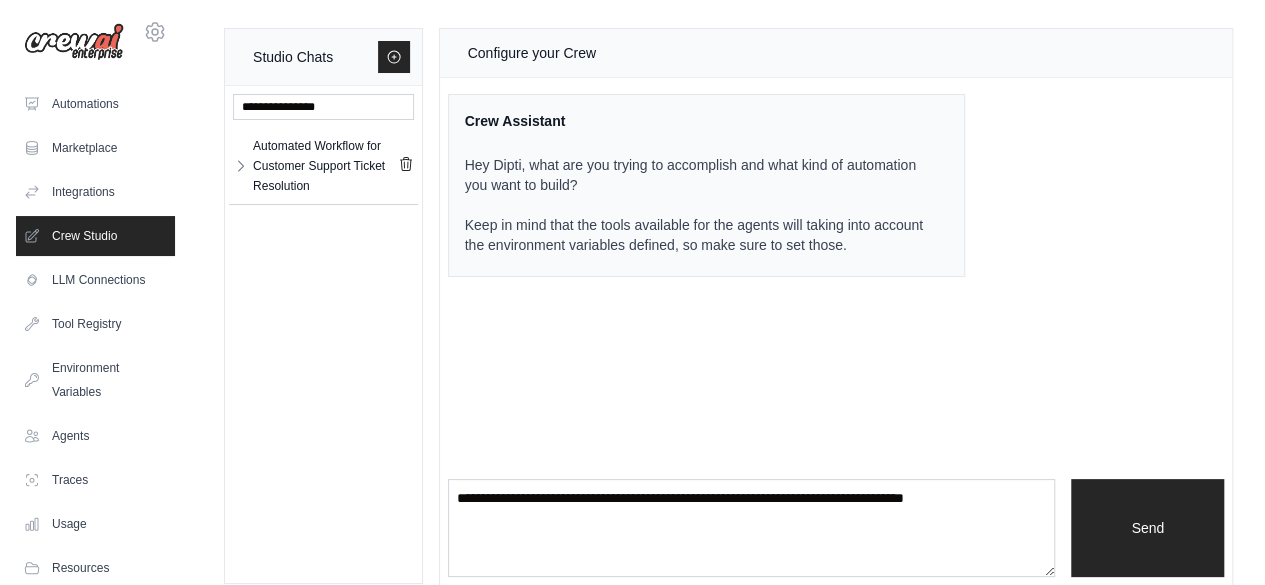 click on "Configure your Crew Crew Assistant Hey Dipti, what are you trying to accomplish and what kind of automation you want to build? Keep in mind that the tools available for the agents will taking into account the environment variables defined, so make sure to set those. Send" at bounding box center (836, 307) 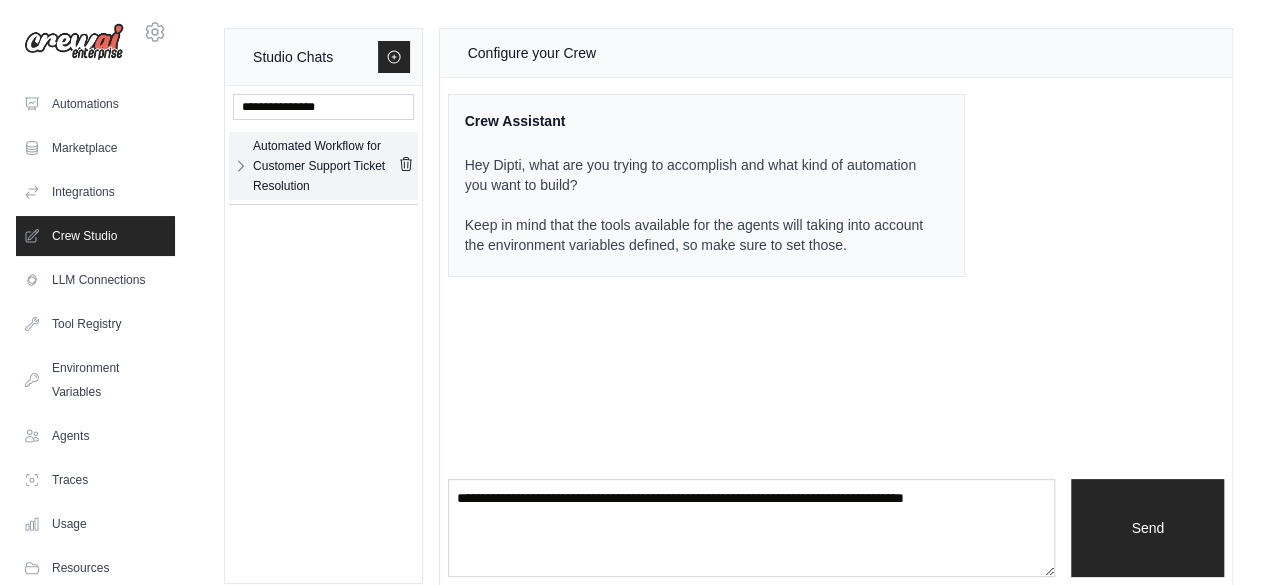 click on "Automated Workflow for Customer Support Ticket Resolution" at bounding box center [325, 166] 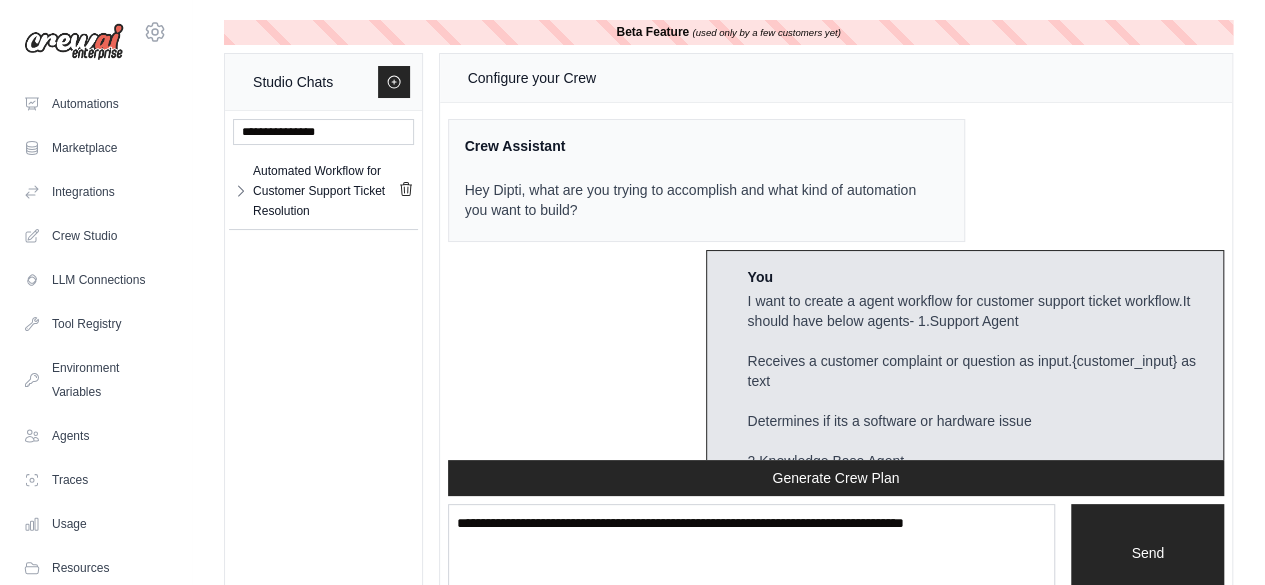 scroll, scrollTop: 4907, scrollLeft: 0, axis: vertical 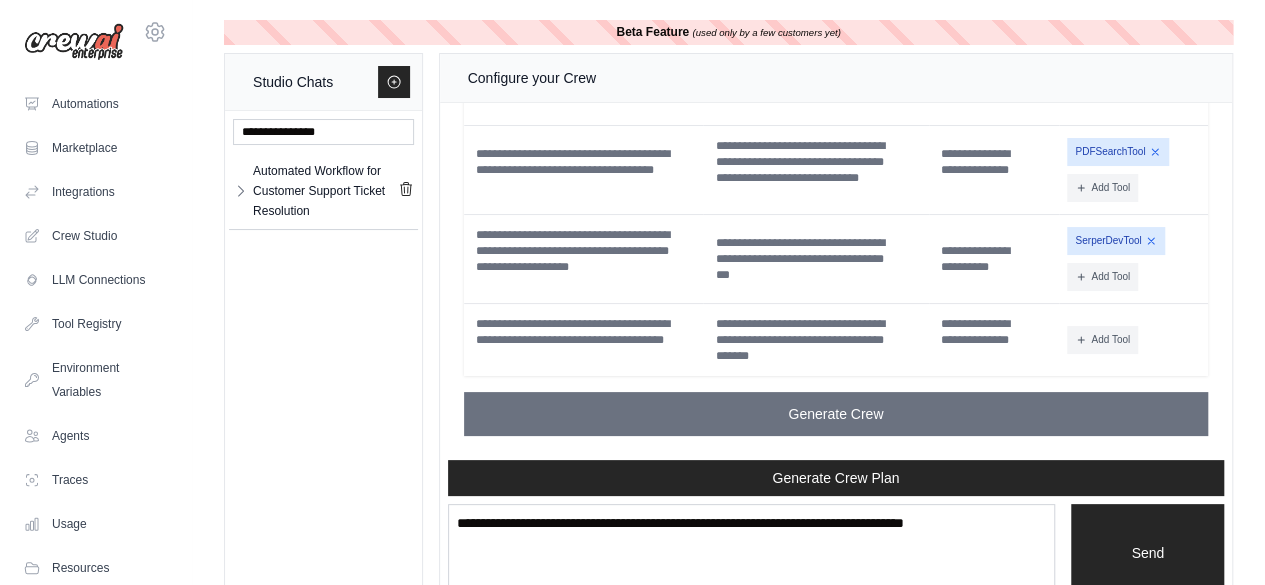 drag, startPoint x: 1222, startPoint y: 420, endPoint x: 1246, endPoint y: 189, distance: 232.24341 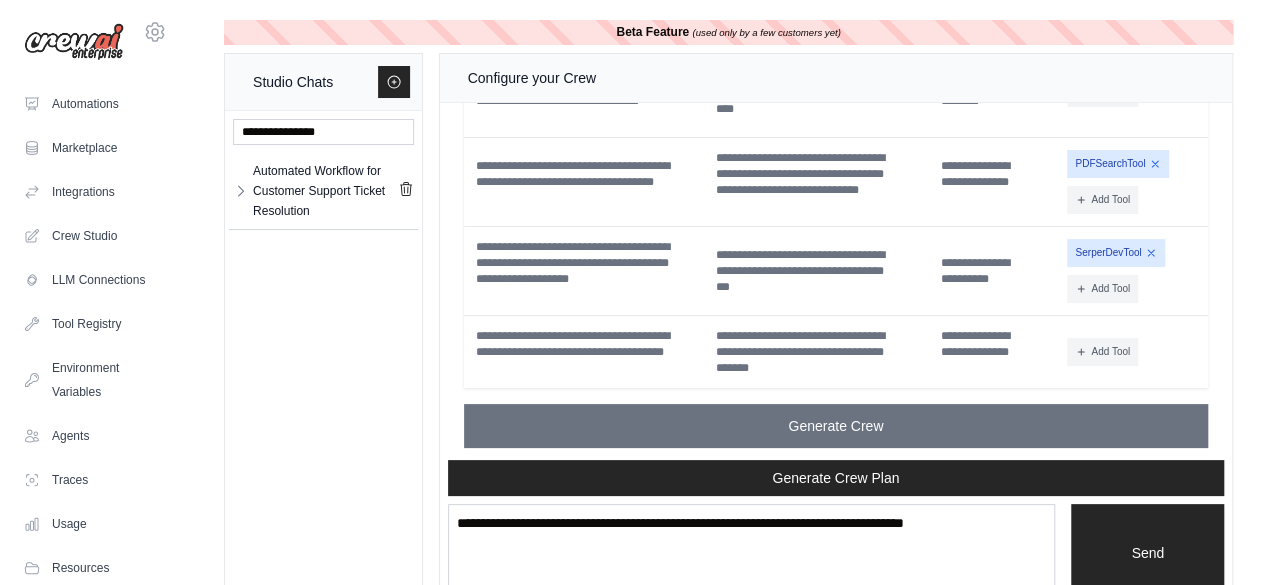 scroll, scrollTop: 4787, scrollLeft: 0, axis: vertical 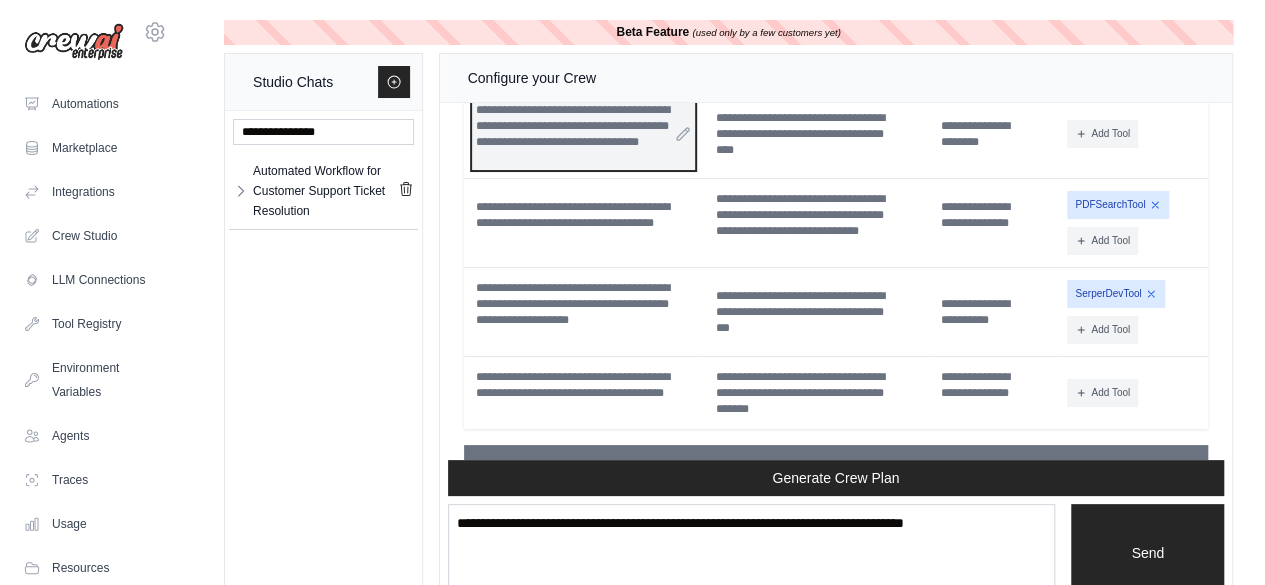 click on "**********" at bounding box center [584, 134] 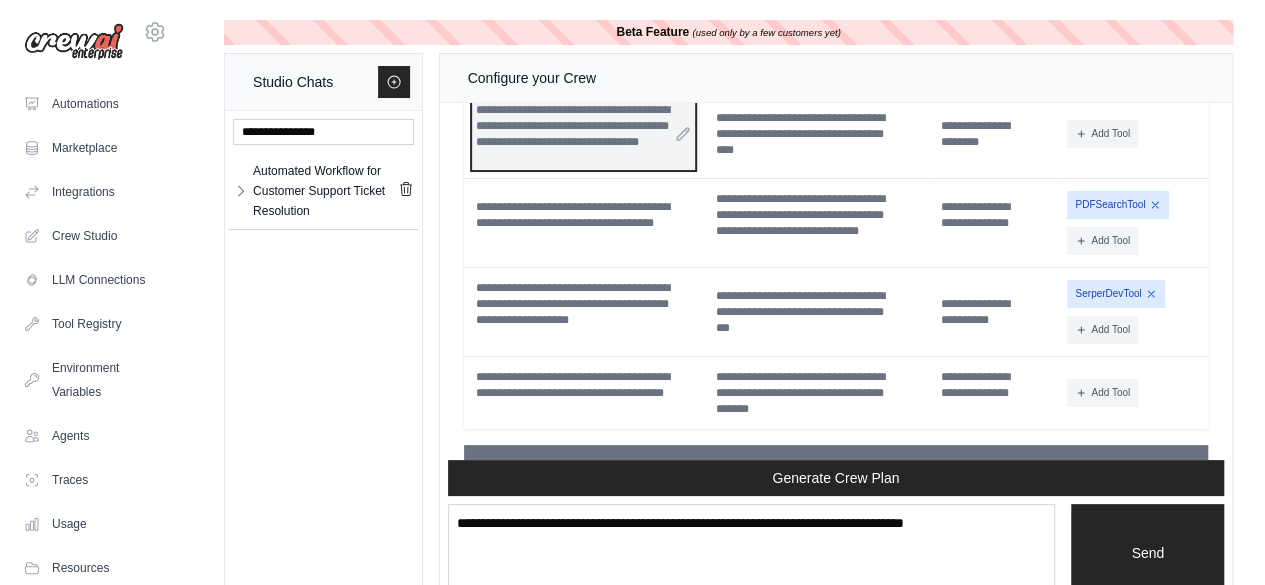 click on "**********" at bounding box center (584, 134) 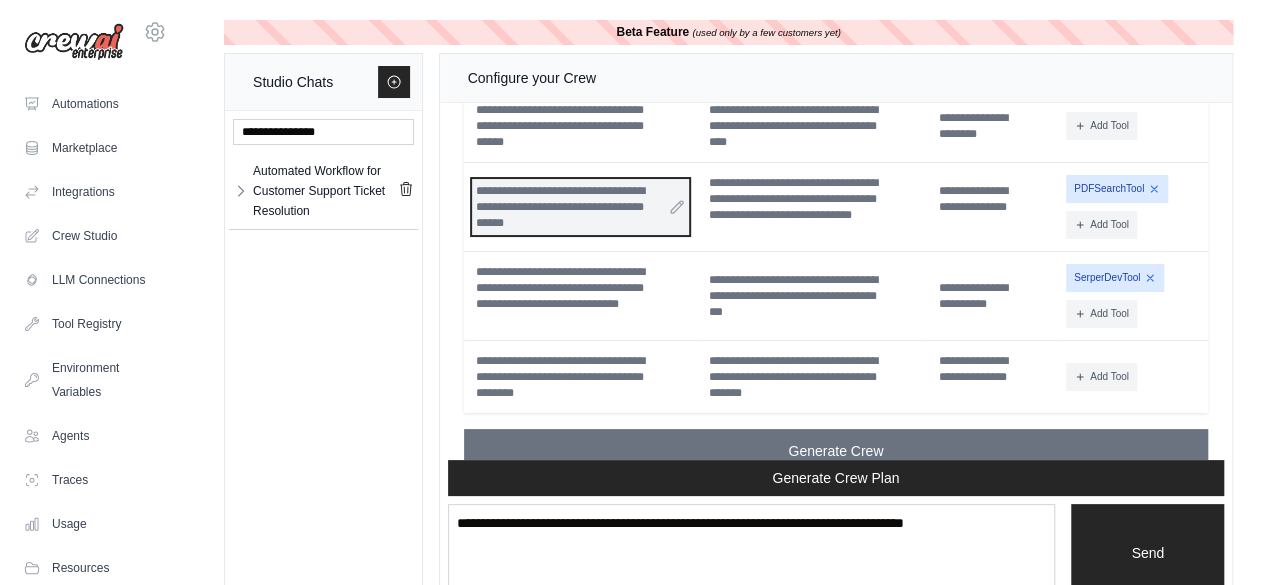 click on "**********" at bounding box center (581, 207) 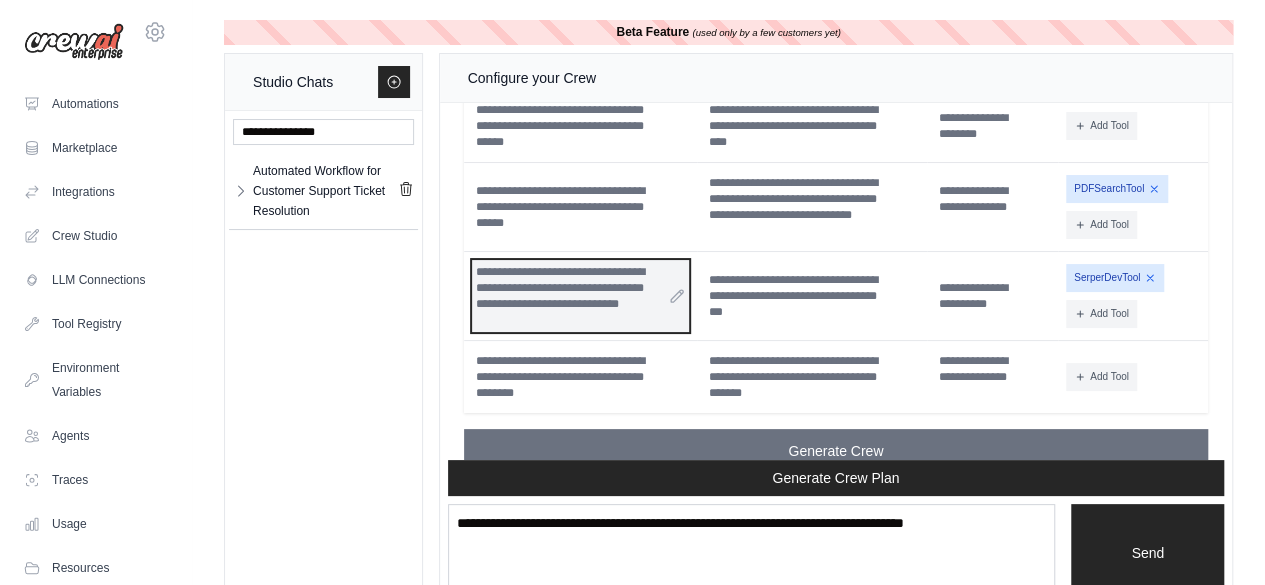 click on "**********" at bounding box center (581, 296) 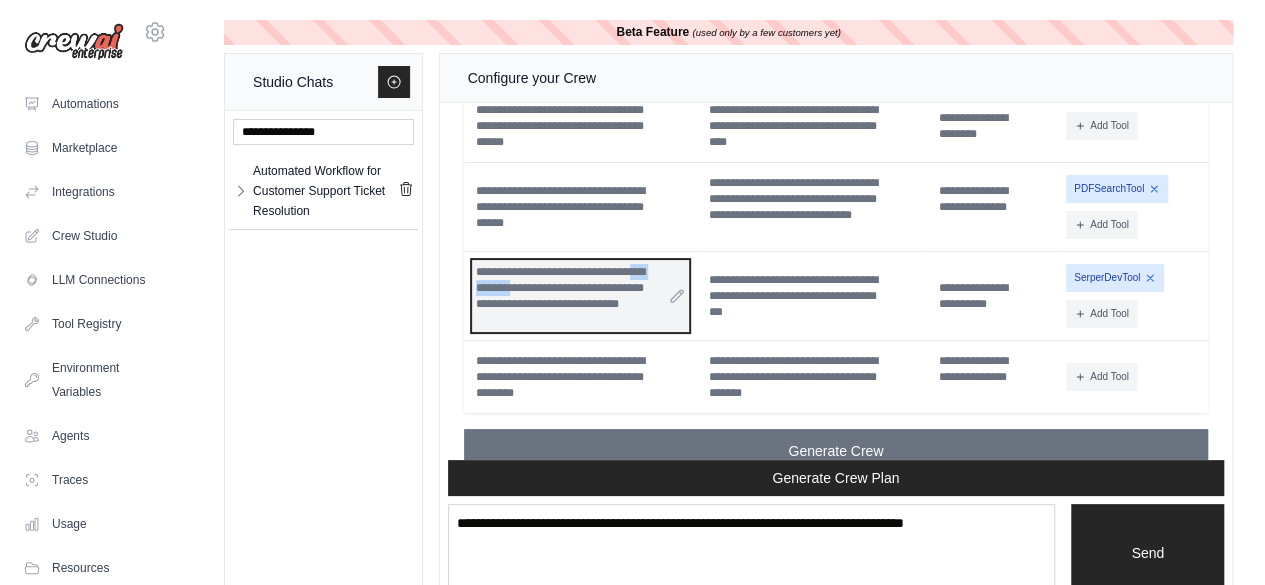click on "**********" at bounding box center [581, 296] 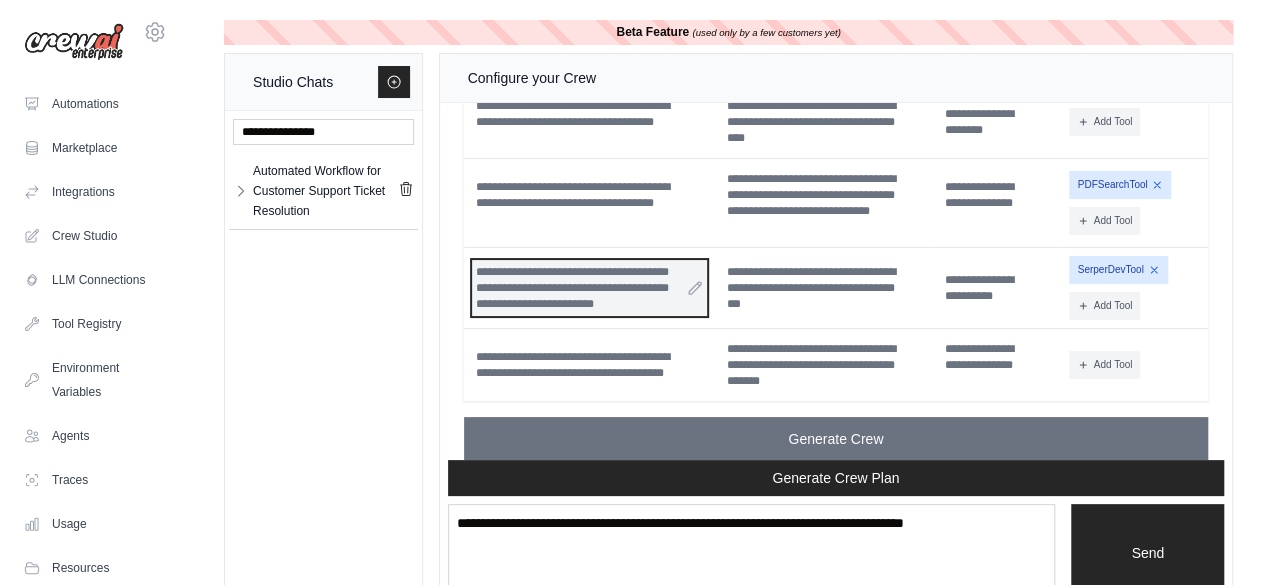 scroll, scrollTop: 4787, scrollLeft: 0, axis: vertical 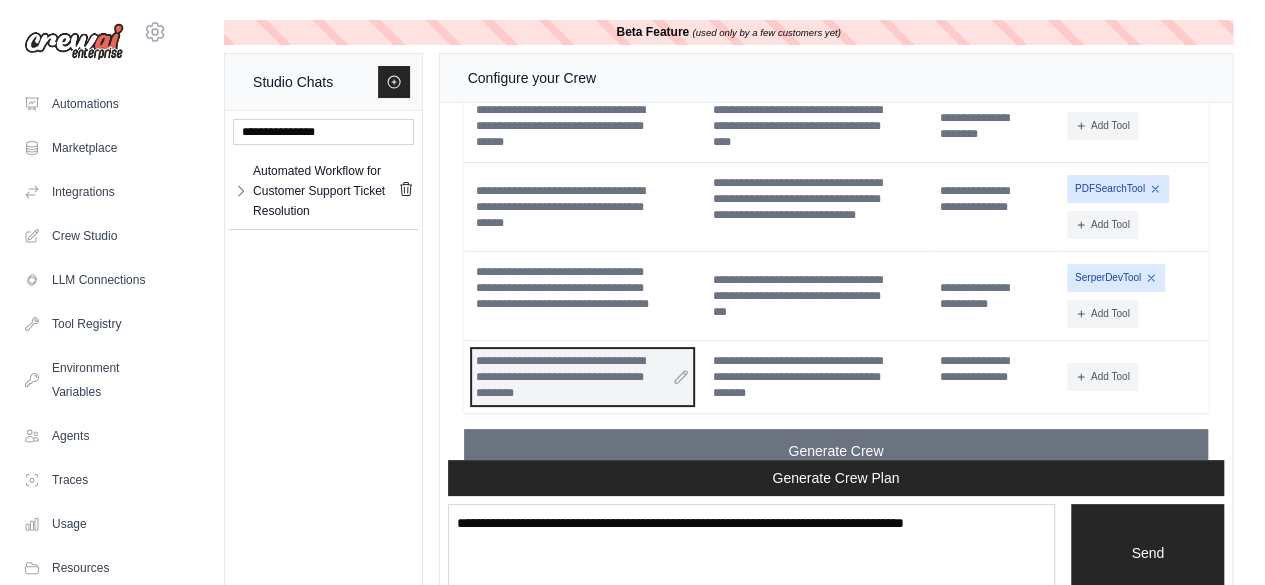 click on "**********" at bounding box center [582, 377] 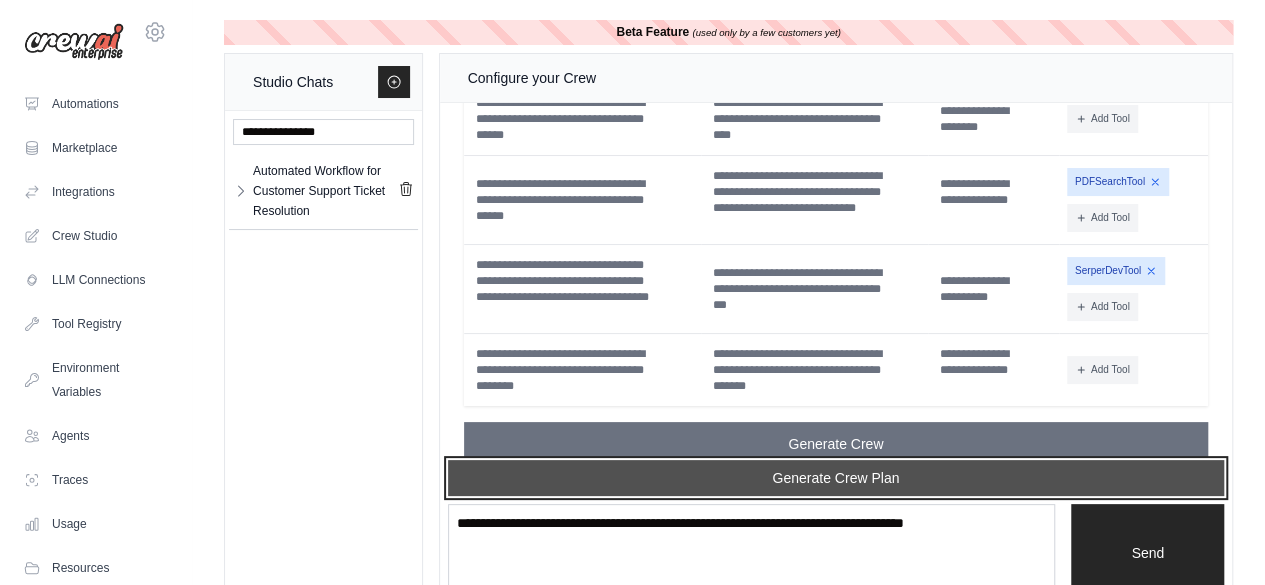 click on "Generate Crew Plan" at bounding box center (836, 478) 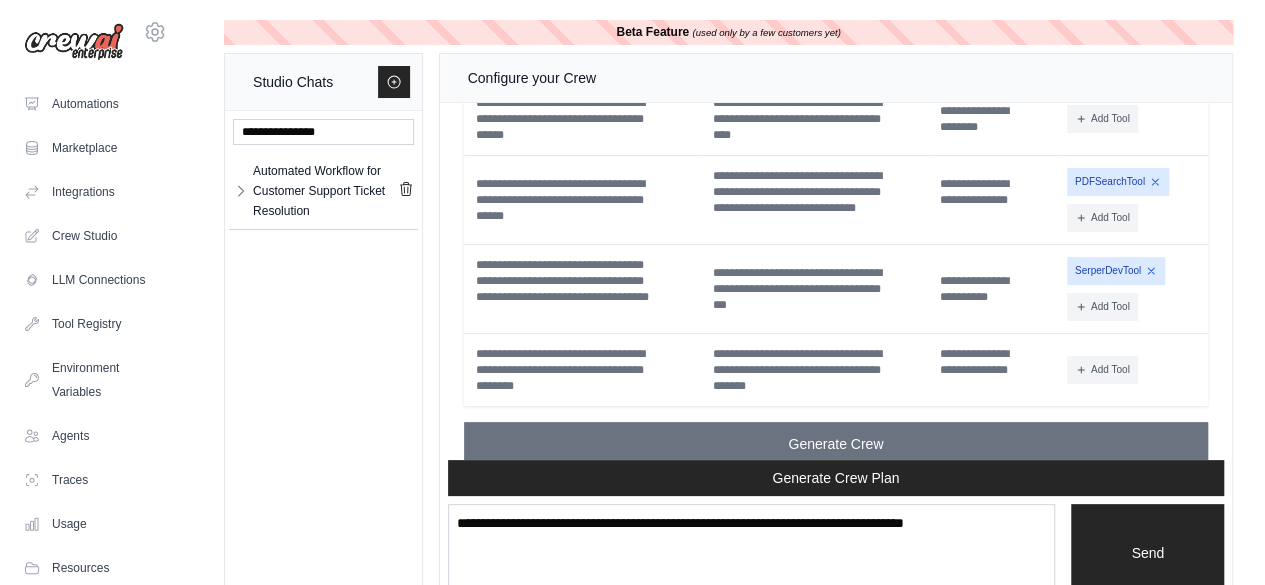 scroll, scrollTop: 6040, scrollLeft: 0, axis: vertical 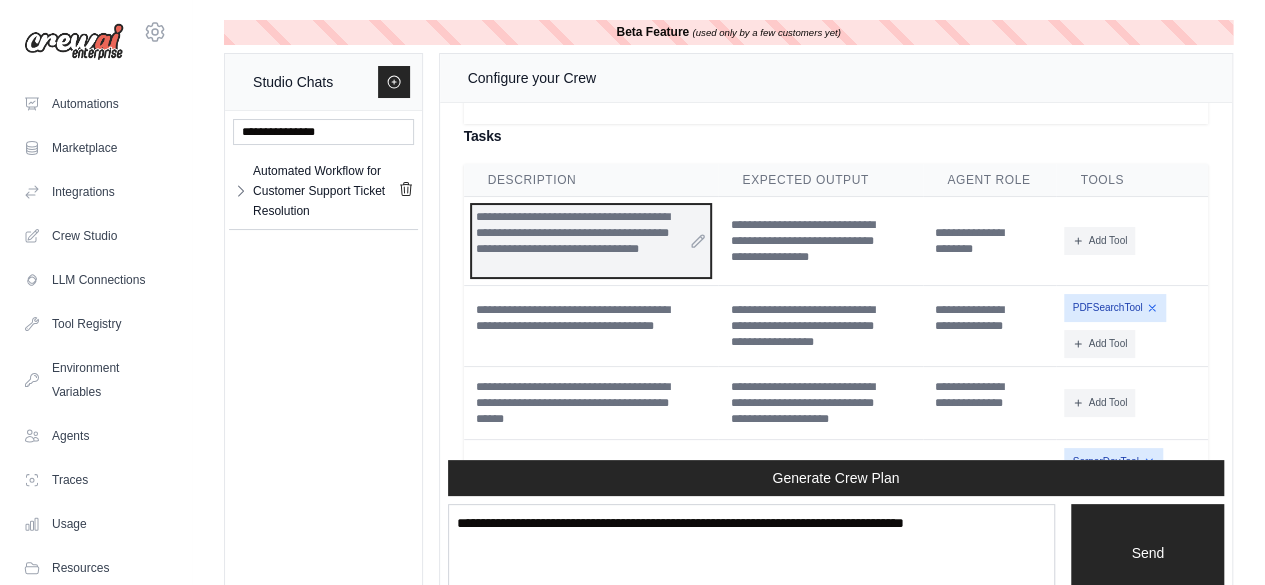 click on "**********" at bounding box center [591, 241] 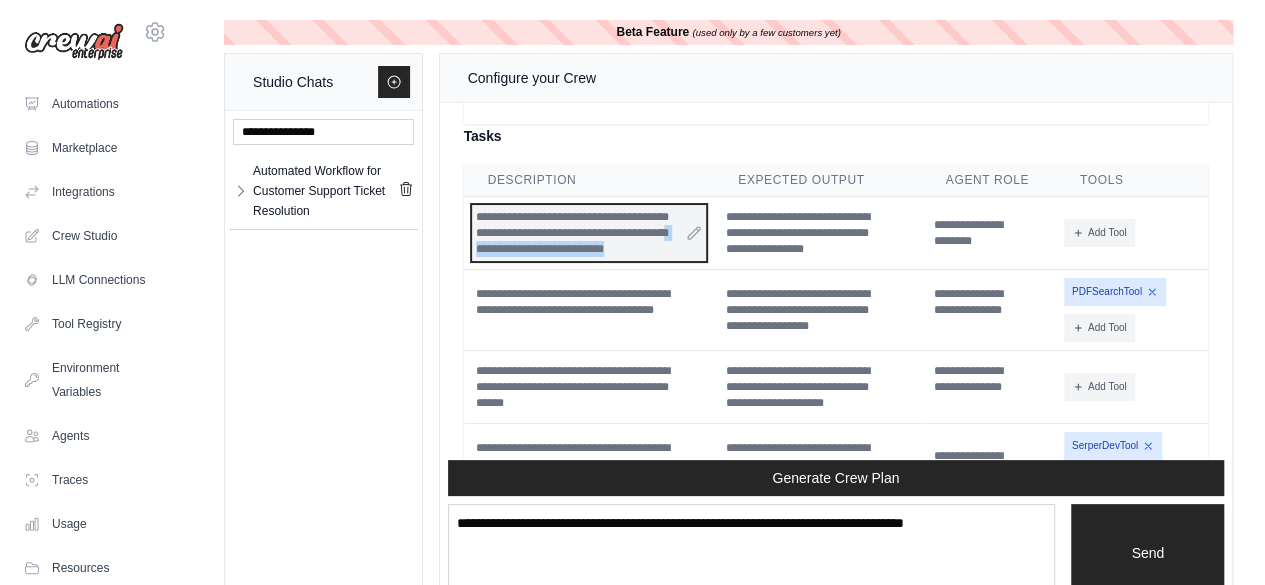 drag, startPoint x: 662, startPoint y: 321, endPoint x: 513, endPoint y: 315, distance: 149.12076 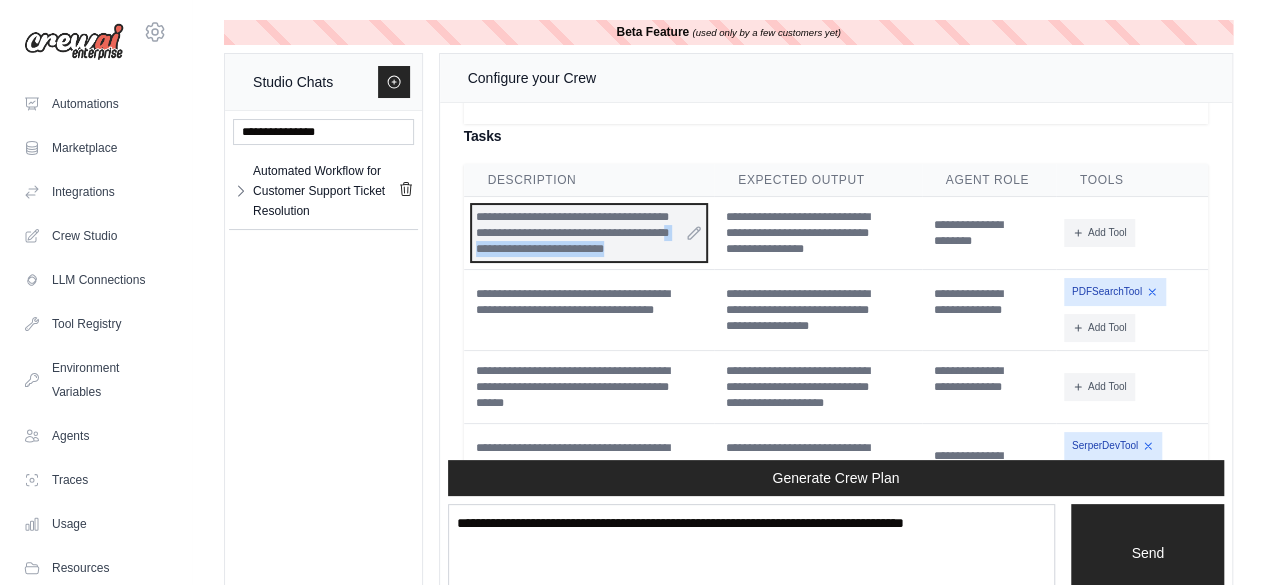 click on "**********" at bounding box center [589, 233] 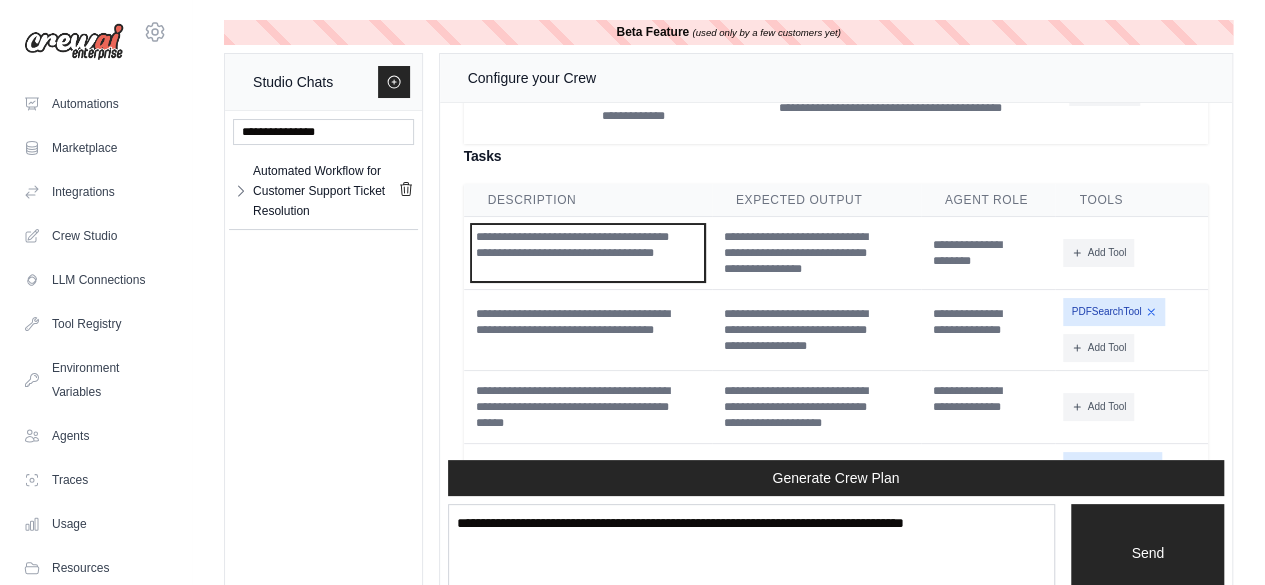 scroll, scrollTop: 5793, scrollLeft: 0, axis: vertical 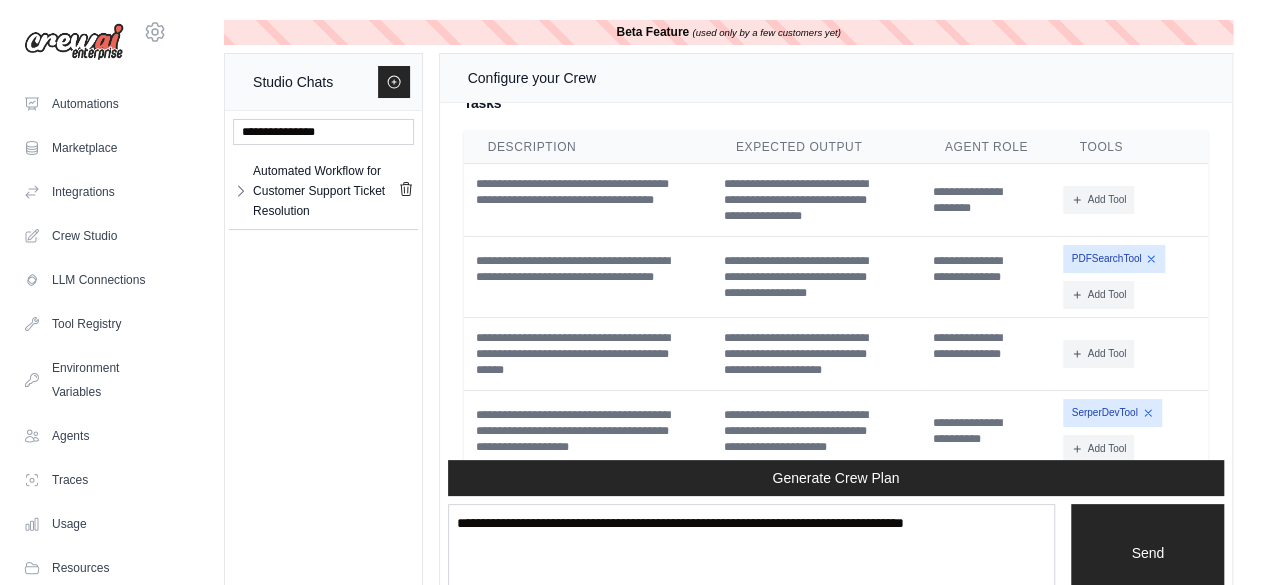 click on "Beta Feature
(used only by a few customers yet)
Studio Chats
Automated Workflow for Customer Support Ticket Resolution
Automated Workfl...
**" at bounding box center (728, 315) 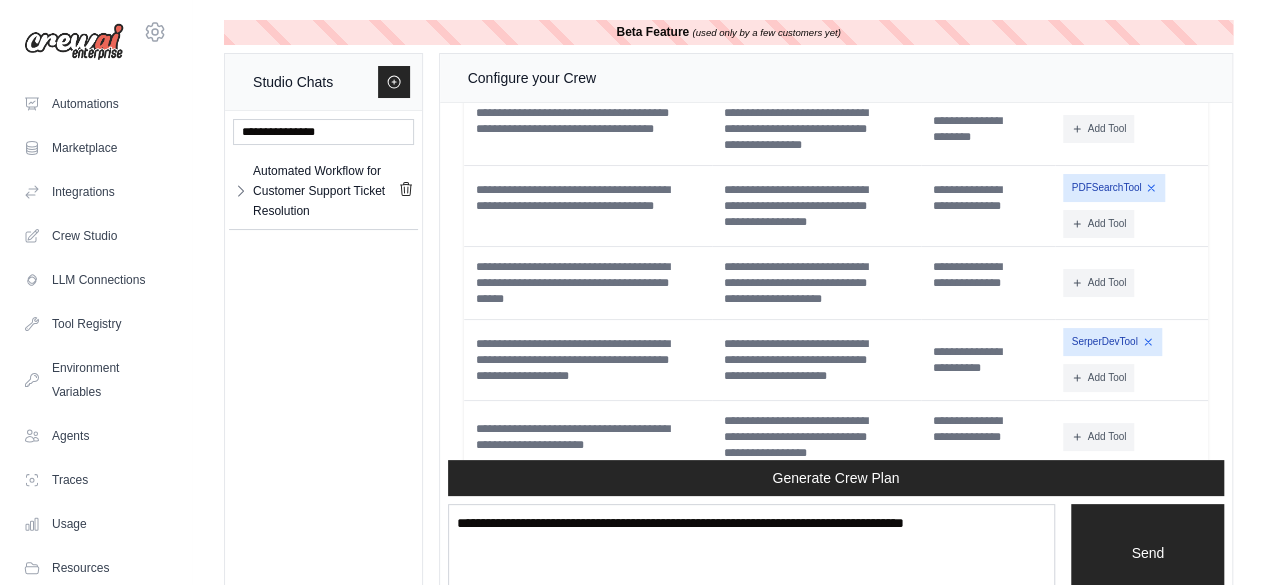 scroll, scrollTop: 5873, scrollLeft: 0, axis: vertical 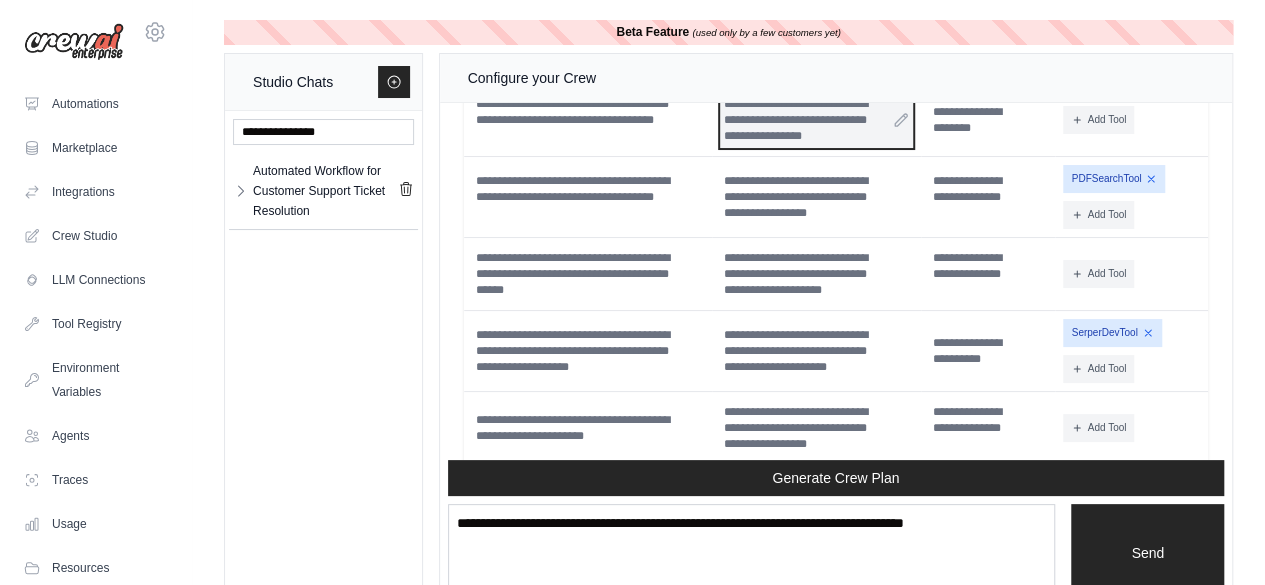 click on "**********" at bounding box center (816, 120) 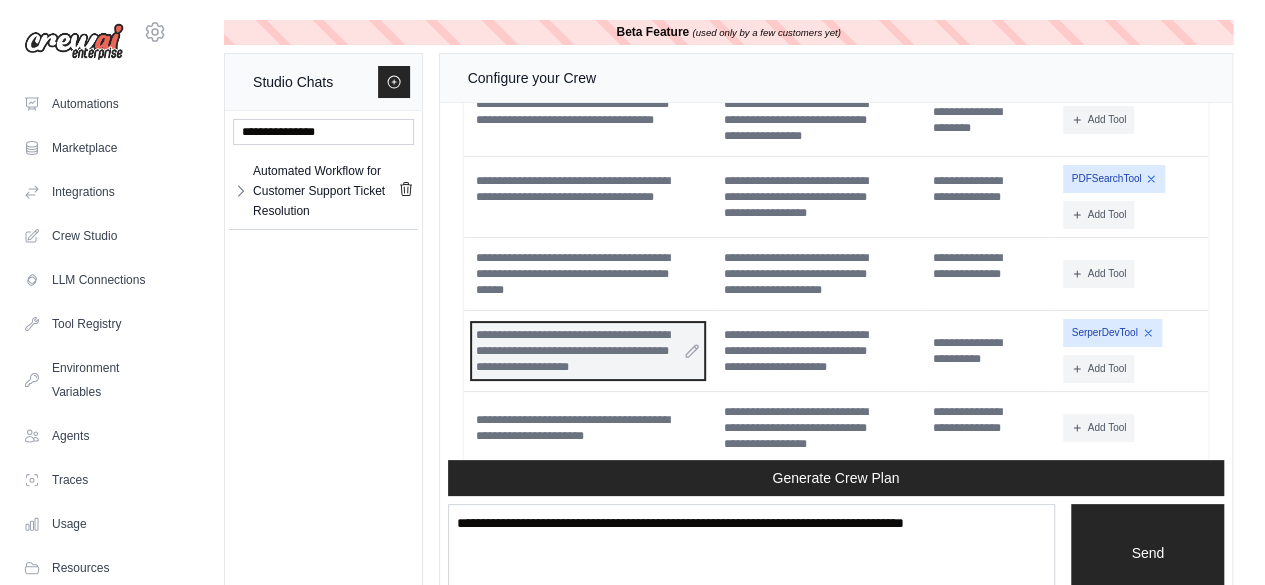 click on "**********" at bounding box center [588, 351] 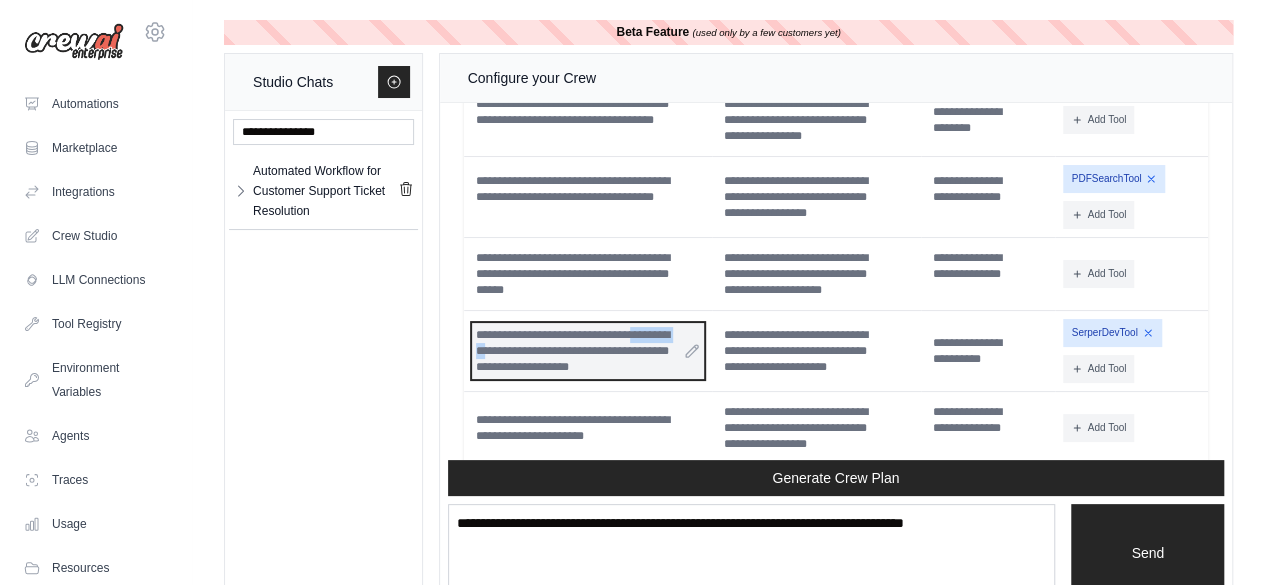click on "**********" at bounding box center [588, 351] 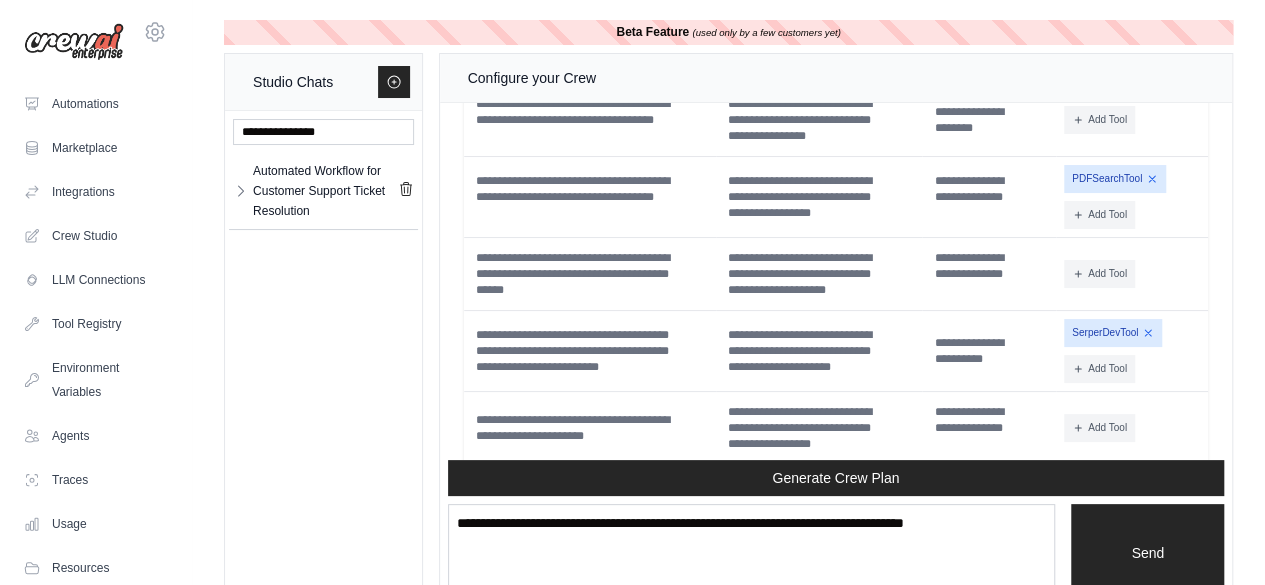 click on "Beta Feature
(used only by a few customers yet)
Studio Chats
Automated Workflow for Customer Support Ticket Resolution
Automated Workfl...
**" at bounding box center [728, 315] 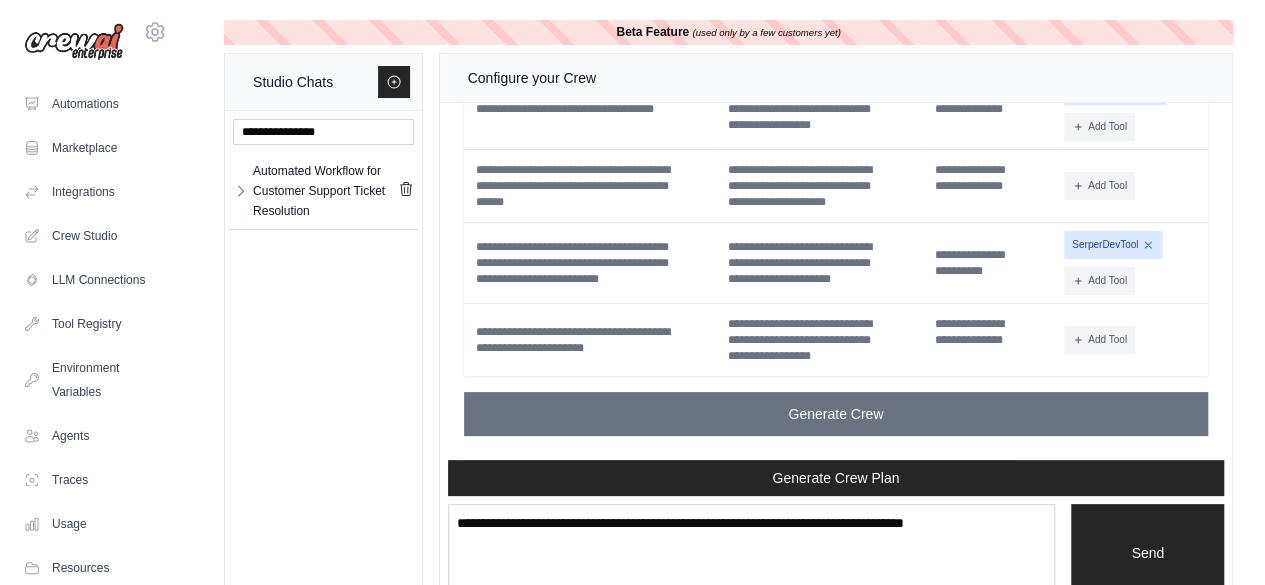 scroll, scrollTop: 6024, scrollLeft: 0, axis: vertical 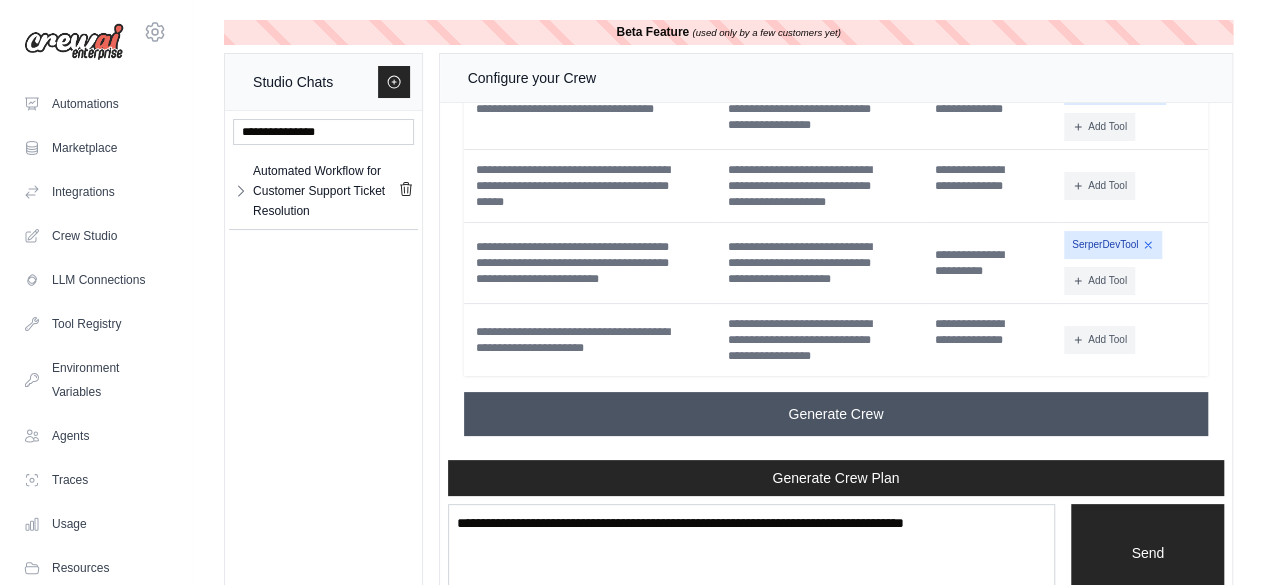 click on "Generate Crew" at bounding box center [836, 414] 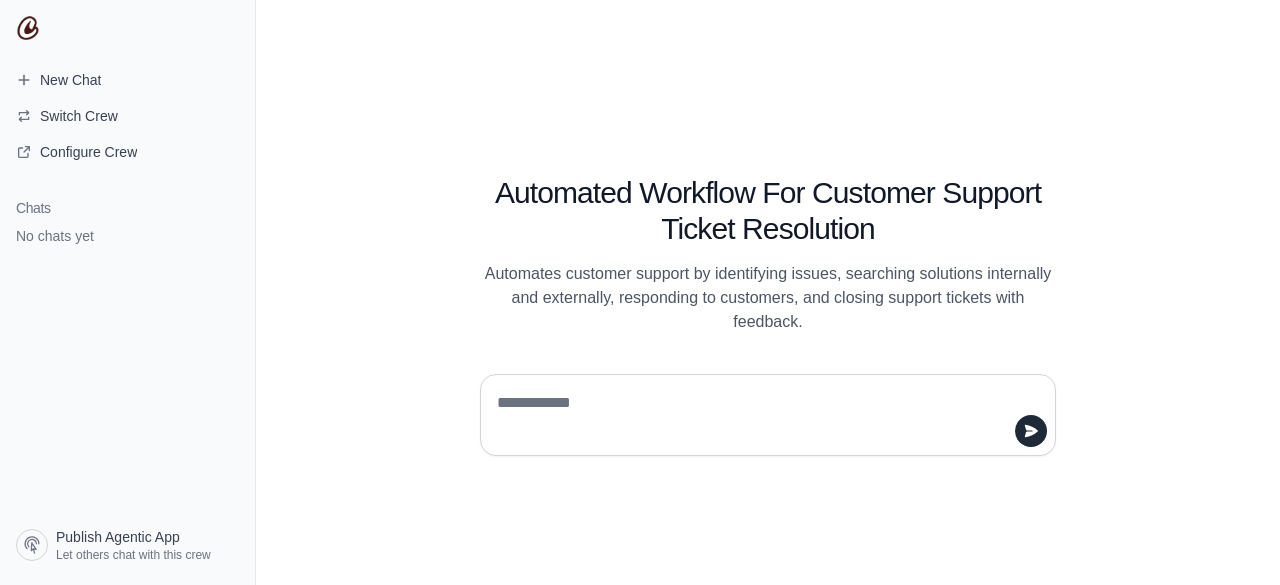 scroll, scrollTop: 0, scrollLeft: 0, axis: both 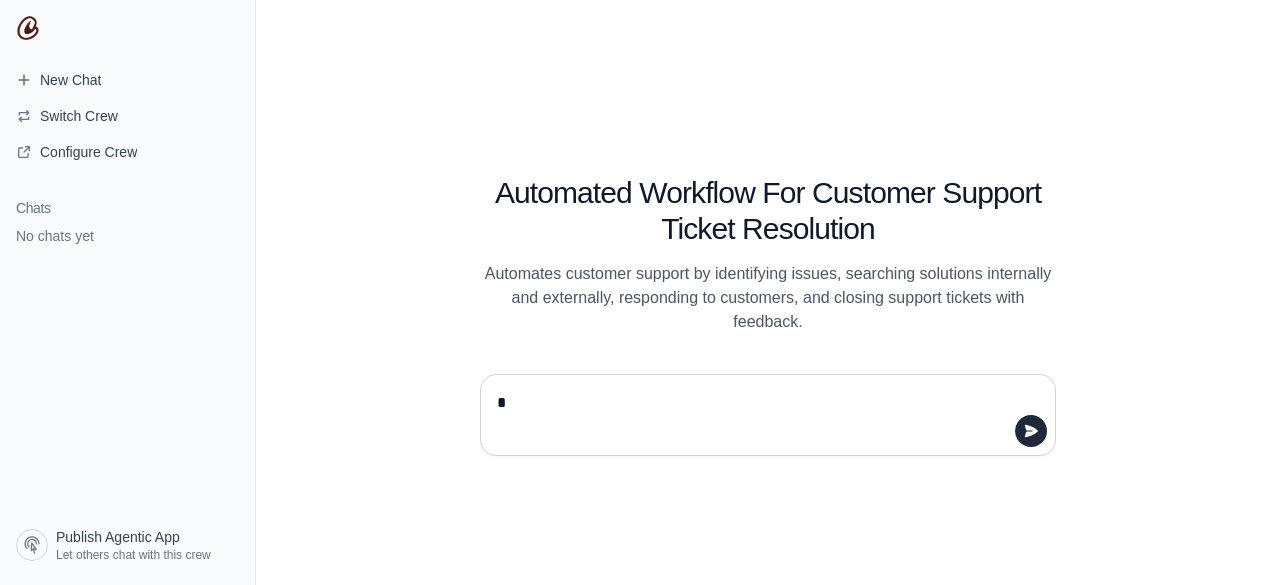 type on "**" 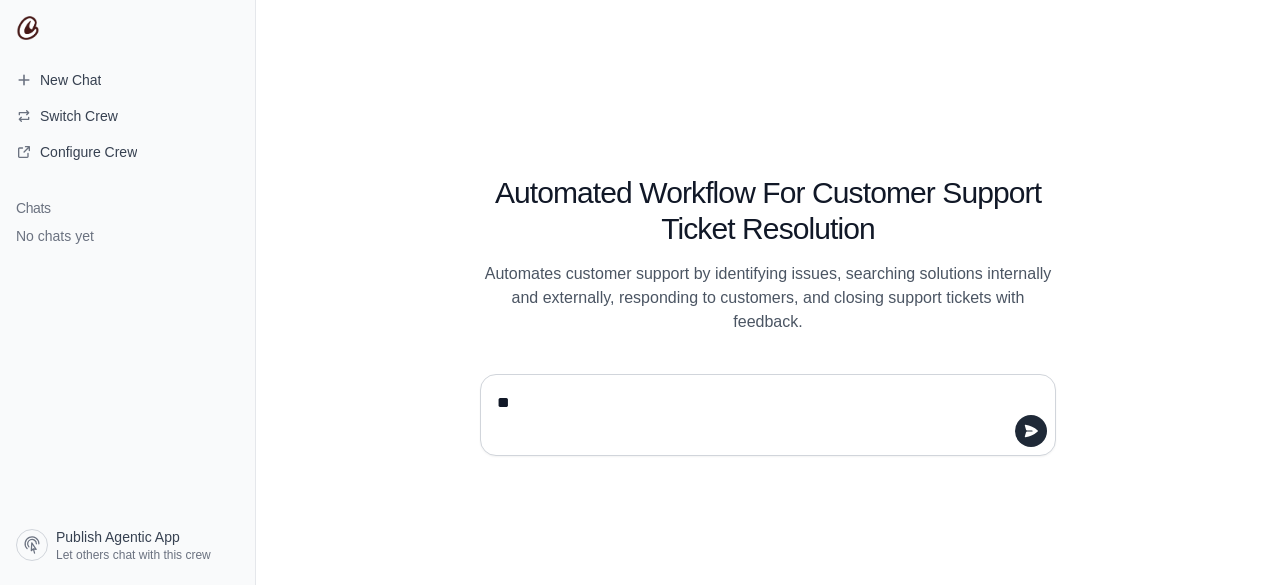 type 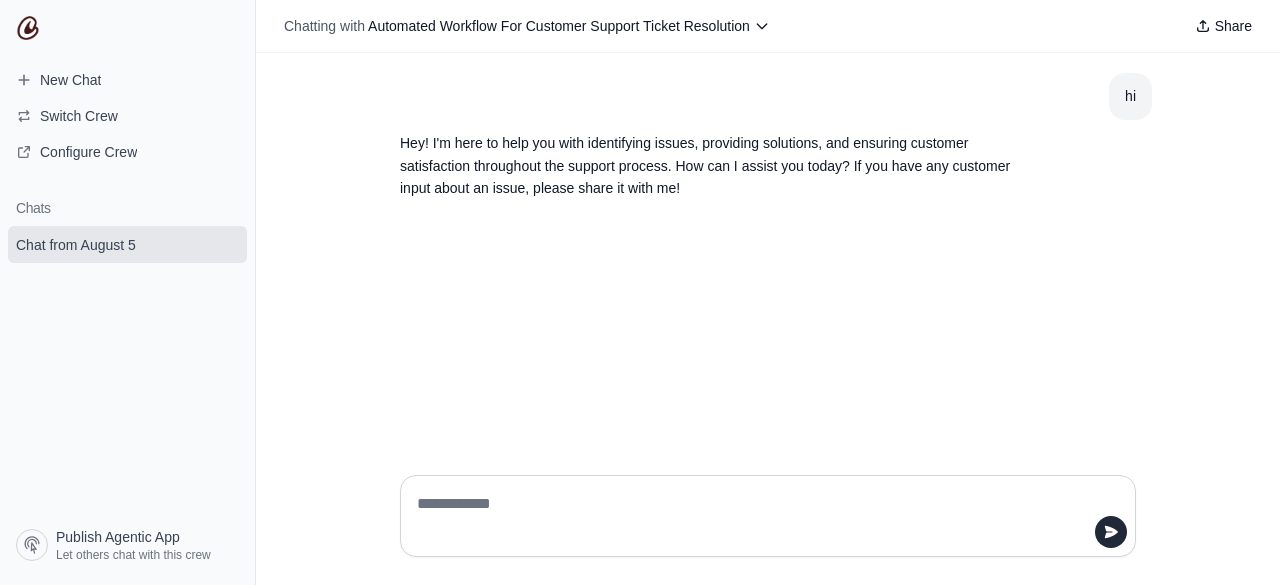 click at bounding box center (762, 516) 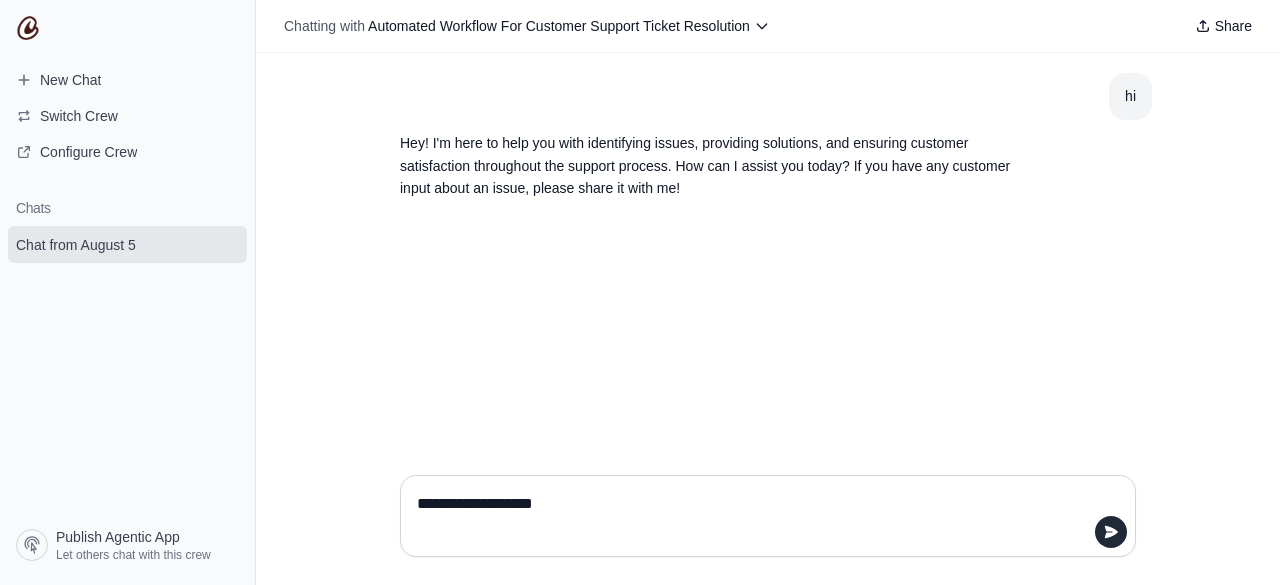 type on "**********" 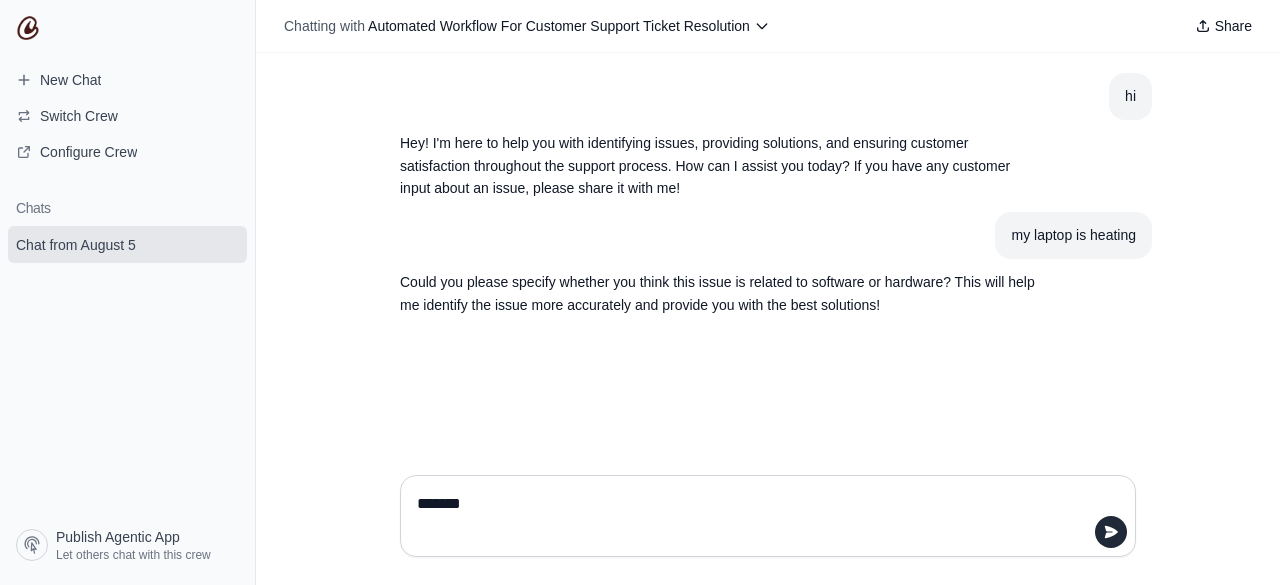 type on "********" 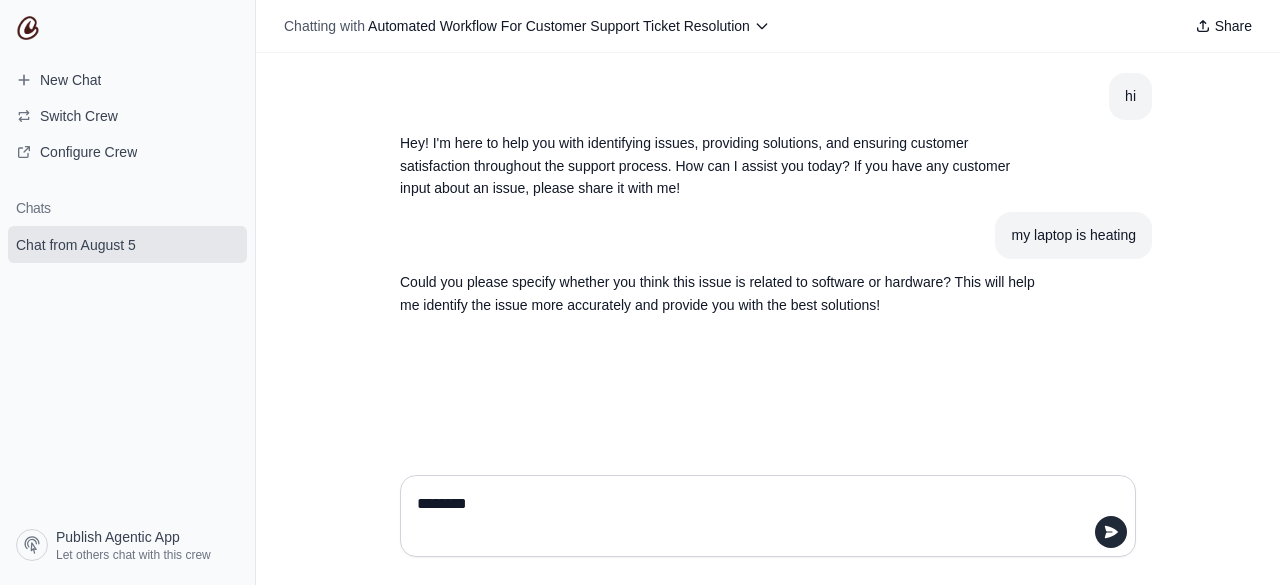 type 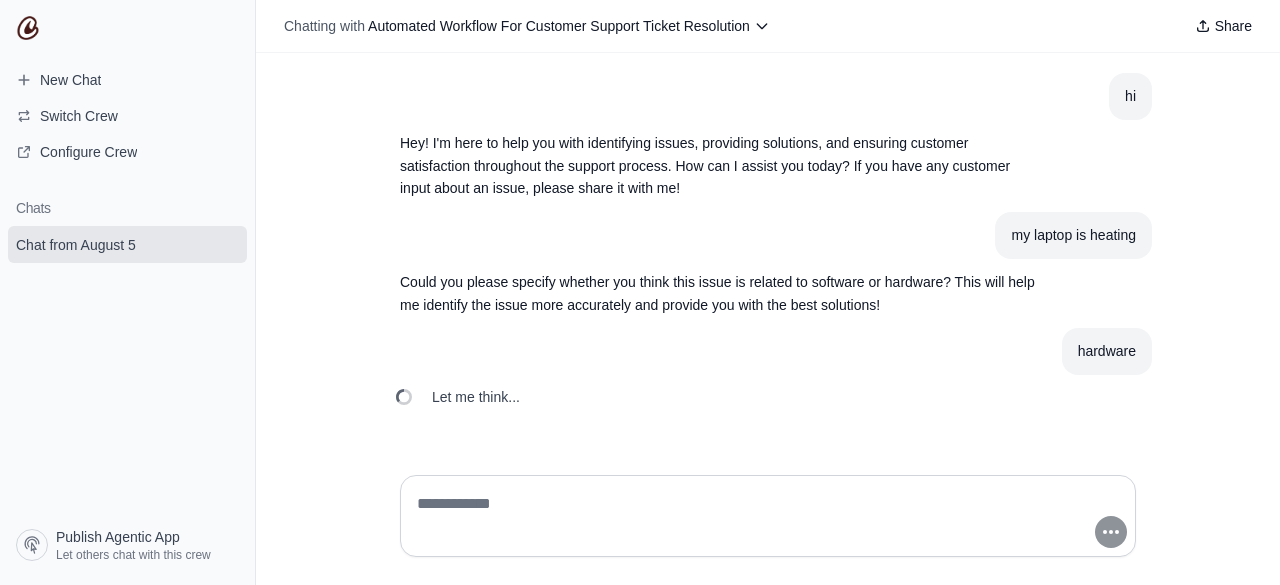 scroll, scrollTop: 25, scrollLeft: 0, axis: vertical 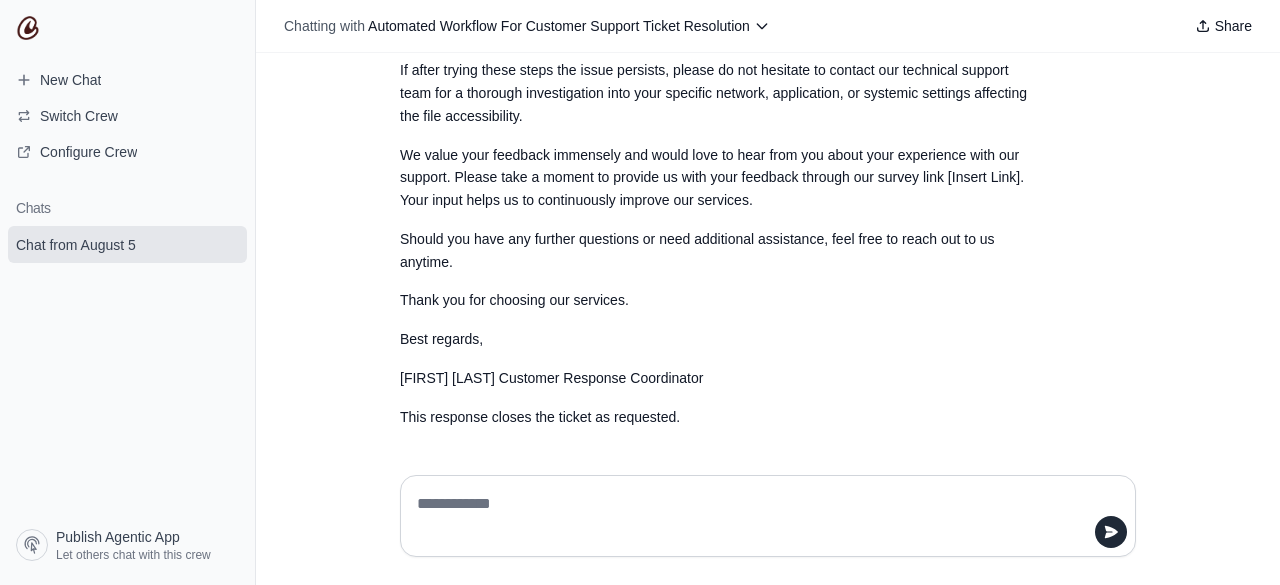 click on "This response closes the ticket as requested." at bounding box center (720, 417) 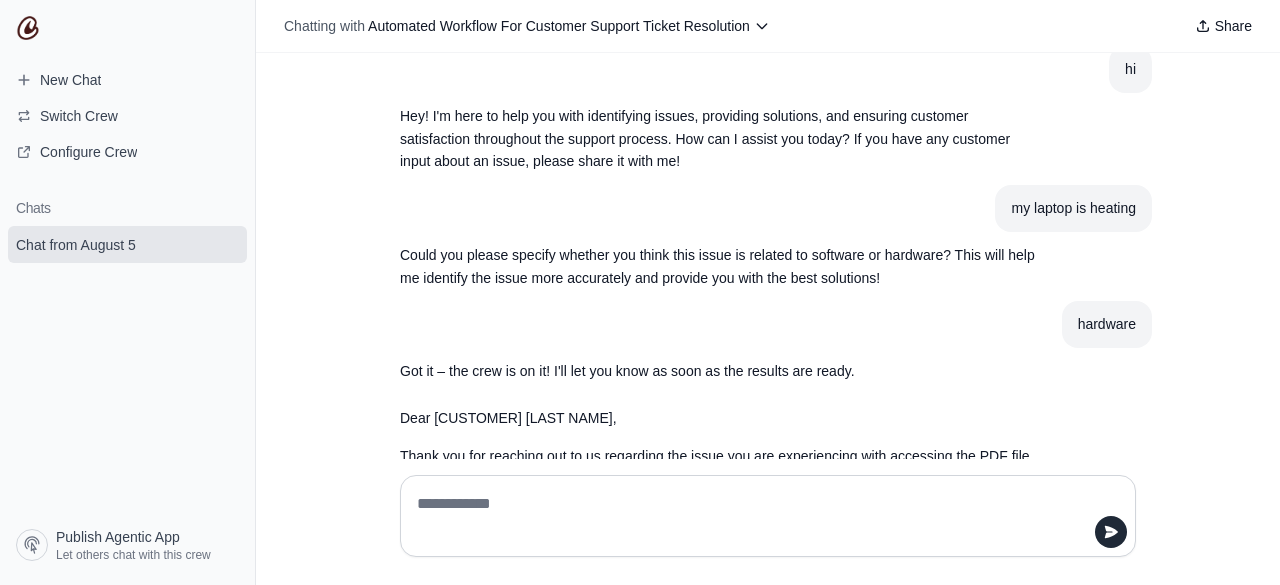 scroll, scrollTop: 0, scrollLeft: 0, axis: both 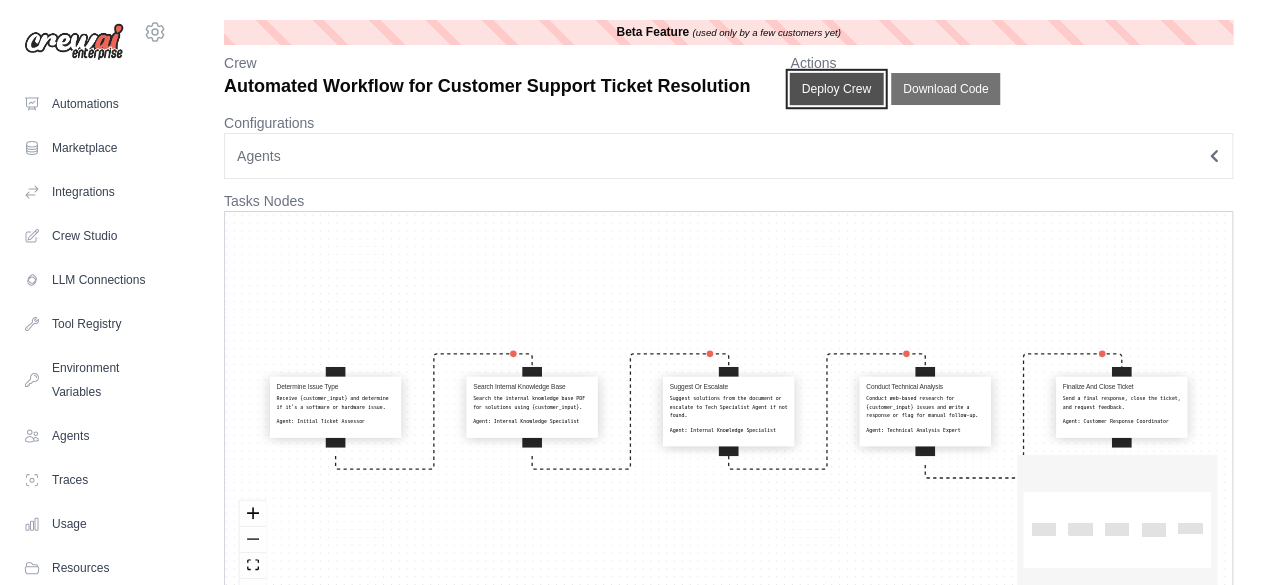 click on "Deploy Crew" at bounding box center [837, 89] 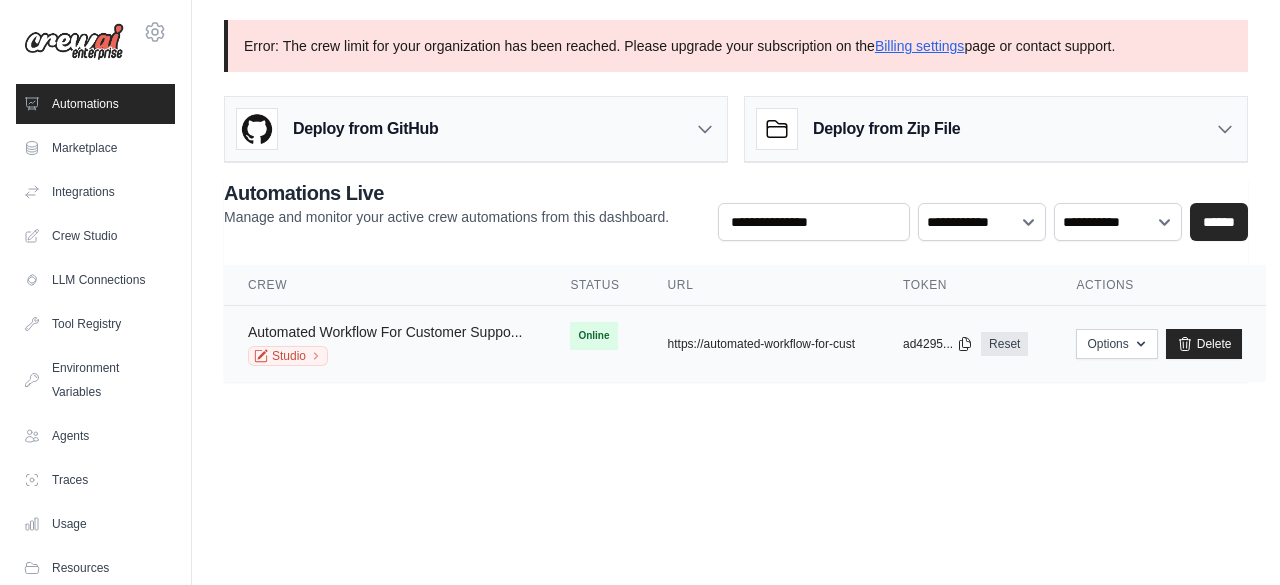 click on "Automated Workflow For Customer Suppo..." at bounding box center (385, 332) 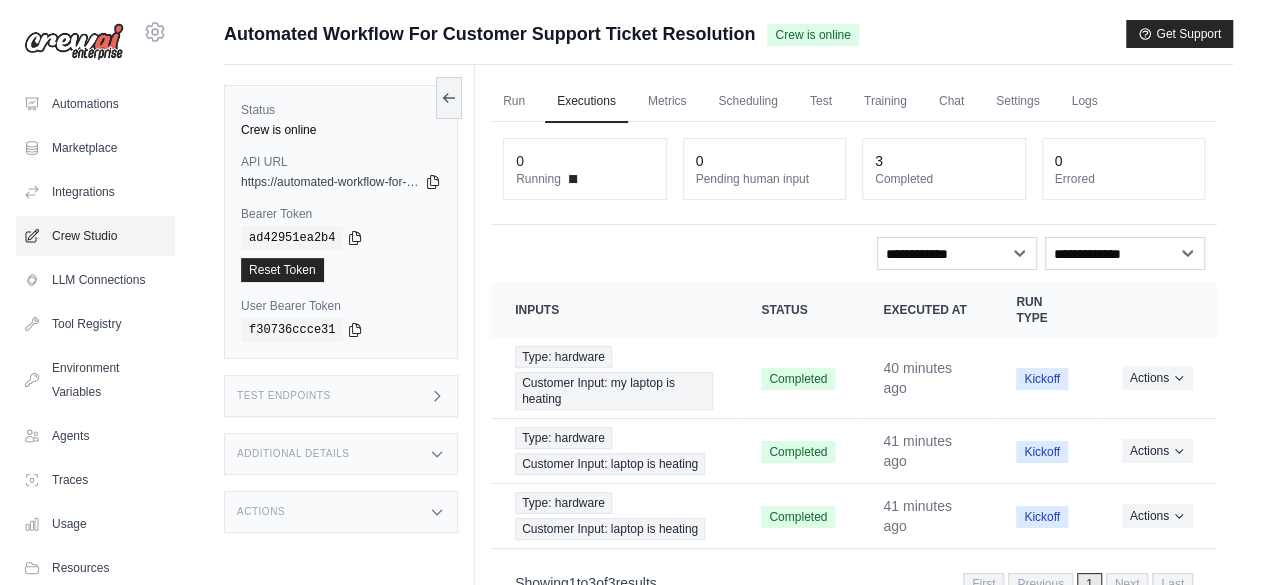 click on "Crew Studio" at bounding box center [95, 236] 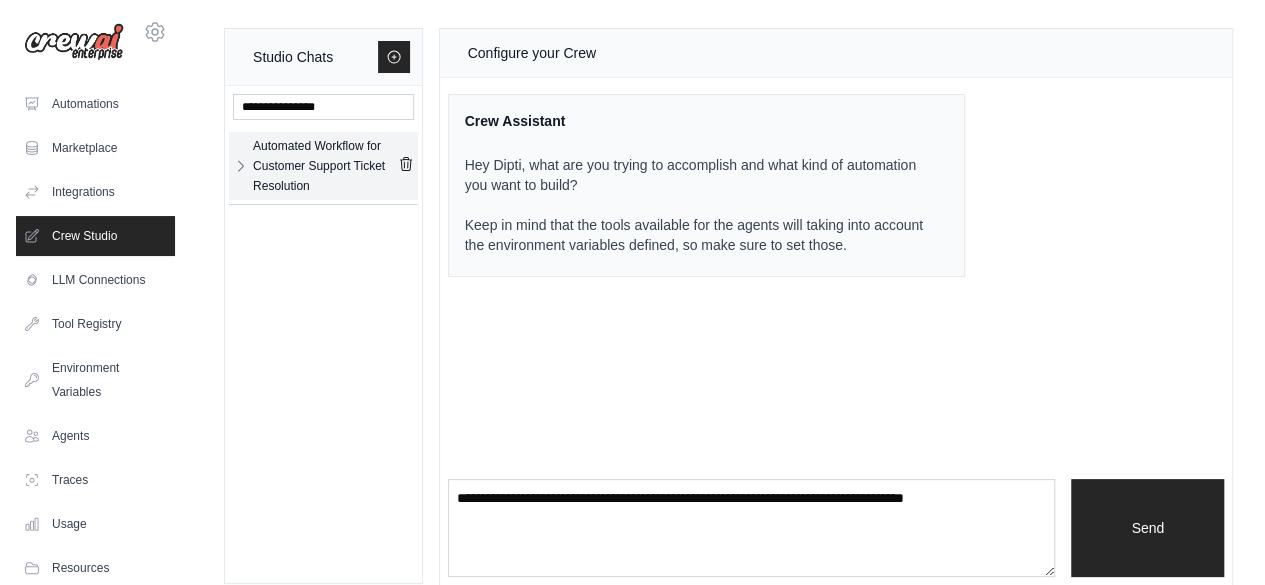 click 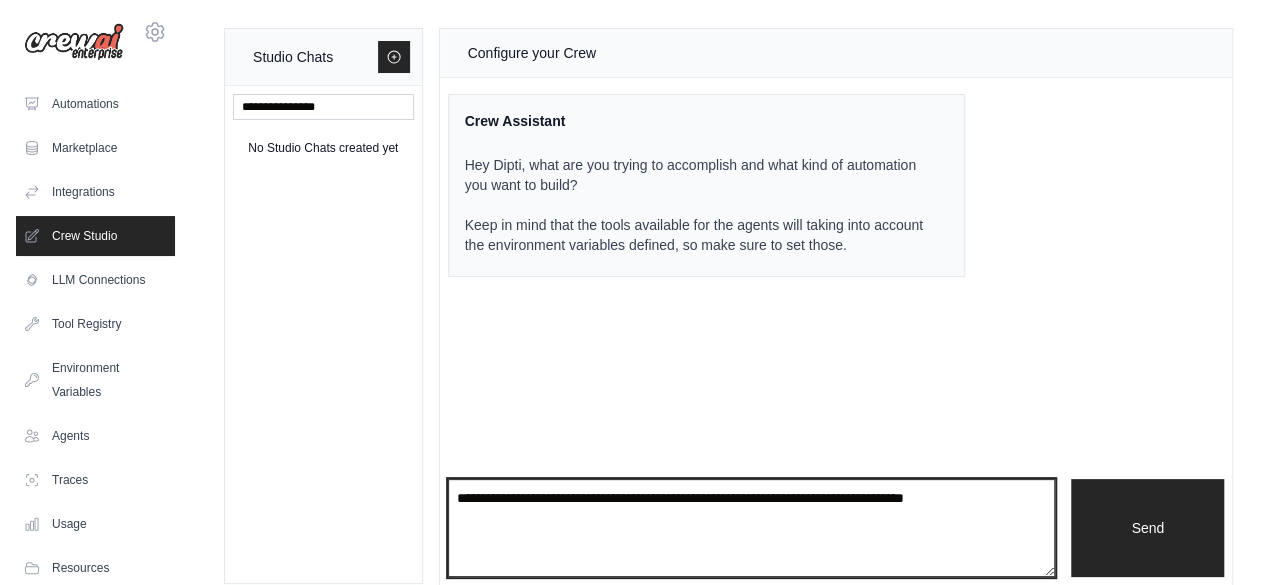 click at bounding box center (752, 528) 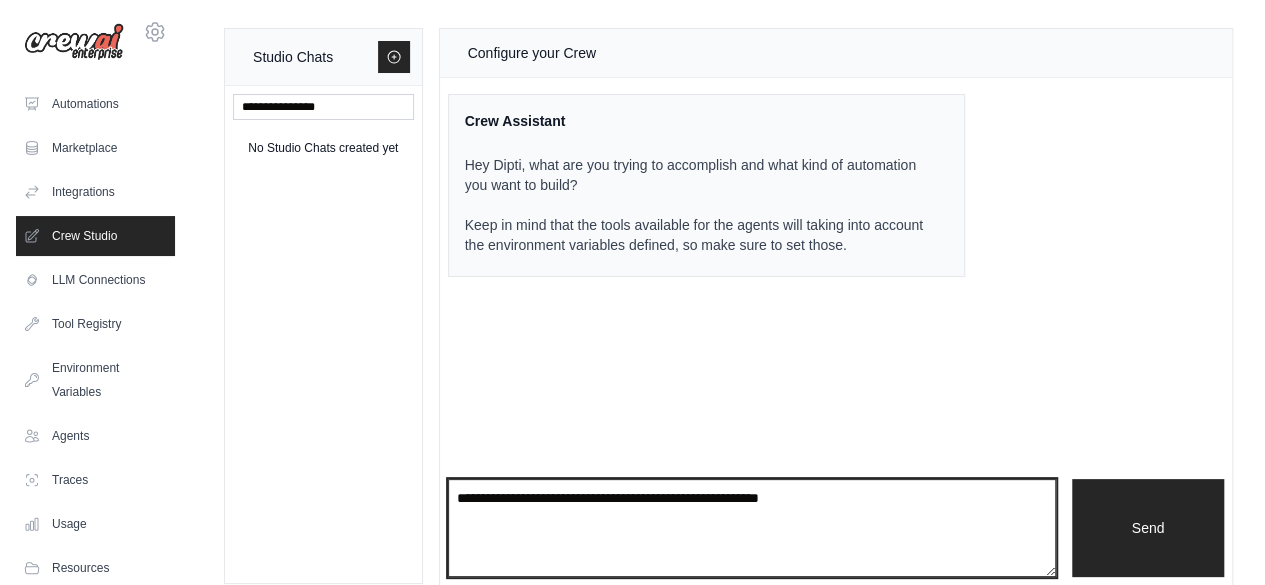 paste on "**********" 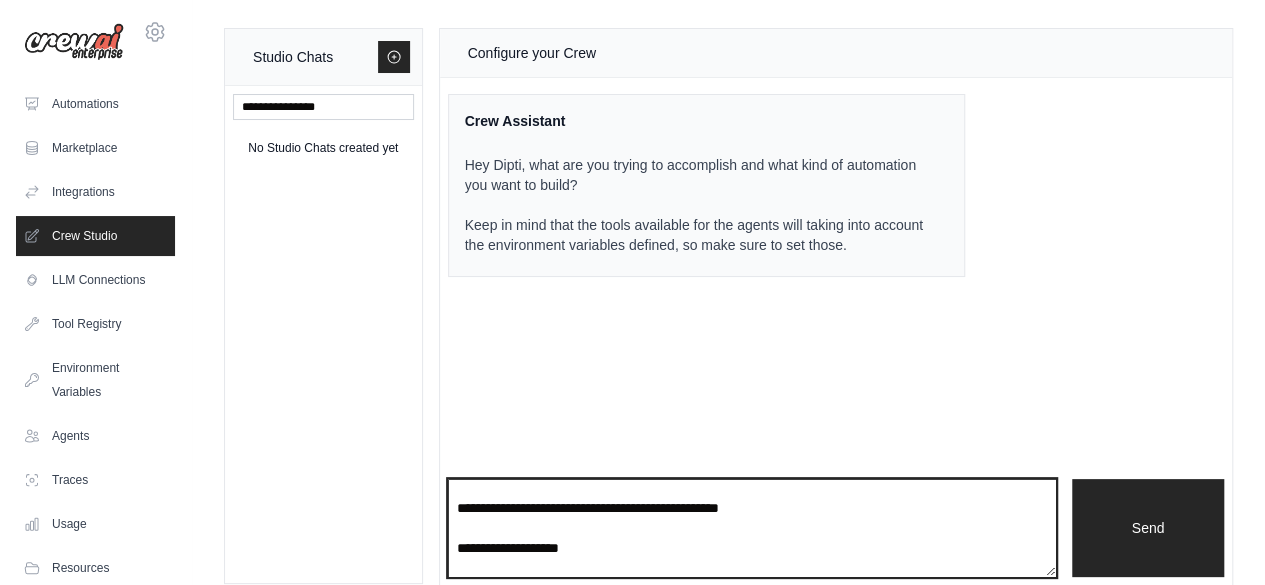 scroll, scrollTop: 10, scrollLeft: 0, axis: vertical 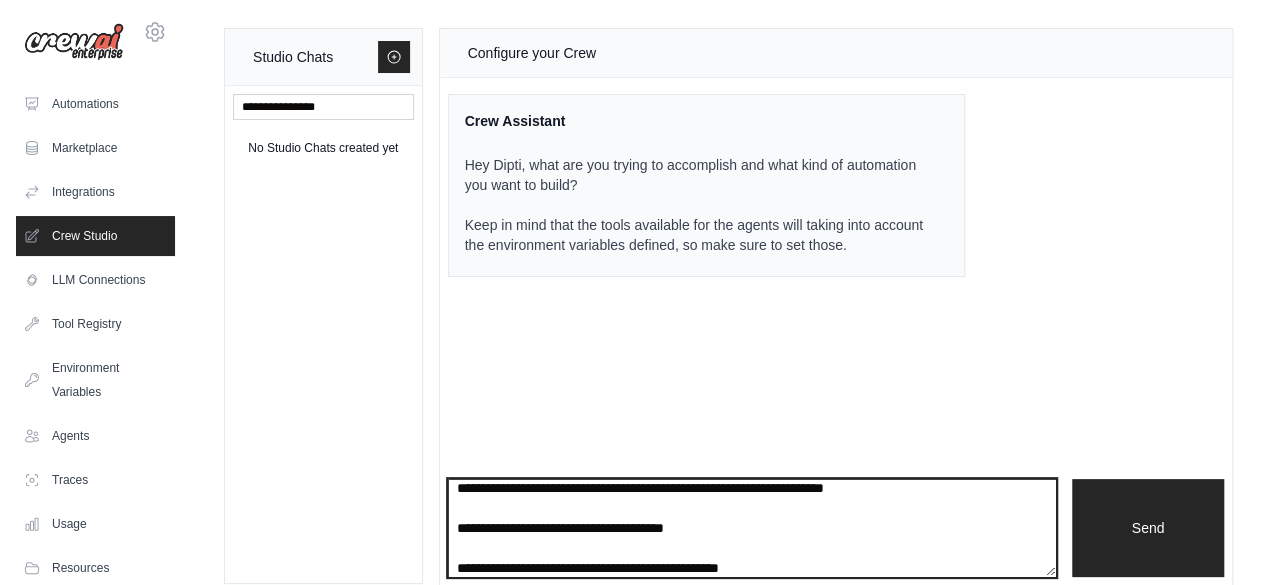 click on "**********" at bounding box center [752, 527] 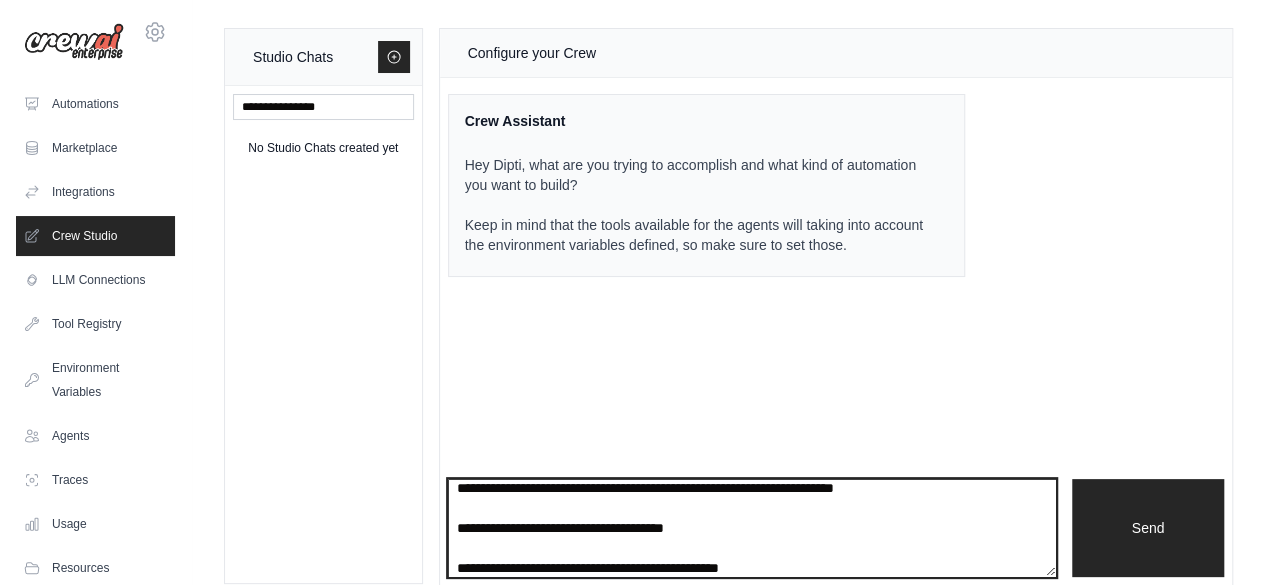 click on "**********" at bounding box center [752, 527] 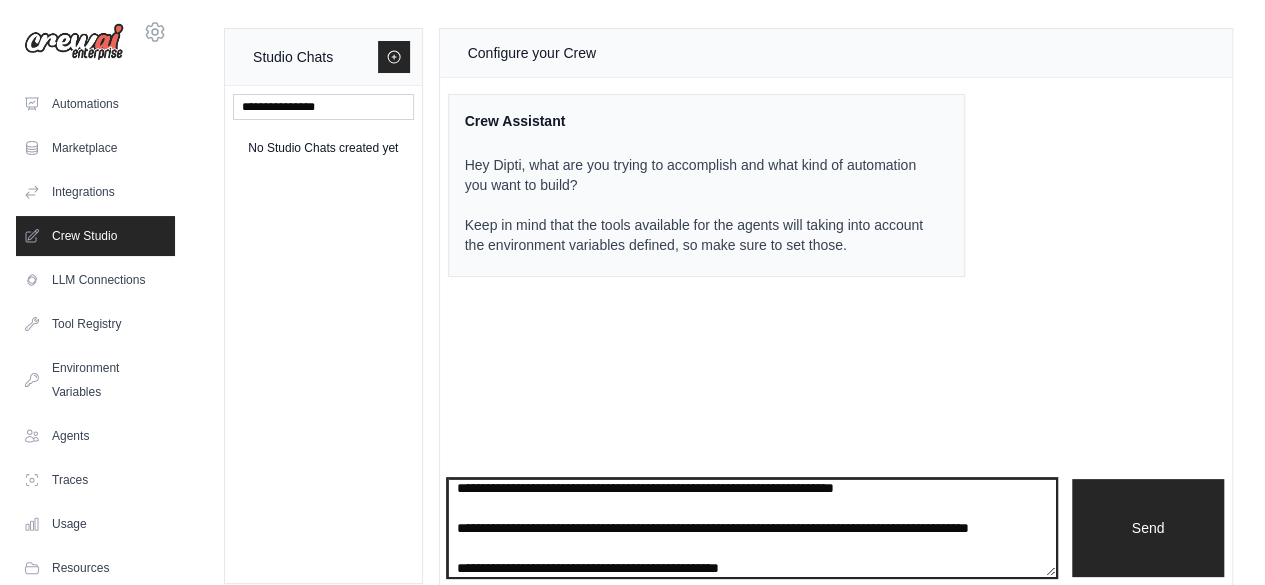 scroll, scrollTop: 30, scrollLeft: 0, axis: vertical 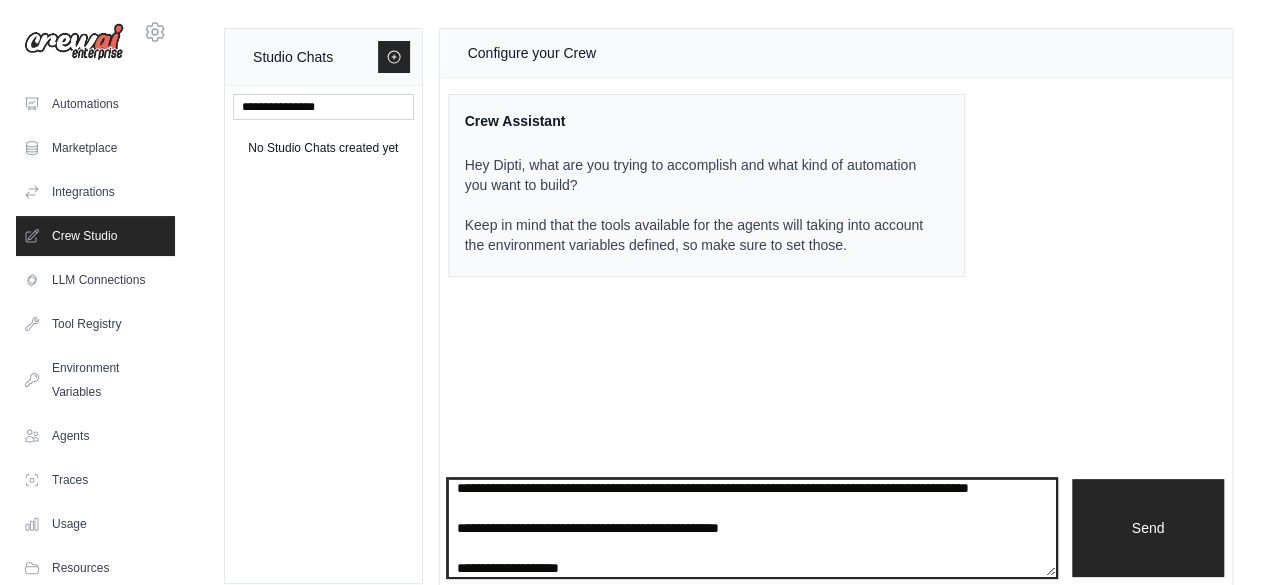 drag, startPoint x: 622, startPoint y: 569, endPoint x: 804, endPoint y: 541, distance: 184.14125 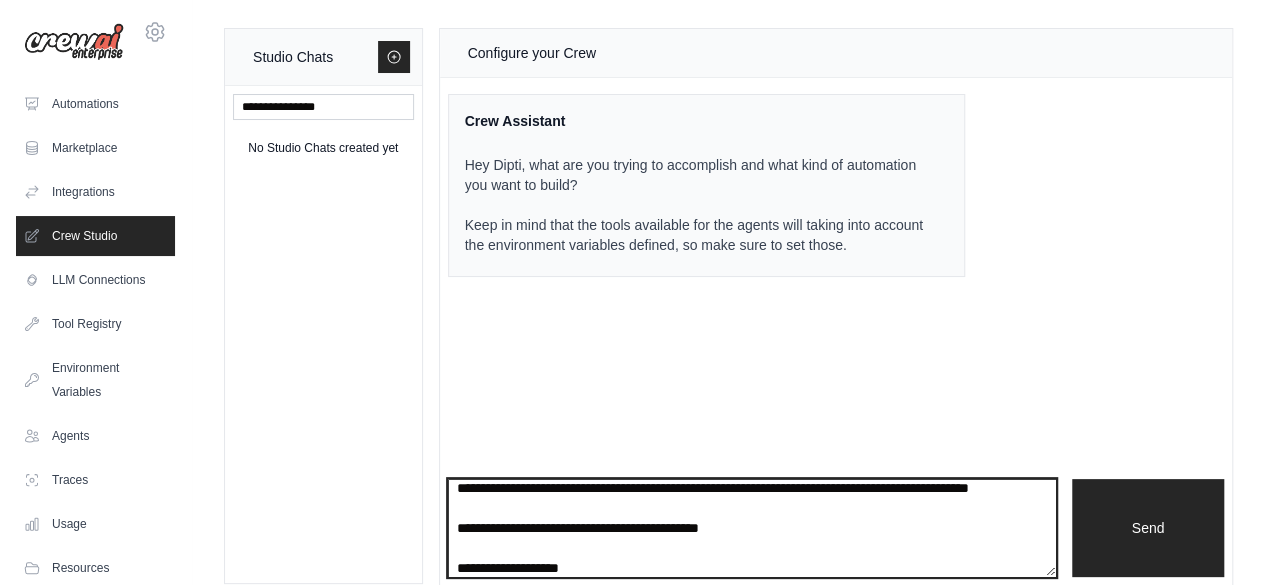 scroll, scrollTop: 70, scrollLeft: 0, axis: vertical 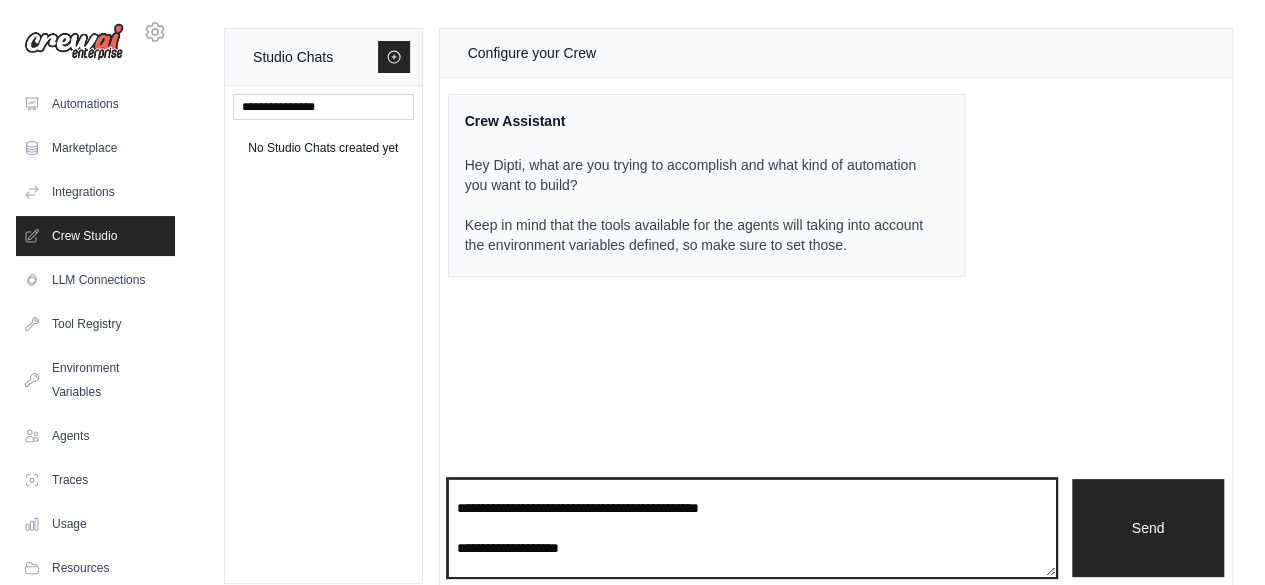 click on "**********" at bounding box center [752, 527] 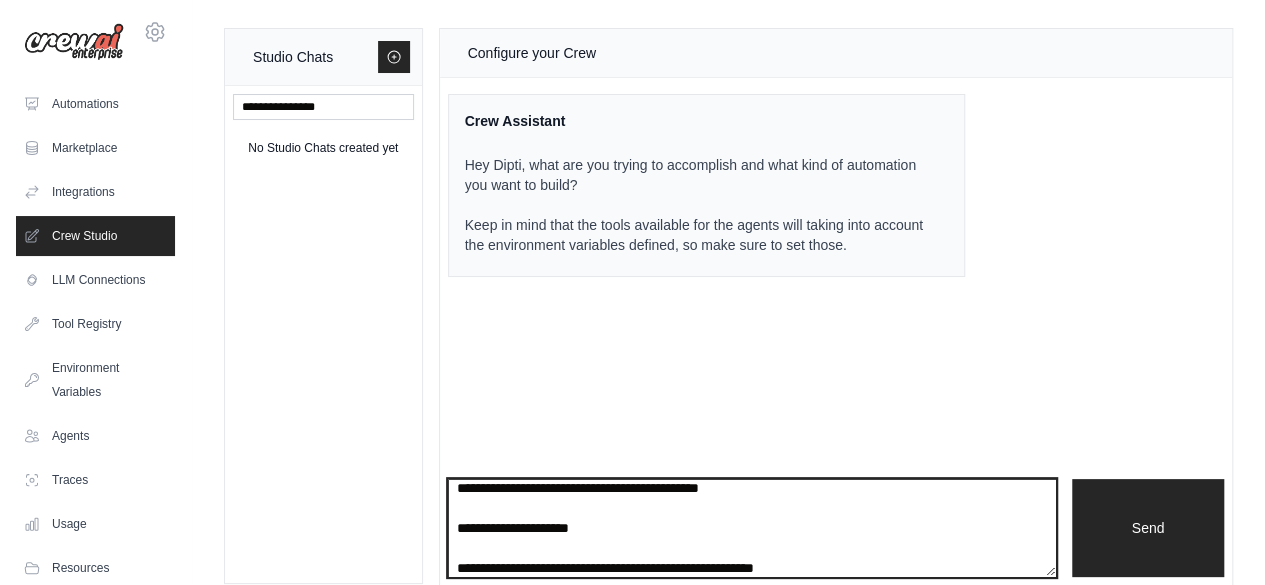 scroll, scrollTop: 110, scrollLeft: 0, axis: vertical 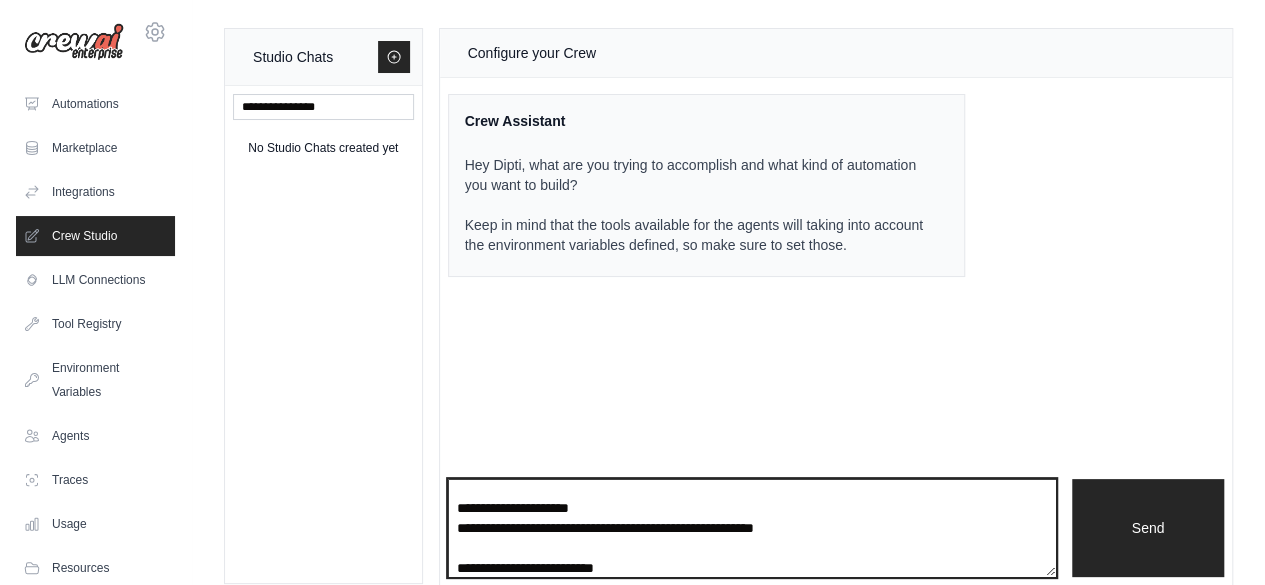 click on "**********" at bounding box center (752, 527) 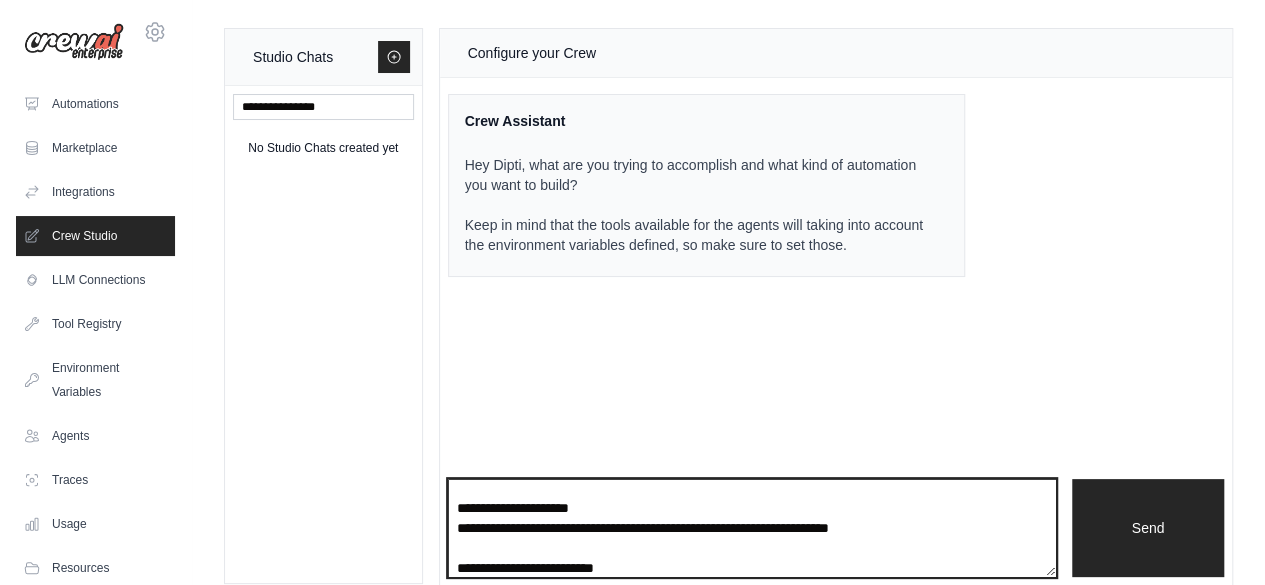 paste on "**********" 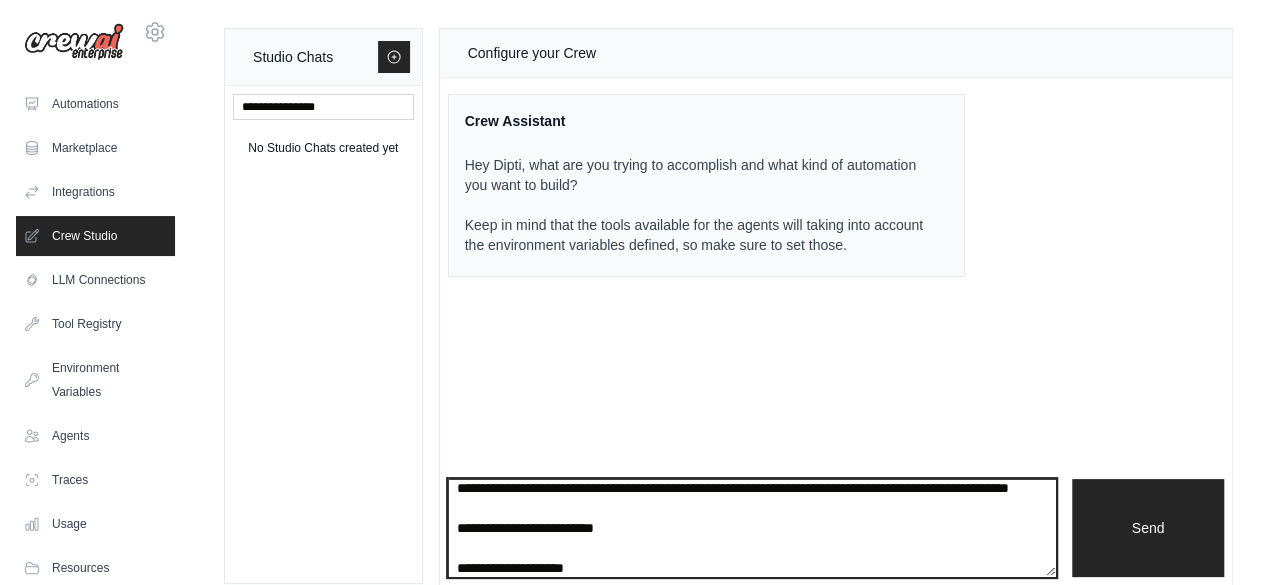scroll, scrollTop: 190, scrollLeft: 0, axis: vertical 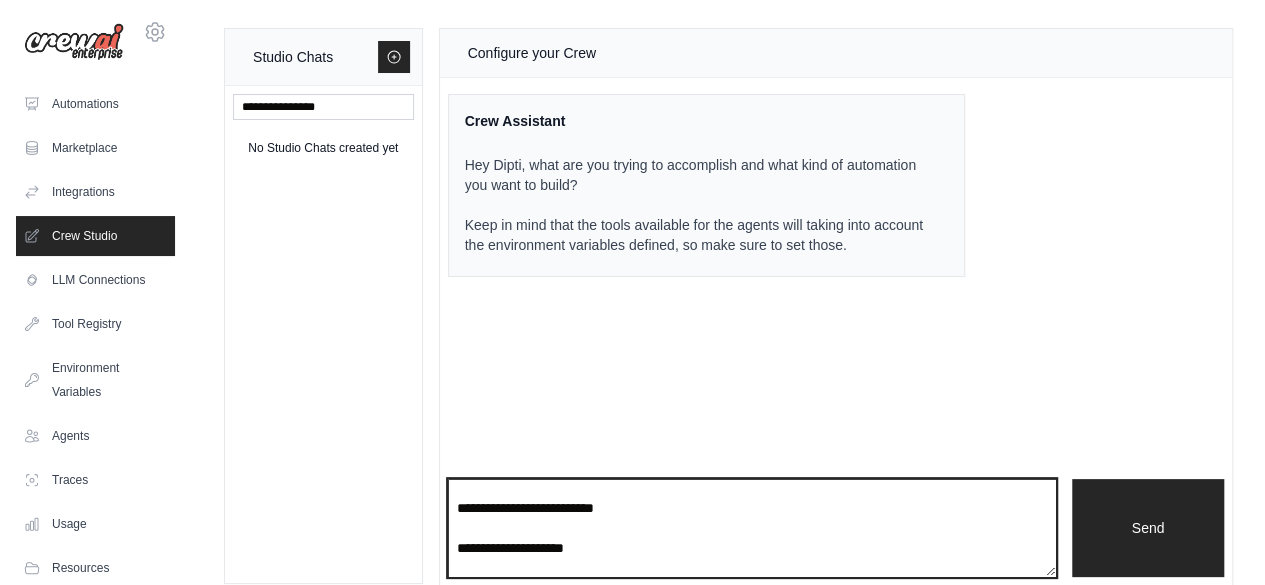 click on "**********" at bounding box center [752, 527] 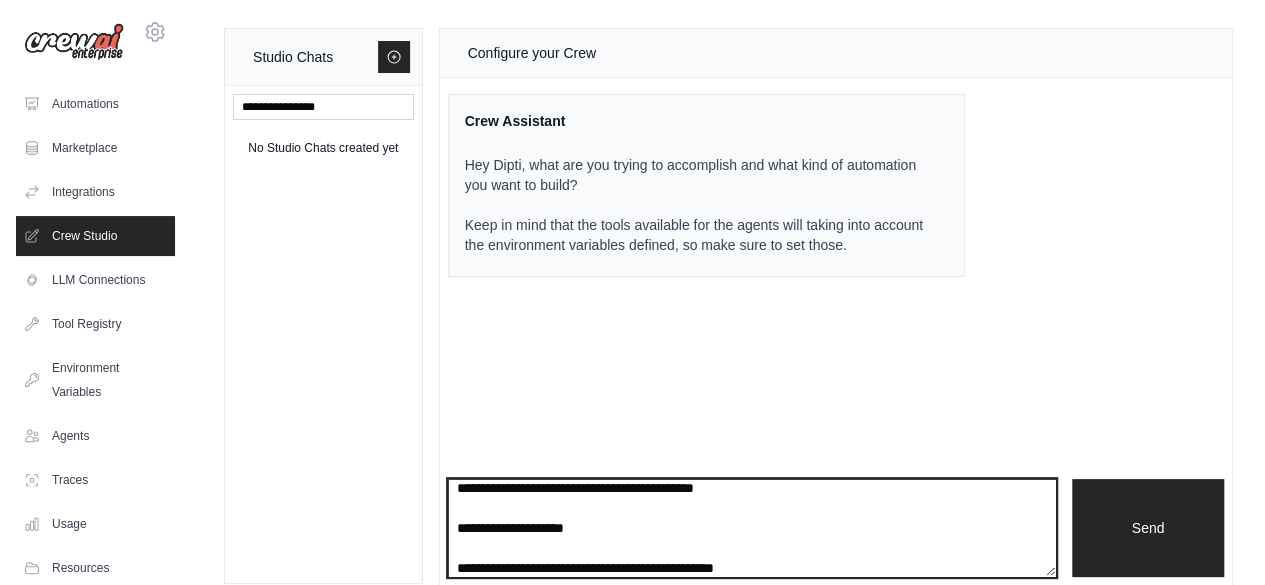 scroll, scrollTop: 230, scrollLeft: 0, axis: vertical 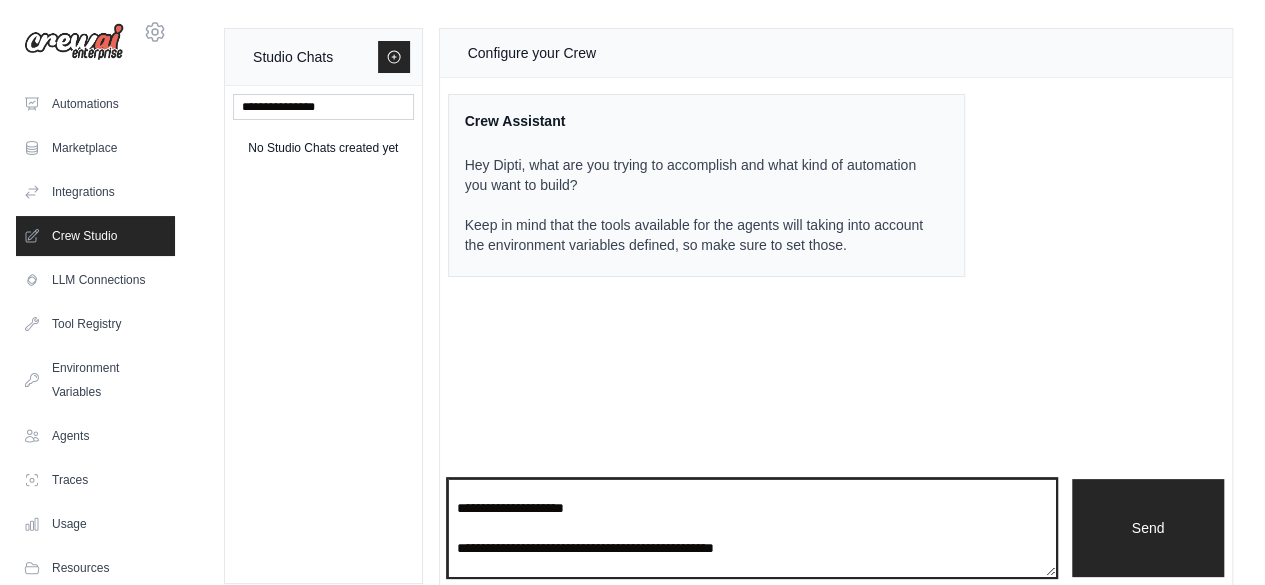 click on "**********" at bounding box center (752, 527) 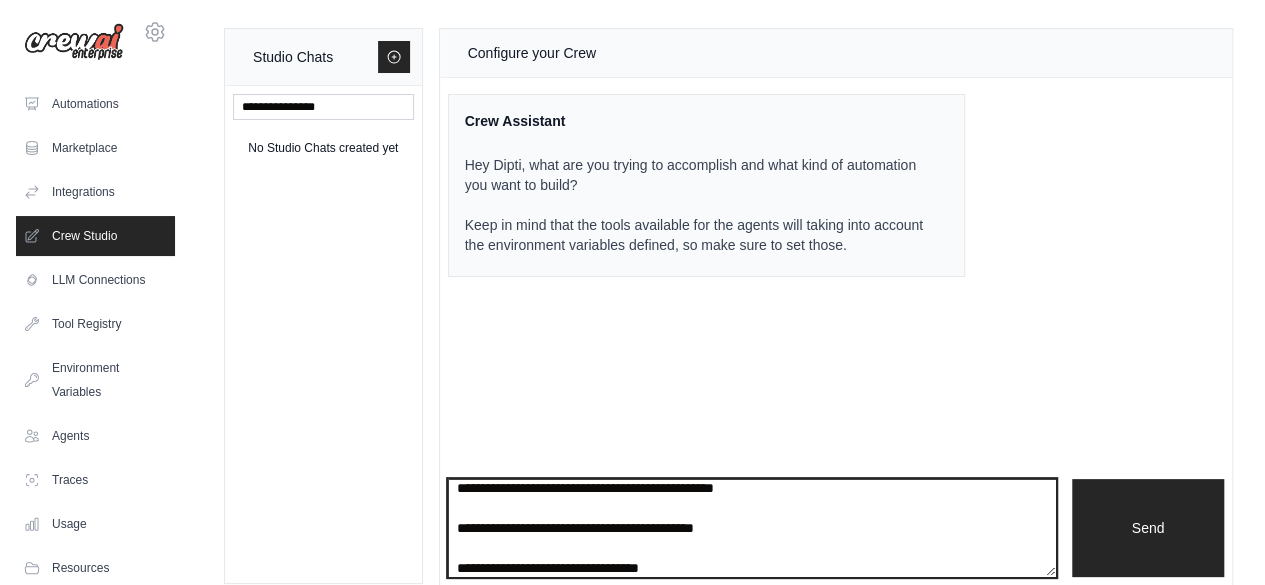 scroll, scrollTop: 290, scrollLeft: 0, axis: vertical 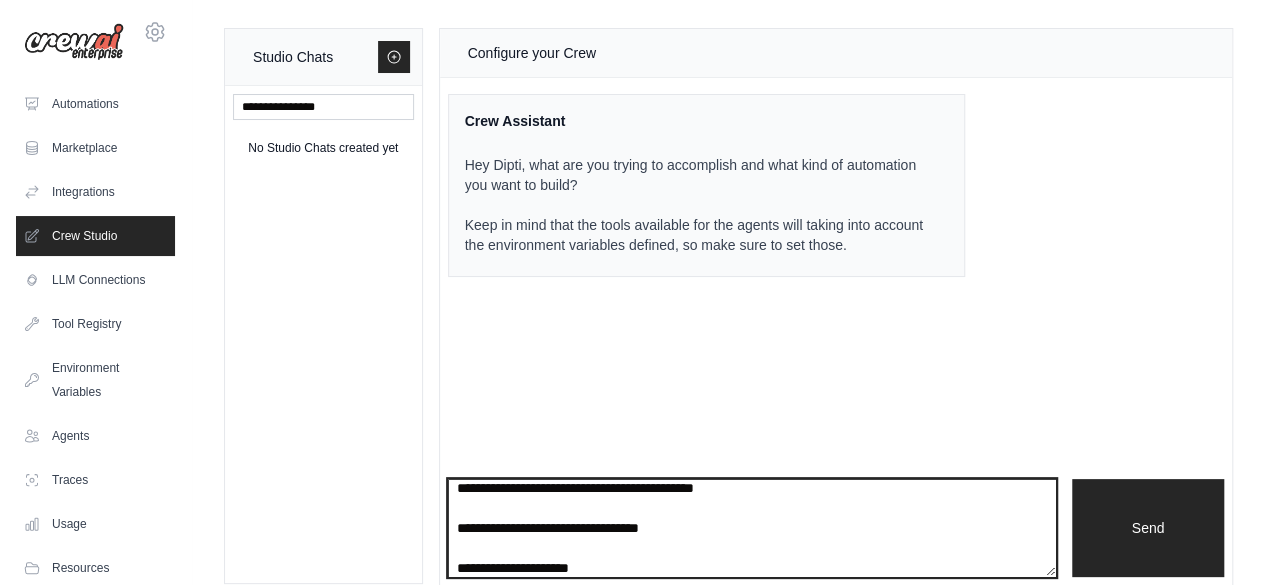 click on "**********" at bounding box center (752, 527) 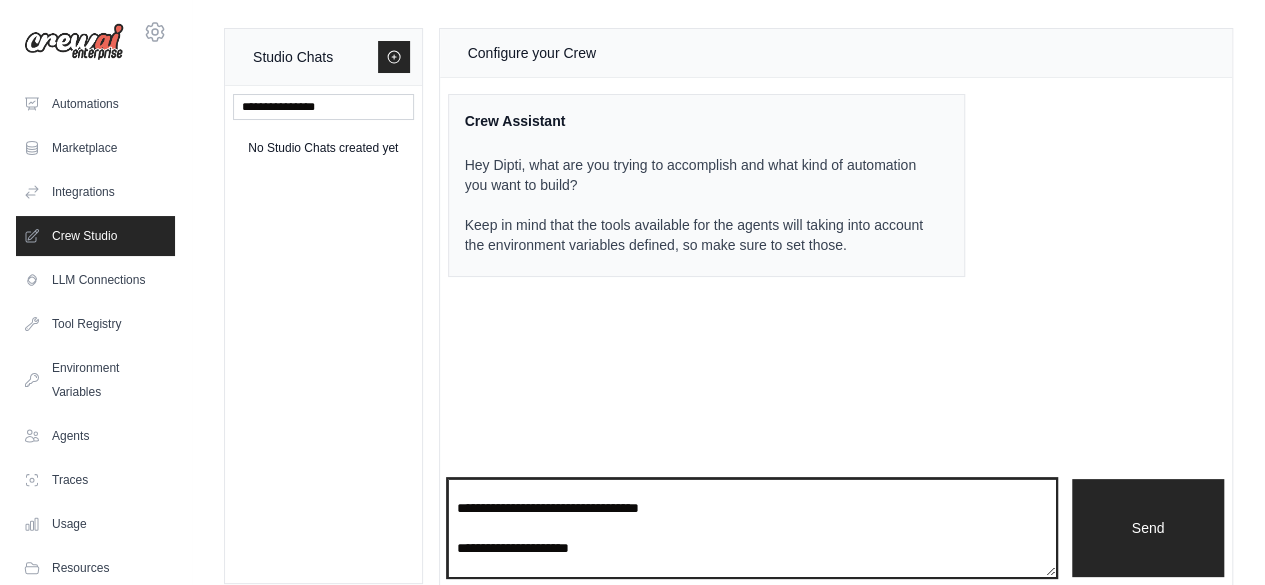 click on "**********" at bounding box center (752, 527) 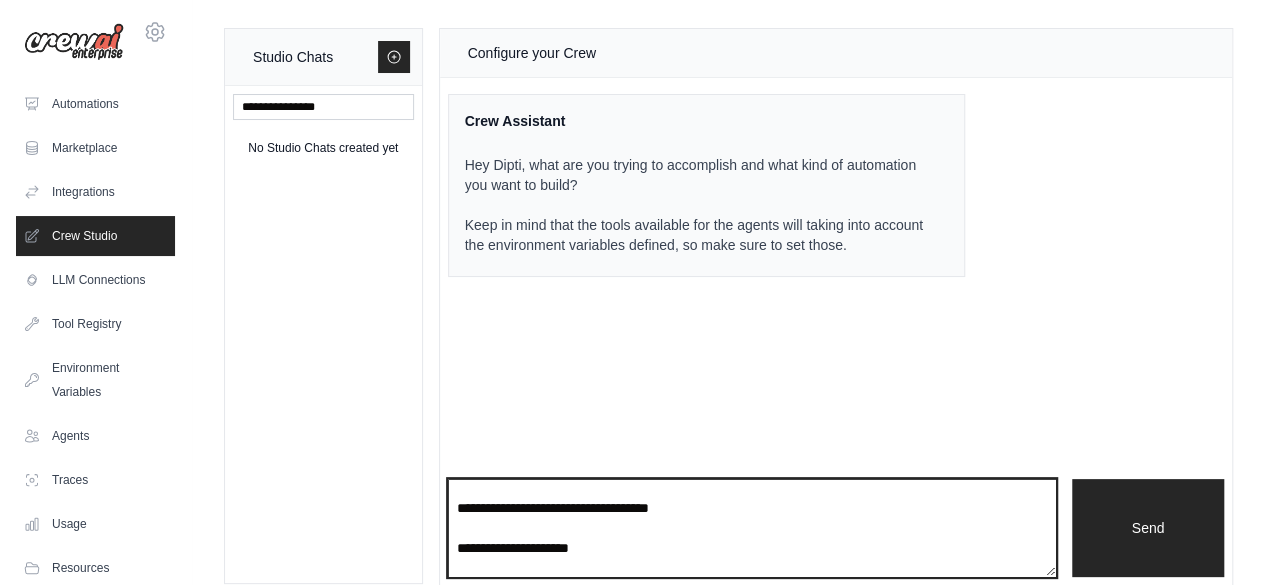 scroll, scrollTop: 330, scrollLeft: 0, axis: vertical 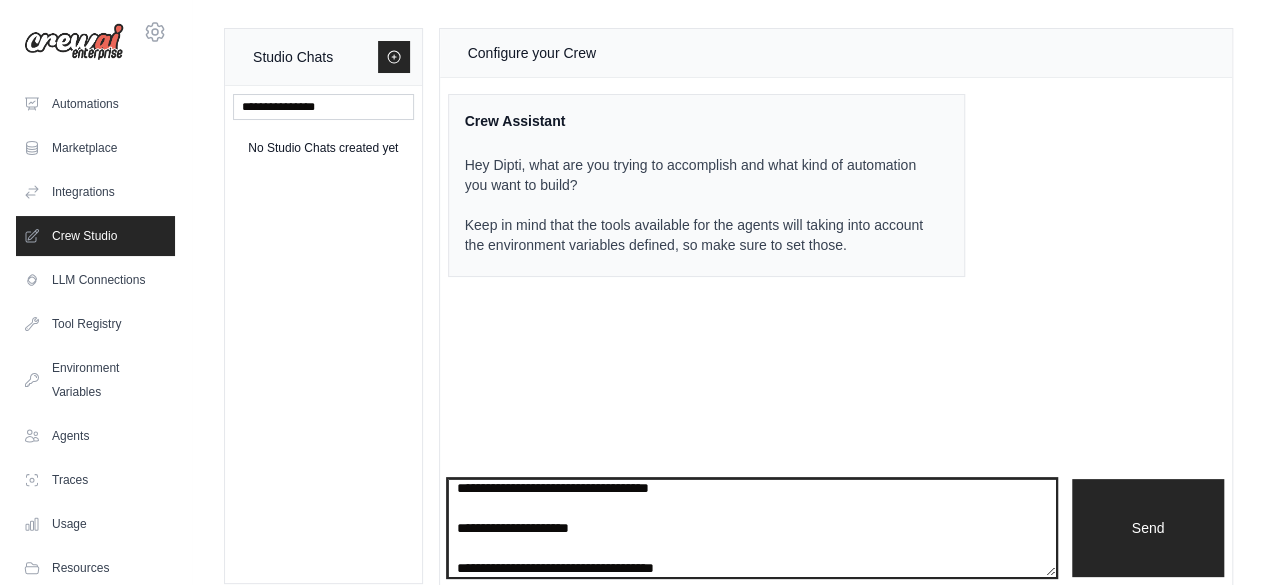 click on "**********" at bounding box center [752, 527] 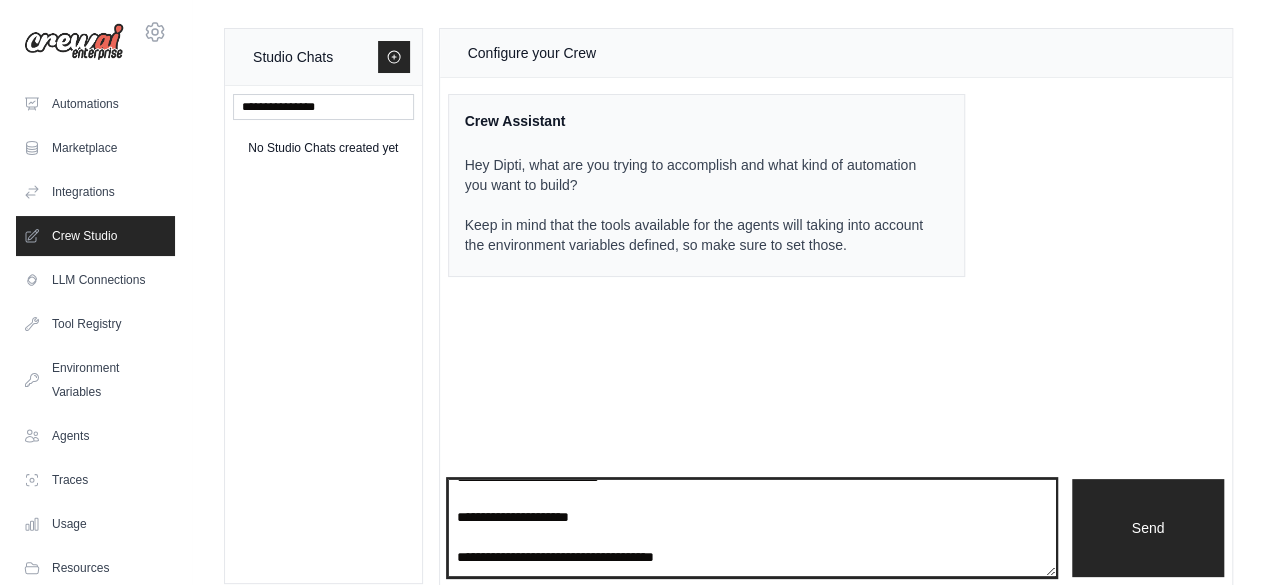 scroll, scrollTop: 390, scrollLeft: 0, axis: vertical 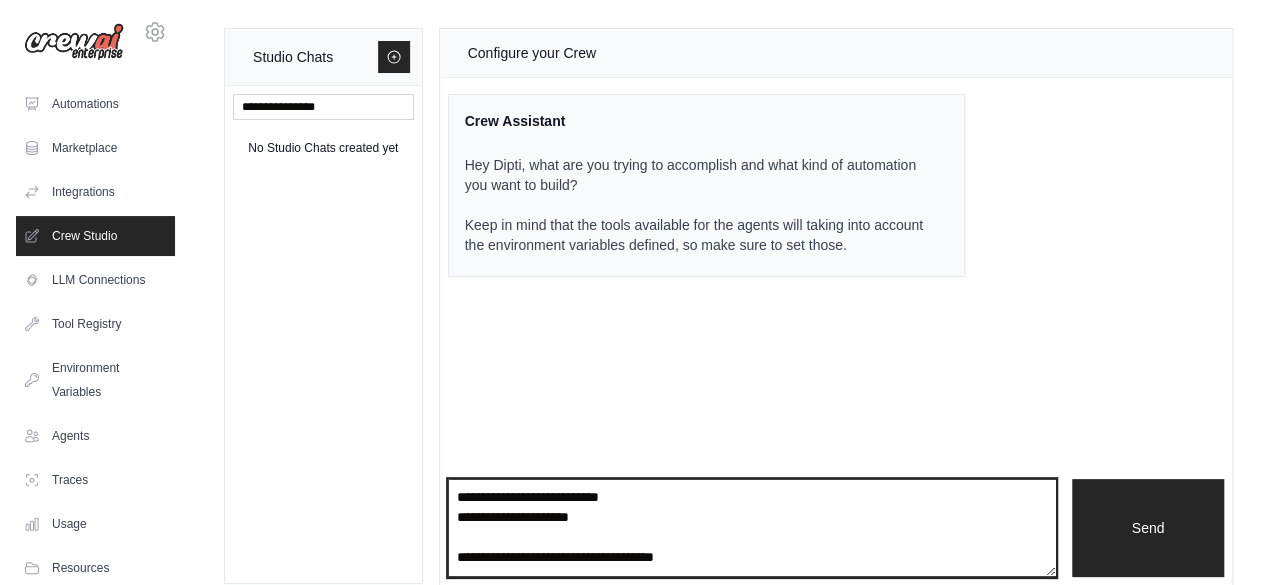 click on "**********" at bounding box center [752, 527] 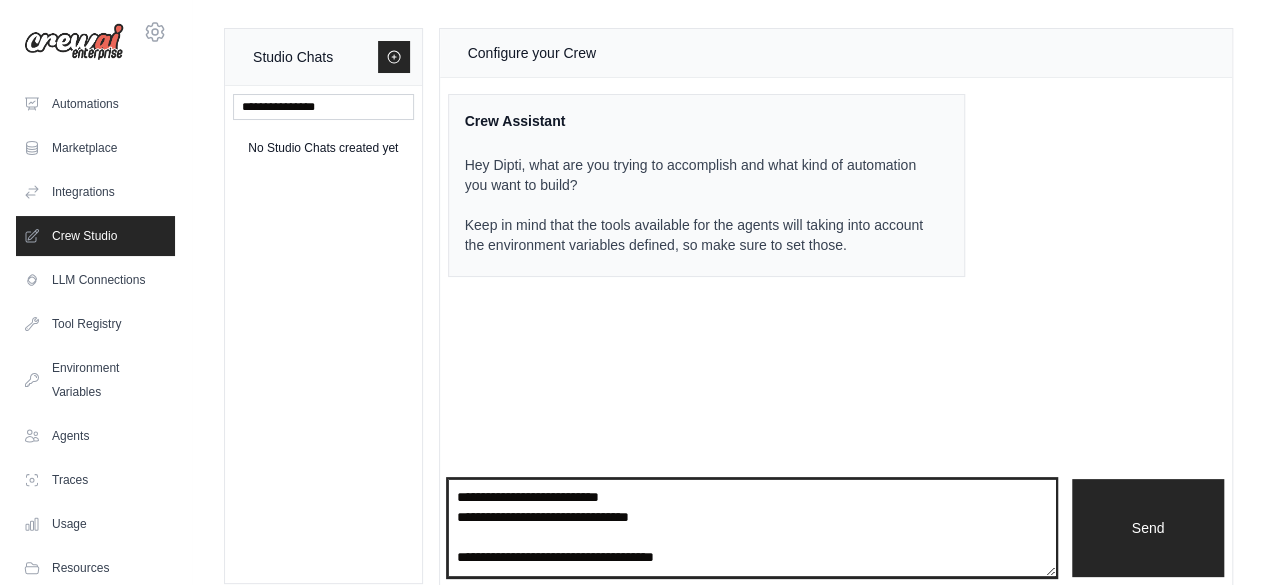 click on "**********" at bounding box center [752, 527] 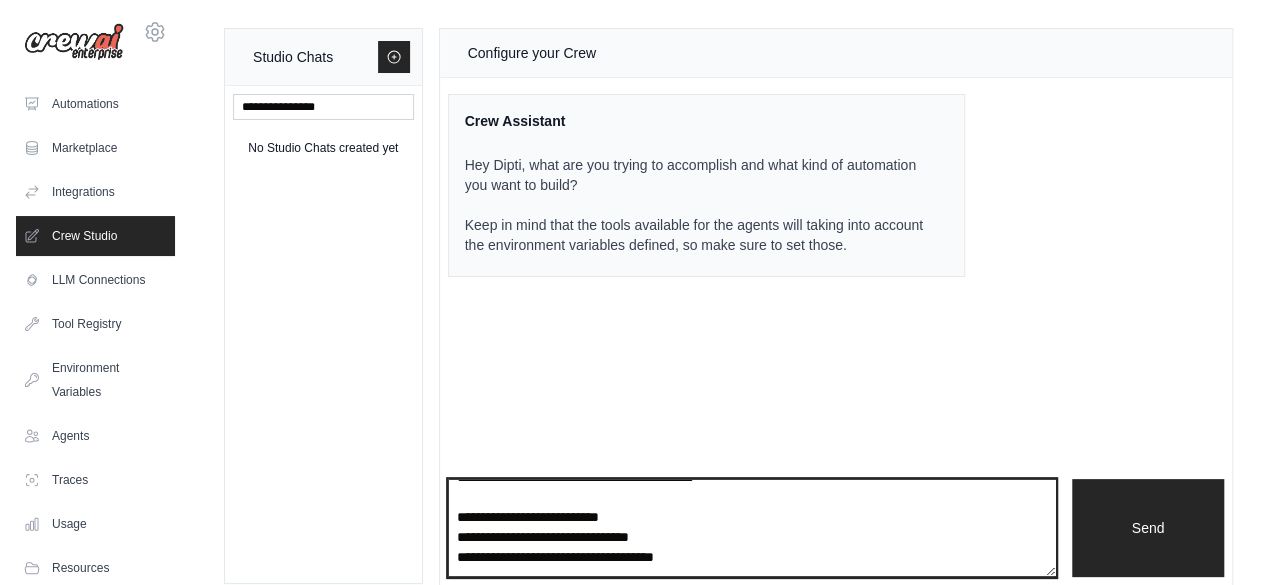 scroll, scrollTop: 360, scrollLeft: 0, axis: vertical 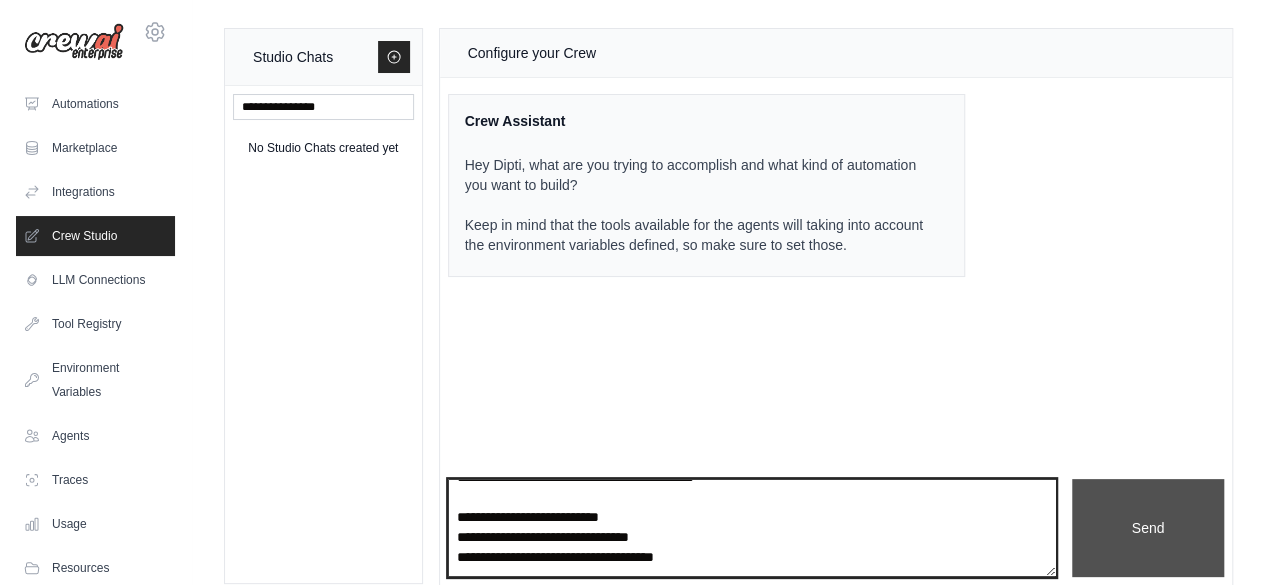 type on "**********" 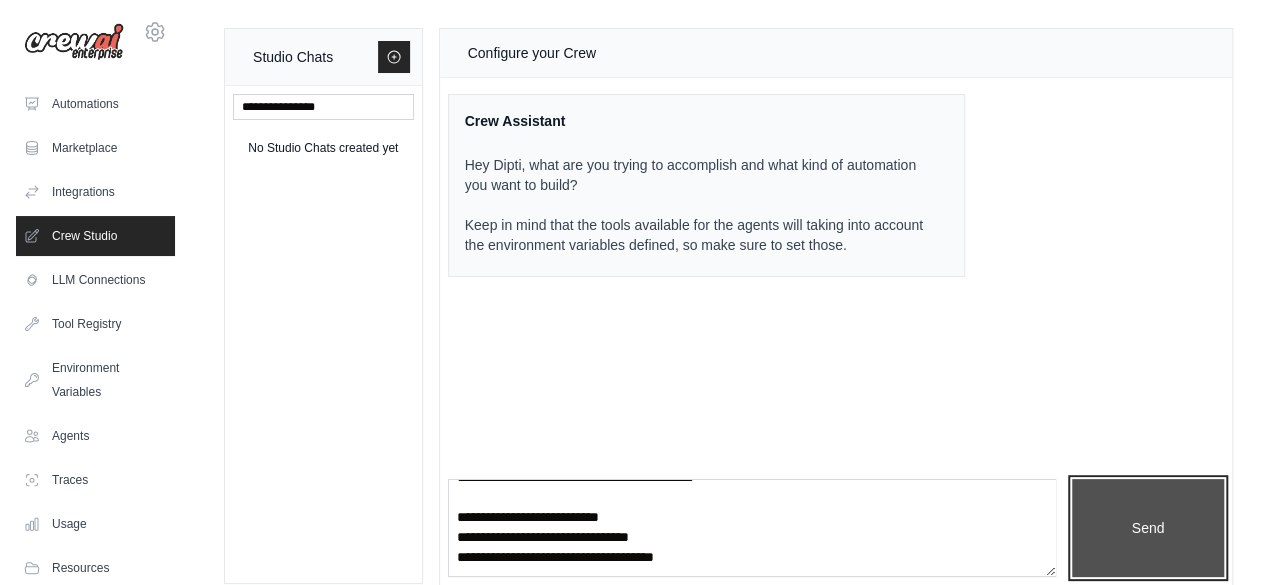 click on "Send" at bounding box center (1148, 527) 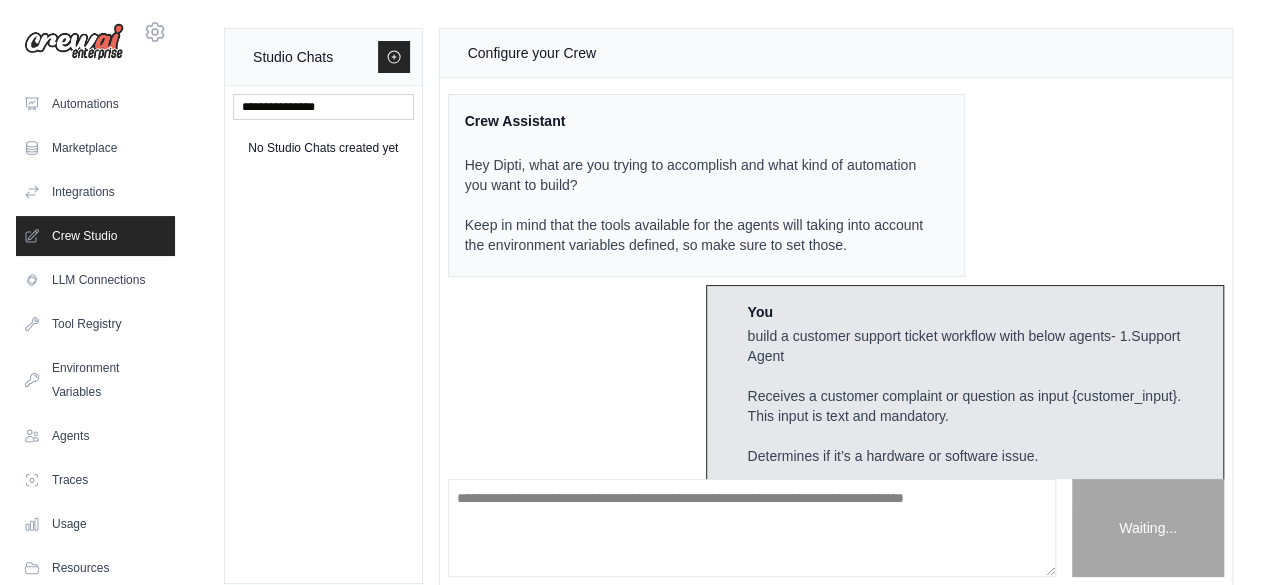 scroll, scrollTop: 0, scrollLeft: 0, axis: both 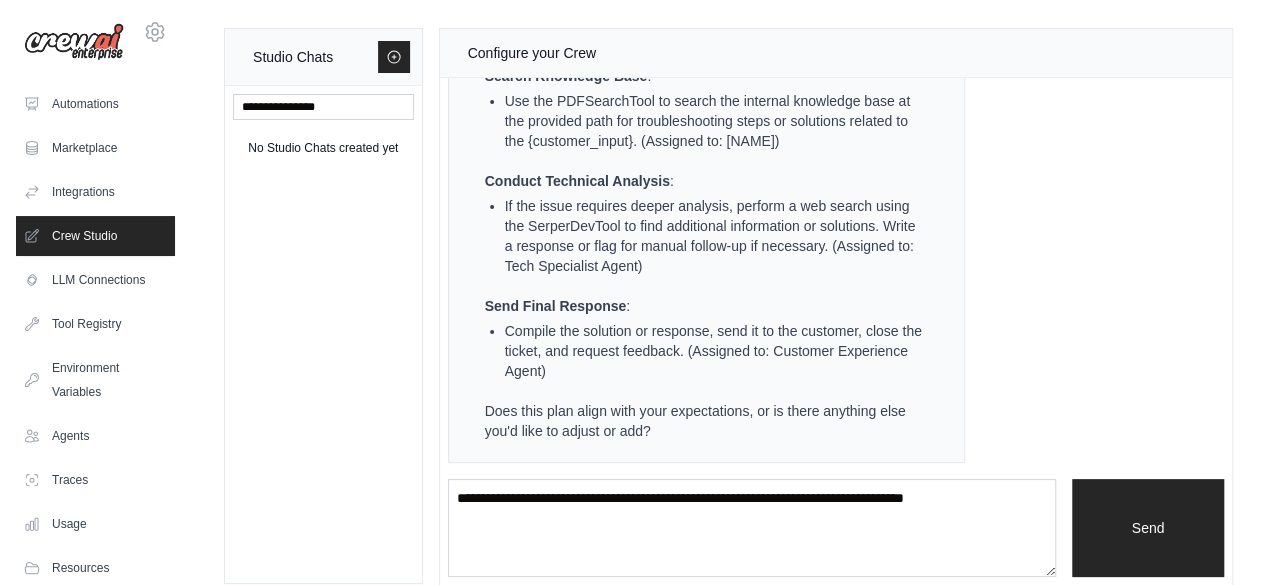 click on "Crew Assistant Hey [PERSON_NAME], what are you trying to accomplish and what kind of automation you want to build? Keep in mind that the tools available for the agents will taking into account the environment variables defined, so make sure to set those. You build a customer support ticket workflow with below agents- 1.Support Agent Receives a customer complaint or question as input {customer_input}. This input is text and mandatory. Determines if it’s a hardware or software issue. 2.Knowledge Base Agent Searches internal docs for answers or troubleshooting steps.Path of fiel- https://accionglobal-my.sharepoint.com/:b:/r/personal/[USER_EMAIL]/Documents/Extended_Customer_Support_Knowledge_Base.pdf?csf=1&web=1&e=AEPGm0 Suggests possible solutions based on this file. 3.Tech Specialist Agent Handles tickets that need deeper technical analysis and on web serach Writes a response or flags for manual follow-up 4.Customer Experience Agent  Sends a final response and summary Closes the ticket and requests feedback" at bounding box center (836, 278) 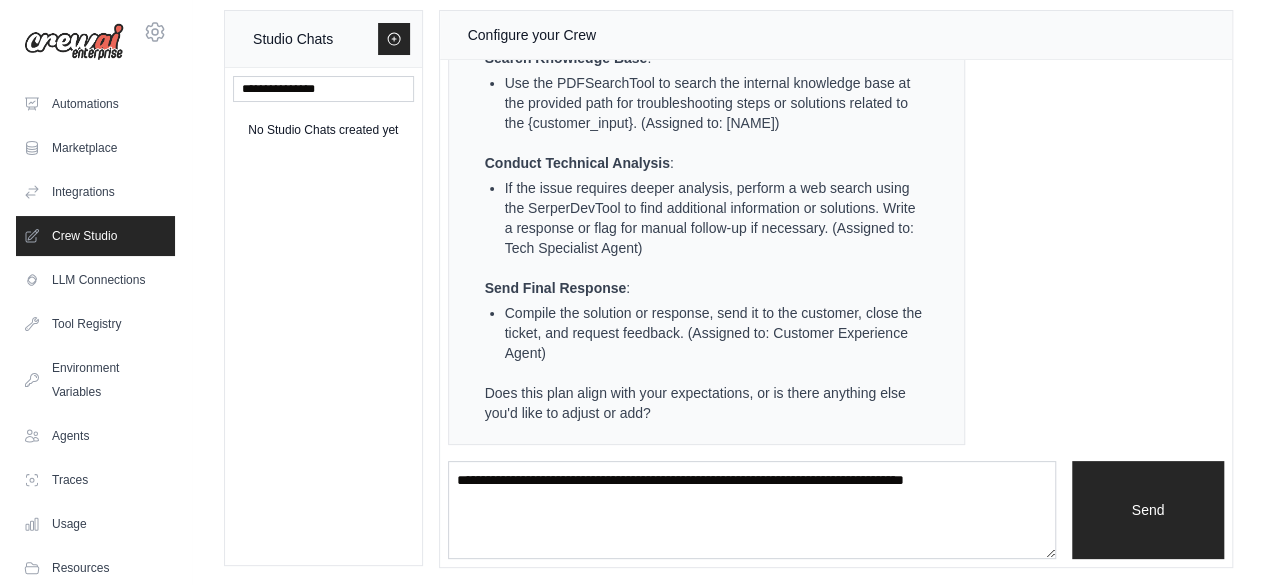 scroll, scrollTop: 20, scrollLeft: 0, axis: vertical 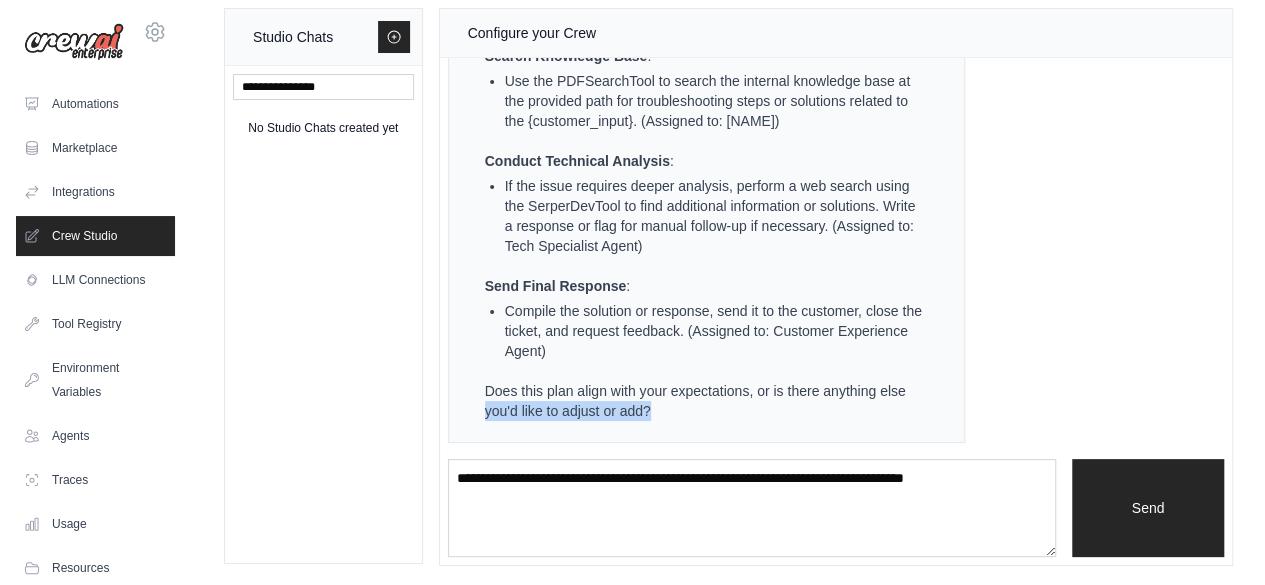 drag, startPoint x: 1226, startPoint y: 393, endPoint x: 1238, endPoint y: 401, distance: 14.422205 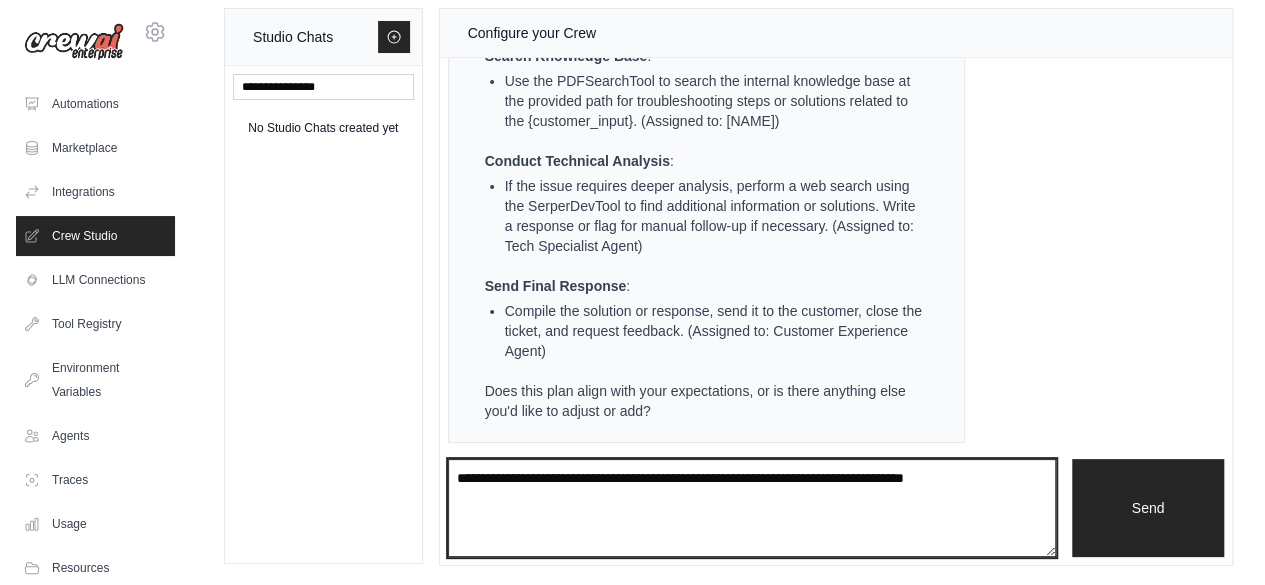 click at bounding box center [752, 507] 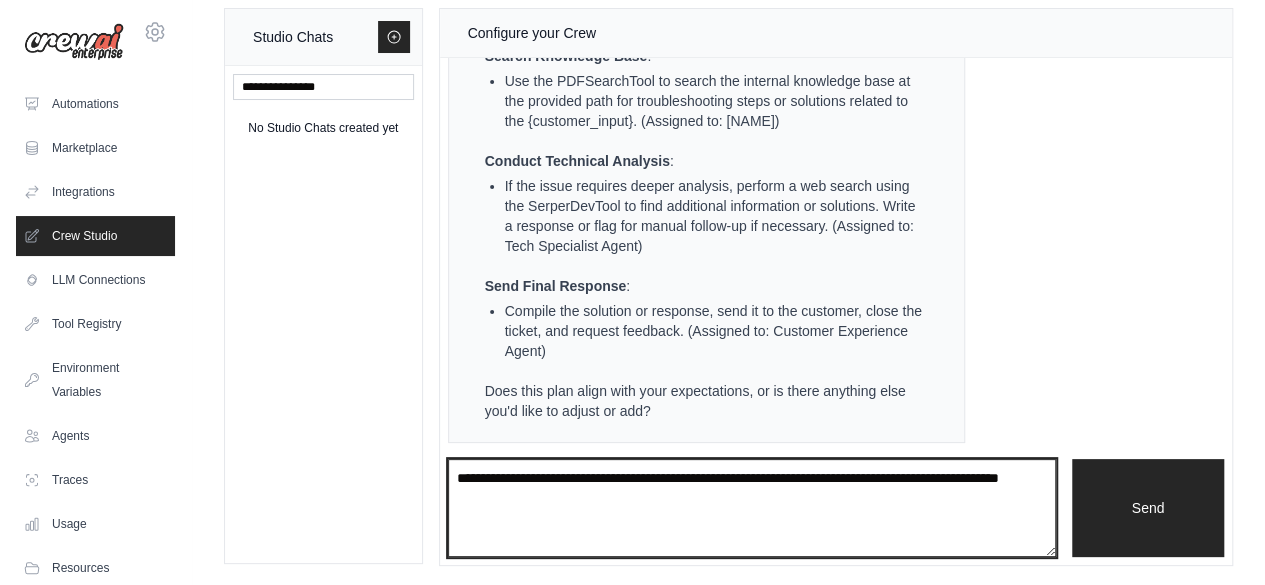 type on "**********" 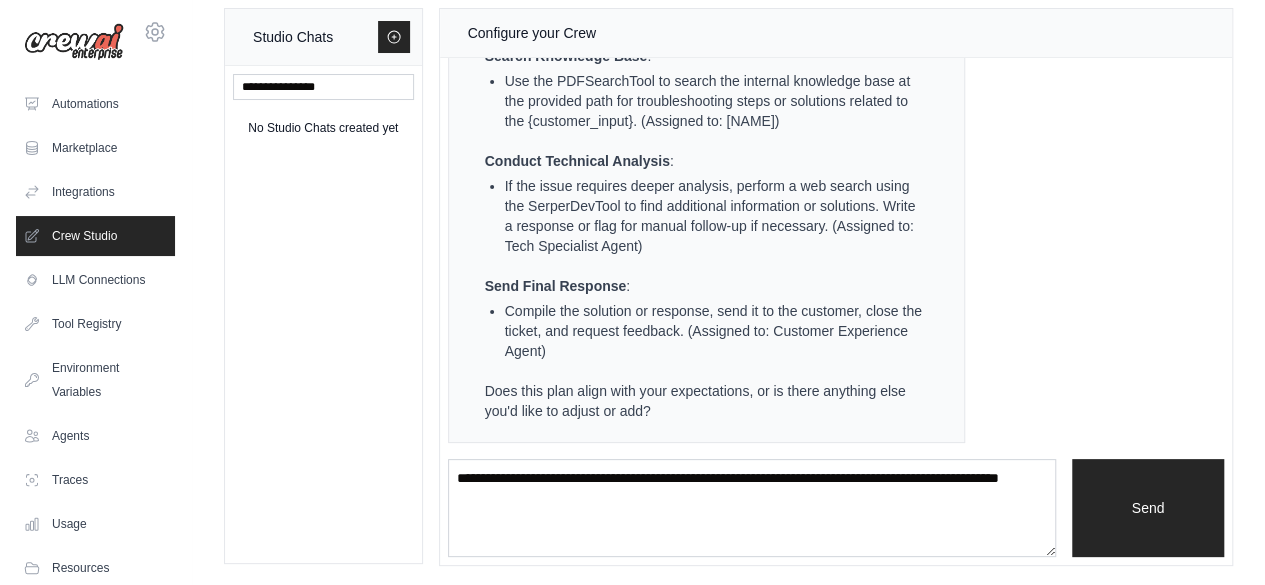 type 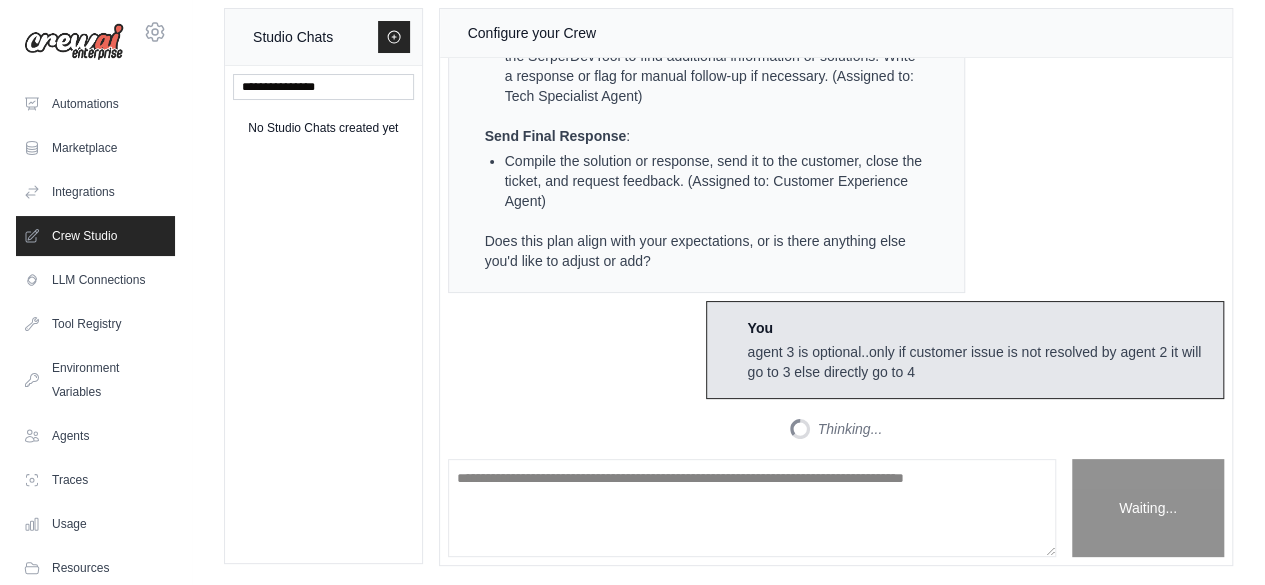 scroll, scrollTop: 2973, scrollLeft: 0, axis: vertical 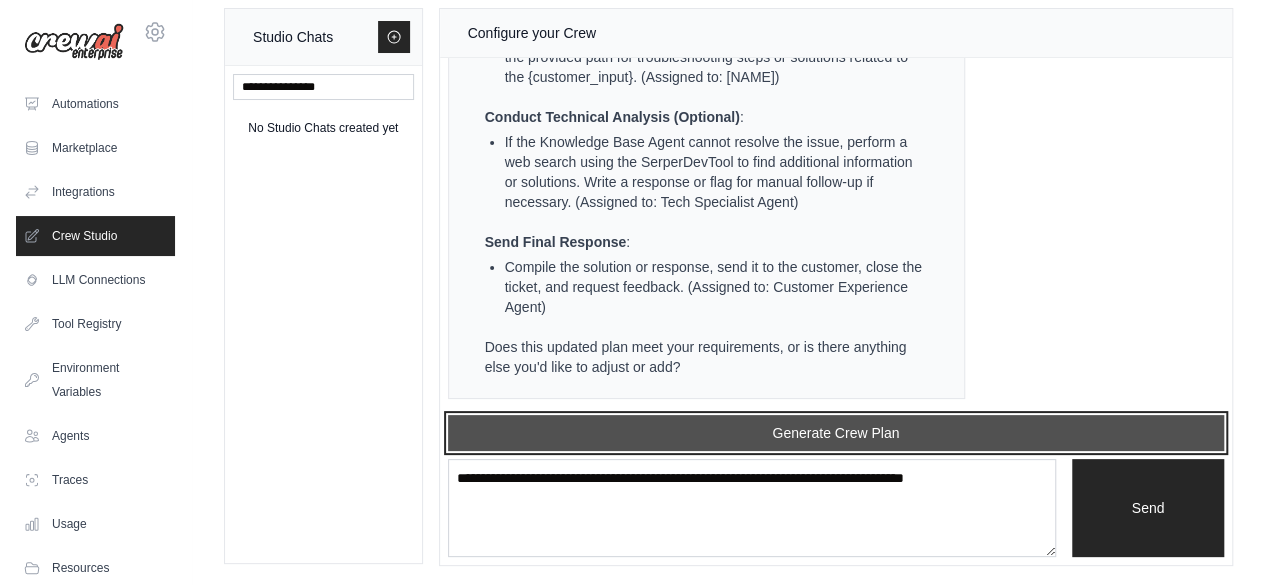 click on "Generate Crew Plan" at bounding box center [836, 433] 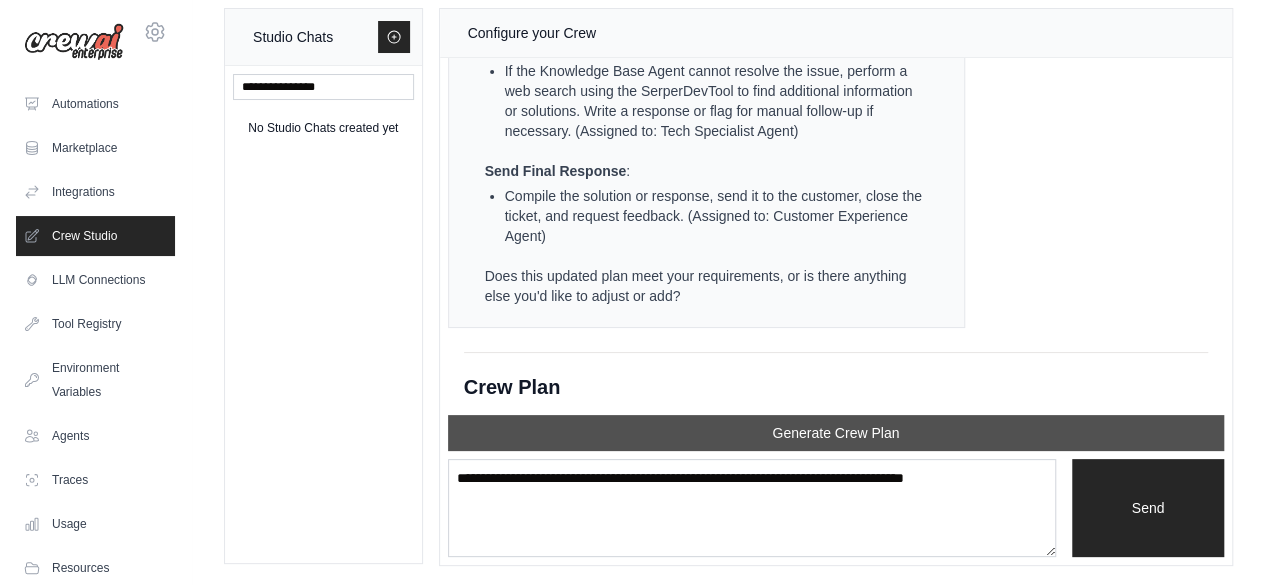scroll, scrollTop: 4033, scrollLeft: 0, axis: vertical 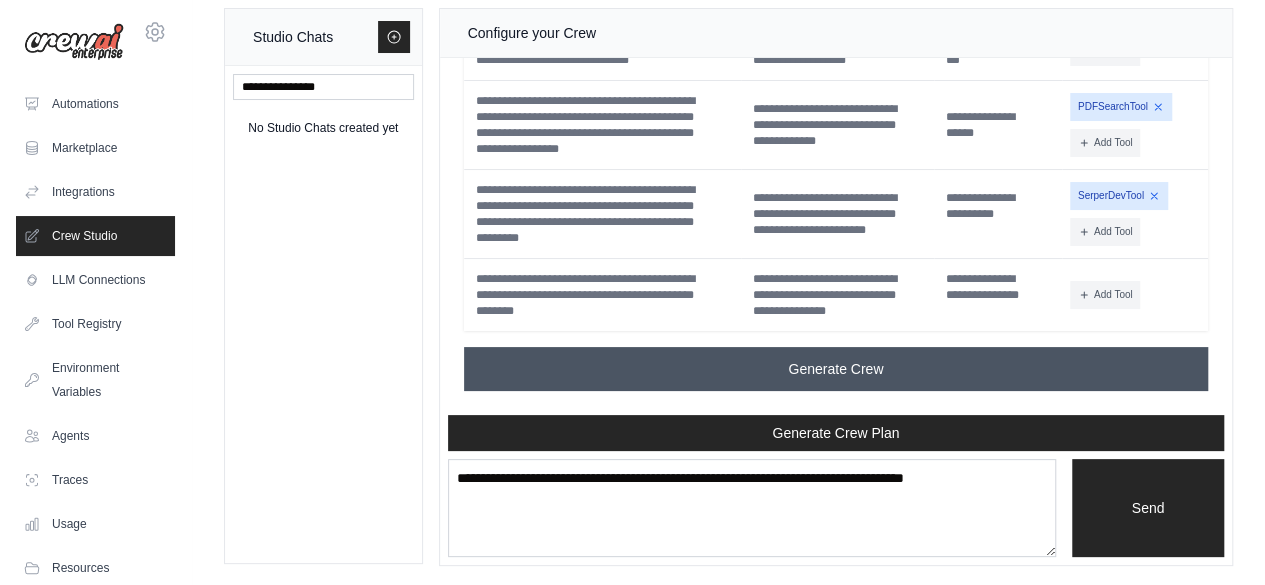 click on "Generate Crew" at bounding box center (836, 369) 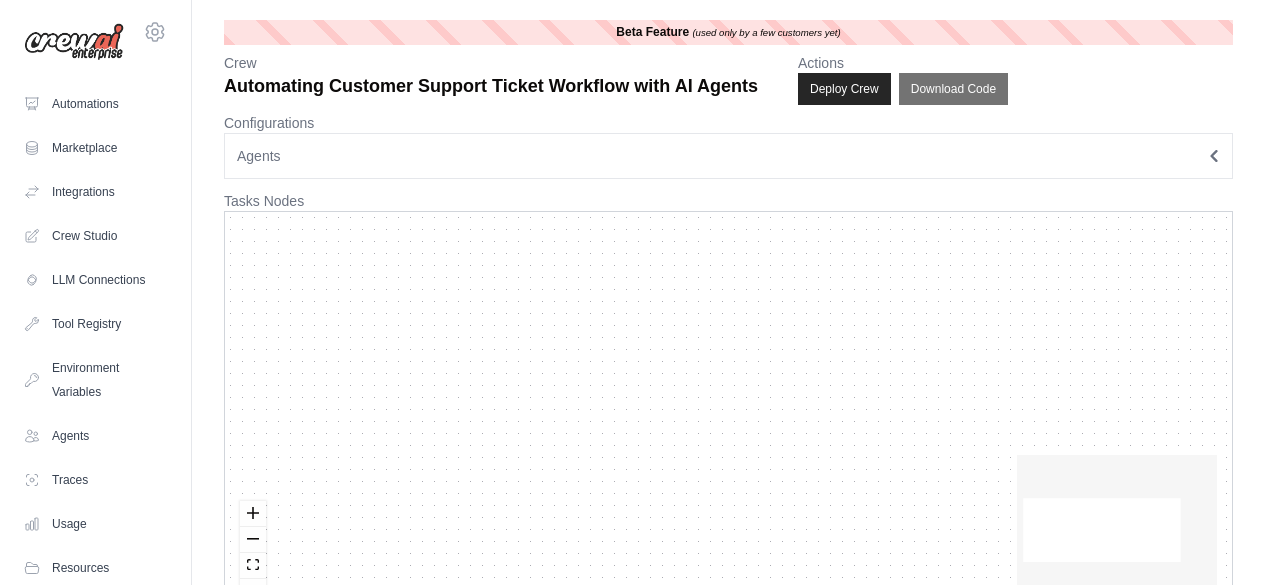 scroll, scrollTop: 0, scrollLeft: 0, axis: both 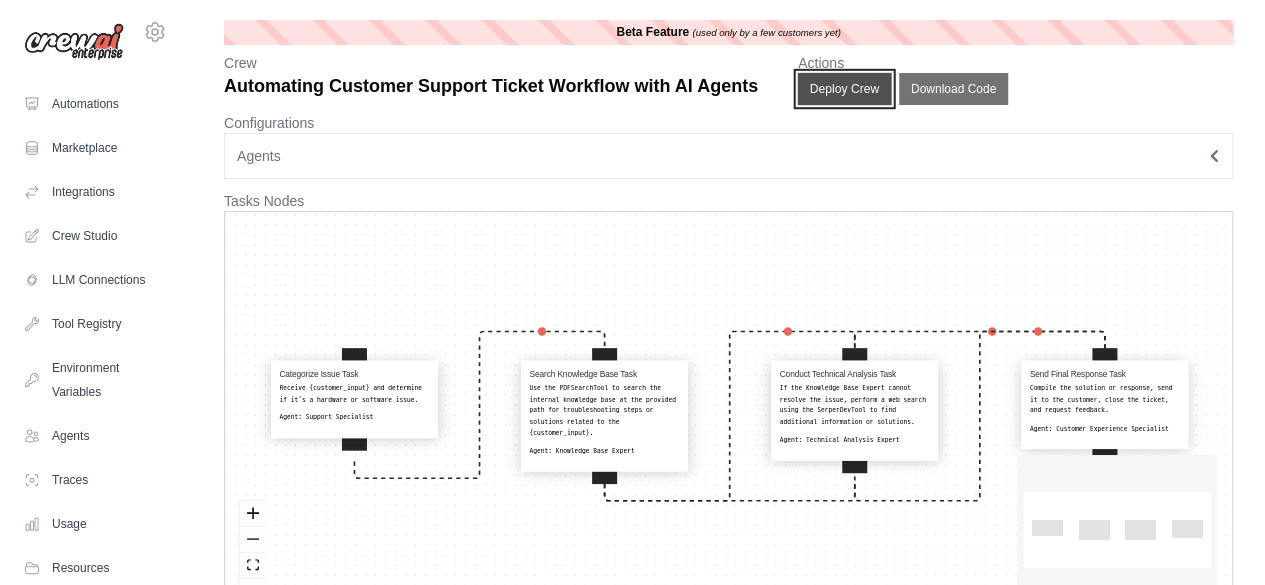 click on "Deploy Crew" at bounding box center (845, 89) 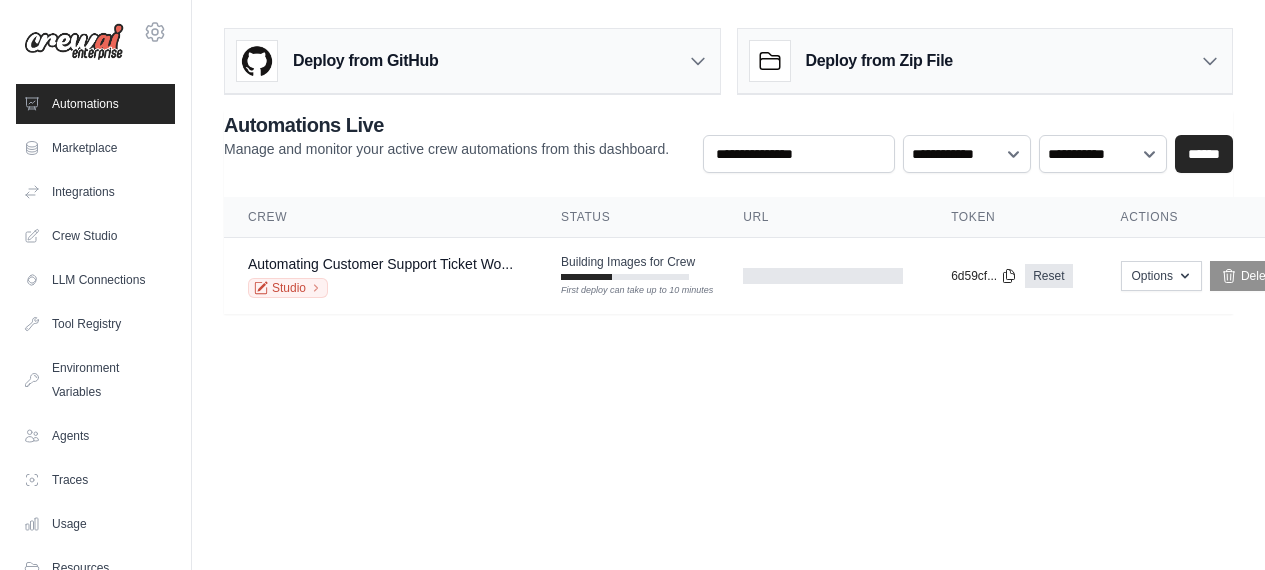 scroll, scrollTop: 0, scrollLeft: 0, axis: both 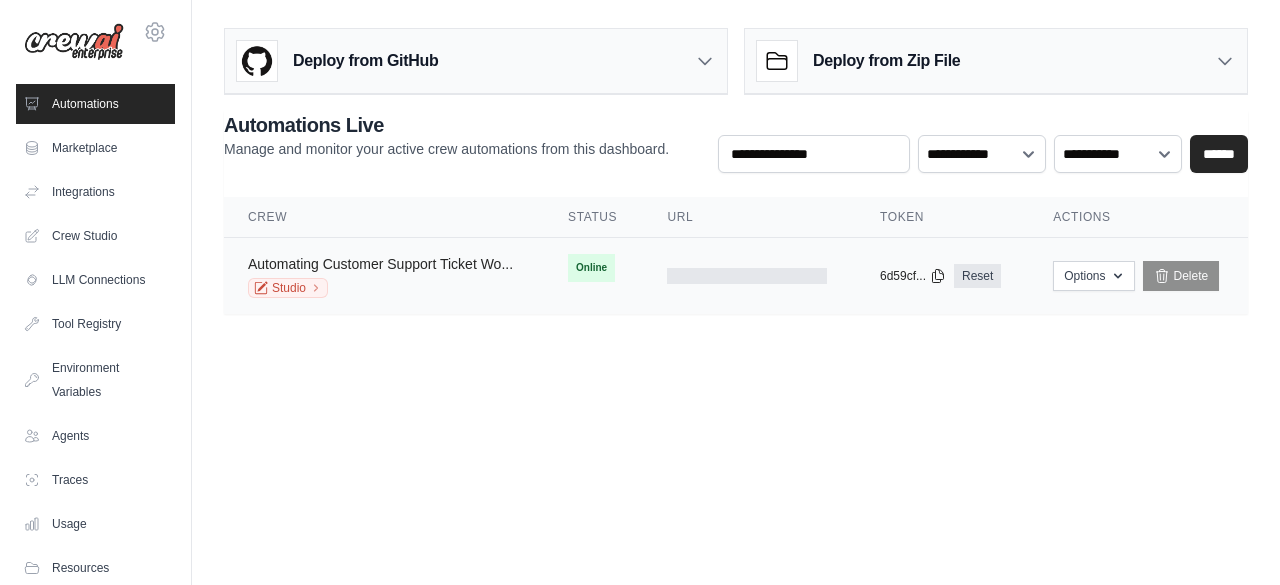 click on "Automating Customer Support Ticket Wo..." at bounding box center [380, 264] 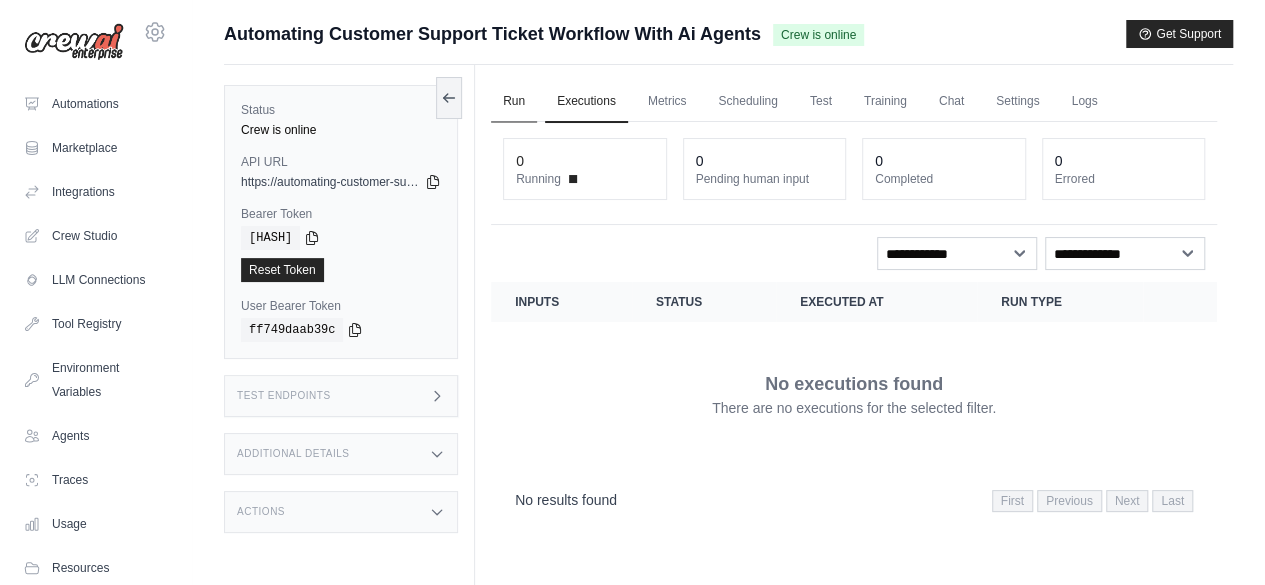 click on "Run" at bounding box center (514, 102) 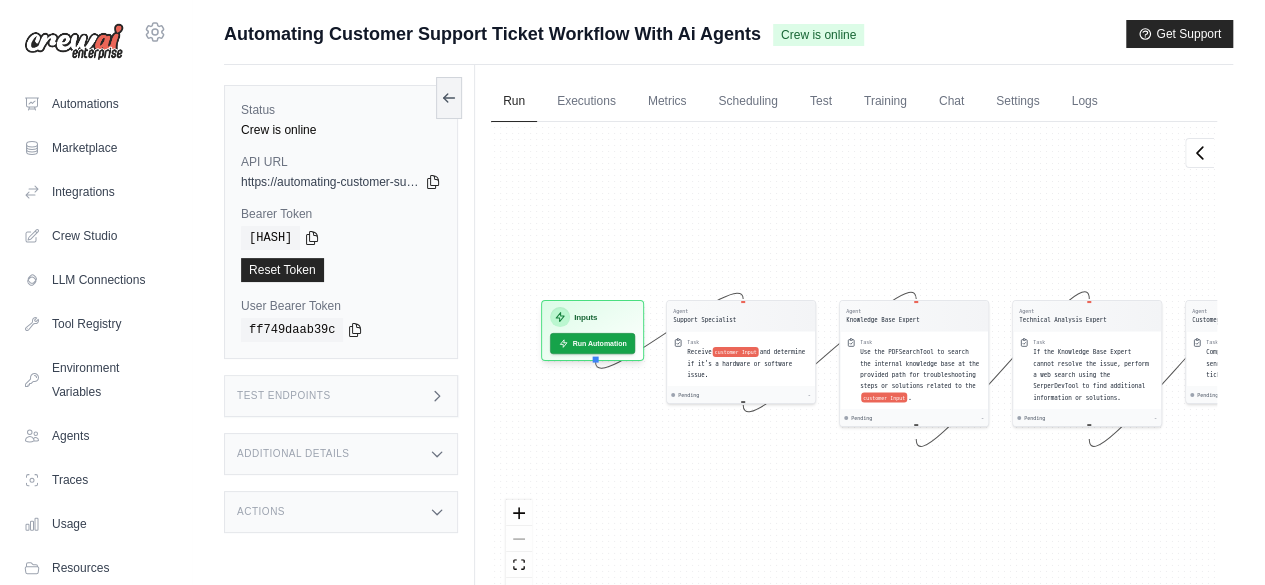 drag, startPoint x: 633, startPoint y: 505, endPoint x: 784, endPoint y: 503, distance: 151.01324 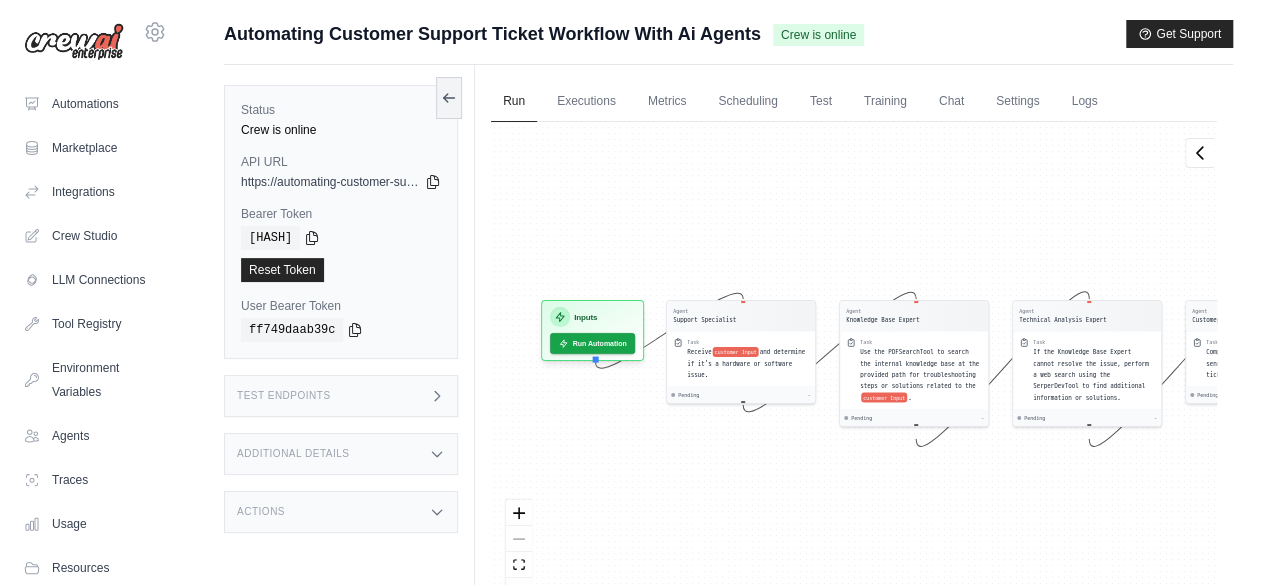 click on "Agent Support Specialist Task Receive  customer Input  and determine if it's a hardware or software issue. Pending - Agent Knowledge Base Expert Task Use the PDFSearchTool to search the internal knowledge base at the provided path for troubleshooting steps or solutions related to the  customer Input . Pending - Agent Technical Analysis Expert Task If the Knowledge Base Expert cannot resolve the issue, perform a web search using the SerperDevTool to find additional information or solutions. Pending - Agent Customer Experience Specialist Task Compile the solution or response, send it to the customer, close the ticket, and request feedback. Pending - Inputs Run Automation Output Status:  Waiting No Result Yet" at bounding box center (854, 370) 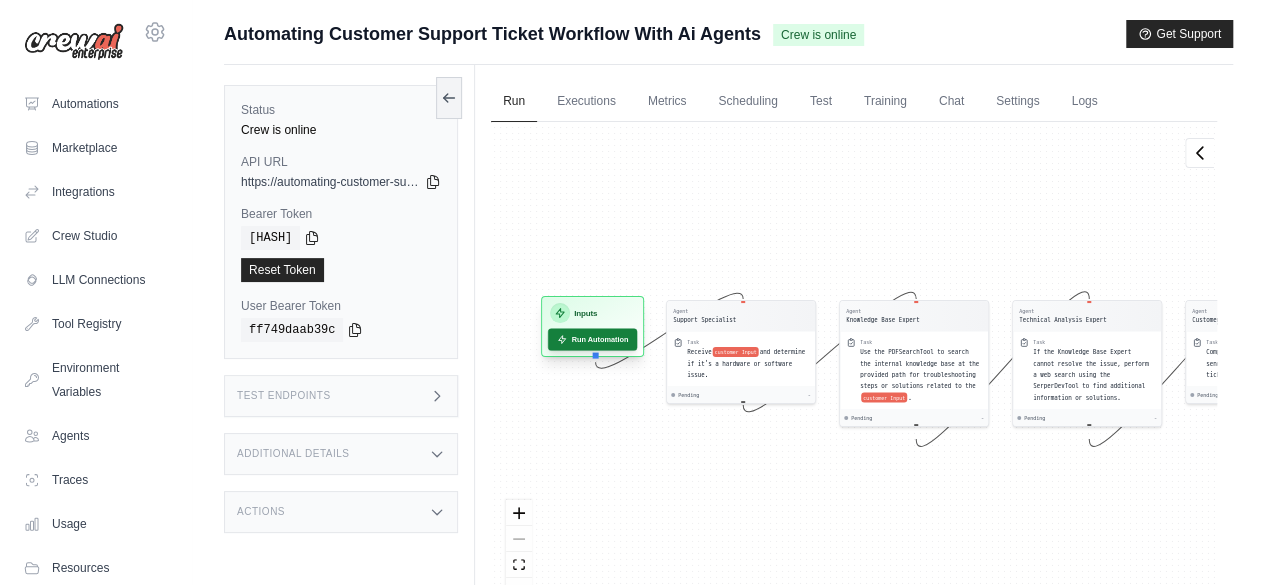 click on "Run Automation" at bounding box center [592, 339] 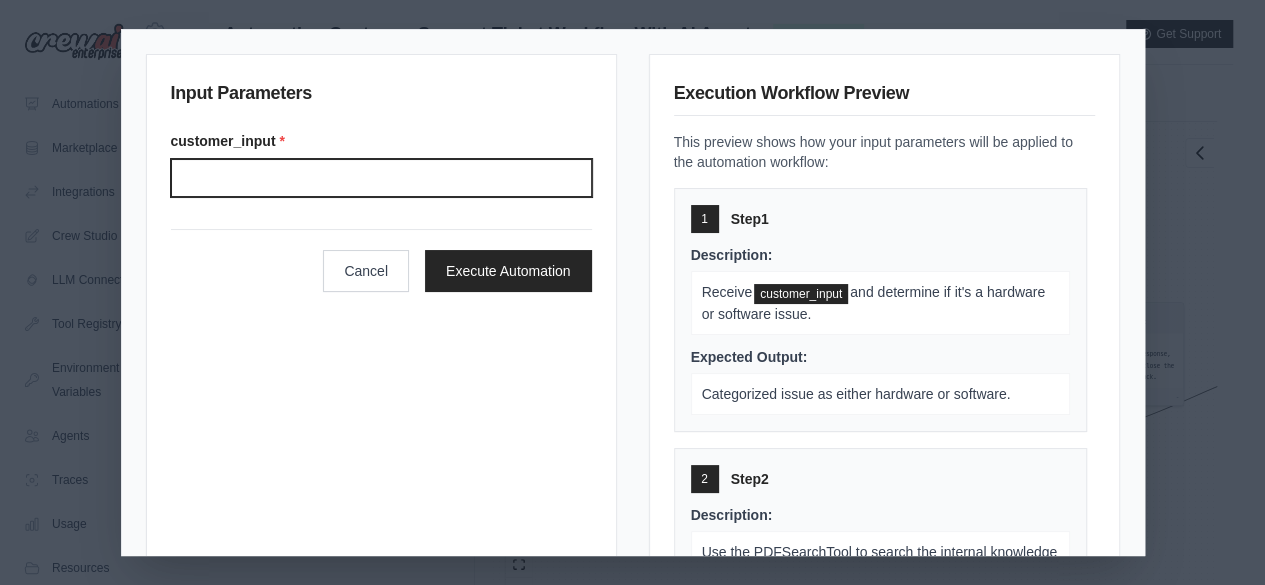 click on "Customer input" at bounding box center (381, 178) 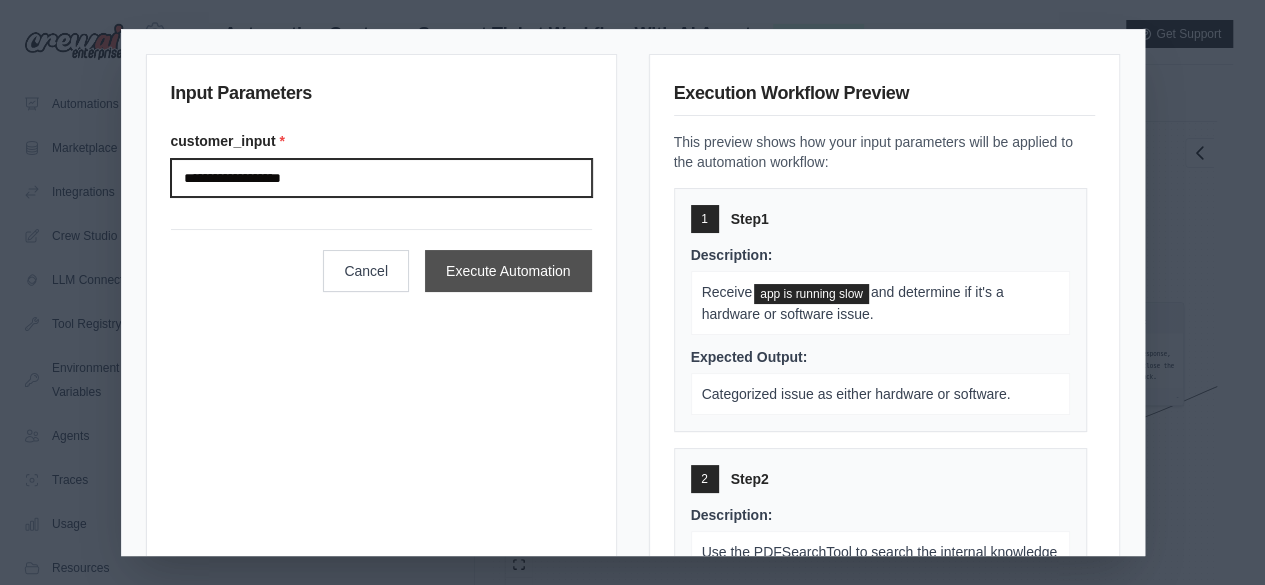 type on "**********" 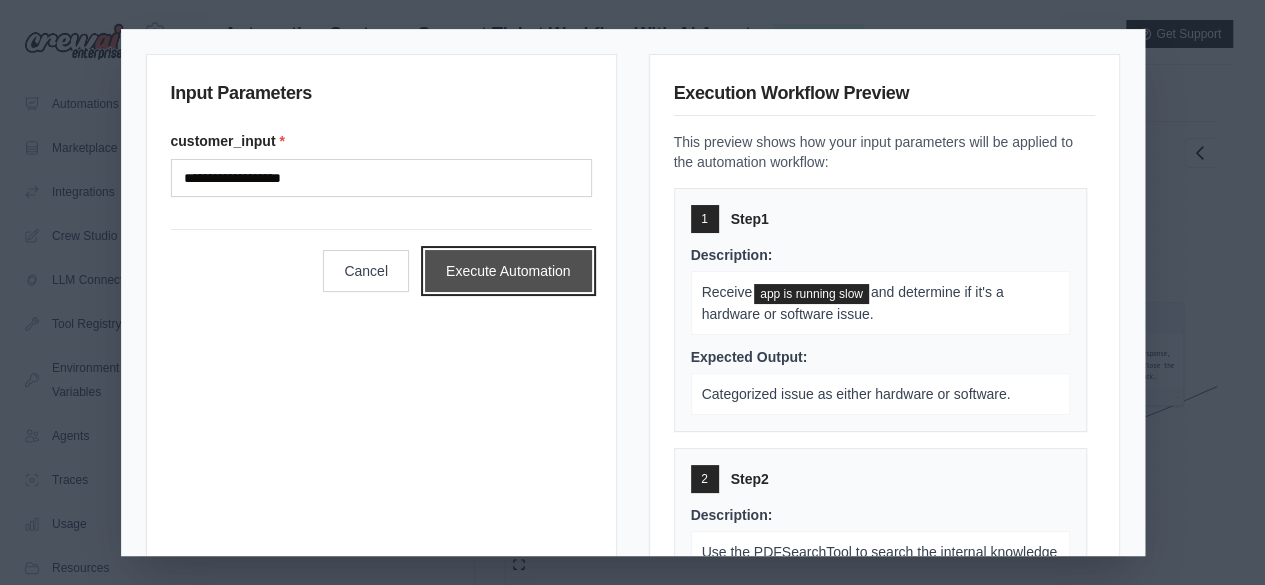 click on "Execute Automation" at bounding box center (508, 271) 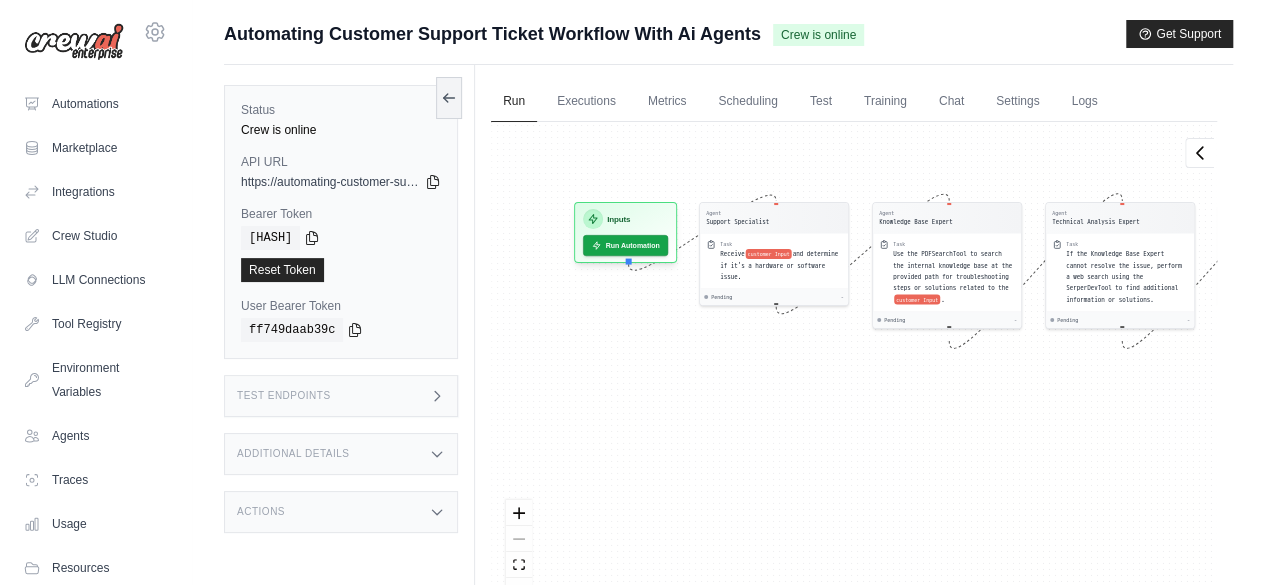 drag, startPoint x: 626, startPoint y: 505, endPoint x: 810, endPoint y: 405, distance: 209.41824 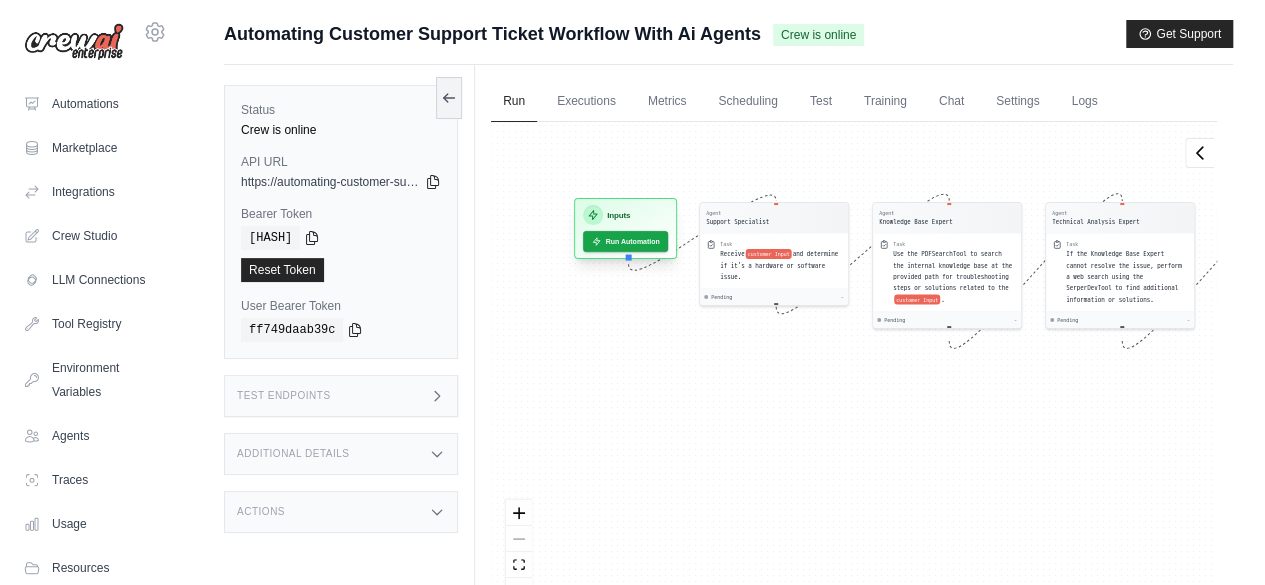 click on "Inputs" at bounding box center [625, 215] 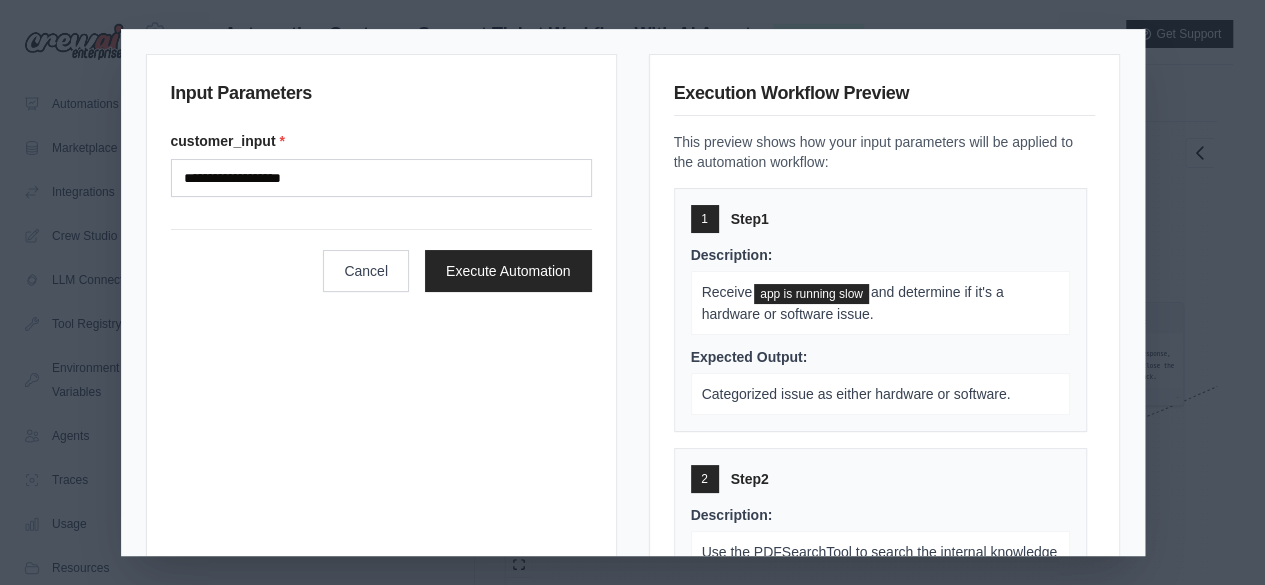 scroll, scrollTop: 482, scrollLeft: 0, axis: vertical 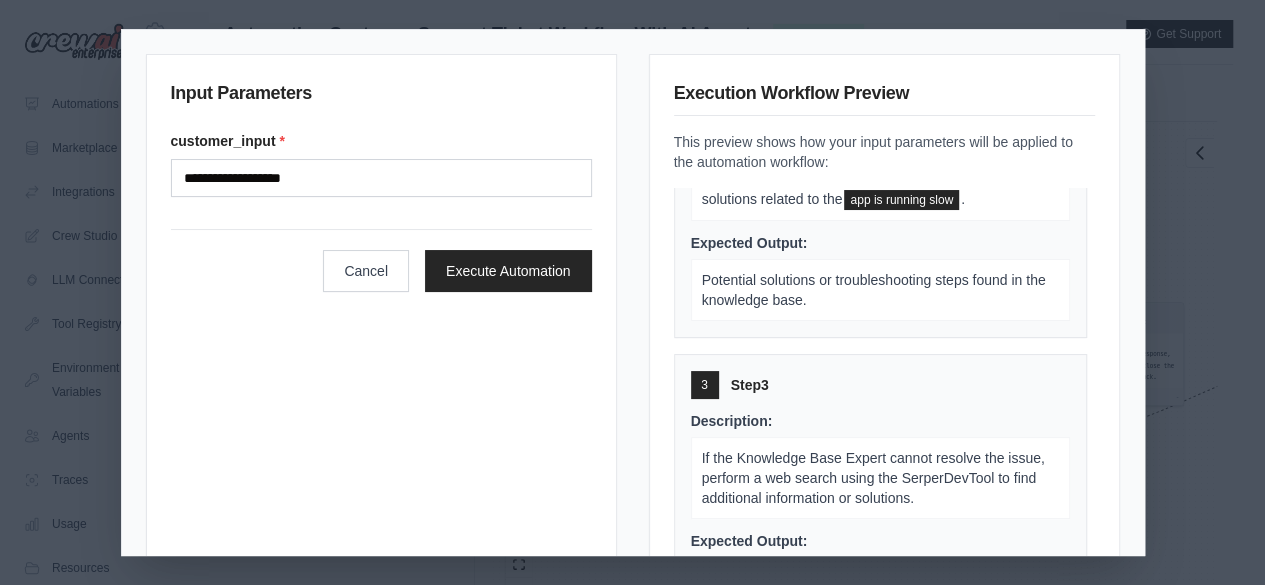 click on "**********" at bounding box center (632, 292) 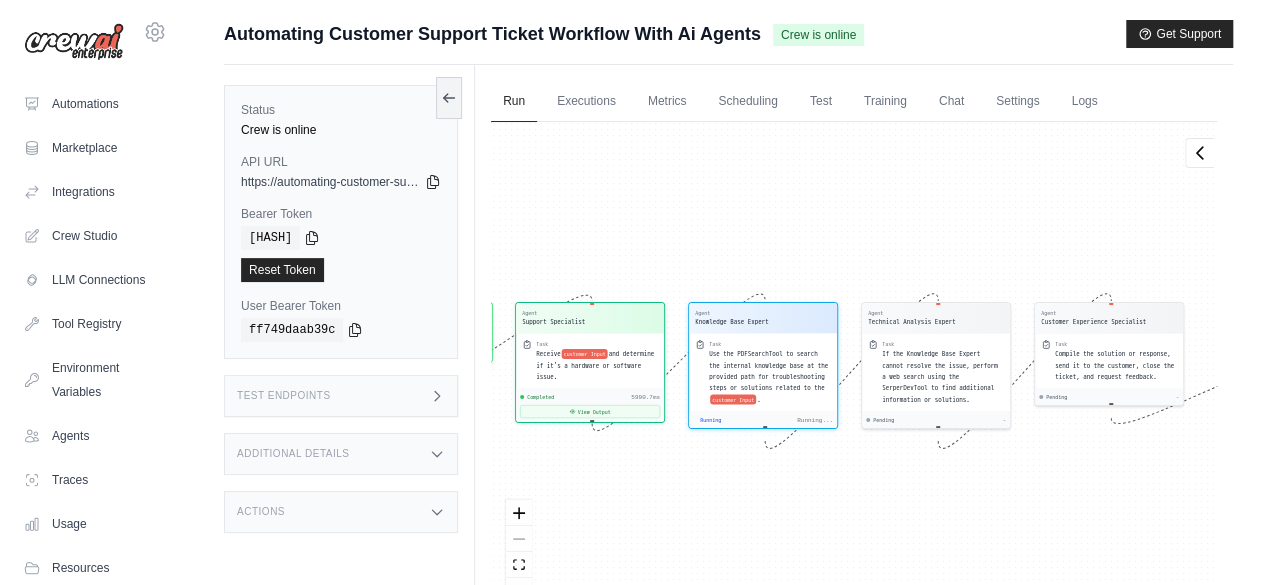 click on "Agent Support Specialist Task Receive  customer Input  and determine if it's a hardware or software issue. Completed 5990.7ms View Output Agent Knowledge Base Expert Task Use the PDFSearchTool to search the internal knowledge base at the provided path for troubleshooting steps or solutions related to the  customer Input . Running Running... Agent Technical Analysis Expert Task If the Knowledge Base Expert cannot resolve the issue, perform a web search using the SerperDevTool to find additional information or solutions. Pending - Agent Customer Experience Specialist Task Compile the solution or response, send it to the customer, close the ticket, and request feedback. Pending - Inputs Run Automation Output Status:  Processing Processing..." at bounding box center (854, 370) 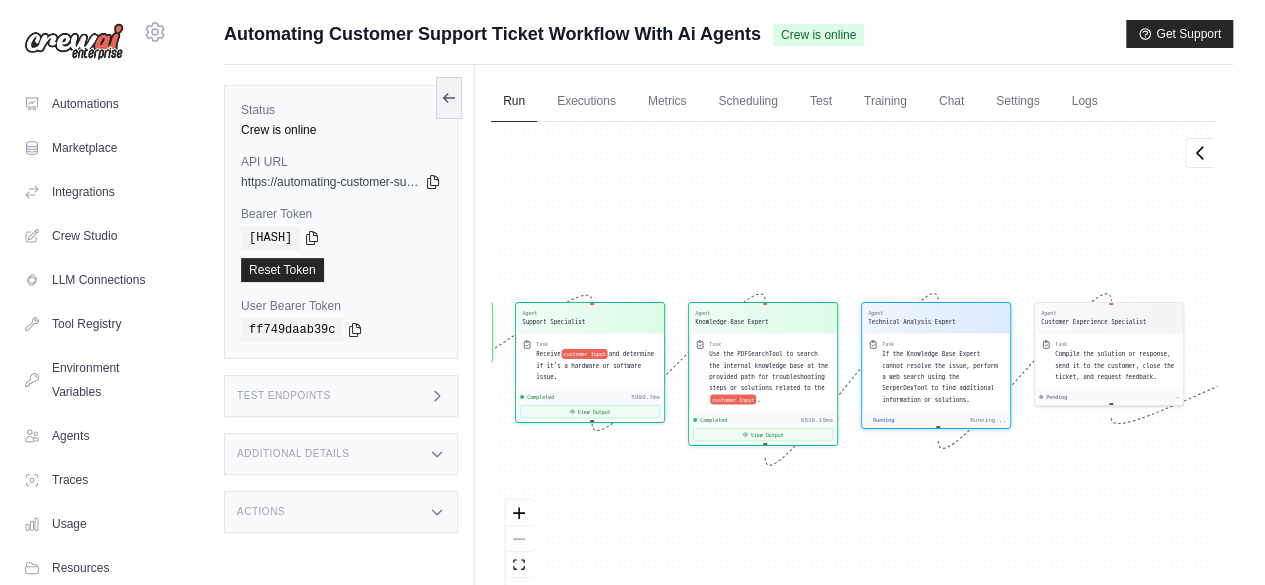 scroll, scrollTop: 746, scrollLeft: 0, axis: vertical 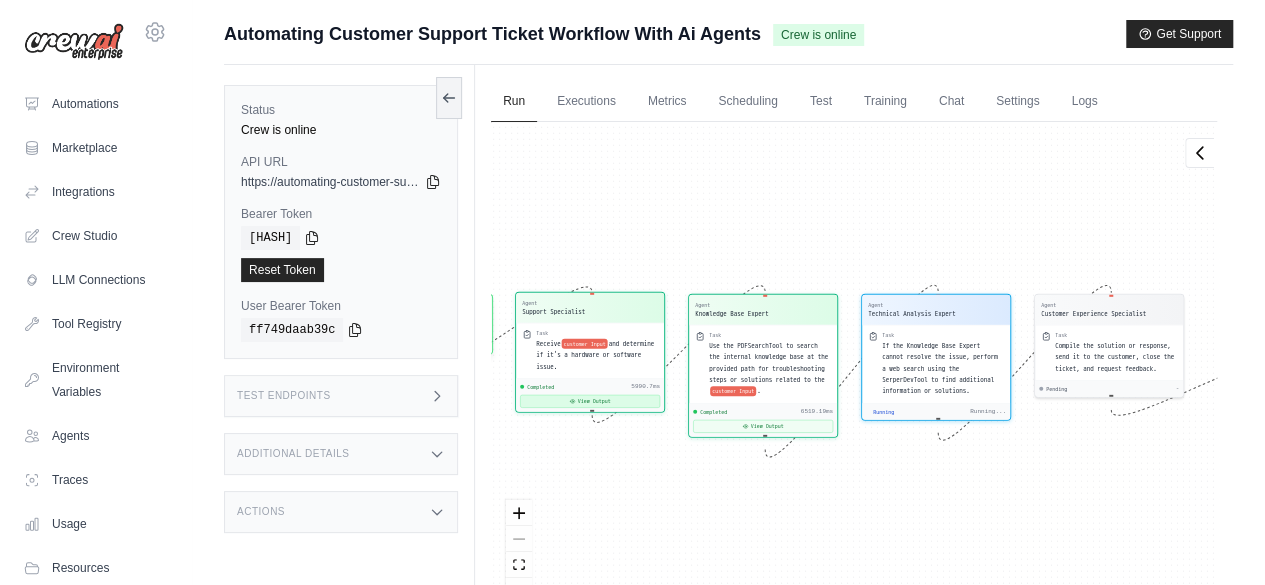 click on "View Output" at bounding box center (590, 401) 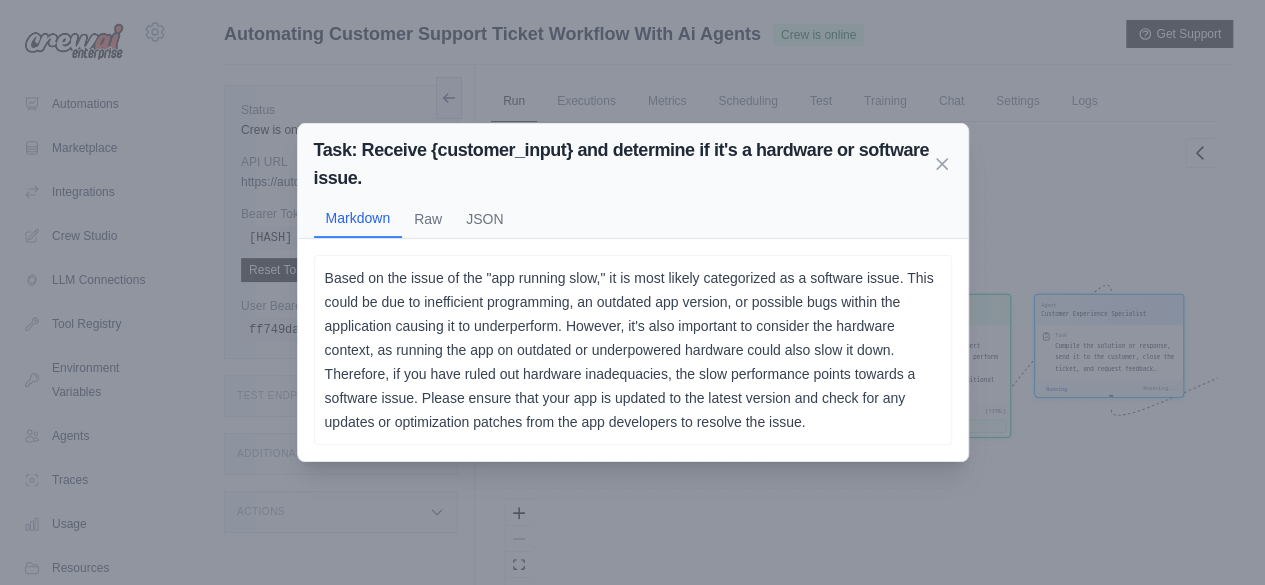 scroll, scrollTop: 1011, scrollLeft: 0, axis: vertical 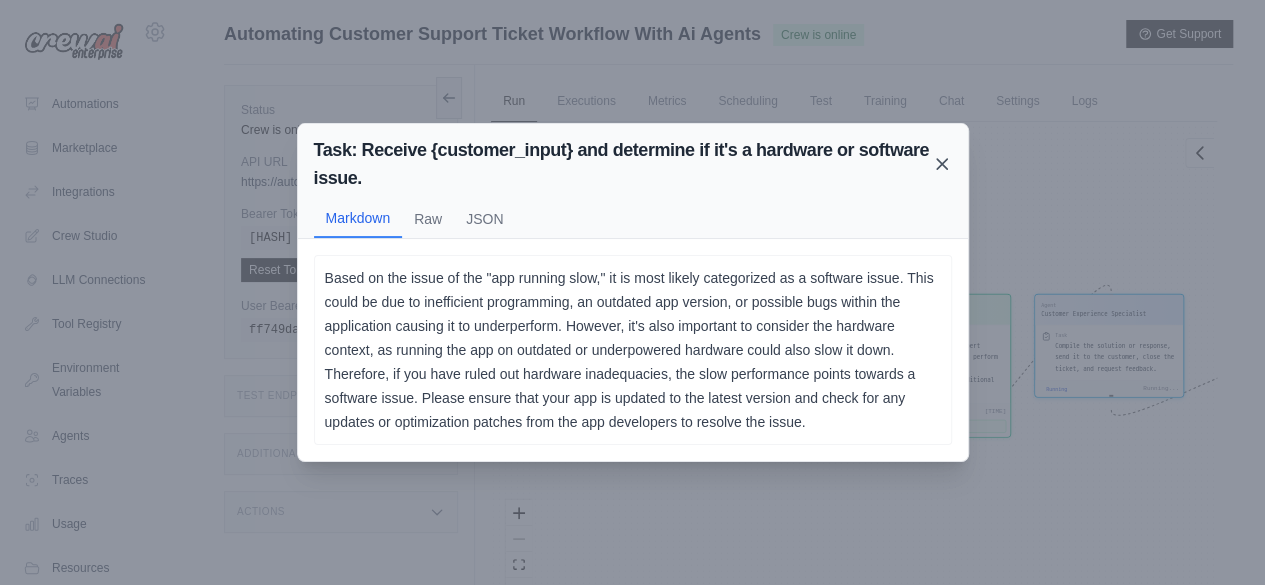click 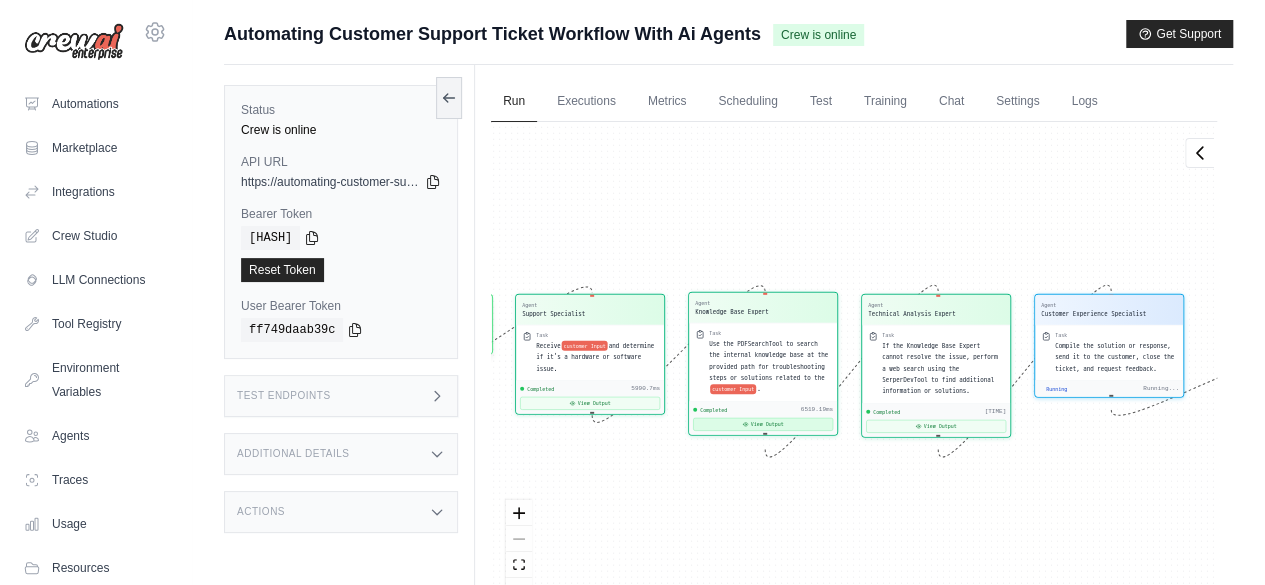click 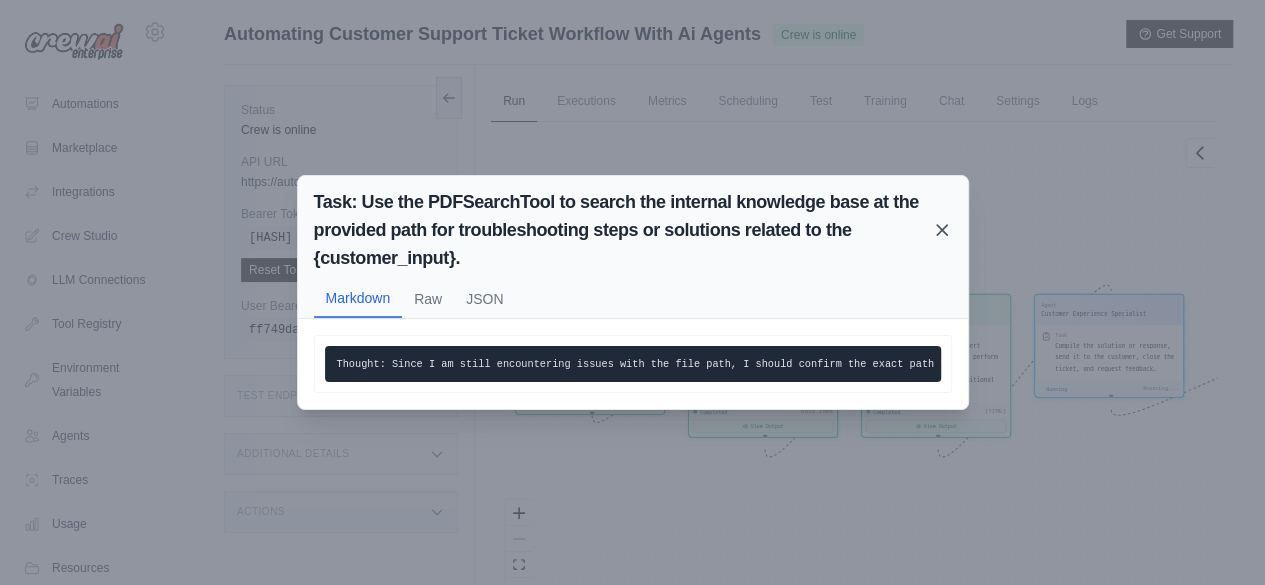 click 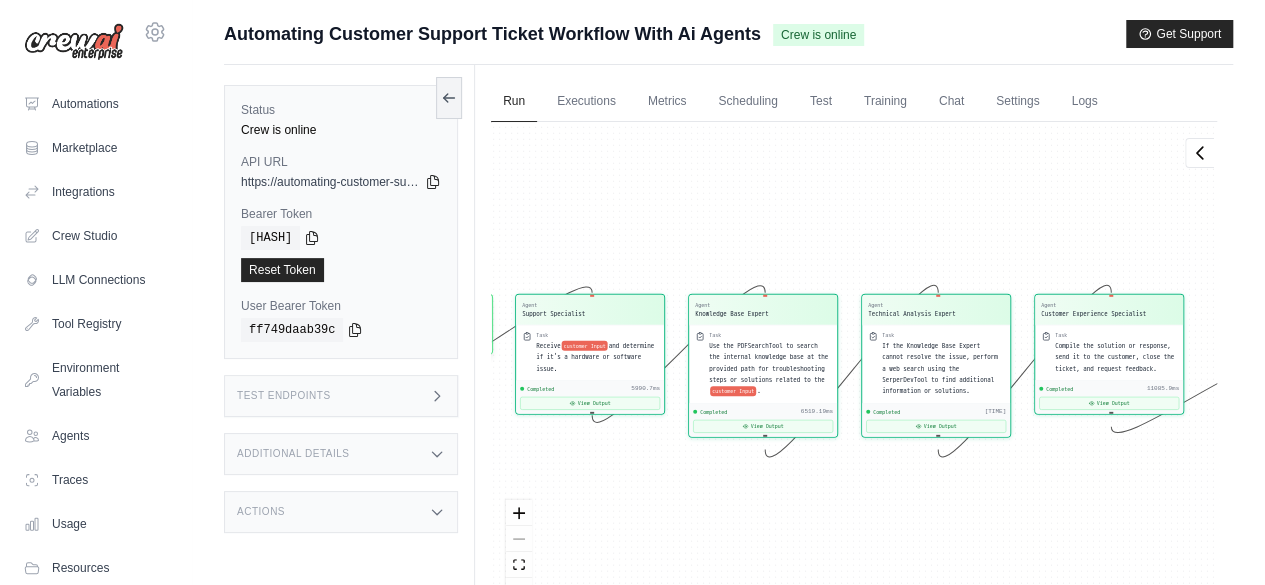 scroll, scrollTop: 9348, scrollLeft: 0, axis: vertical 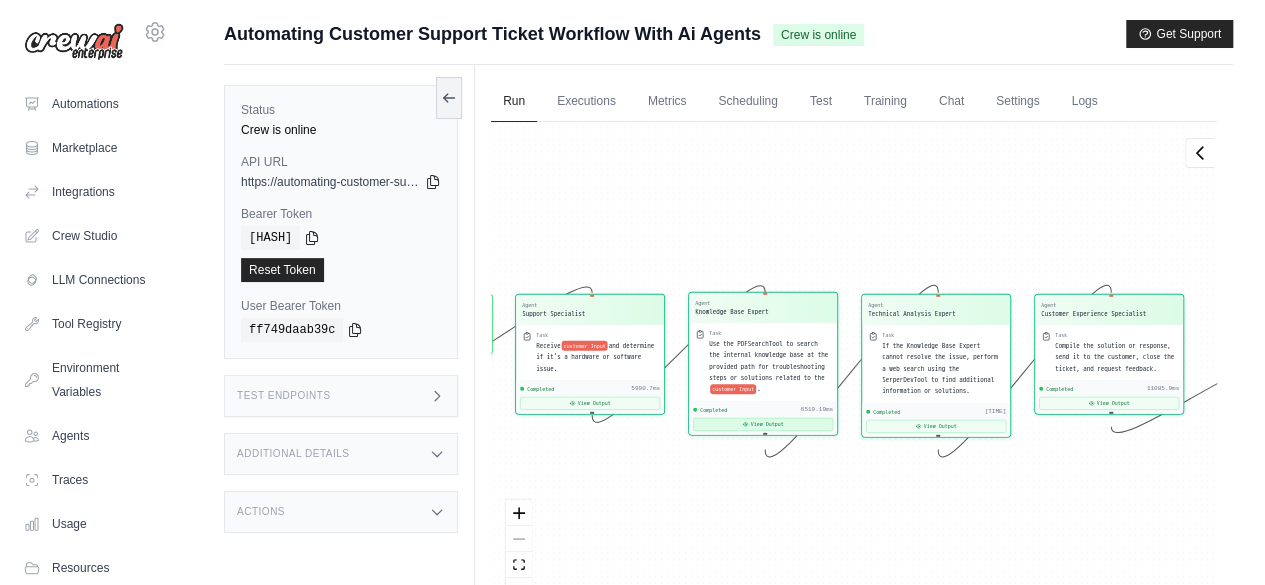 click on "View Output" at bounding box center (763, 424) 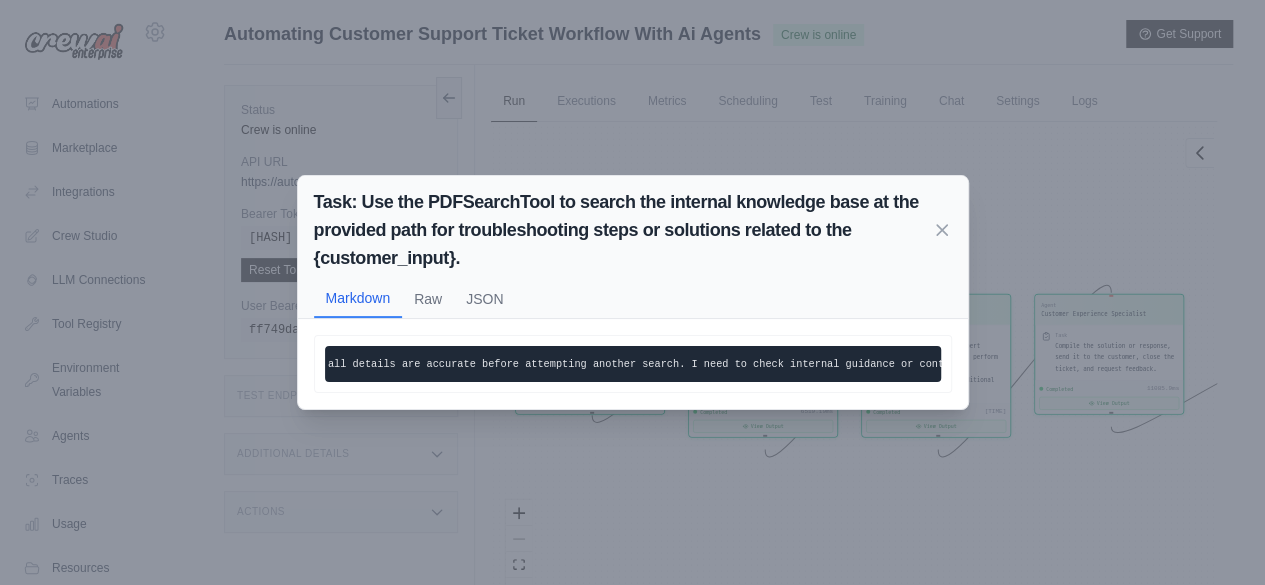 scroll, scrollTop: 0, scrollLeft: 938, axis: horizontal 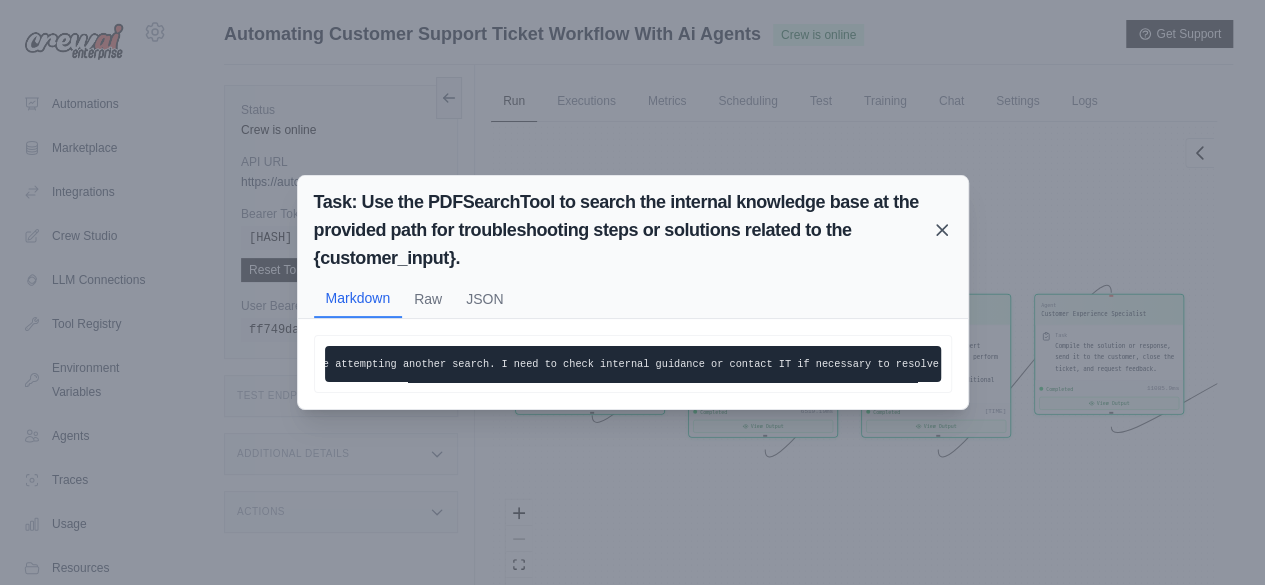 click 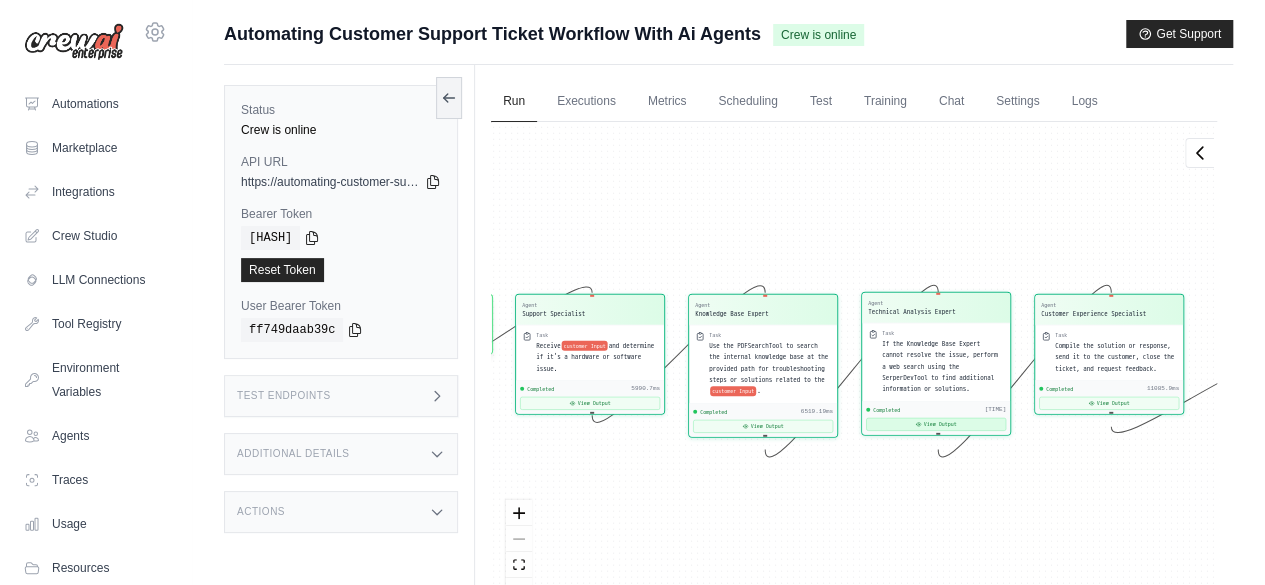 click on "View Output" at bounding box center [936, 424] 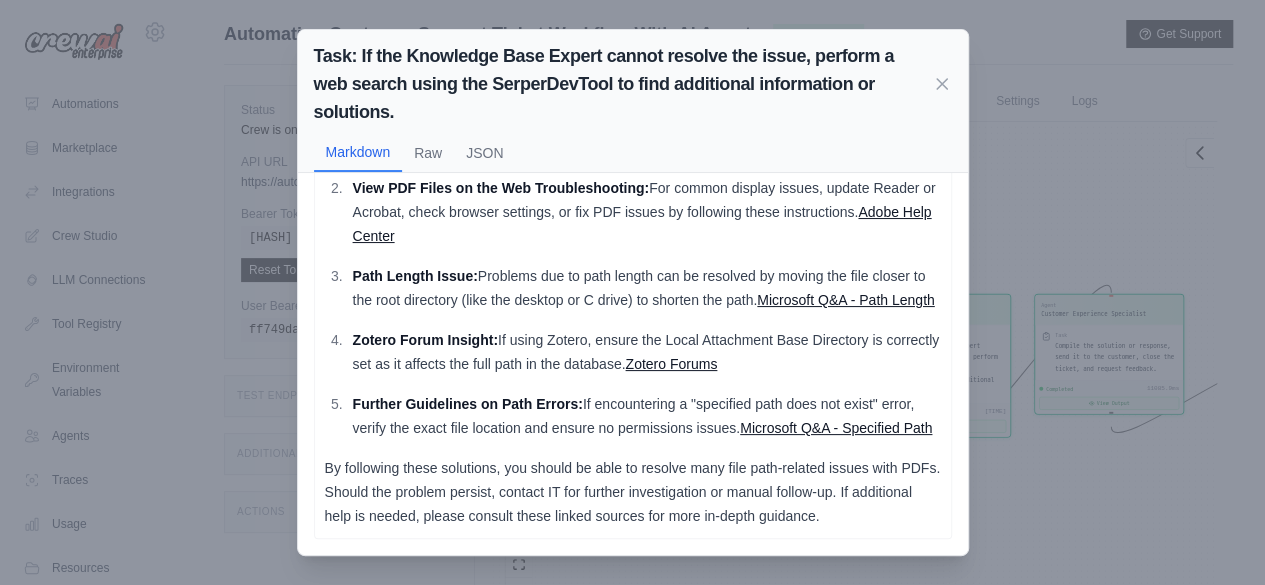 scroll, scrollTop: 234, scrollLeft: 0, axis: vertical 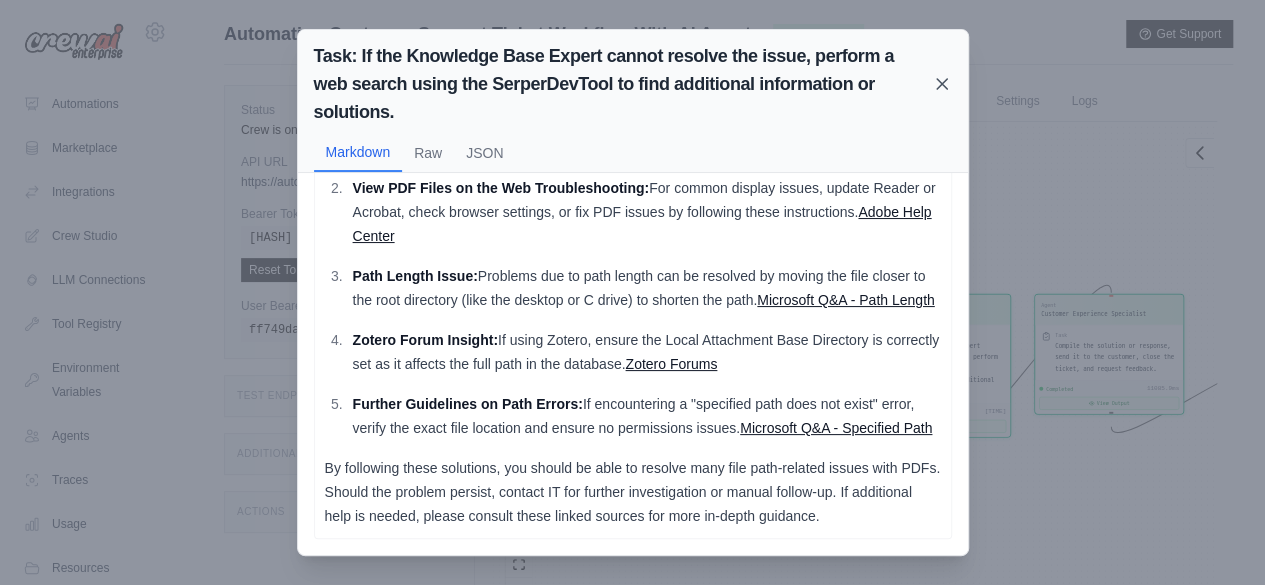 click 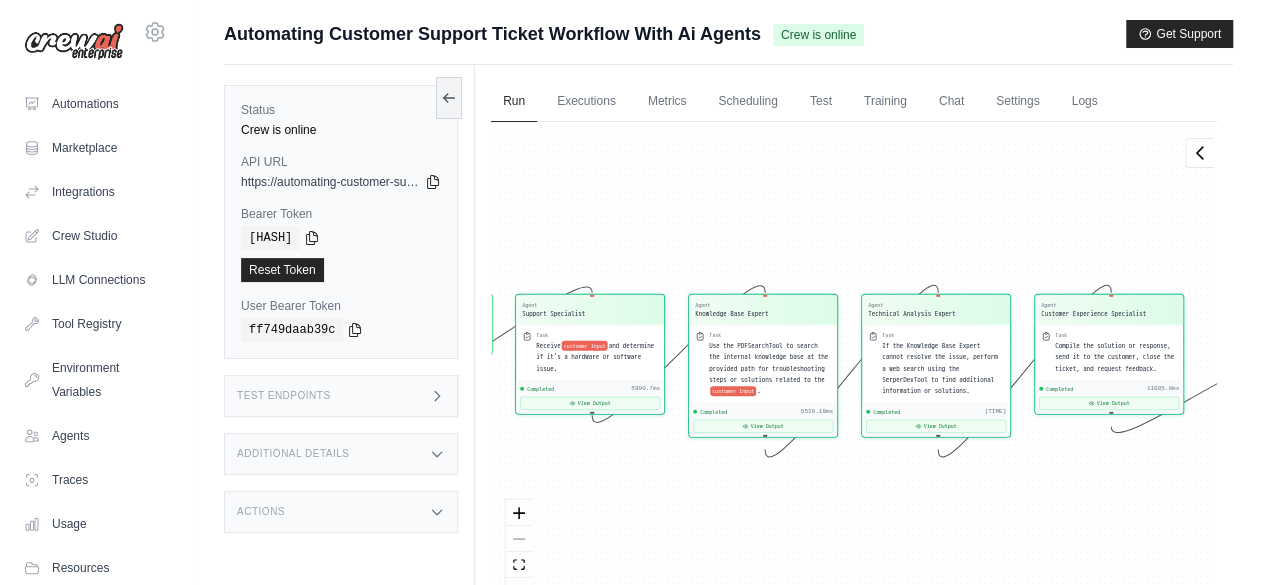 click on "Actions" at bounding box center [341, 512] 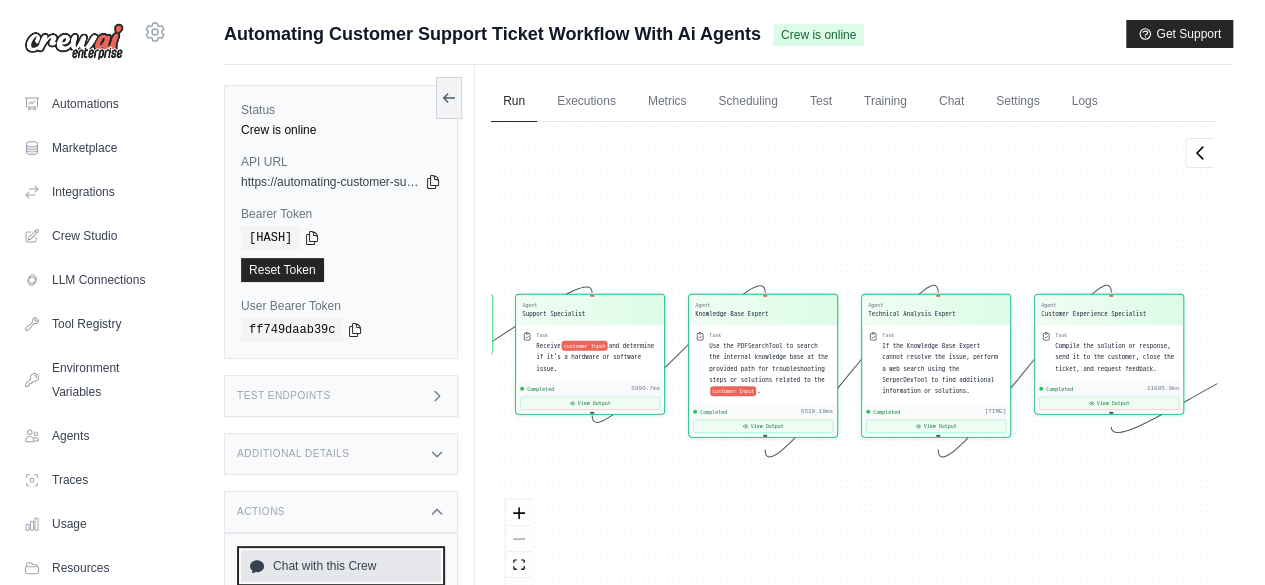 click on "Chat with this
Crew" at bounding box center [341, 566] 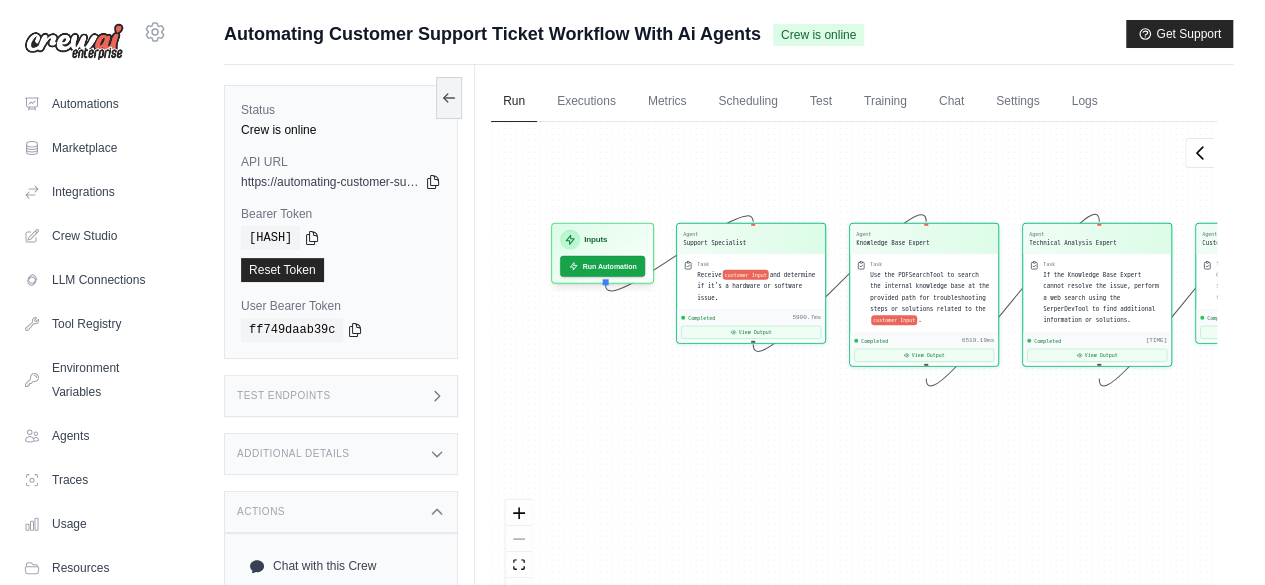 drag, startPoint x: 808, startPoint y: 518, endPoint x: 969, endPoint y: 447, distance: 175.96022 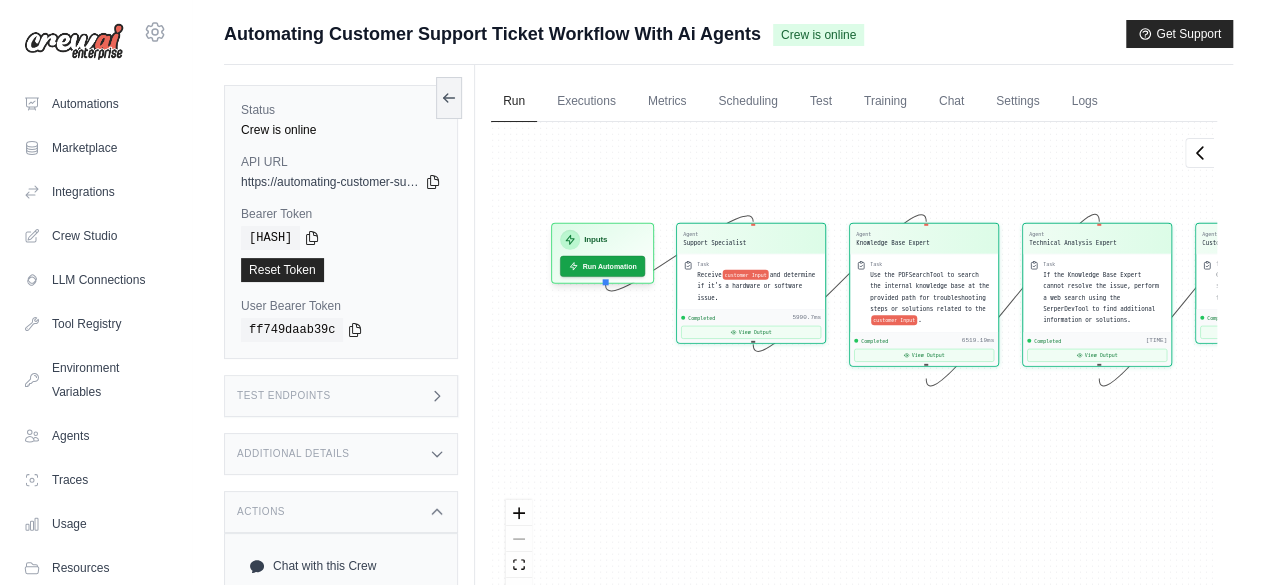 click on "Agent Support Specialist Task Receive  customer Input  and determine if it's a hardware or software issue. Completed 5990.7ms View Output Agent Knowledge Base Expert Task Use the PDFSearchTool to search the internal knowledge base at the provided path for troubleshooting steps or solutions related to the  customer Input . Completed 6519.19ms View Output Agent Technical Analysis Expert Task If the Knowledge Base Expert cannot resolve the issue, perform a web search using the SerperDevTool to find additional information or solutions. Completed 12788.79ms View Output Agent Customer Experience Specialist Task Compile the solution or response, send it to the customer, close the ticket, and request feedback. Completed 11085.9ms View Output Inputs Run Automation Output Status:  Completed View Result" at bounding box center [854, 370] 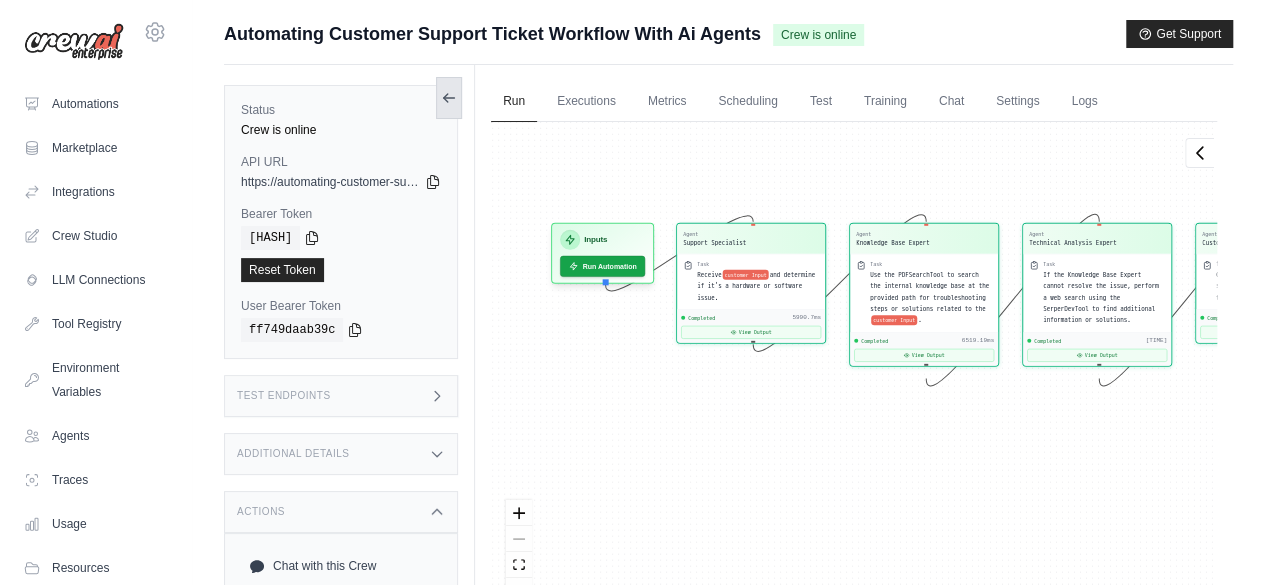 click 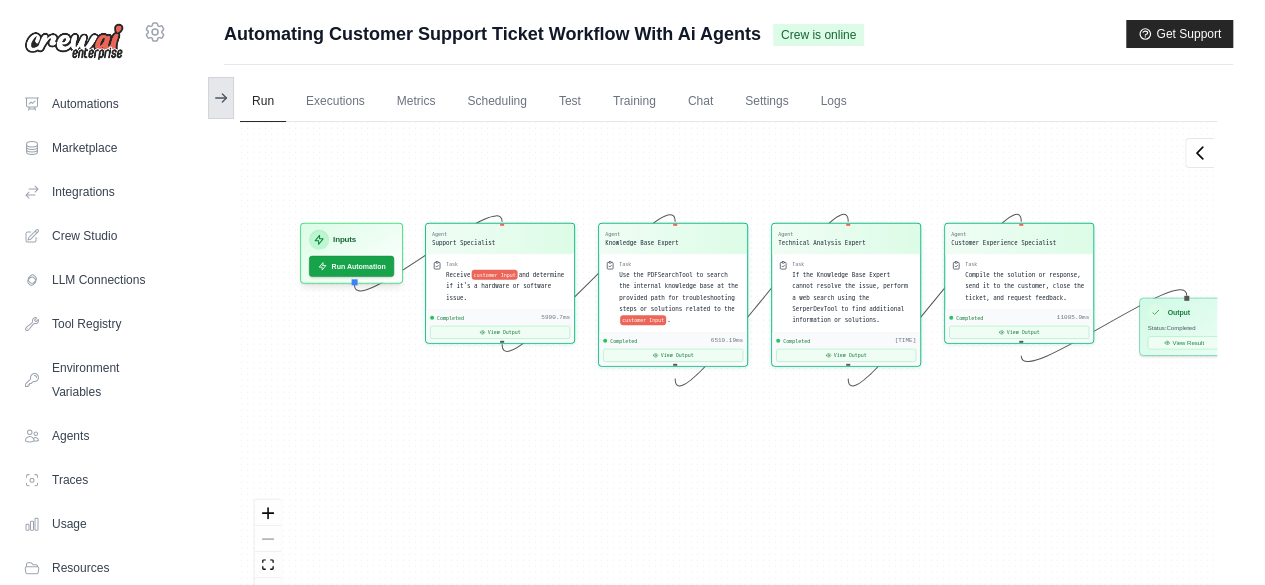 click 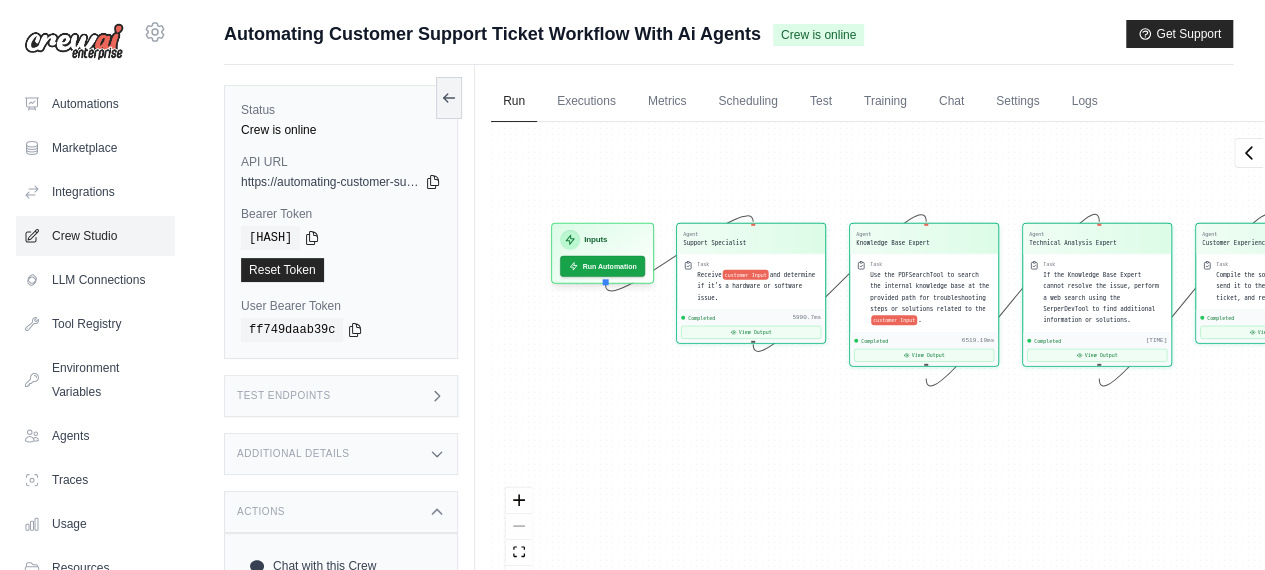 click on "Crew Studio" at bounding box center (95, 236) 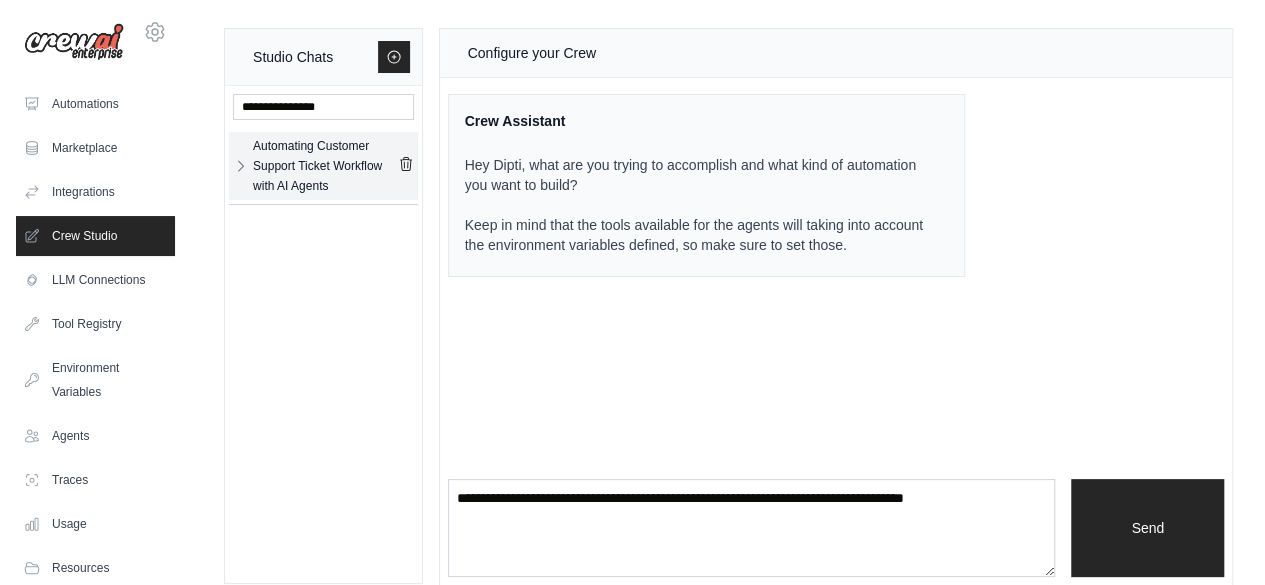 click on "Automating Customer Support Ticket Workflow with AI Agents" at bounding box center (325, 166) 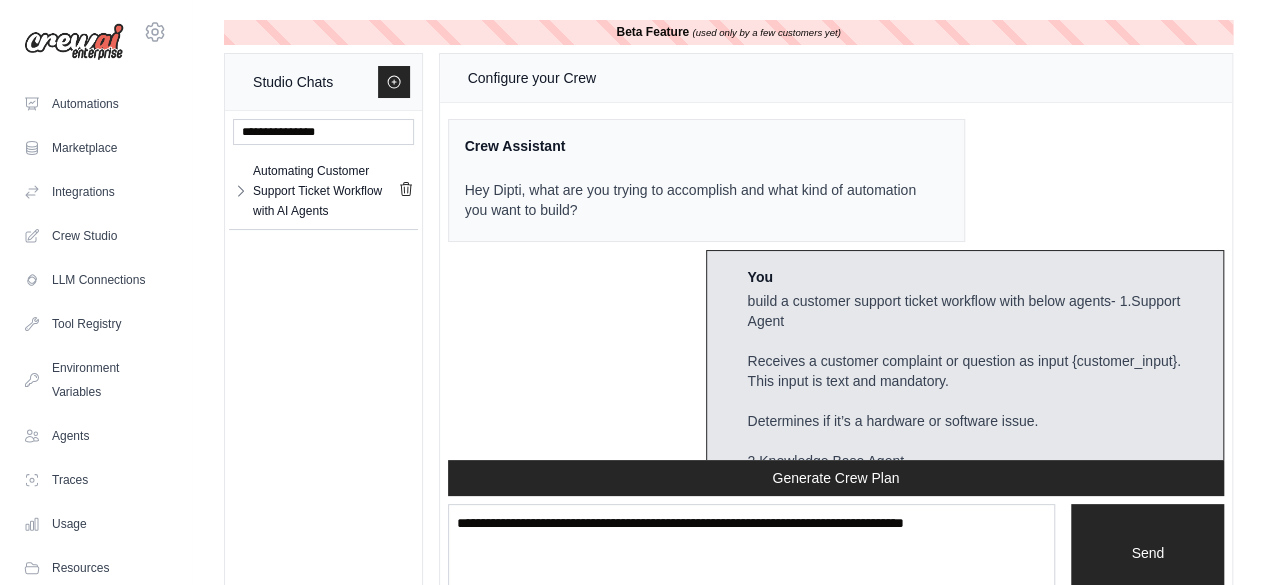 scroll, scrollTop: 3973, scrollLeft: 0, axis: vertical 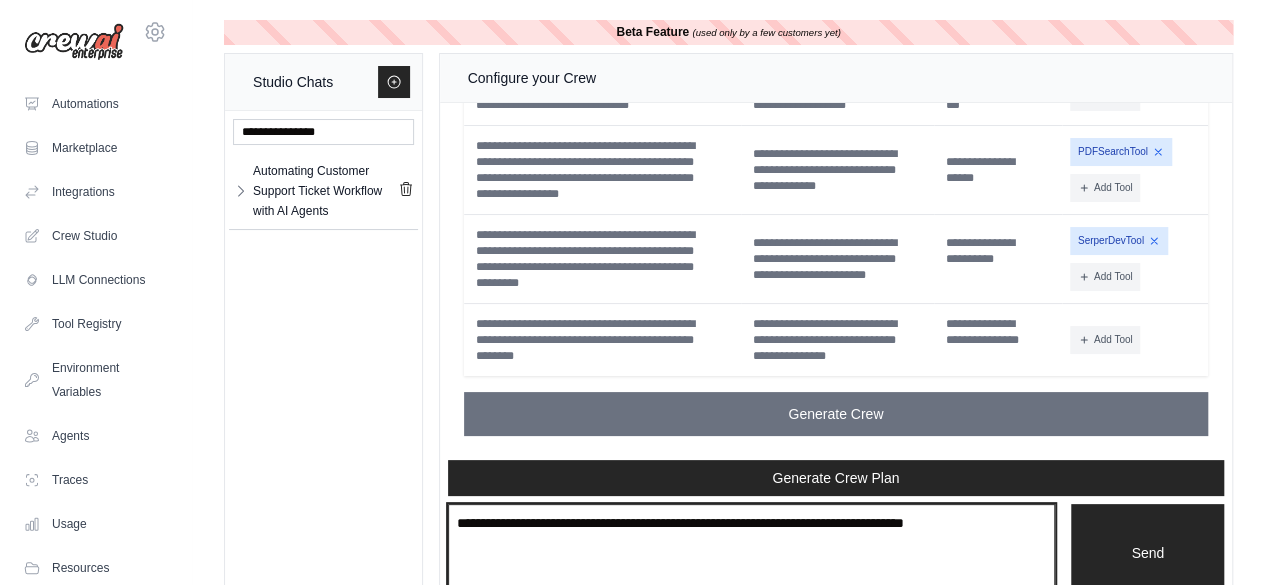 click at bounding box center [752, 553] 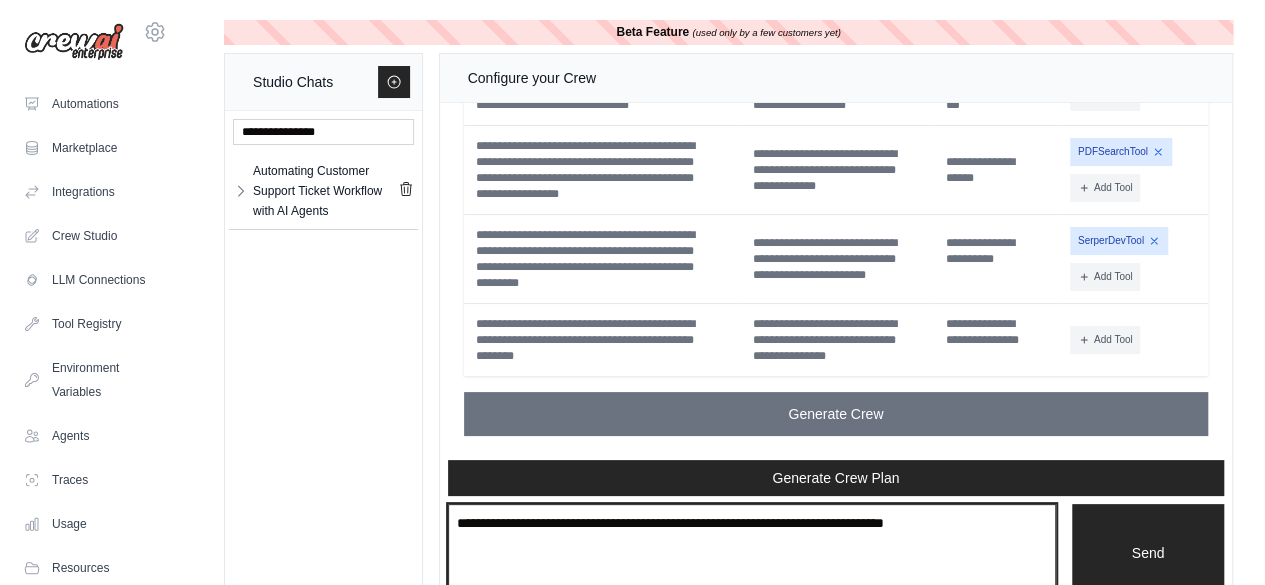 type on "**********" 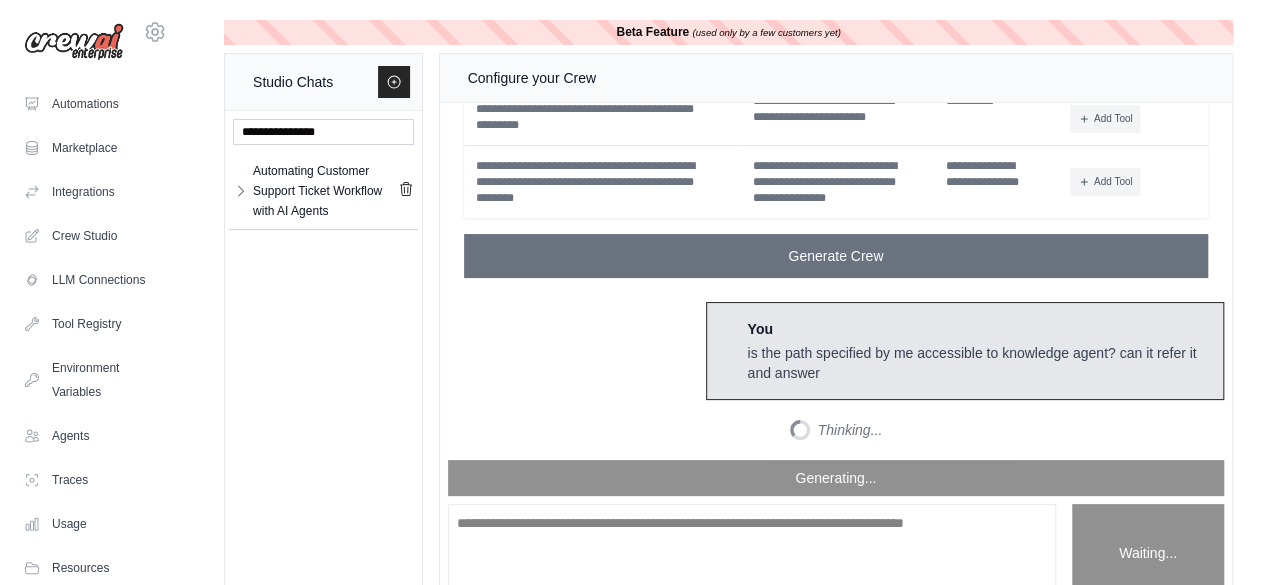 scroll, scrollTop: 4457, scrollLeft: 0, axis: vertical 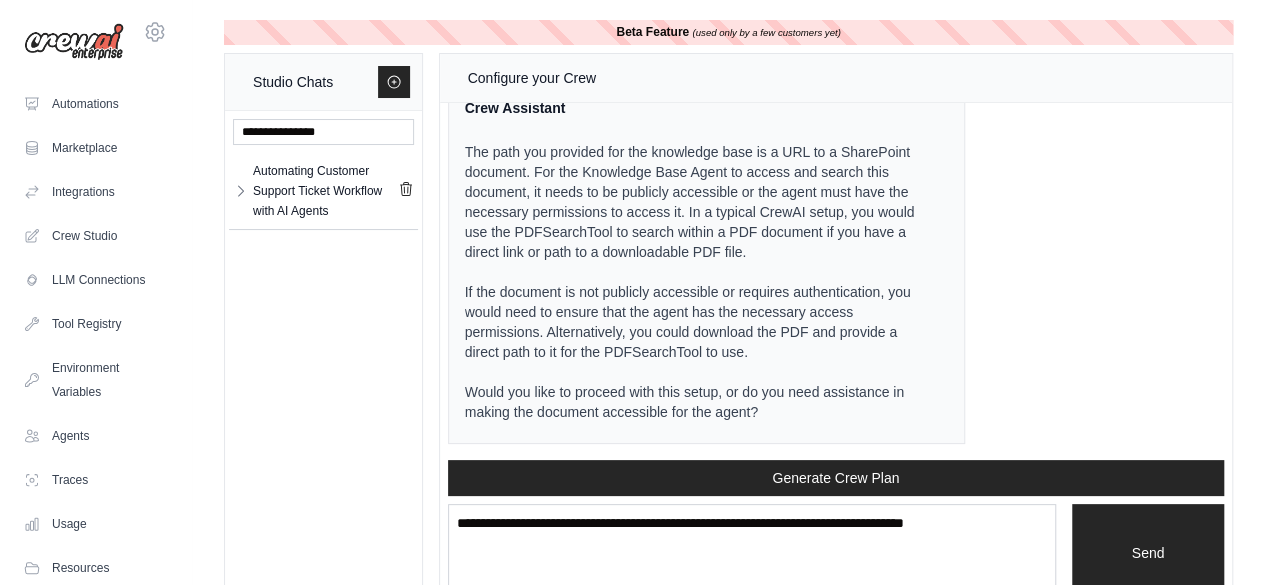 click on "Crew Assistant Hey Dipti, what are you trying to accomplish and what kind of automation you want to build?
You build a customer support ticket workflow with below agents- 1.Support Agent Receives a customer complaint or question as input {customer_input}. This input is text and mandatory. Determines if it’s a hardware or software issue. 2.Knowledge Base Agent Searches internal docs for answers or troubleshooting steps.Path of fiel- https://accionglobal-my.sharepoint.com/:b:/r/personal/dipti_kale_e-zest_com/Documents/Extended_Customer_Support_Knowledge_Base.pdf?csf=1&web=1&e=AEPGm0 Suggests possible solutions based on this file. 3.Tech Specialist Agent Handles tickets that need deeper technical analysis and on web serach Writes a response or flags for manual follow-up 4.Customer Experience Agent  Sends a final response and summary Closes the ticket and requests feedback Crew Assistant
Automation Plan:
Output:
A resolved customer support ticket with a final response and feedback request.
Inputs:" at bounding box center (836, 281) 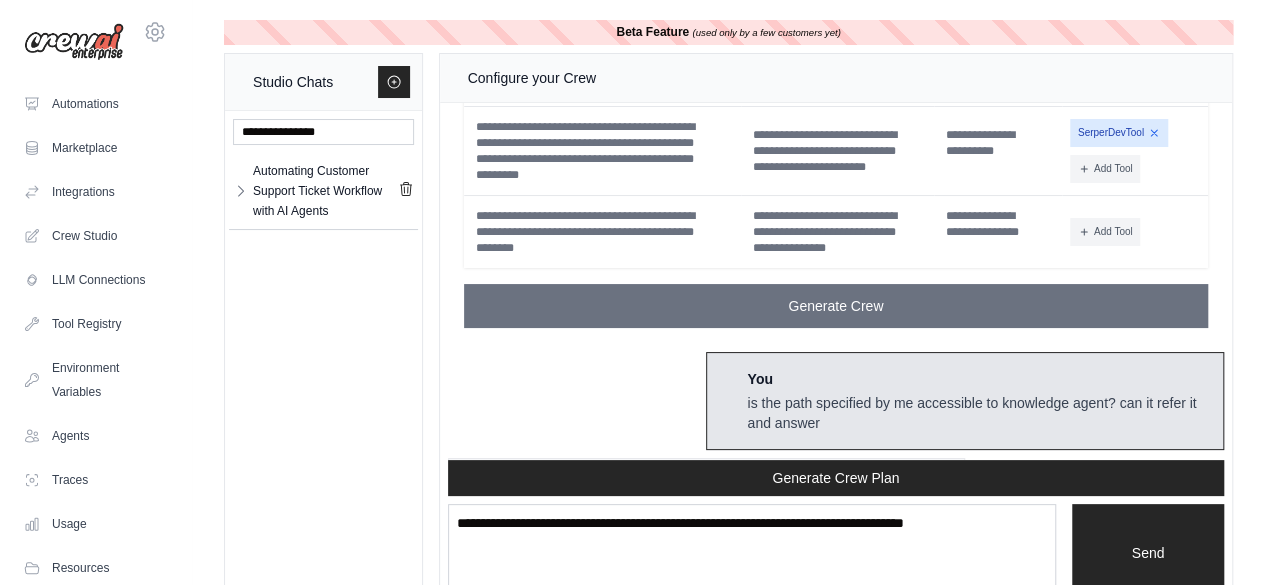 scroll, scrollTop: 3977, scrollLeft: 0, axis: vertical 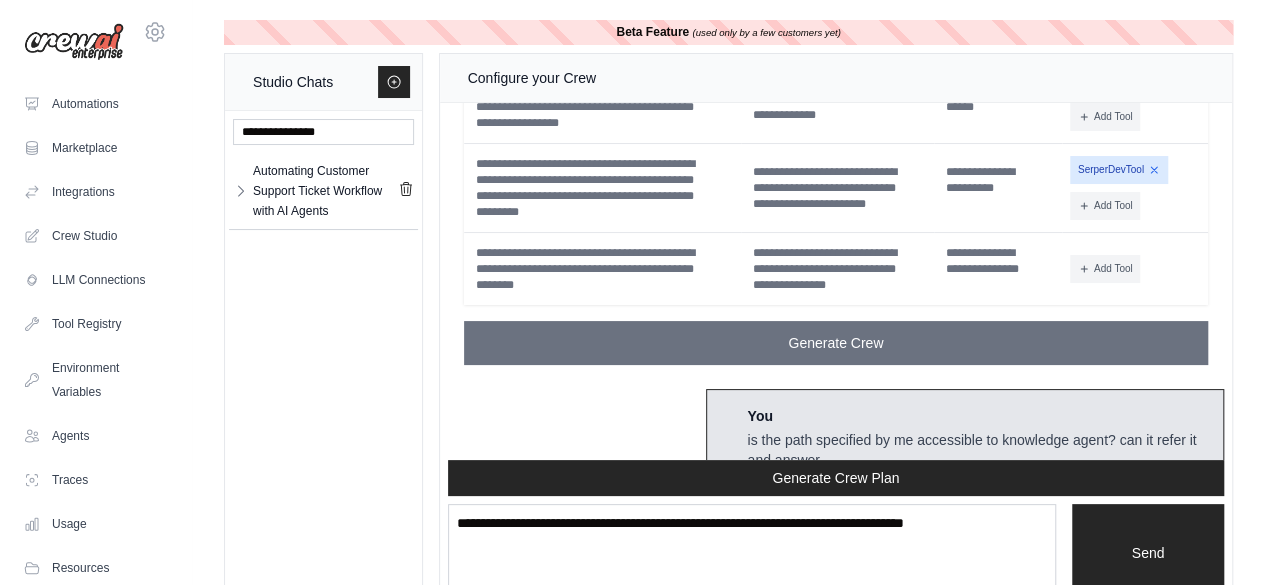 click on "PDFSearchTool" at bounding box center (1121, 81) 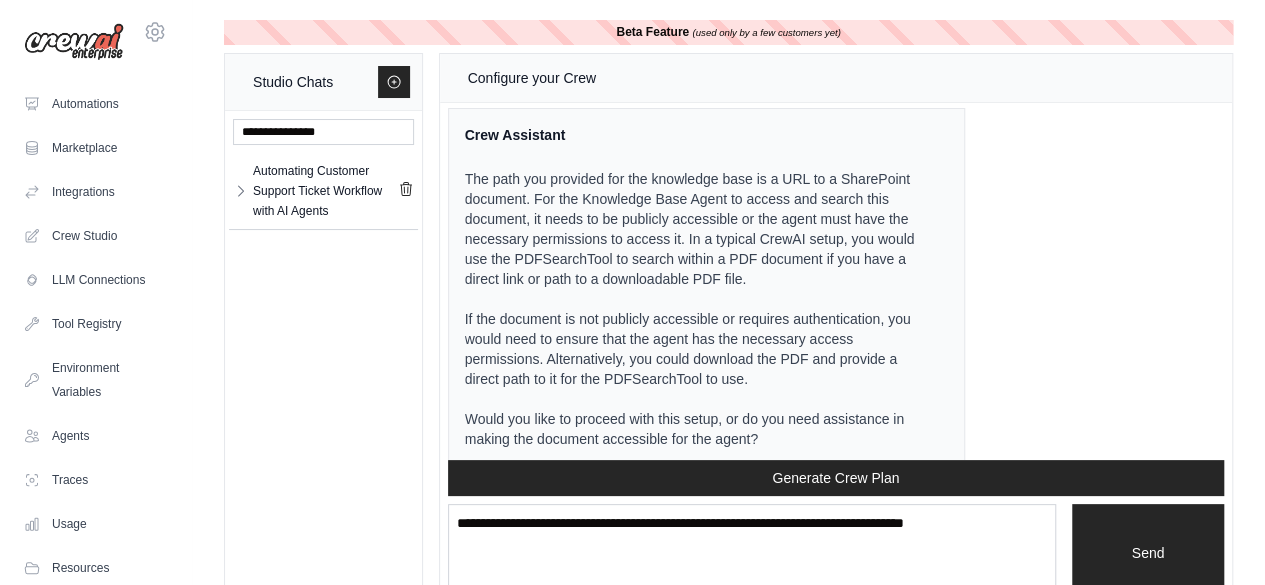 scroll, scrollTop: 4457, scrollLeft: 0, axis: vertical 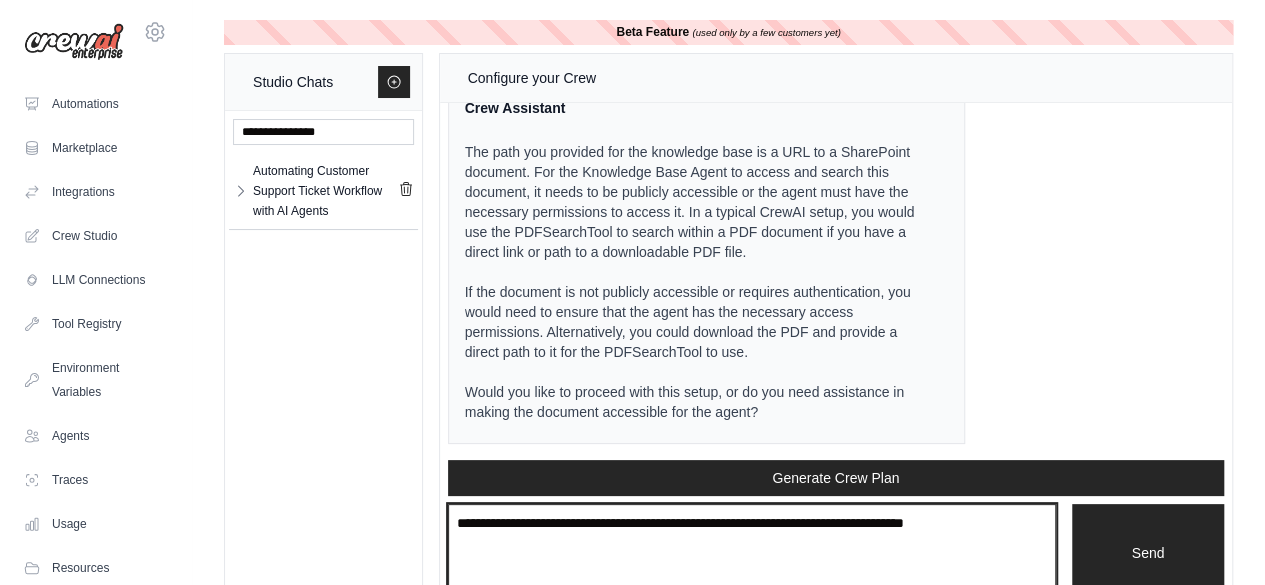 click at bounding box center [752, 552] 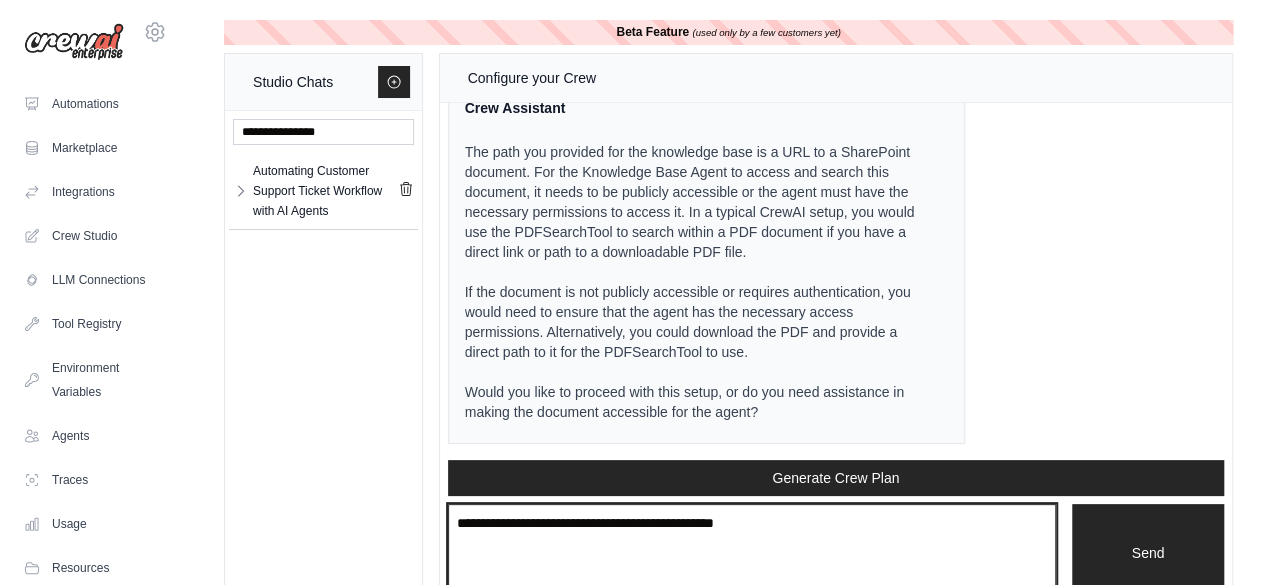 paste 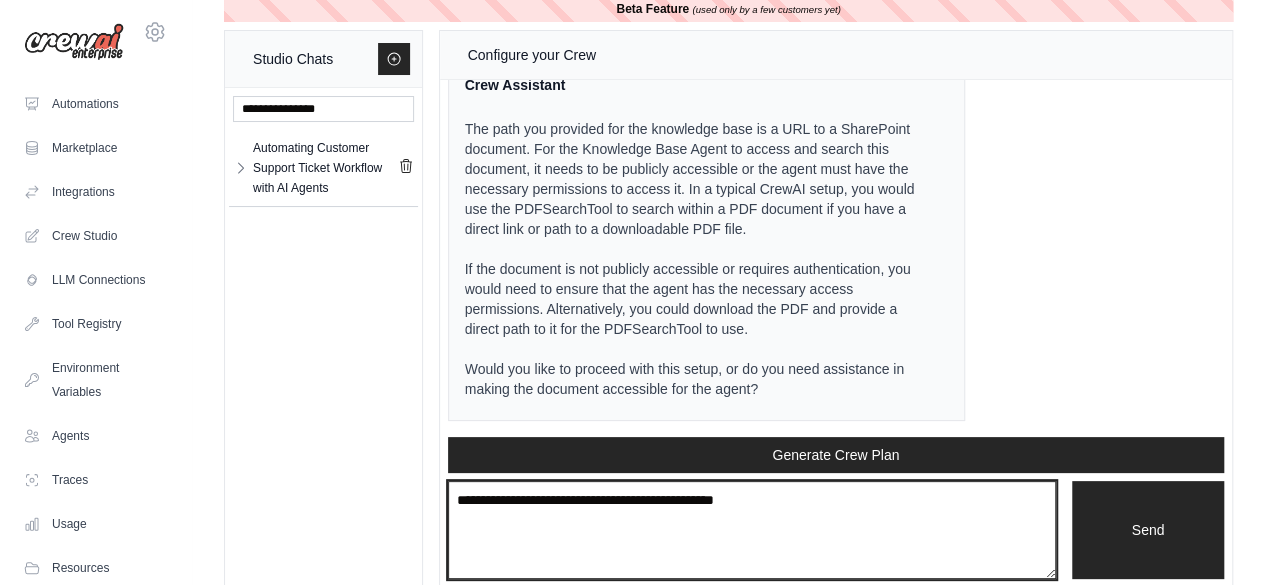scroll, scrollTop: 44, scrollLeft: 0, axis: vertical 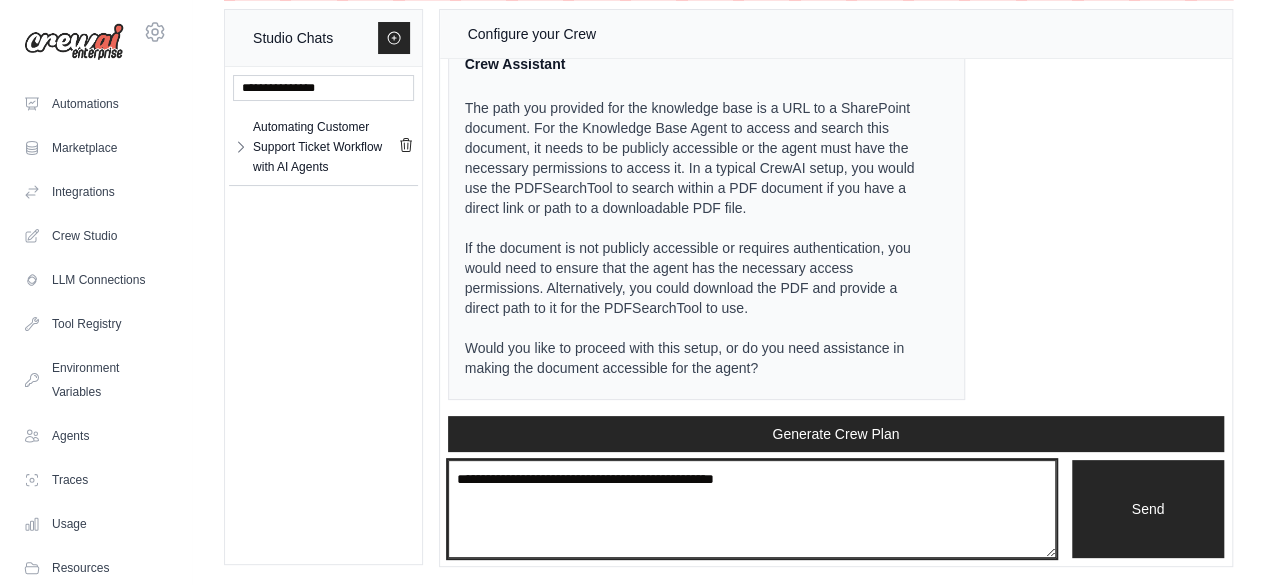 paste on "**********" 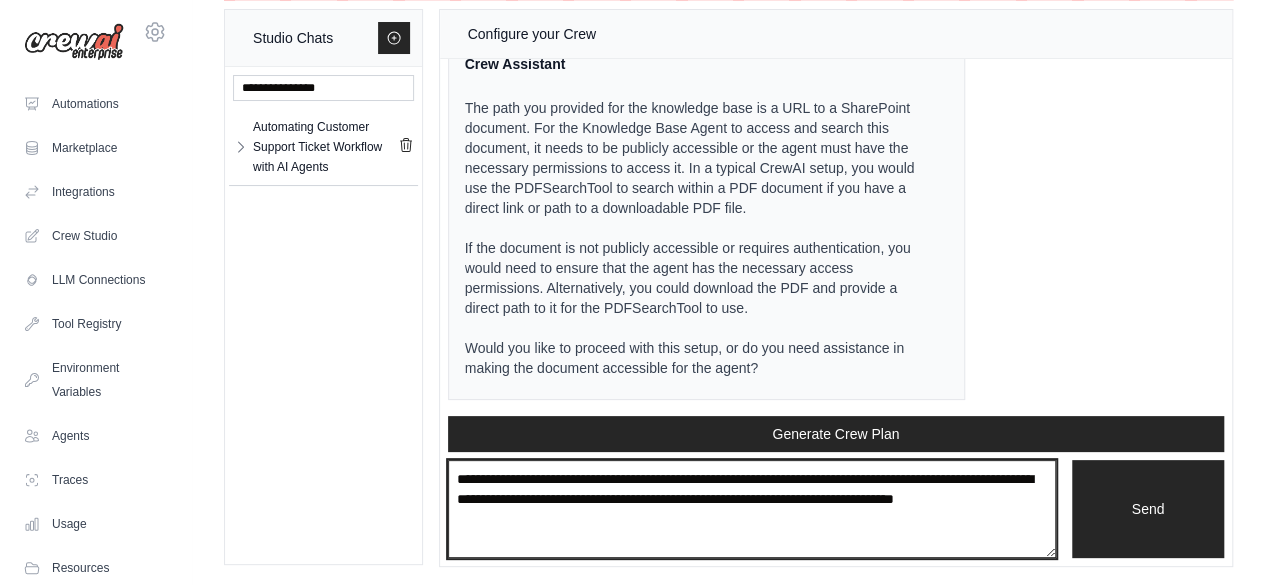 type on "**********" 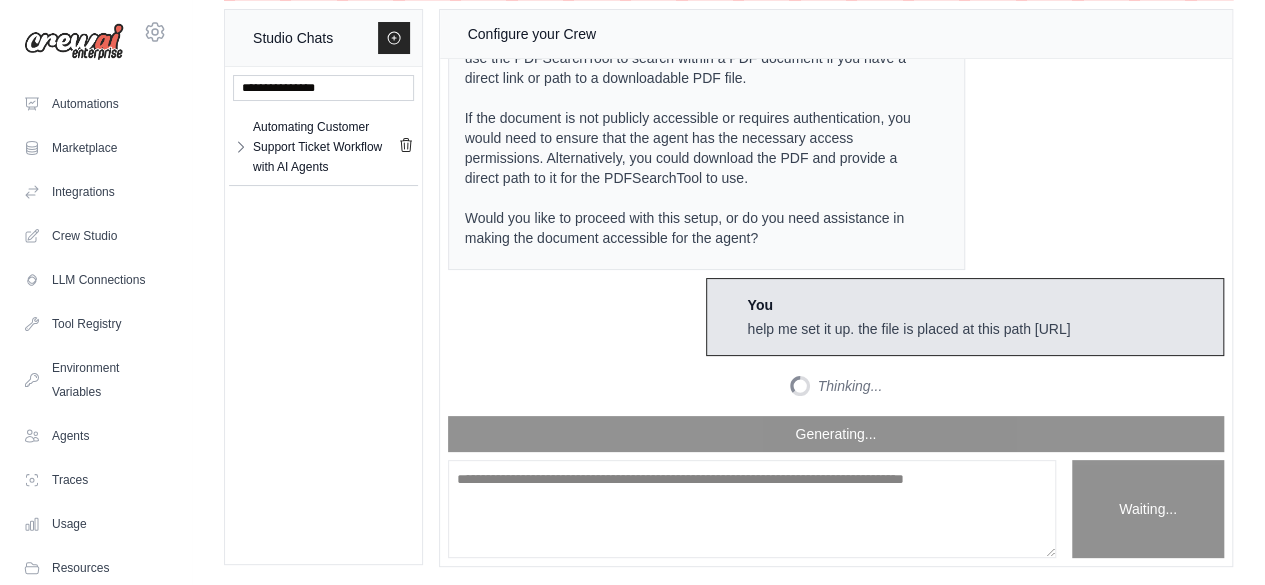 scroll, scrollTop: 5963, scrollLeft: 0, axis: vertical 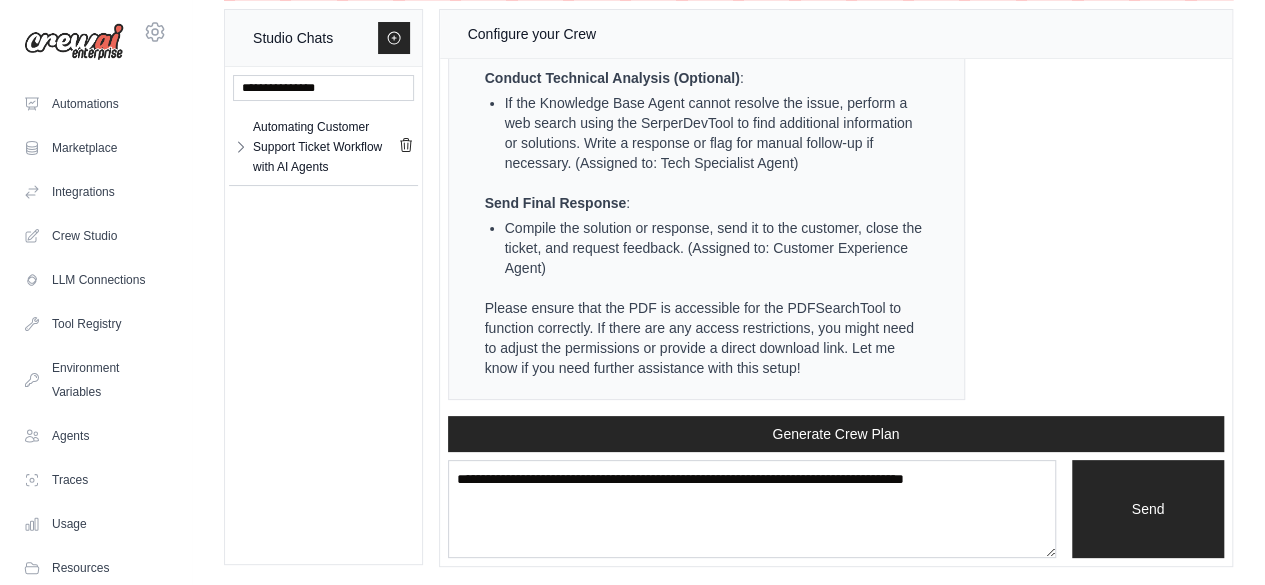 click on "Crew Assistant Hey Dipti, what are you trying to accomplish and what kind of automation you want to build?
You build a customer support ticket workflow with below agents- 1.Support Agent Receives a customer complaint or question as input {customer_input}. This input is text and mandatory. Determines if it’s a hardware or software issue. 2.Knowledge Base Agent Searches internal docs for answers or troubleshooting steps.Path of fiel- https://accionglobal-my.sharepoint.com/:b:/r/personal/dipti_kale_e-zest_com/Documents/Extended_Customer_Support_Knowledge_Base.pdf?csf=1&web=1&e=AEPGm0 Suggests possible solutions based on this file. 3.Tech Specialist Agent Handles tickets that need deeper technical analysis and on web serach Writes a response or flags for manual follow-up 4.Customer Experience Agent  Sends a final response and summary Closes the ticket and requests feedback Crew Assistant
Automation Plan:
Output:
A resolved customer support ticket with a final response and feedback request.
Inputs:" at bounding box center (836, 237) 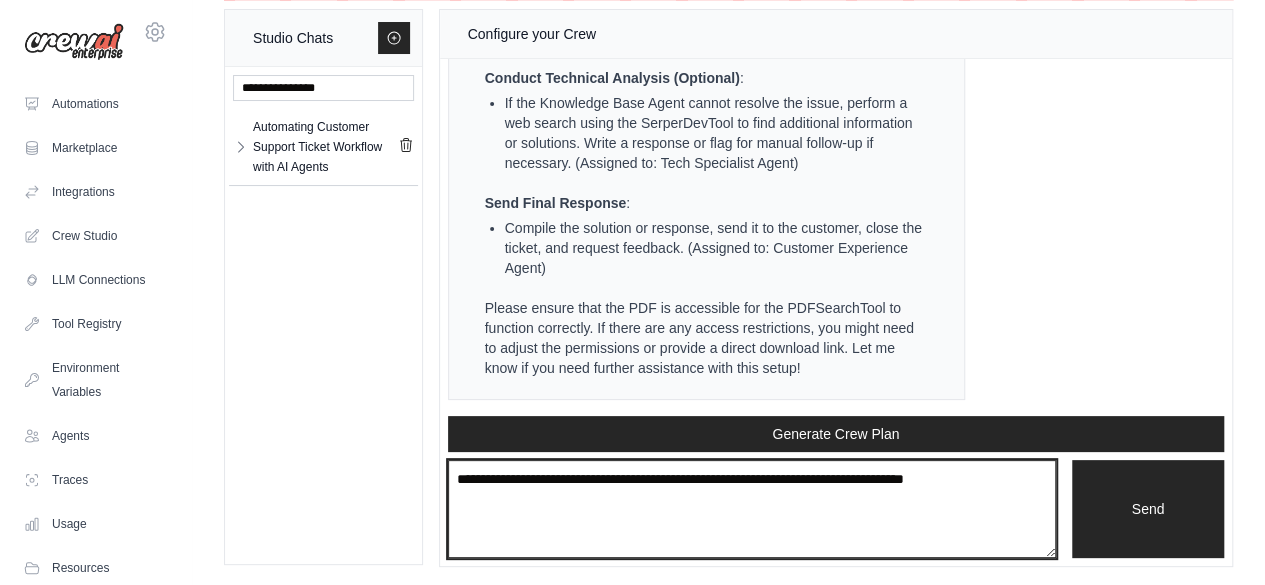 click at bounding box center [752, 508] 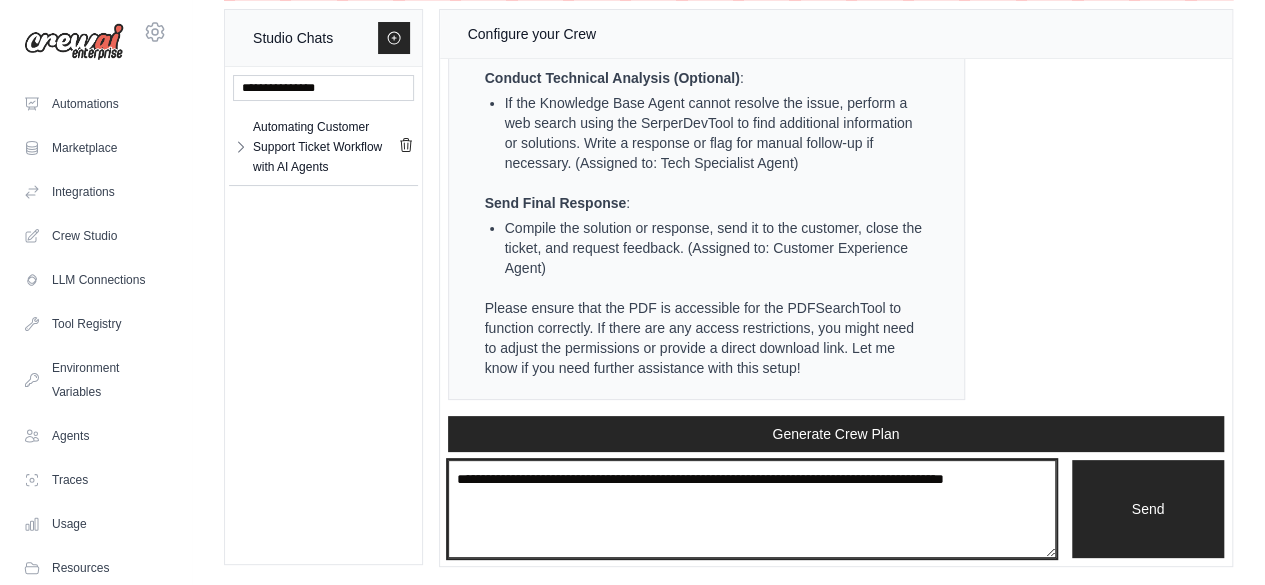 type on "**********" 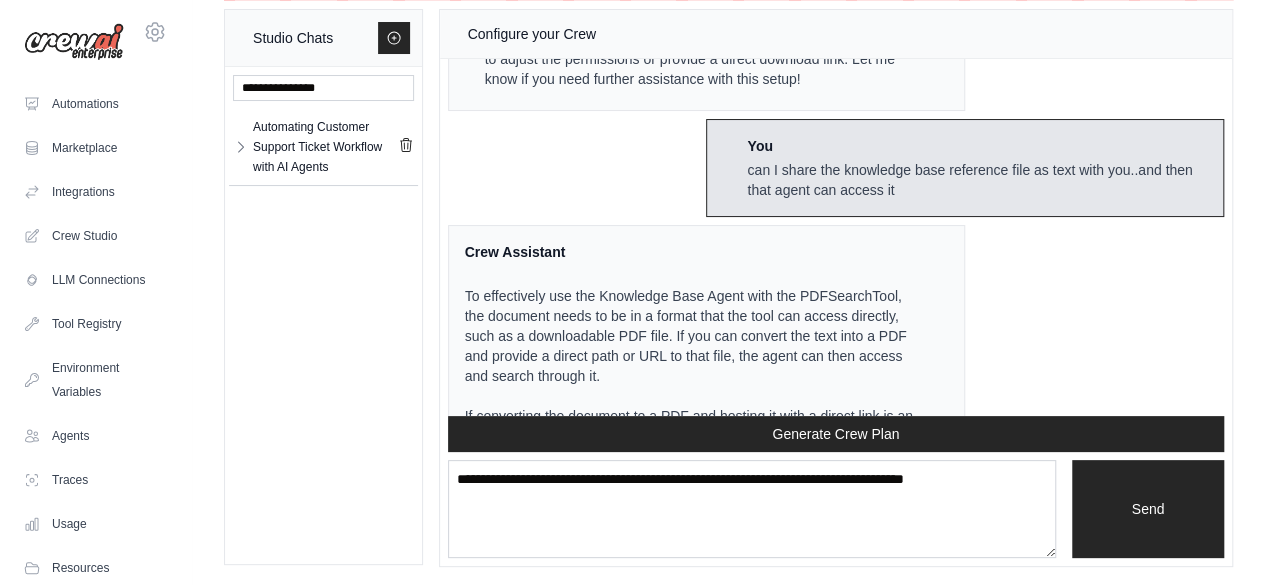 scroll, scrollTop: 6418, scrollLeft: 0, axis: vertical 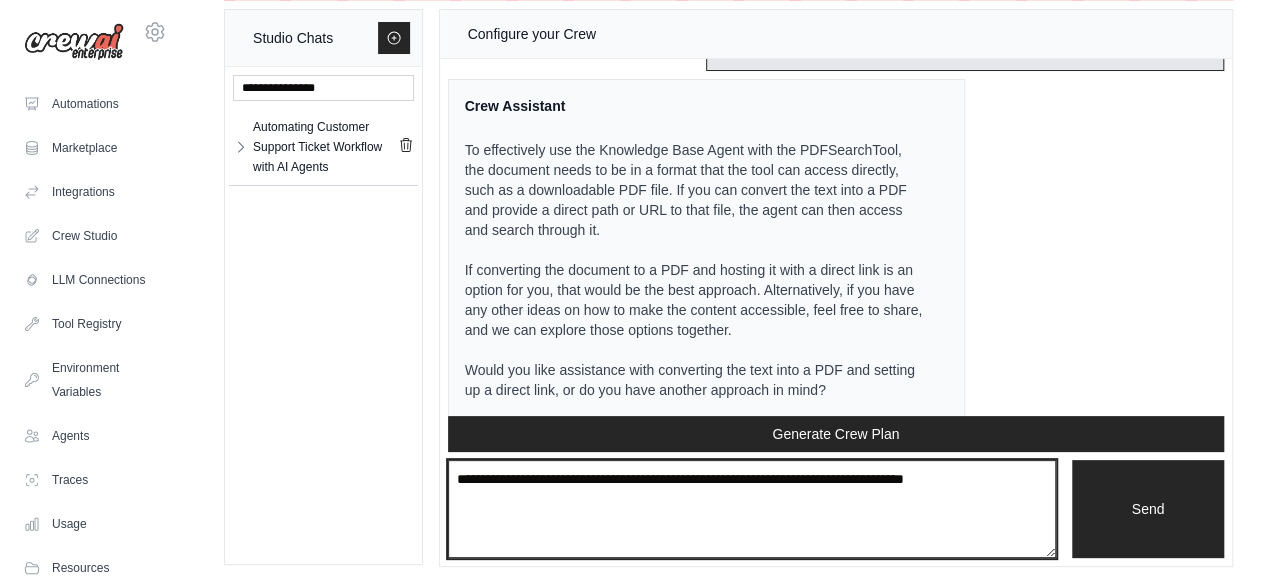click at bounding box center [752, 508] 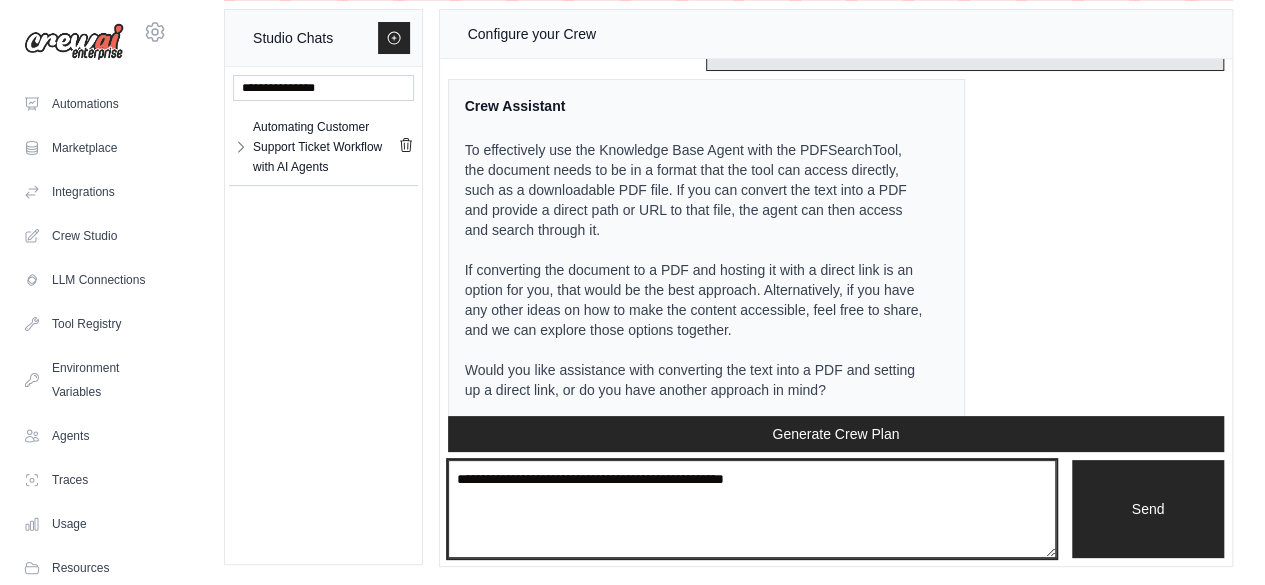 paste on "**********" 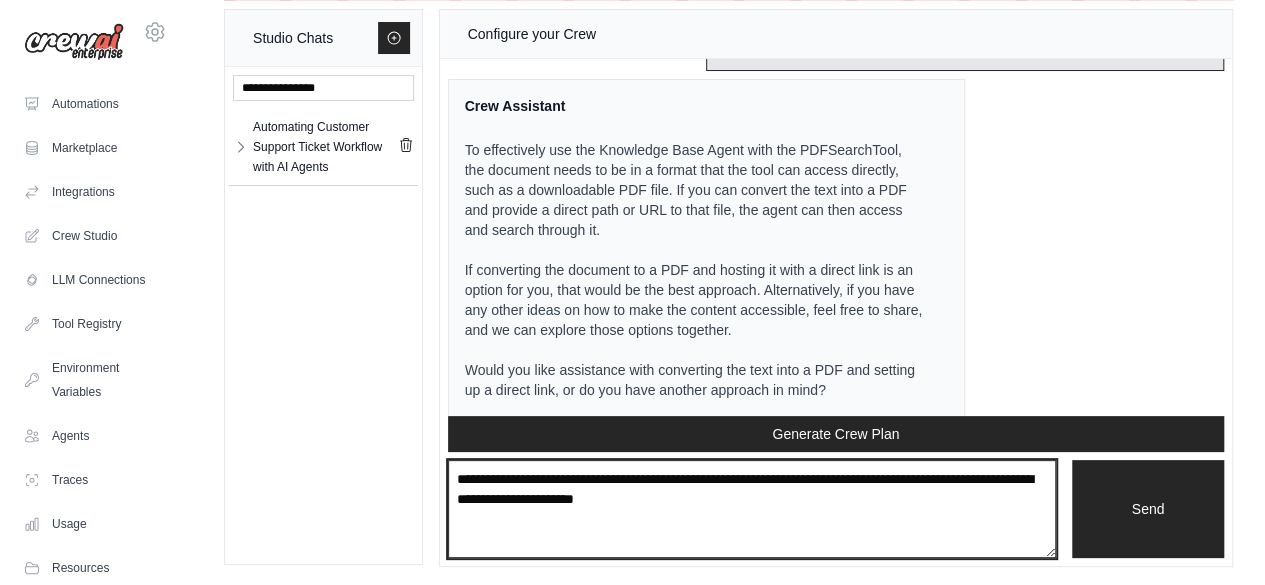 click on "**********" at bounding box center (752, 508) 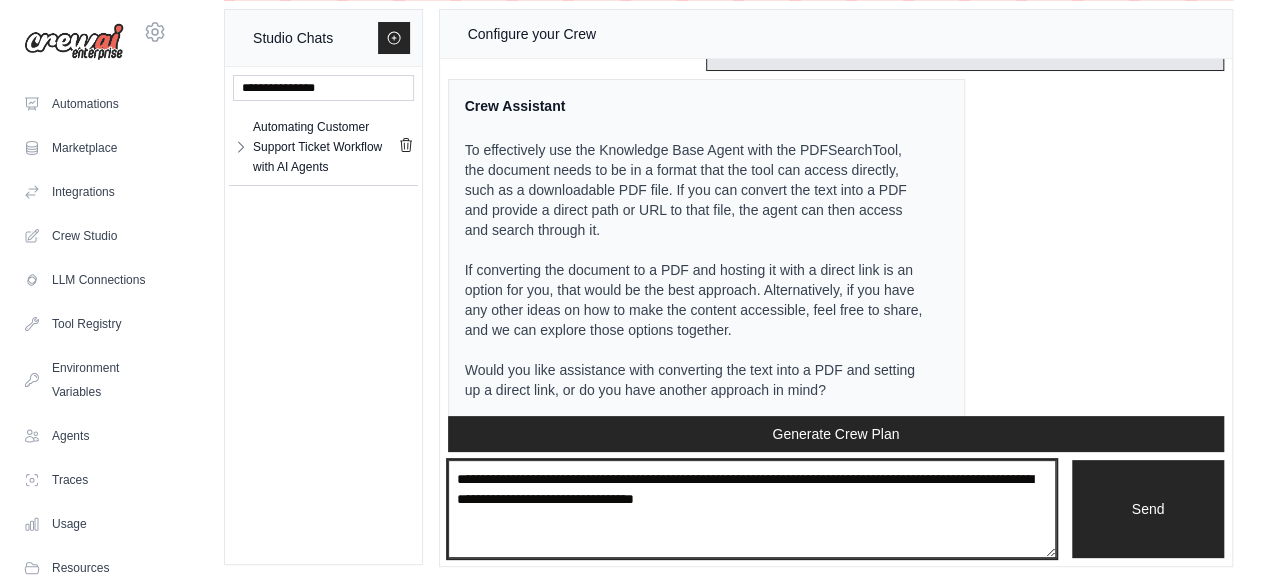 type on "**********" 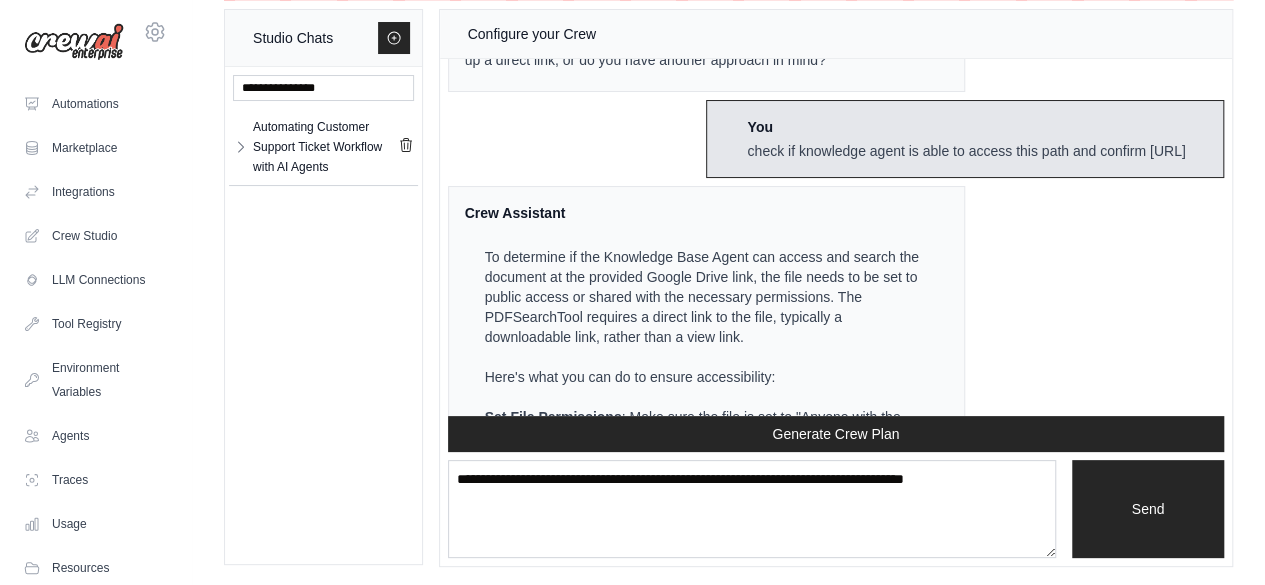 scroll, scrollTop: 7094, scrollLeft: 0, axis: vertical 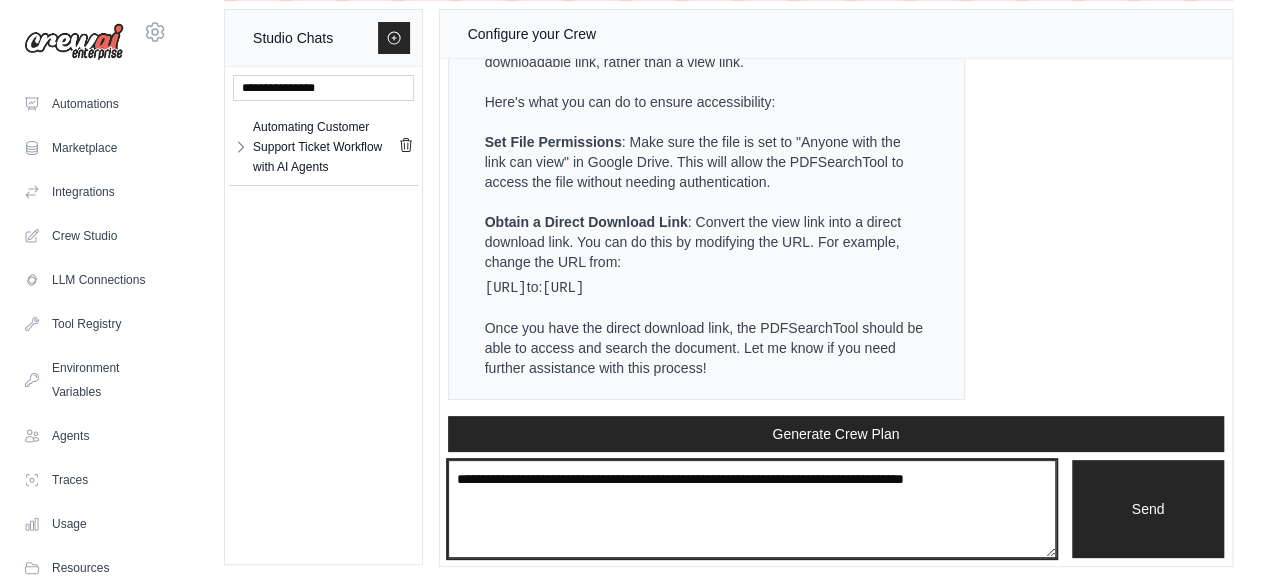 click at bounding box center [752, 508] 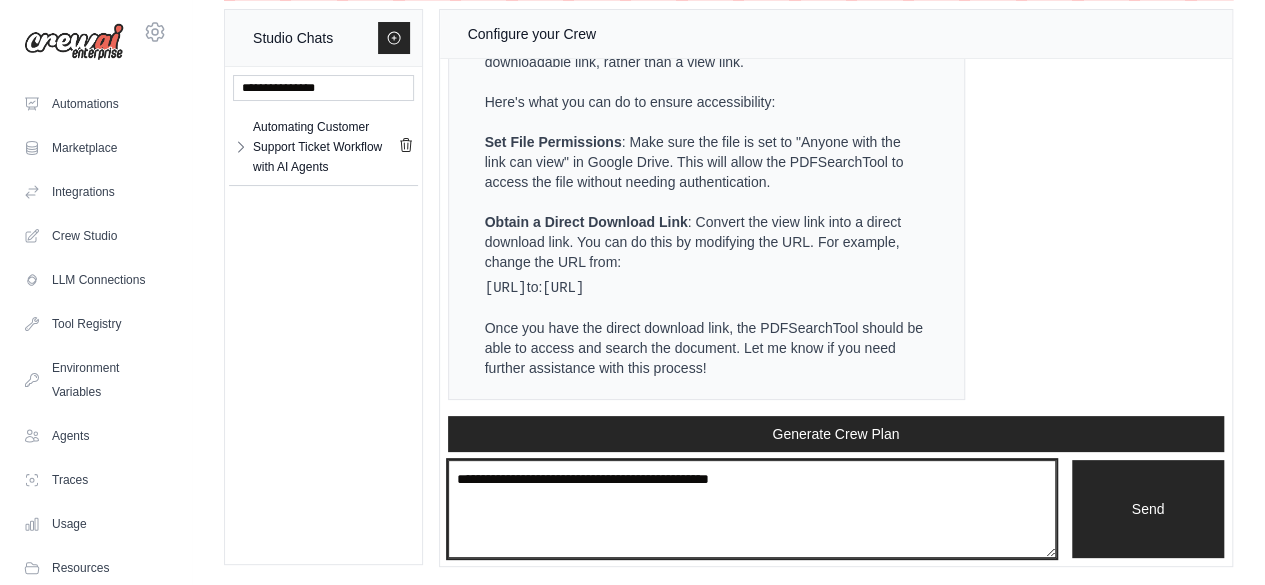 paste on "**********" 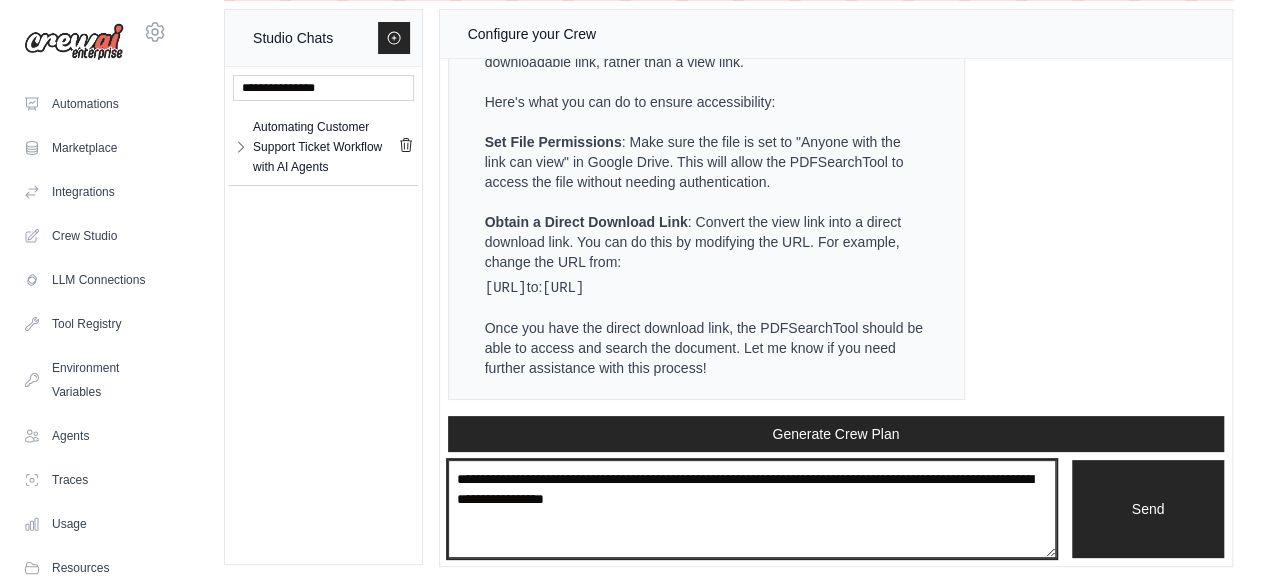 type on "**********" 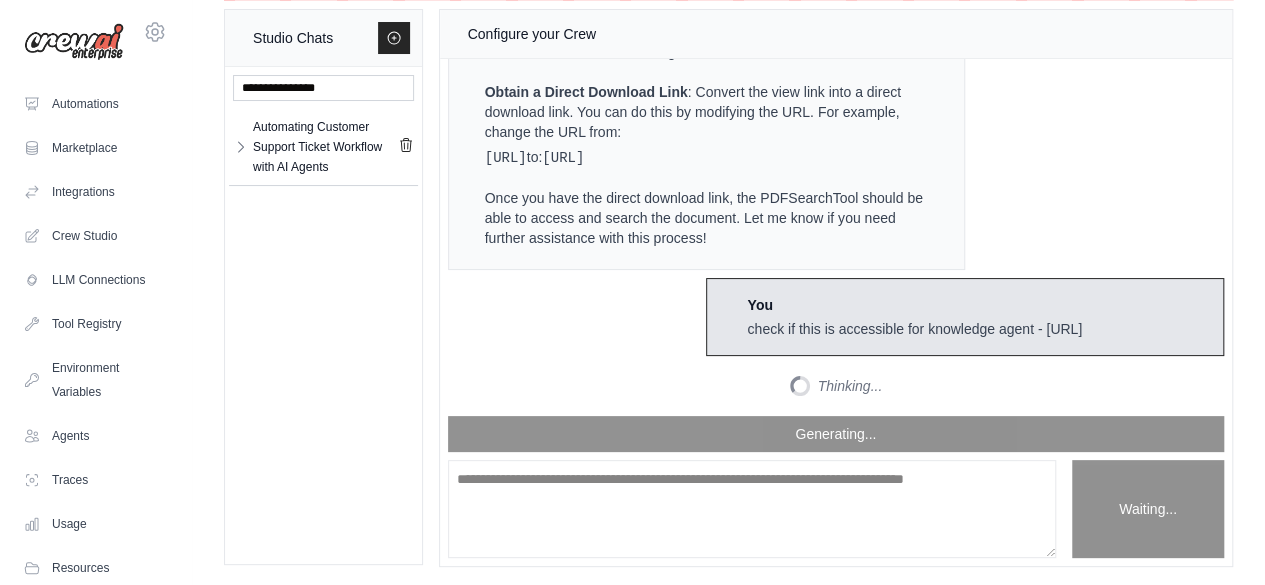 scroll, scrollTop: 7710, scrollLeft: 0, axis: vertical 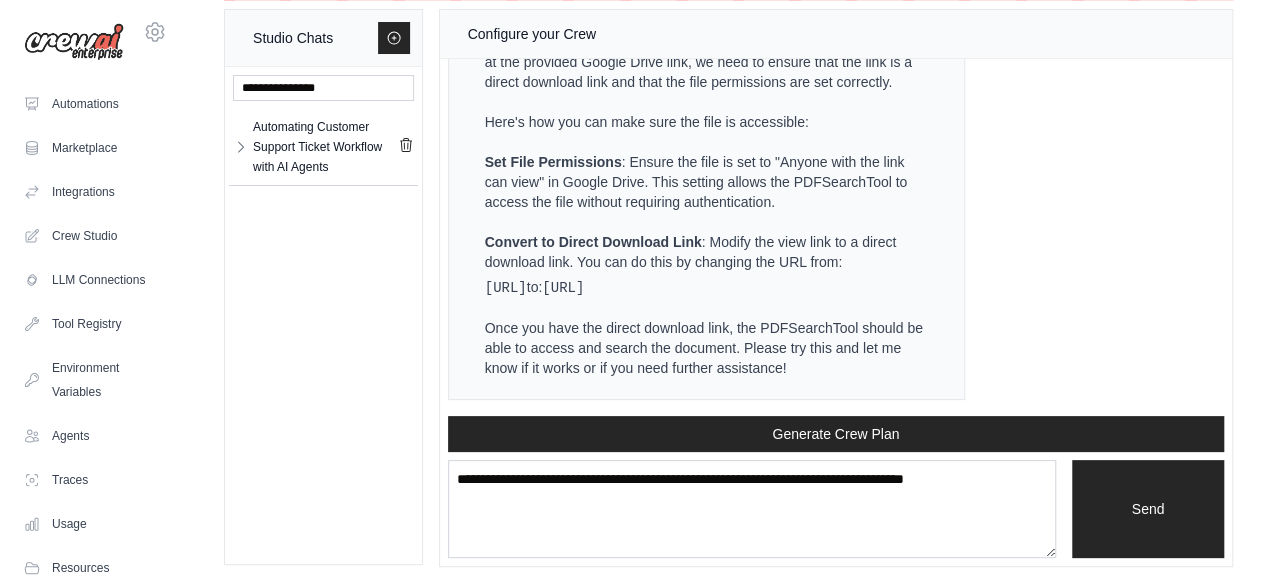 click on "Crew Assistant Hey Dipti, what are you trying to accomplish and what kind of automation you want to build?
You build a customer support ticket workflow with below agents- 1.Support Agent Receives a customer complaint or question as input {customer_input}. This input is text and mandatory. Determines if it’s a hardware or software issue. 2.Knowledge Base Agent Searches internal docs for answers or troubleshooting steps.Path of fiel- https://accionglobal-my.sharepoint.com/:b:/r/personal/dipti_kale_e-zest_com/Documents/Extended_Customer_Support_Knowledge_Base.pdf?csf=1&web=1&e=AEPGm0 Suggests possible solutions based on this file. 3.Tech Specialist Agent Handles tickets that need deeper technical analysis and on web serach Writes a response or flags for manual follow-up 4.Customer Experience Agent  Sends a final response and summary Closes the ticket and requests feedback Crew Assistant
Automation Plan:
Output:
A resolved customer support ticket with a final response and feedback request.
Inputs:" at bounding box center (836, 237) 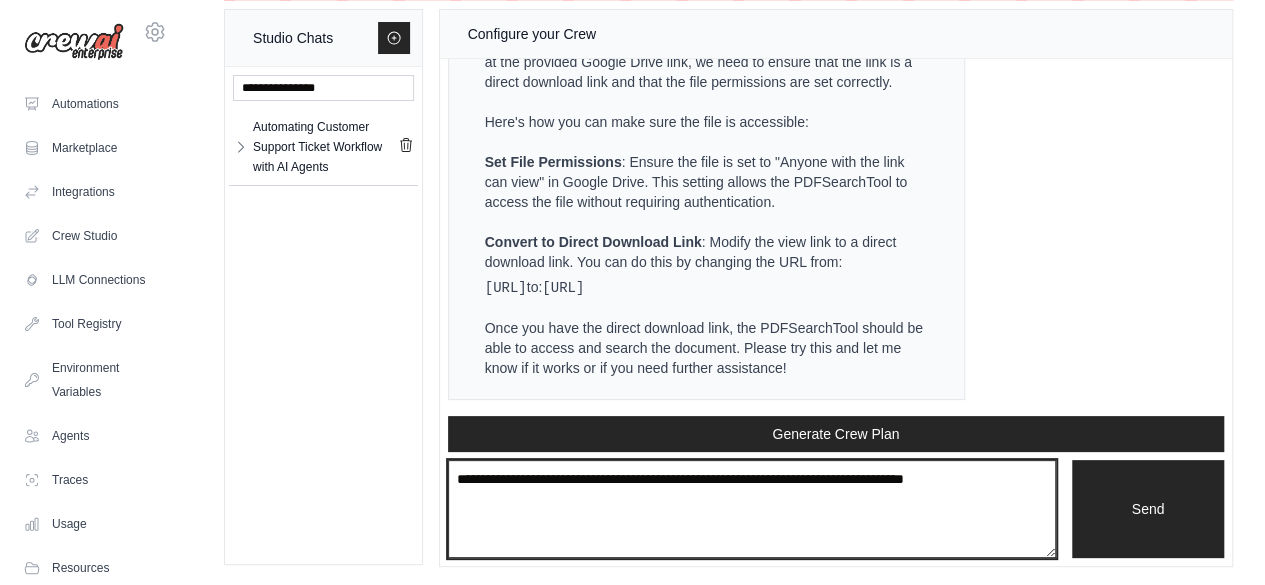 click at bounding box center (752, 508) 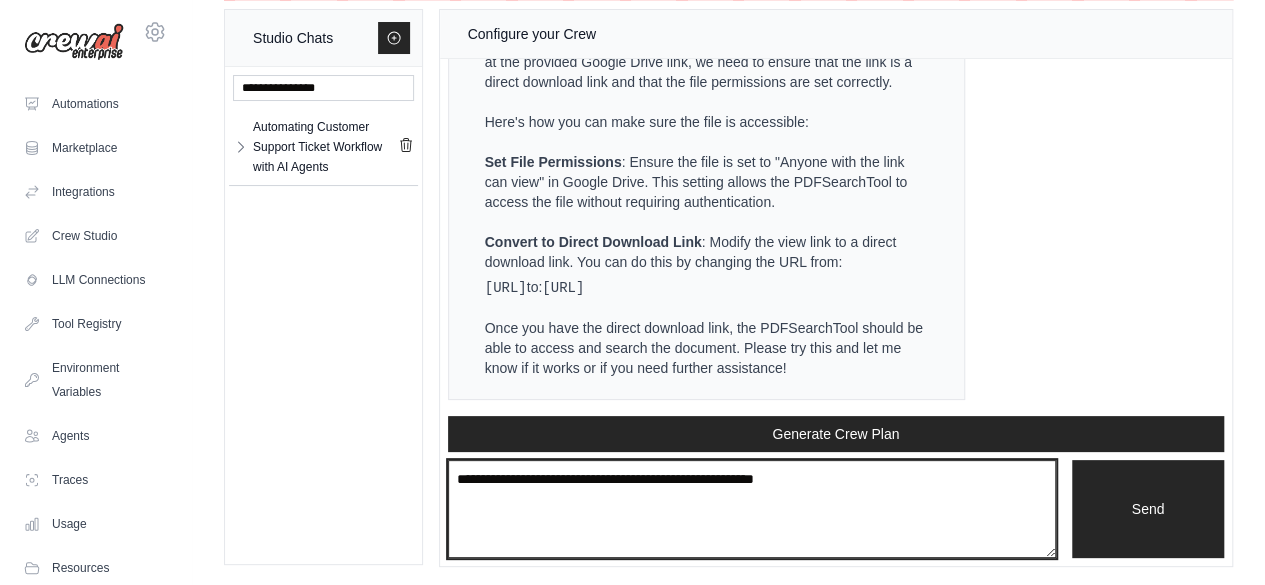 paste on "**********" 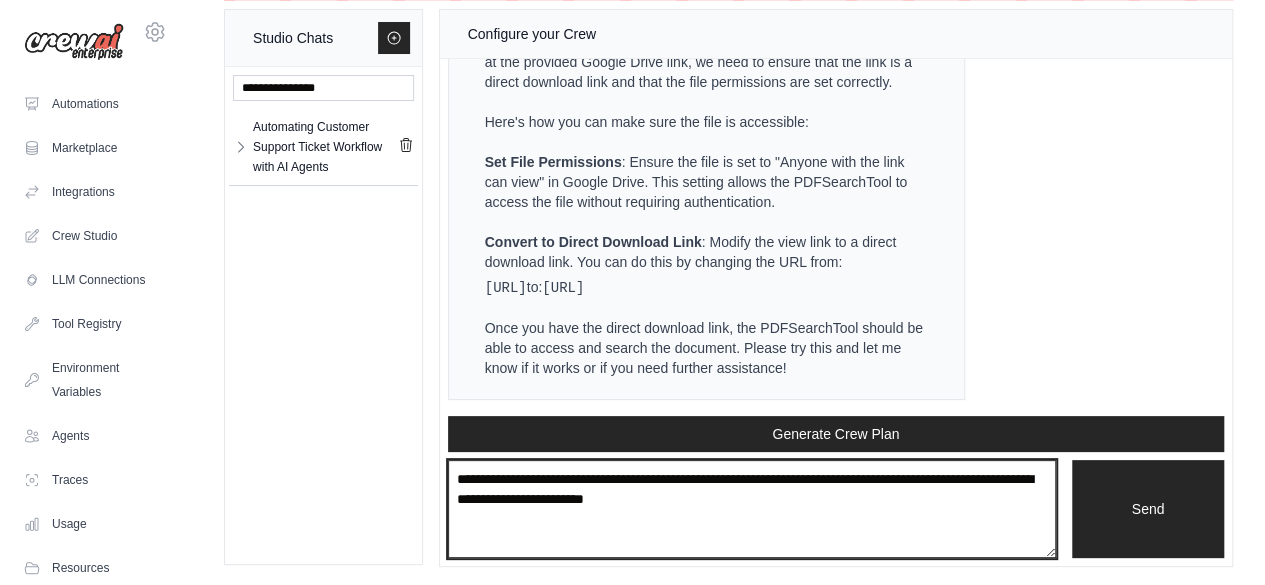 type on "**********" 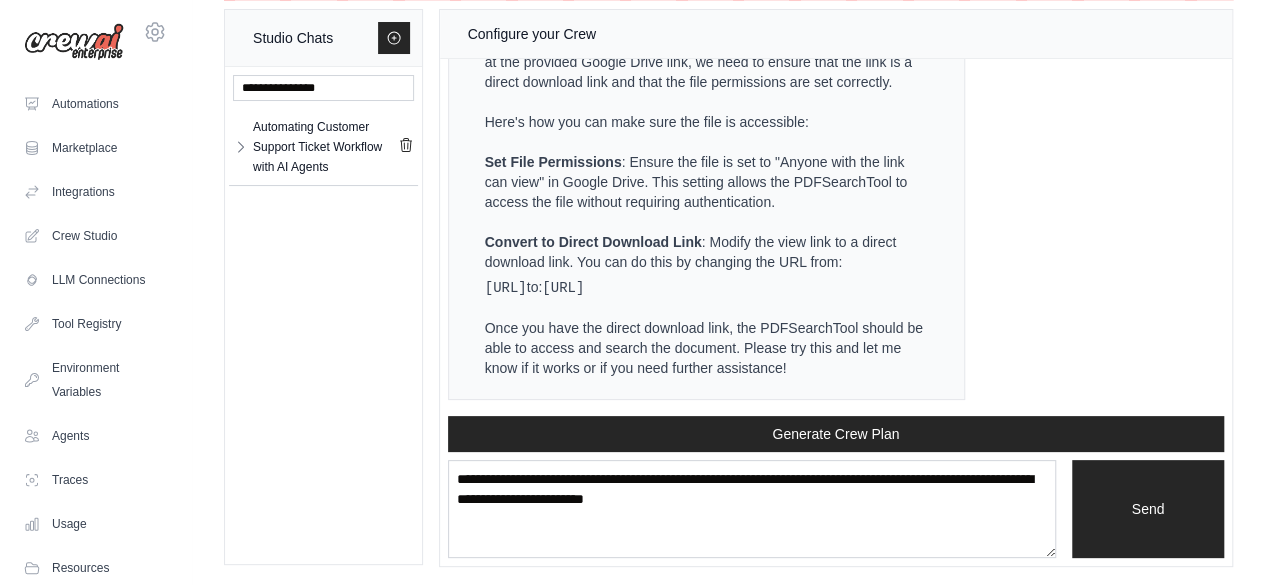 type 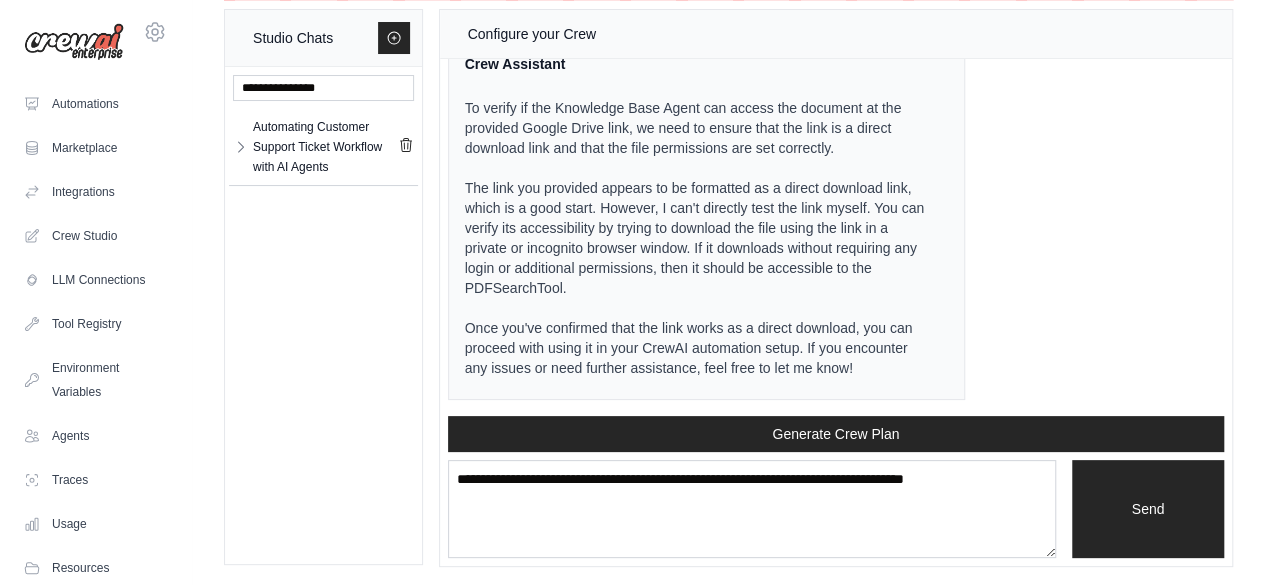 scroll, scrollTop: 8206, scrollLeft: 0, axis: vertical 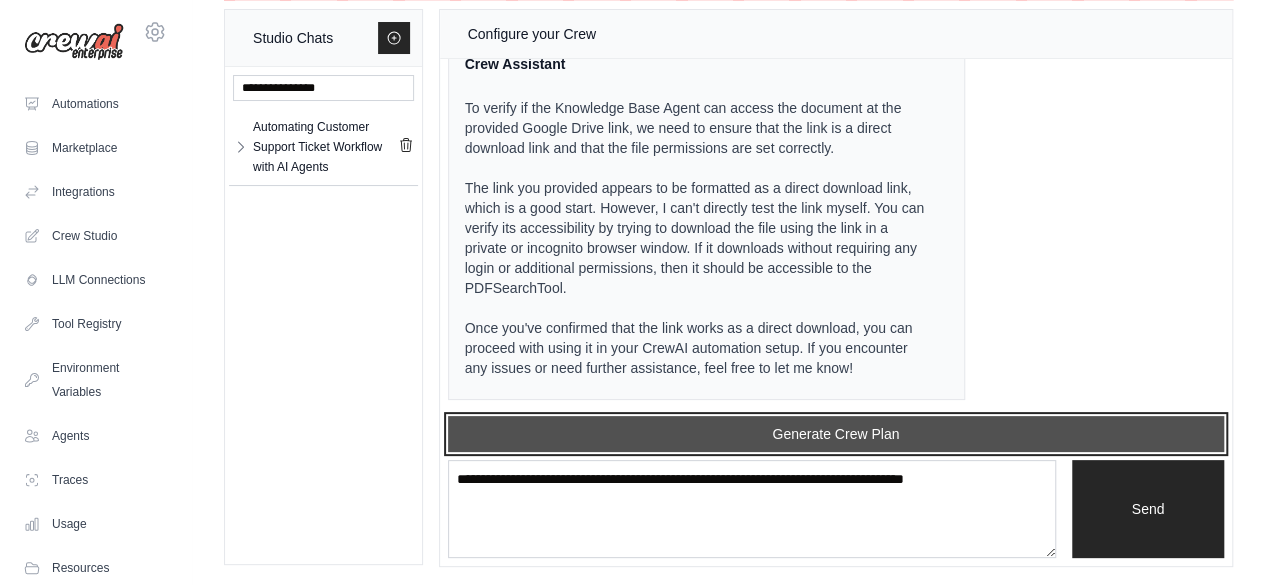 click on "Generate Crew Plan" at bounding box center [836, 434] 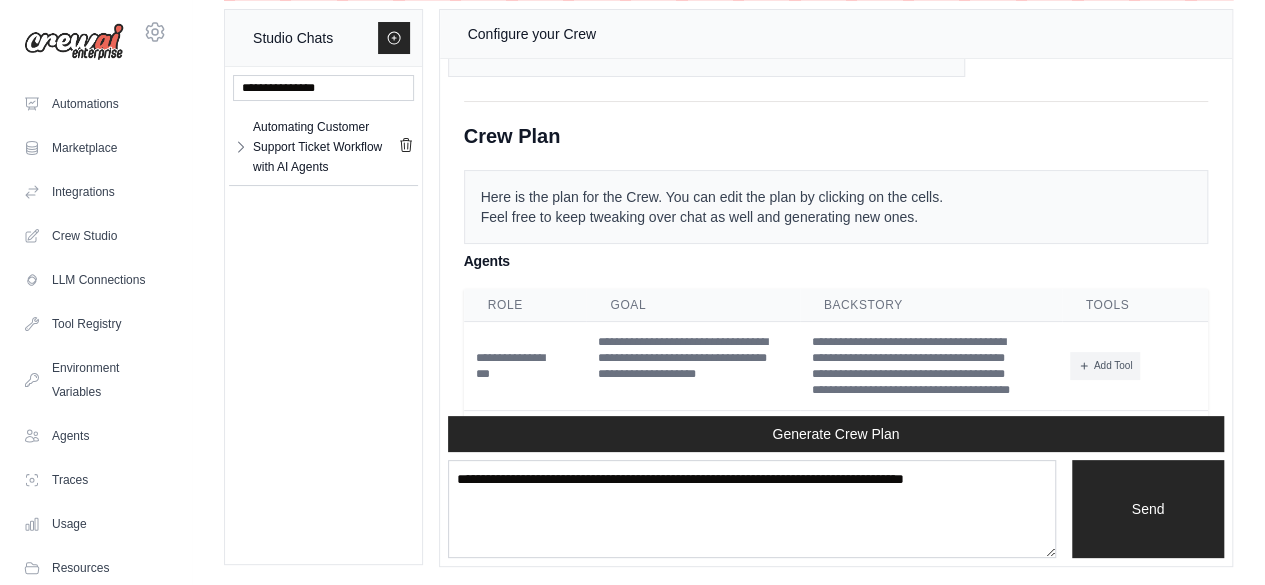 scroll, scrollTop: 9250, scrollLeft: 0, axis: vertical 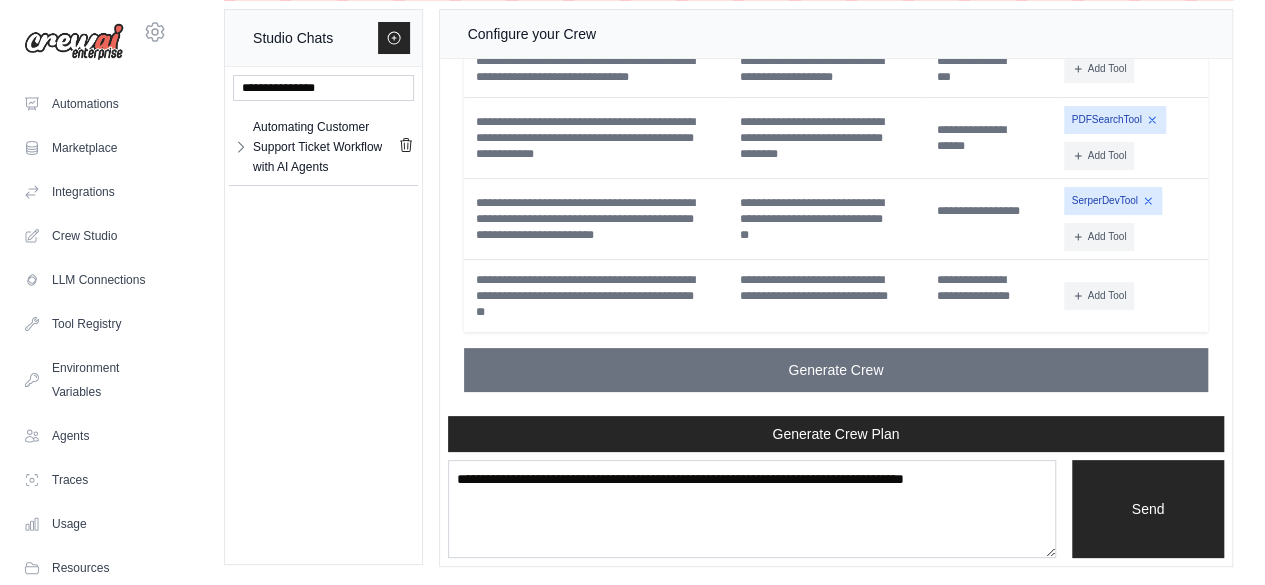 click on "PDFSearchTool" at bounding box center [1115, 120] 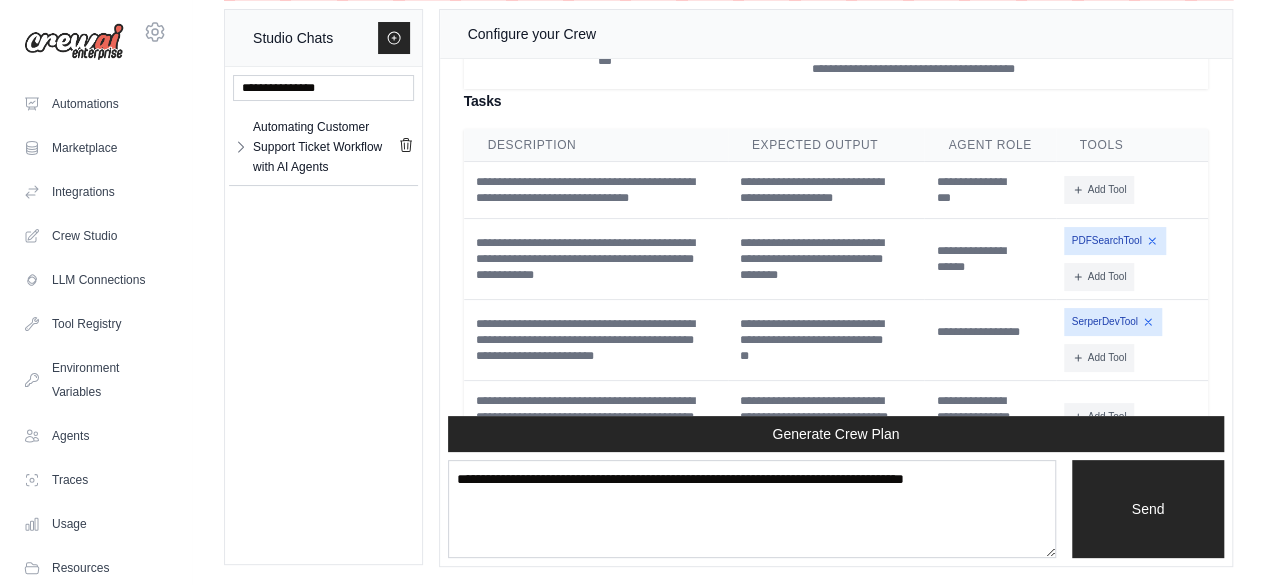 scroll, scrollTop: 8810, scrollLeft: 0, axis: vertical 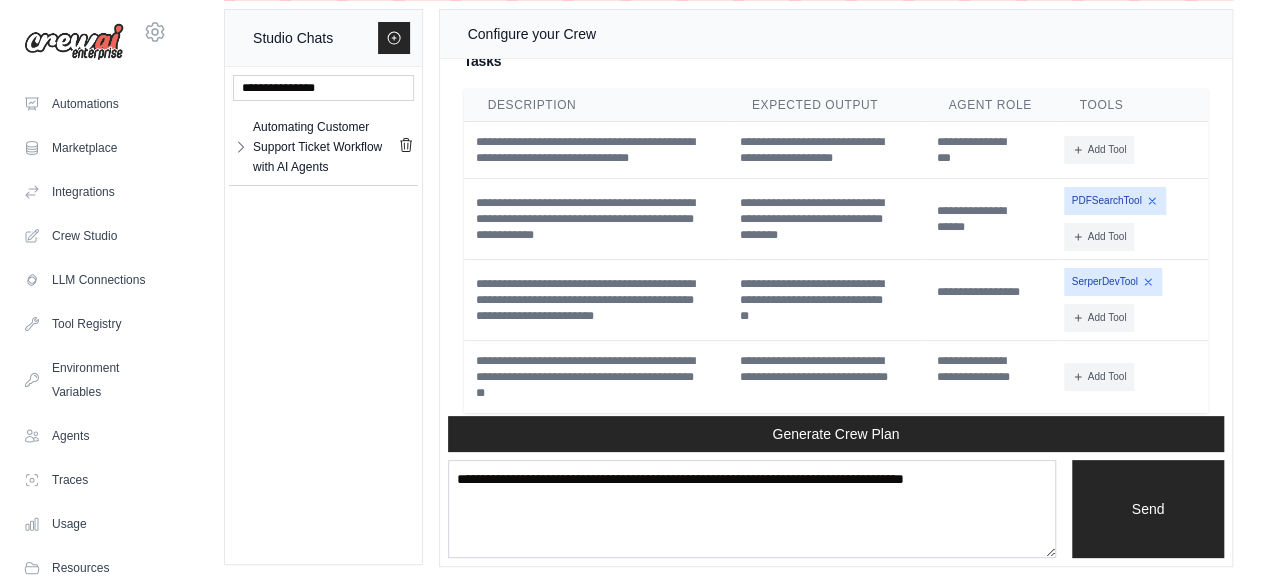 click on "PDFSearchTool" at bounding box center (1121, -199) 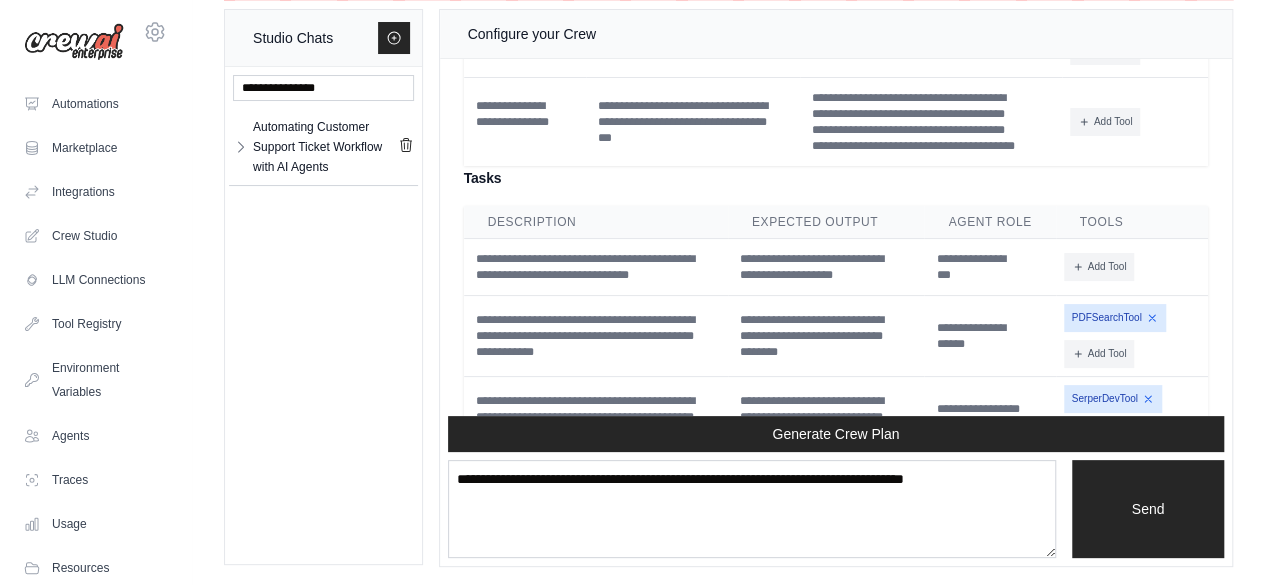 scroll, scrollTop: 8690, scrollLeft: 0, axis: vertical 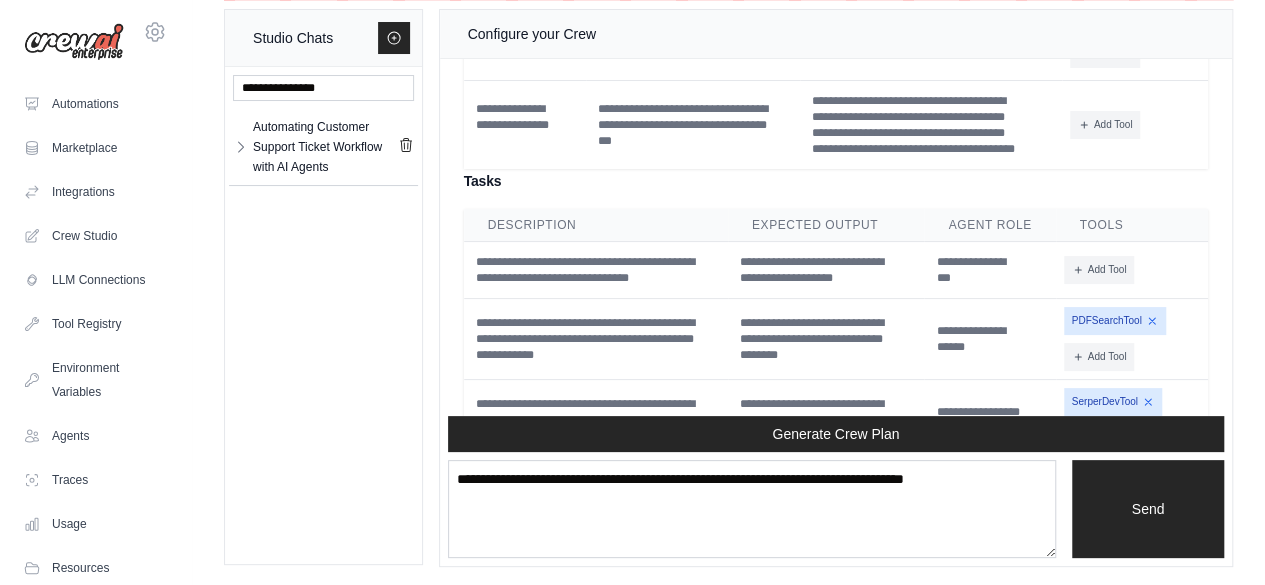 click on "**********" at bounding box center (692, -61) 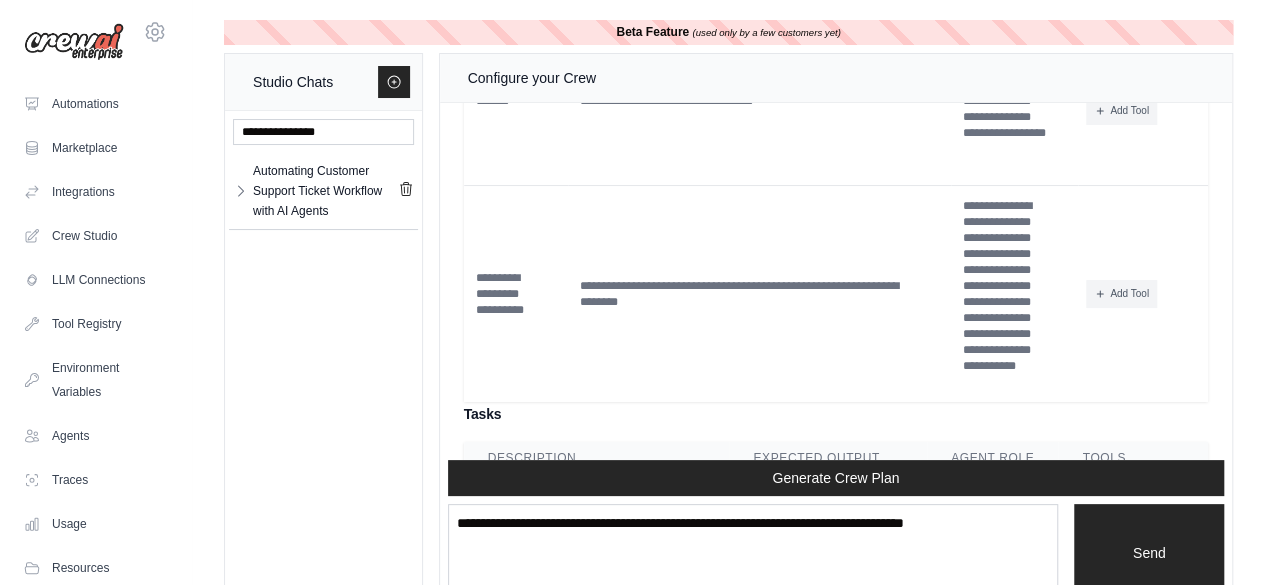 scroll, scrollTop: 9014, scrollLeft: 0, axis: vertical 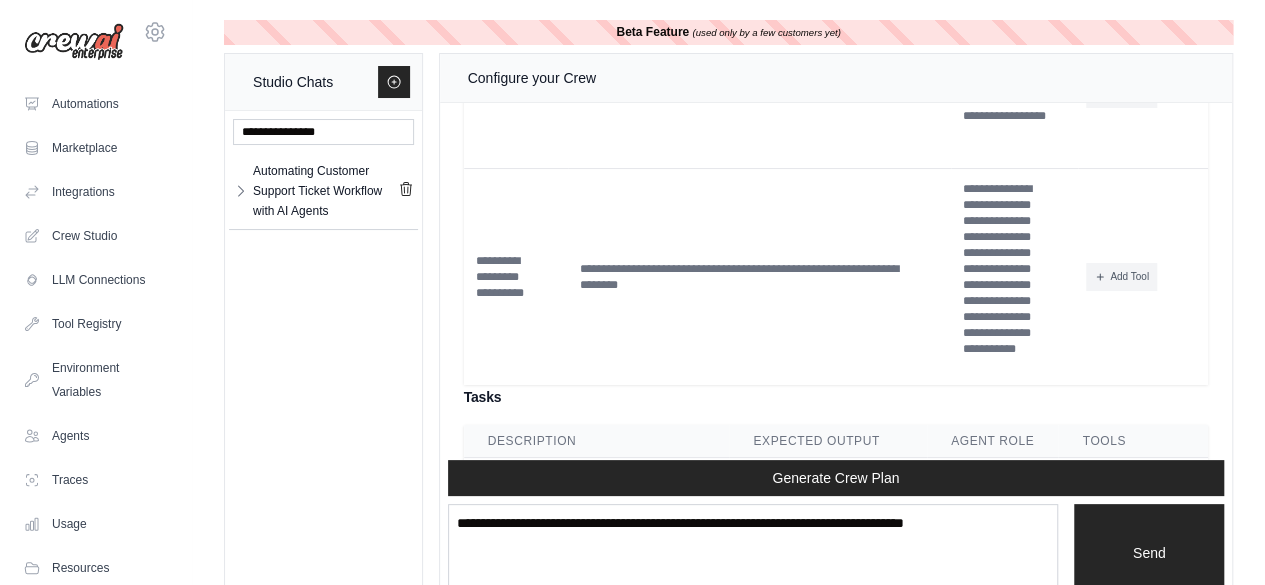 click on "**********" at bounding box center (836, 53) 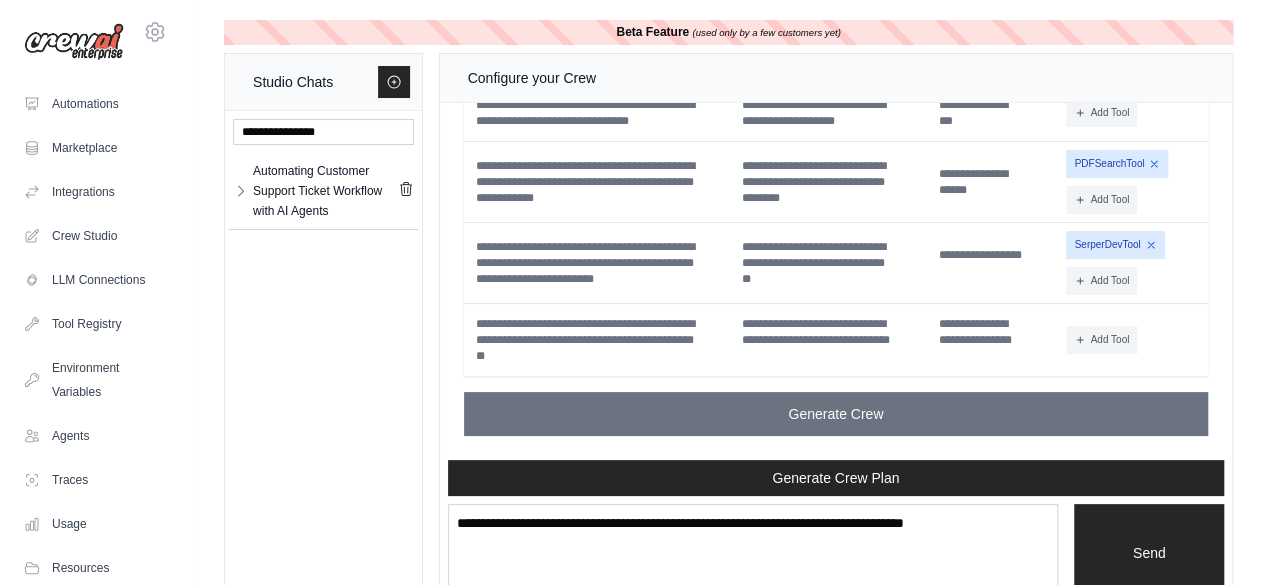 scroll, scrollTop: 9686, scrollLeft: 0, axis: vertical 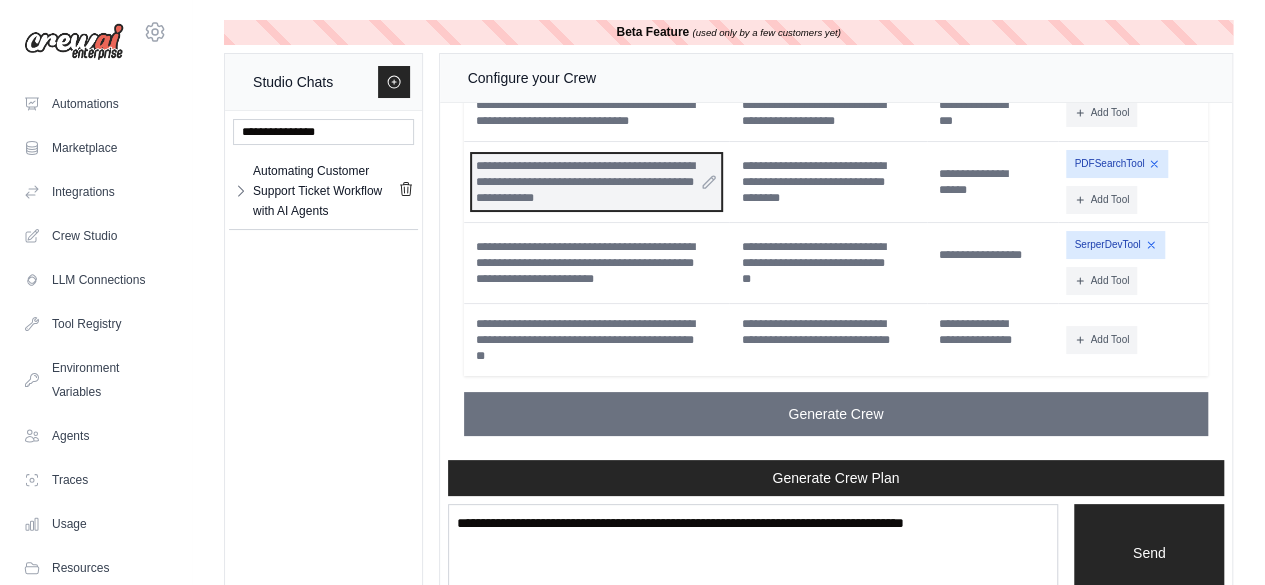 click on "**********" at bounding box center [597, 182] 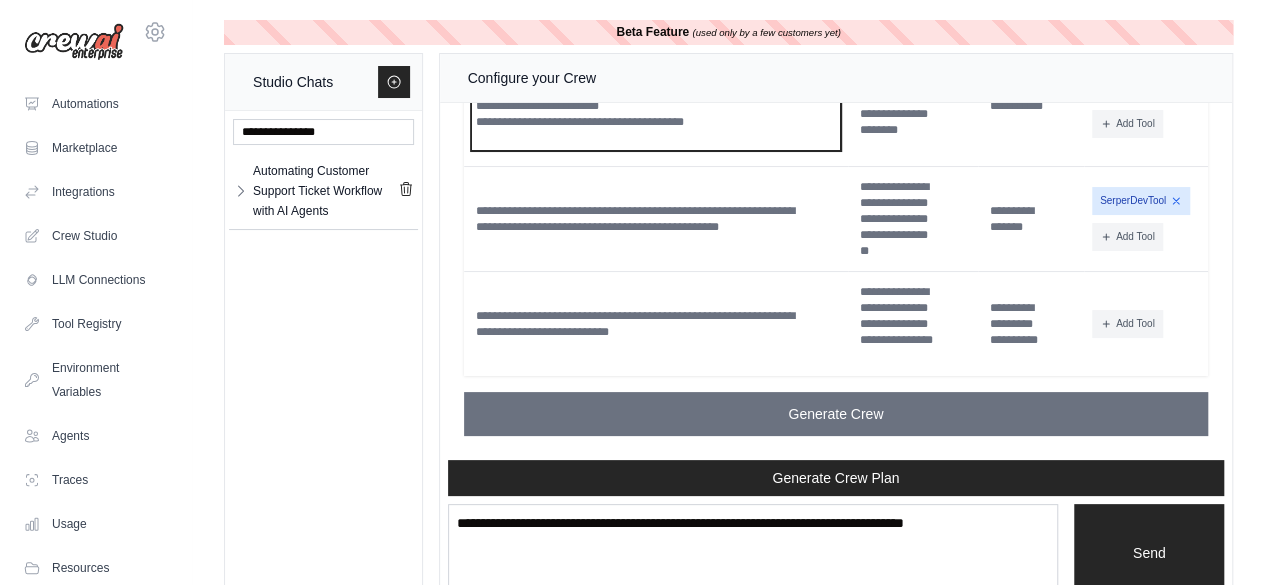 scroll, scrollTop: 9426, scrollLeft: 0, axis: vertical 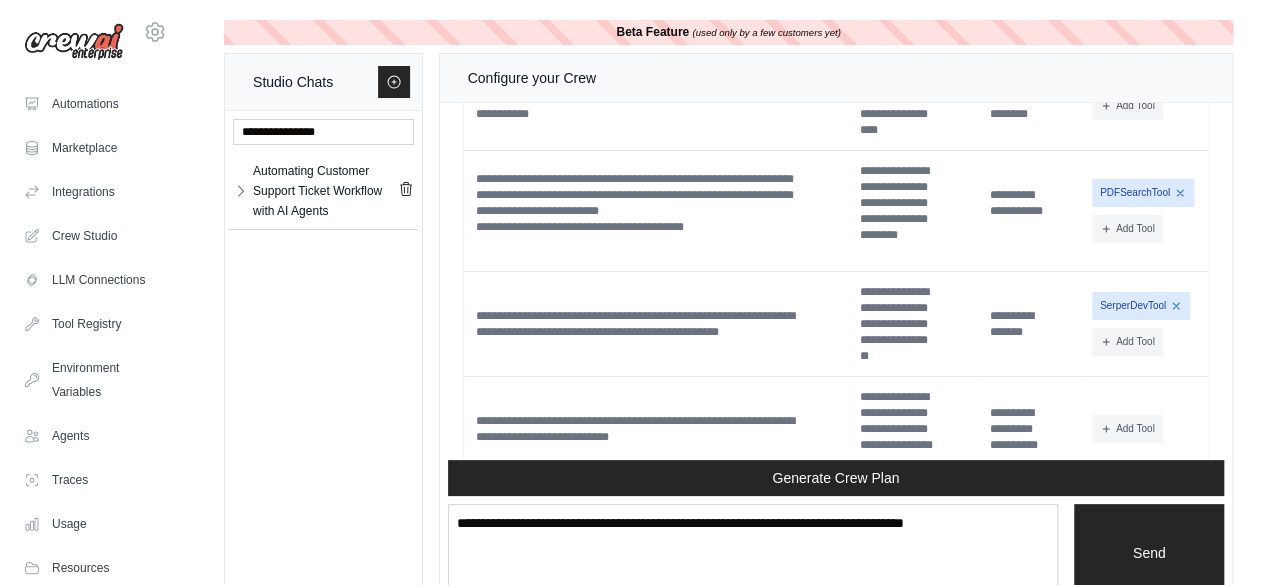 click on "Beta Feature
(used only by a few customers yet)
Studio Chats
Automating Customer Support Ticket Workflow with AI Agents
Automating Custo...
**" at bounding box center [728, 315] 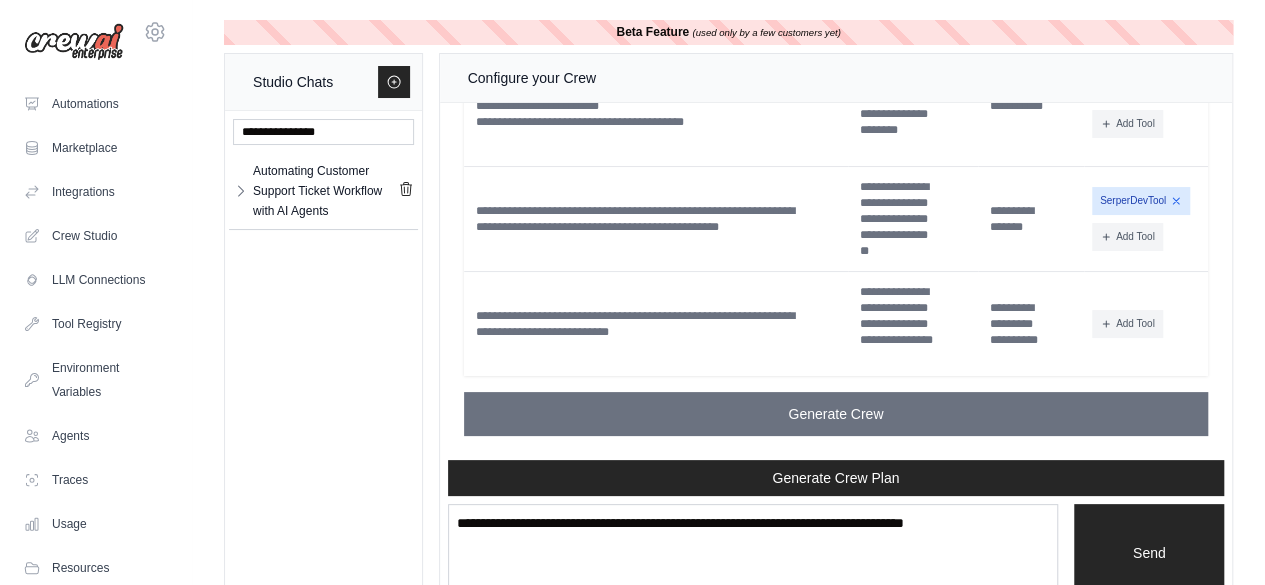 scroll, scrollTop: 9870, scrollLeft: 0, axis: vertical 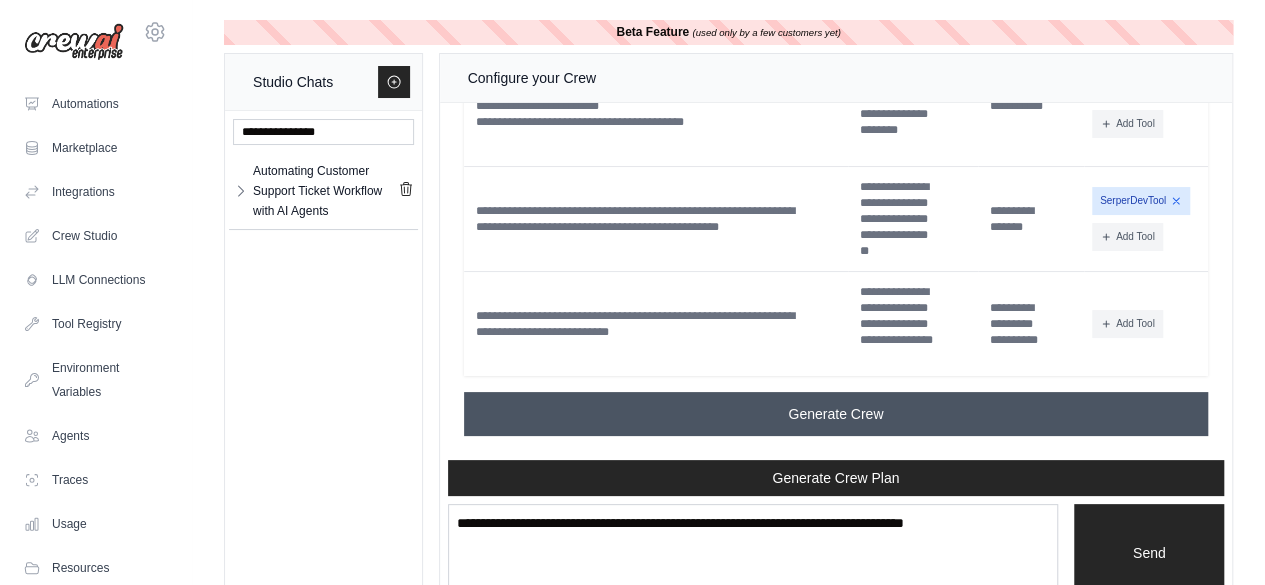 click on "Generate Crew" at bounding box center (836, 414) 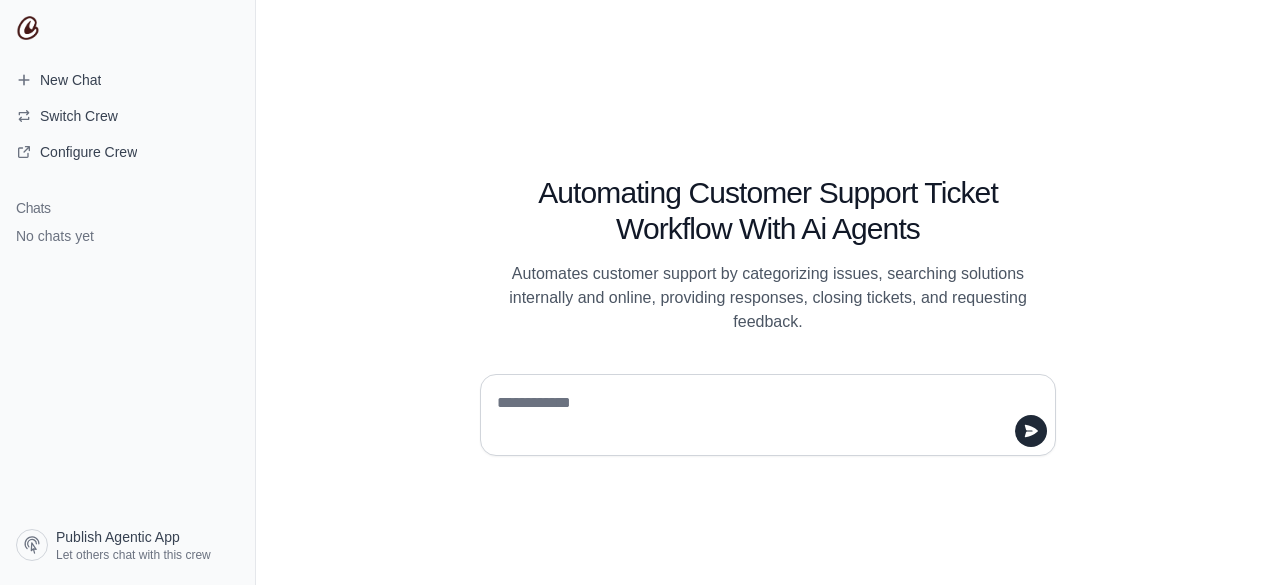 scroll, scrollTop: 0, scrollLeft: 0, axis: both 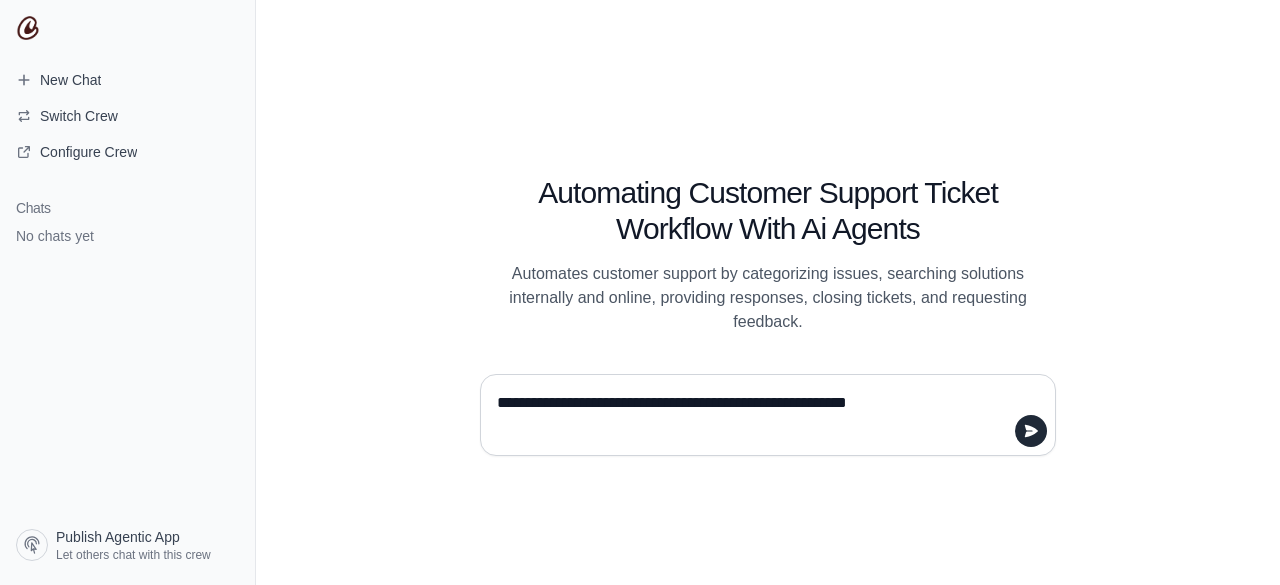 click on "**********" at bounding box center [762, 415] 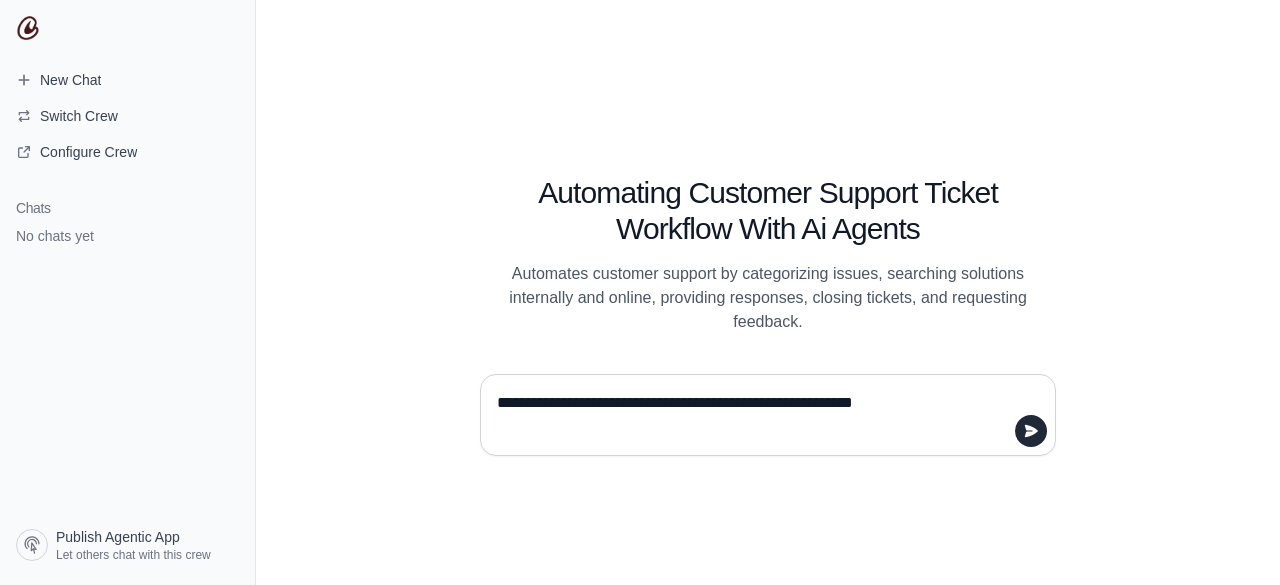 type 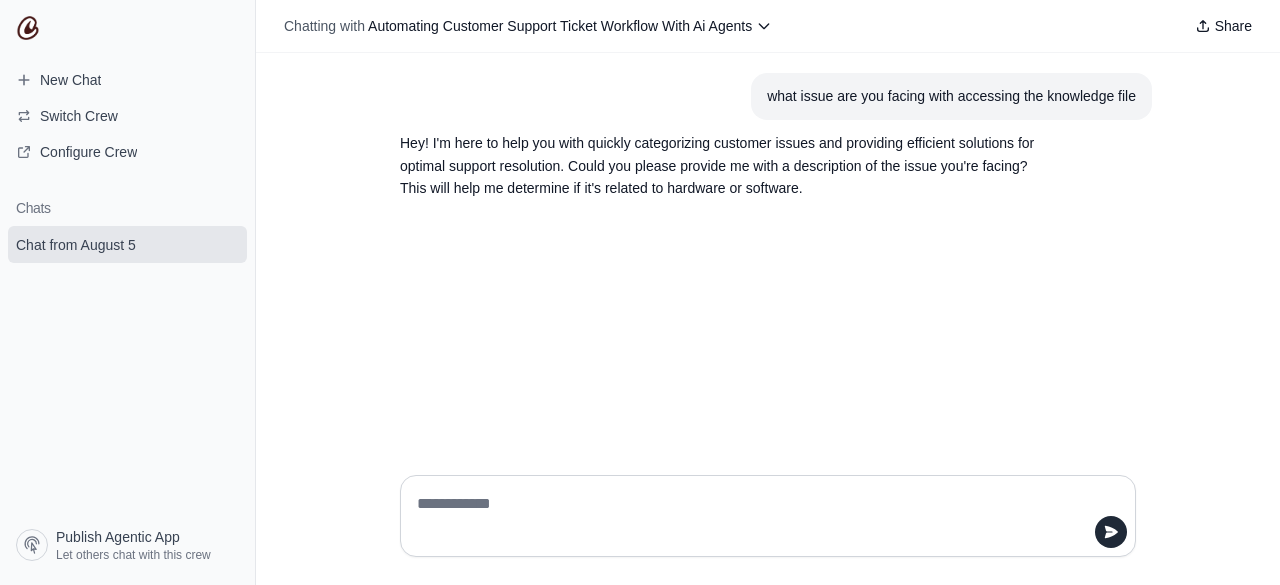 click at bounding box center [762, 516] 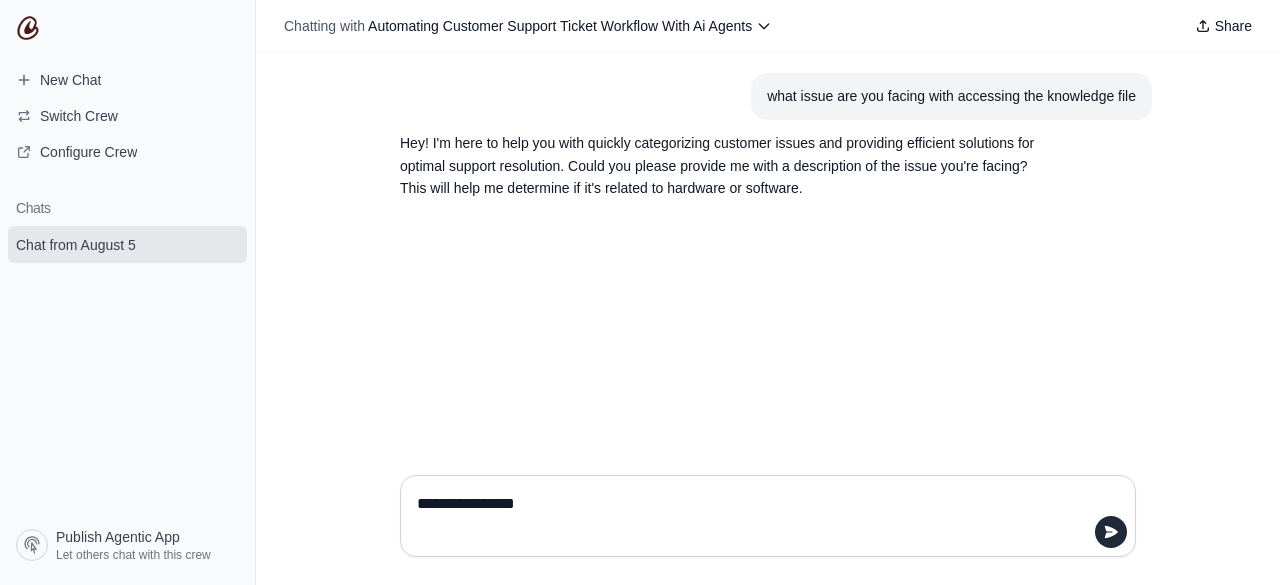 type on "**********" 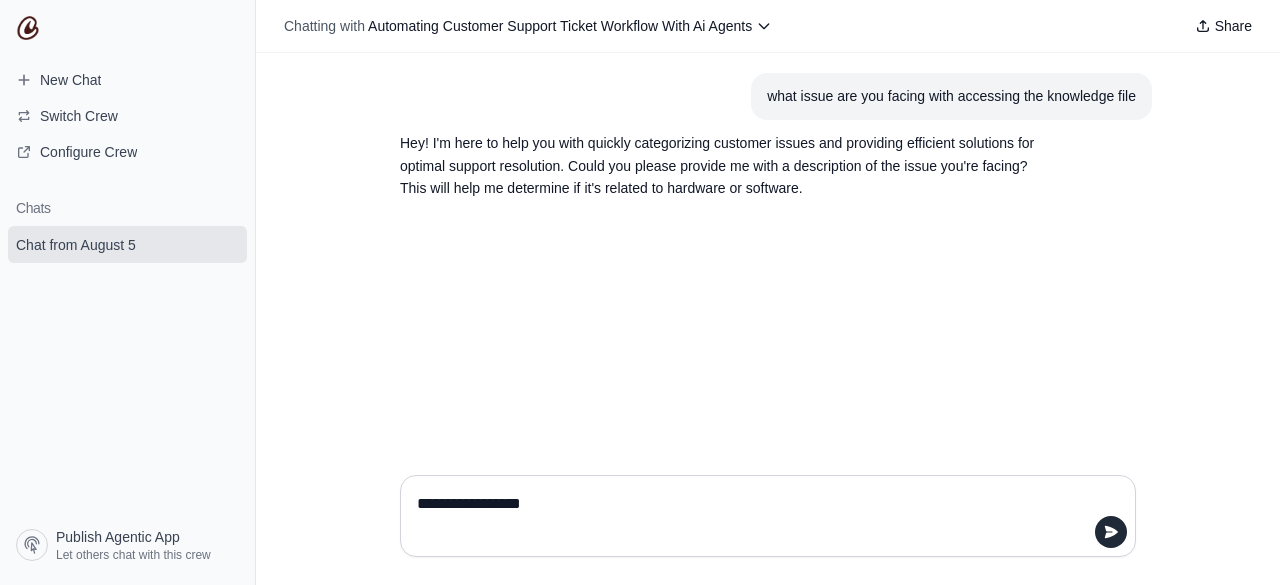 type 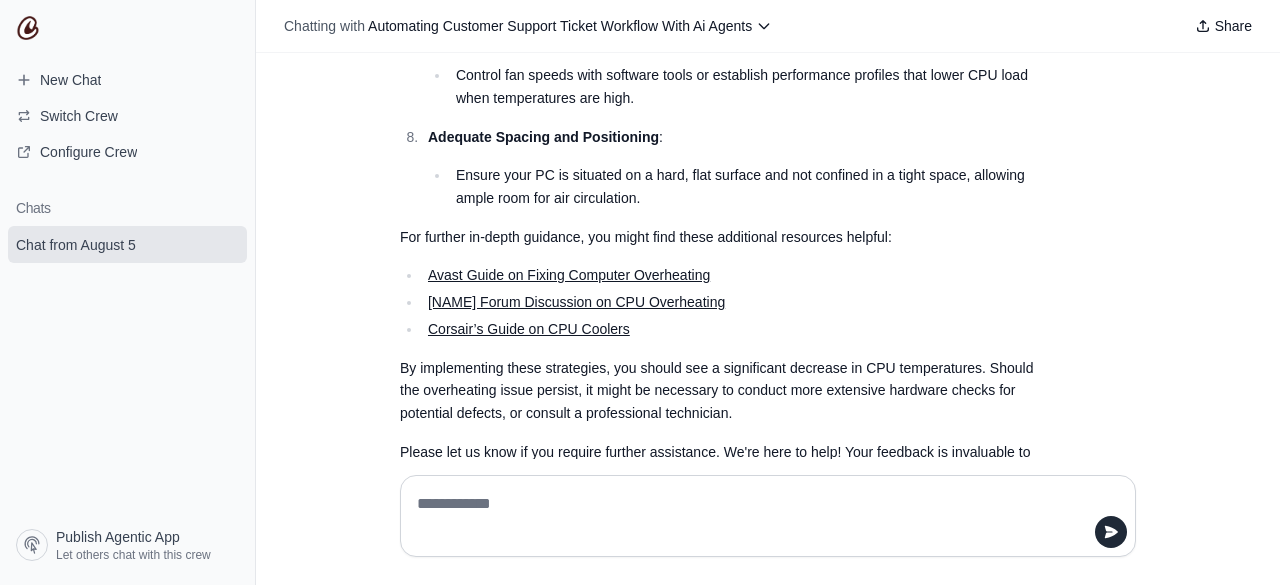 scroll, scrollTop: 1382, scrollLeft: 0, axis: vertical 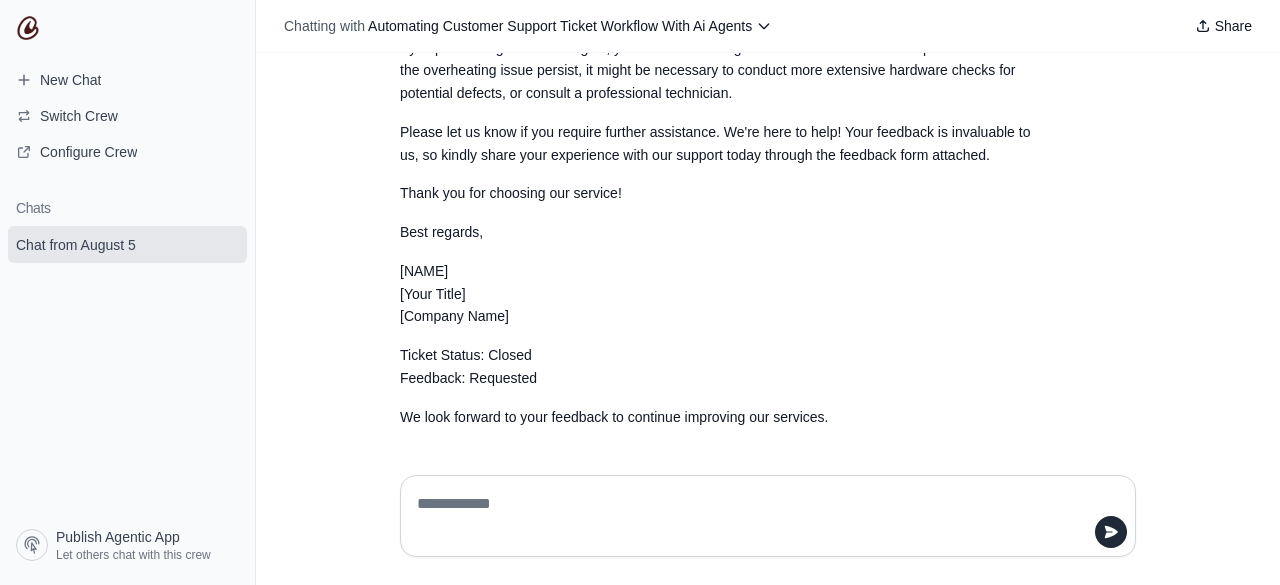 click on "[Your Name]
[Your Title]
[Company Name]" at bounding box center (720, 294) 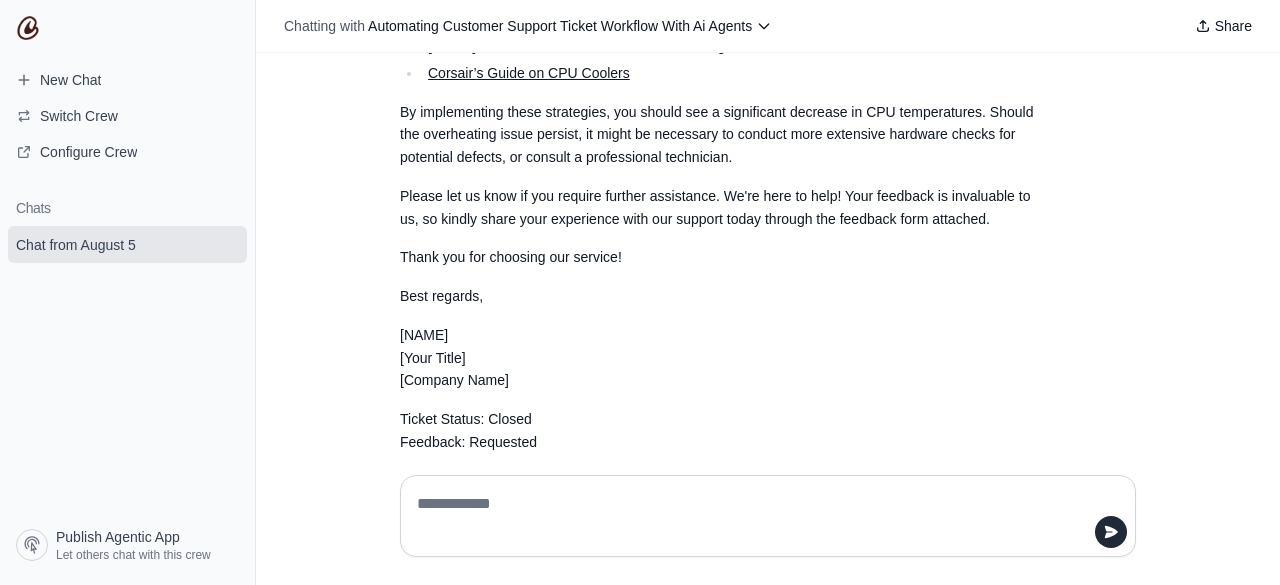 scroll, scrollTop: 1320, scrollLeft: 0, axis: vertical 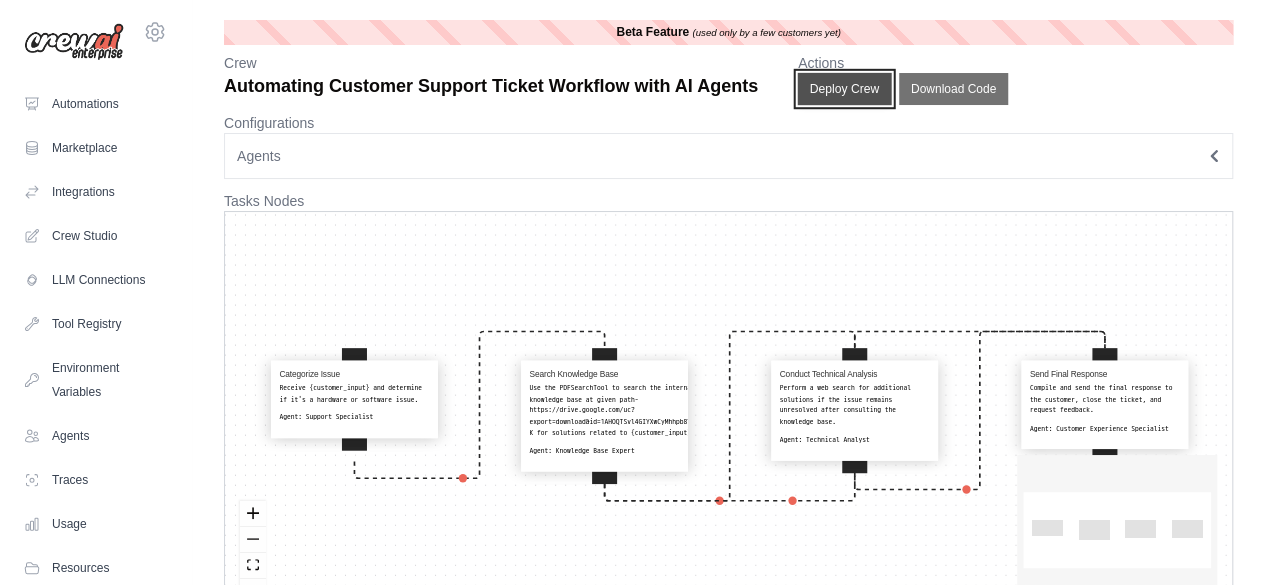 click on "Deploy Crew" at bounding box center [845, 89] 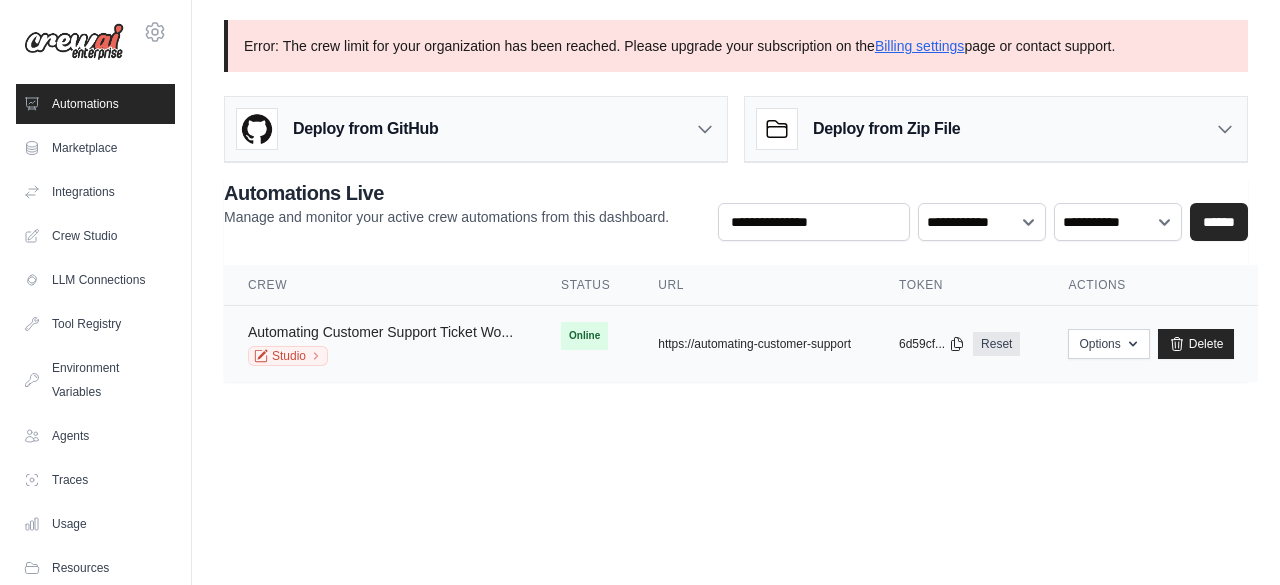 click on "Automating Customer Support Ticket Wo..." at bounding box center (380, 332) 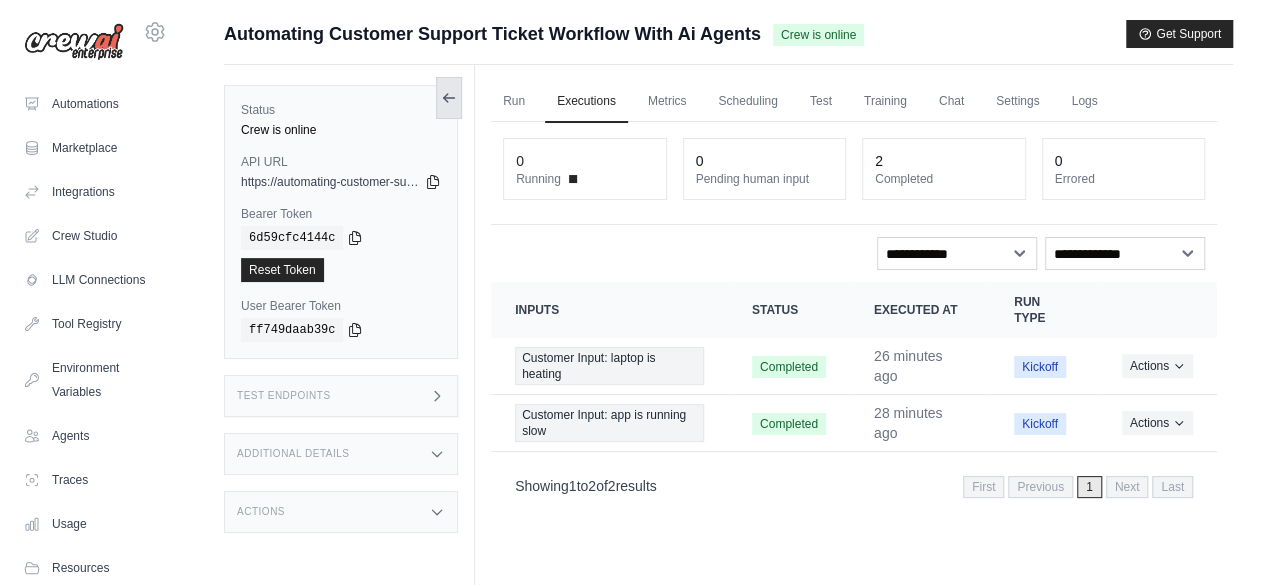 click at bounding box center (449, 98) 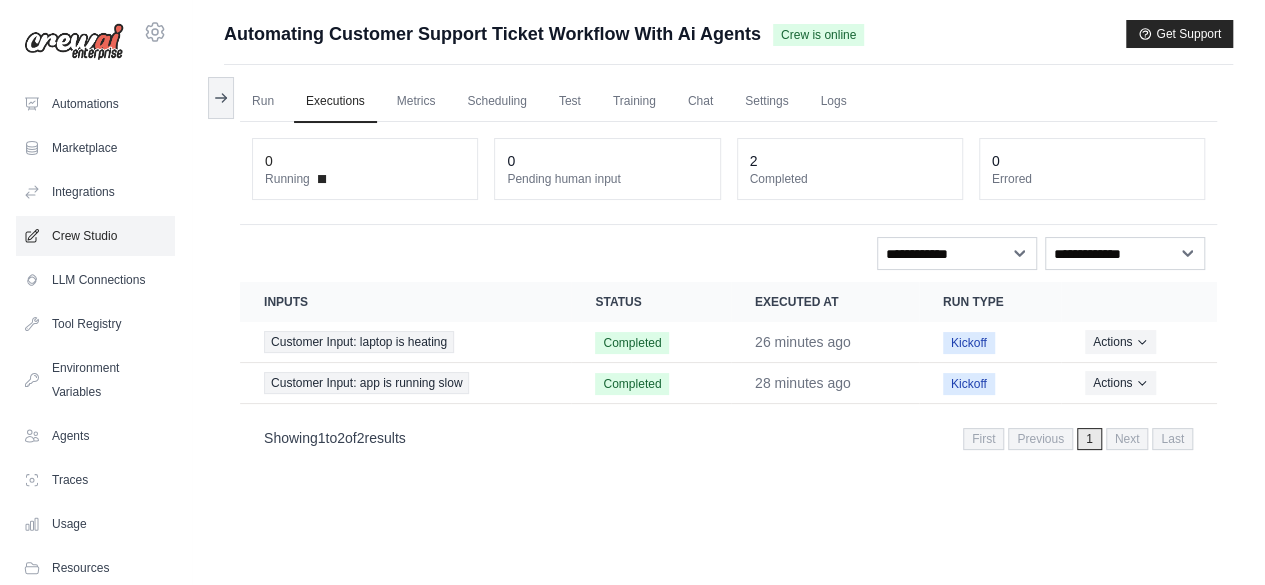 click on "Crew Studio" at bounding box center [95, 236] 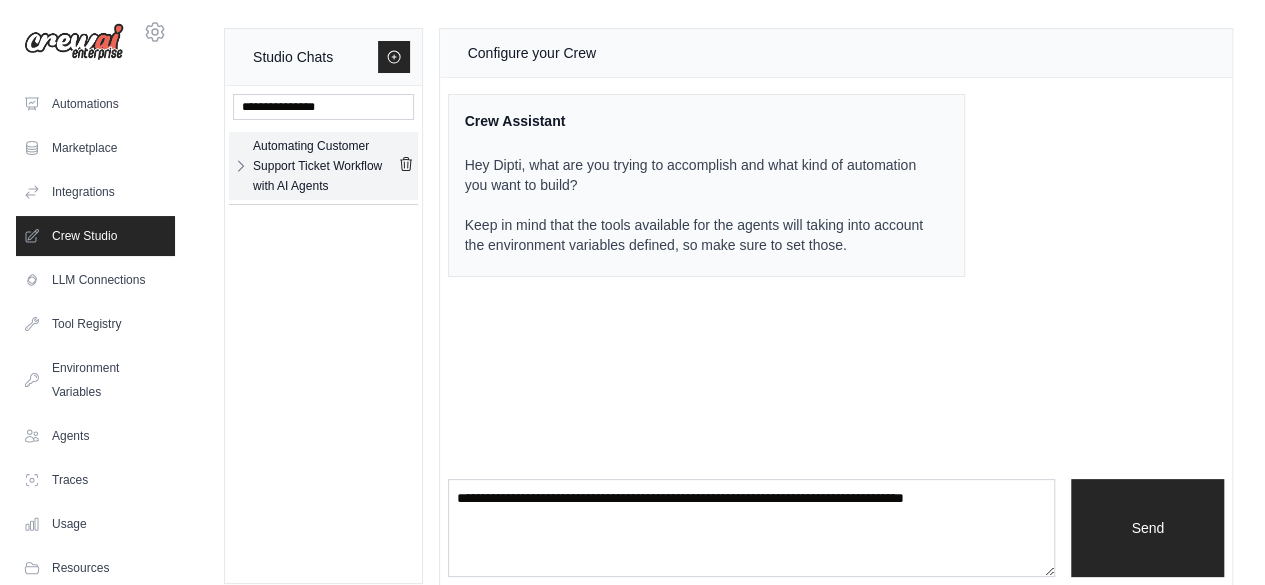 click at bounding box center (406, 166) 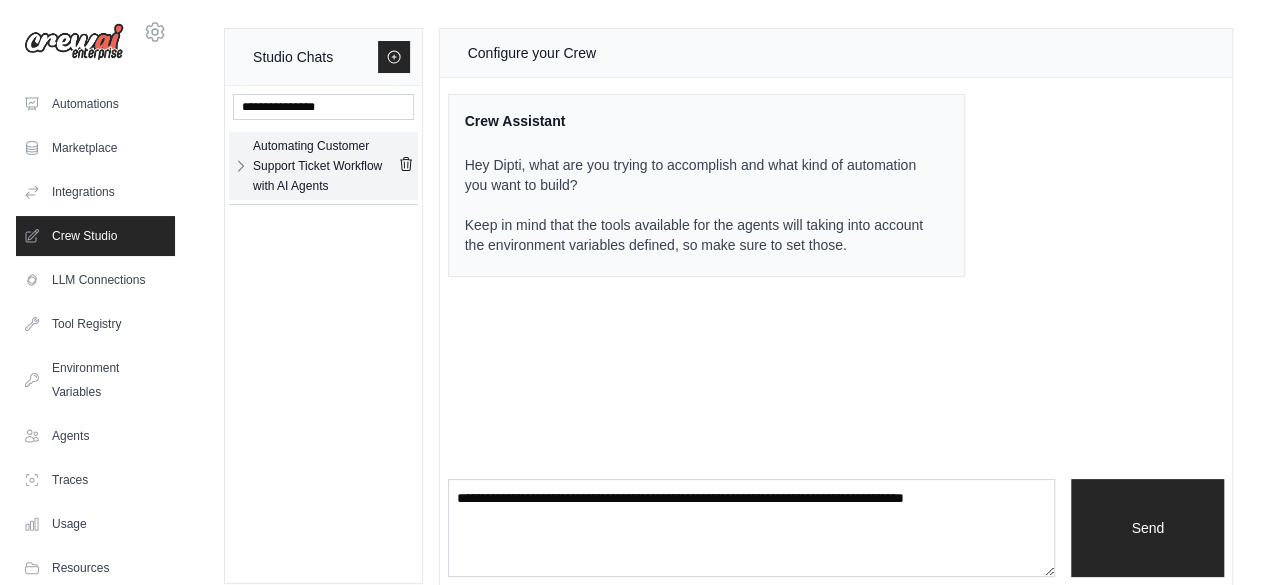 click 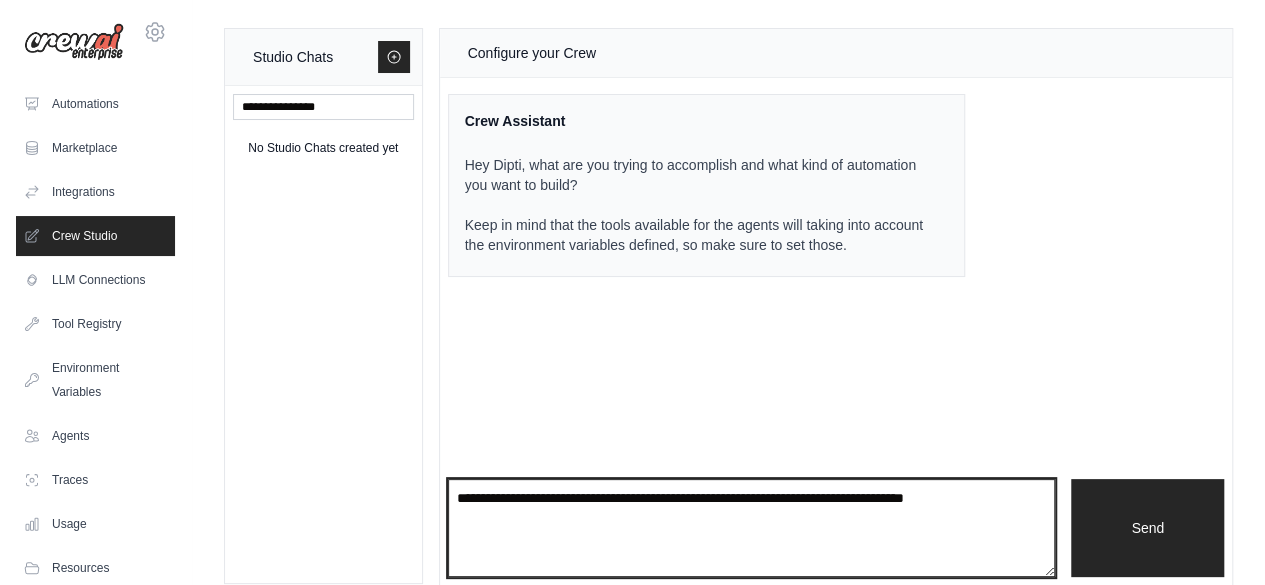 click at bounding box center (752, 528) 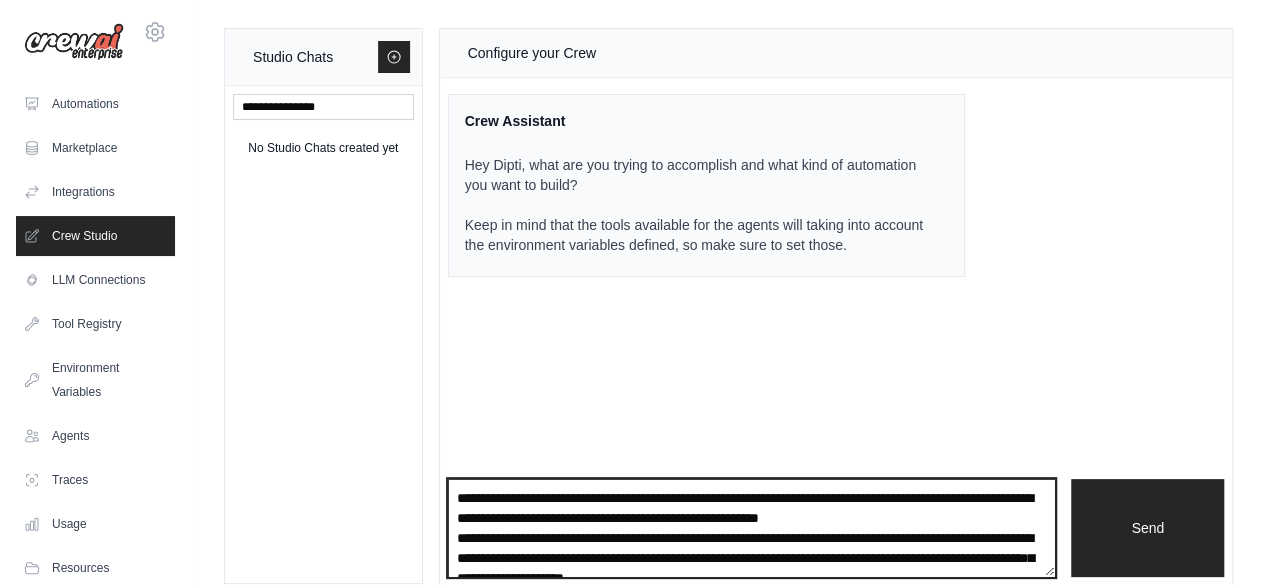 scroll, scrollTop: 150, scrollLeft: 0, axis: vertical 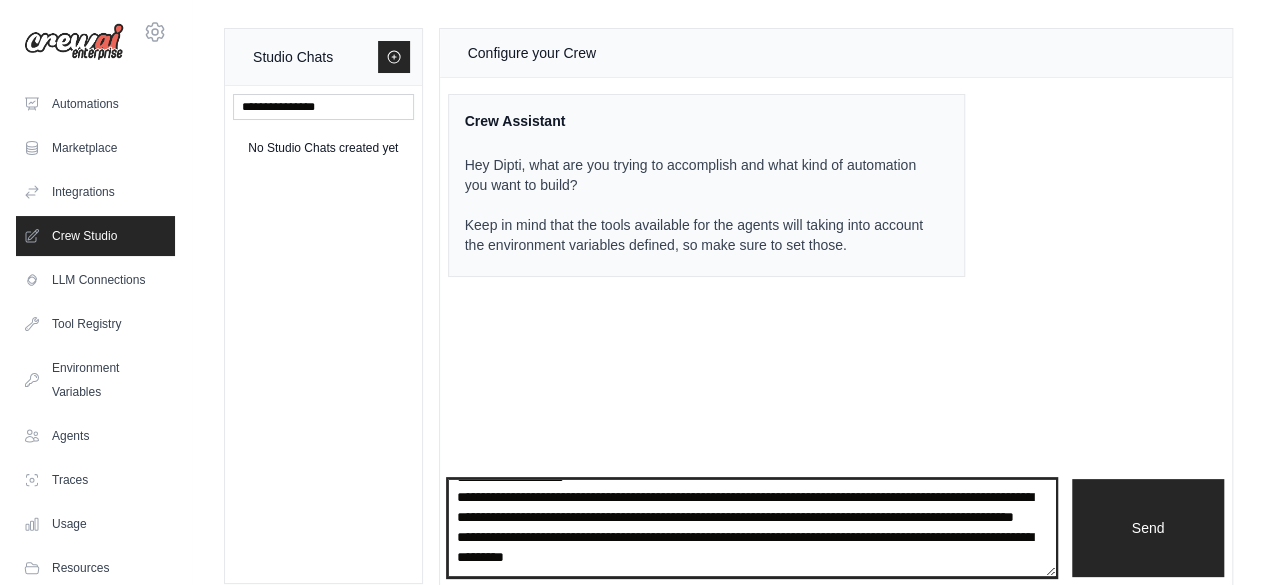 type on "**********" 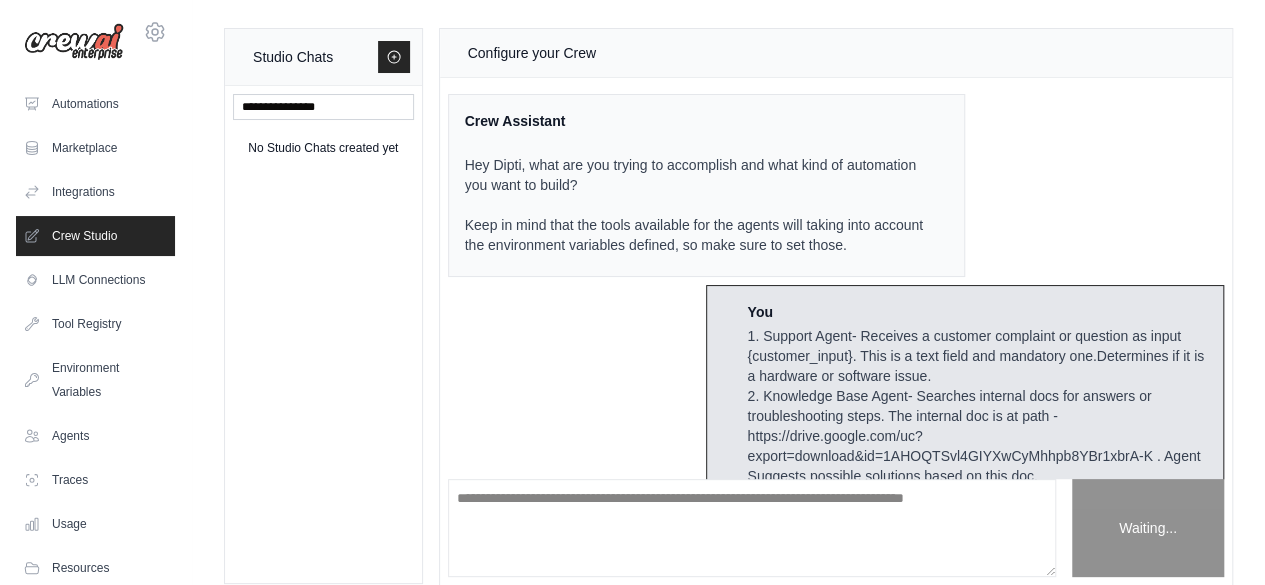 scroll, scrollTop: 0, scrollLeft: 0, axis: both 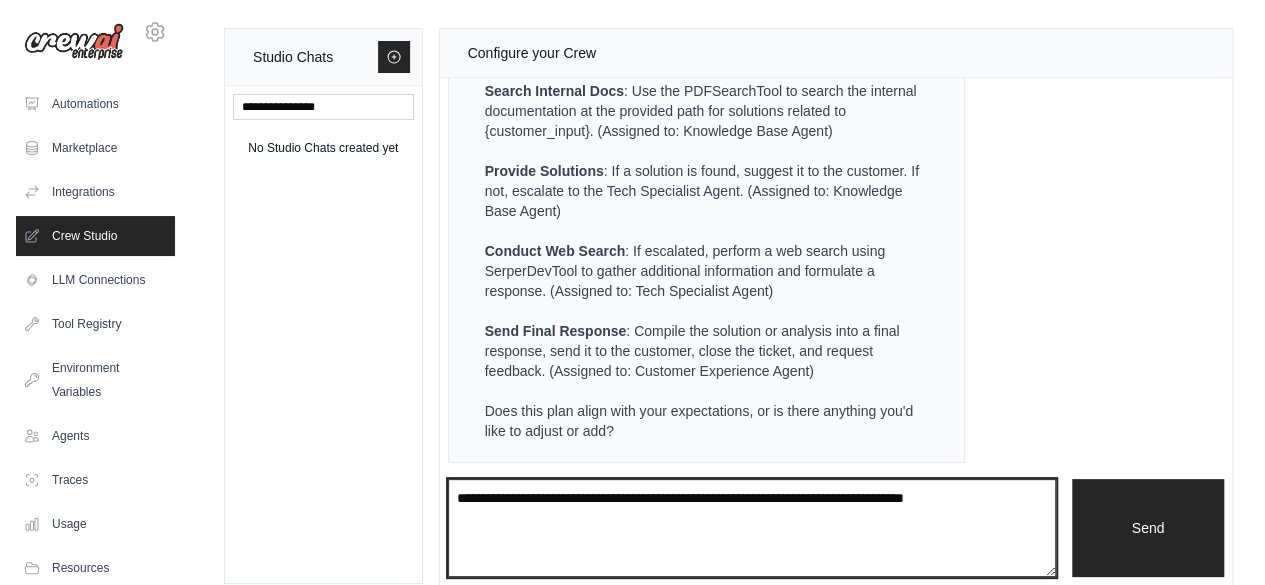 click at bounding box center [752, 527] 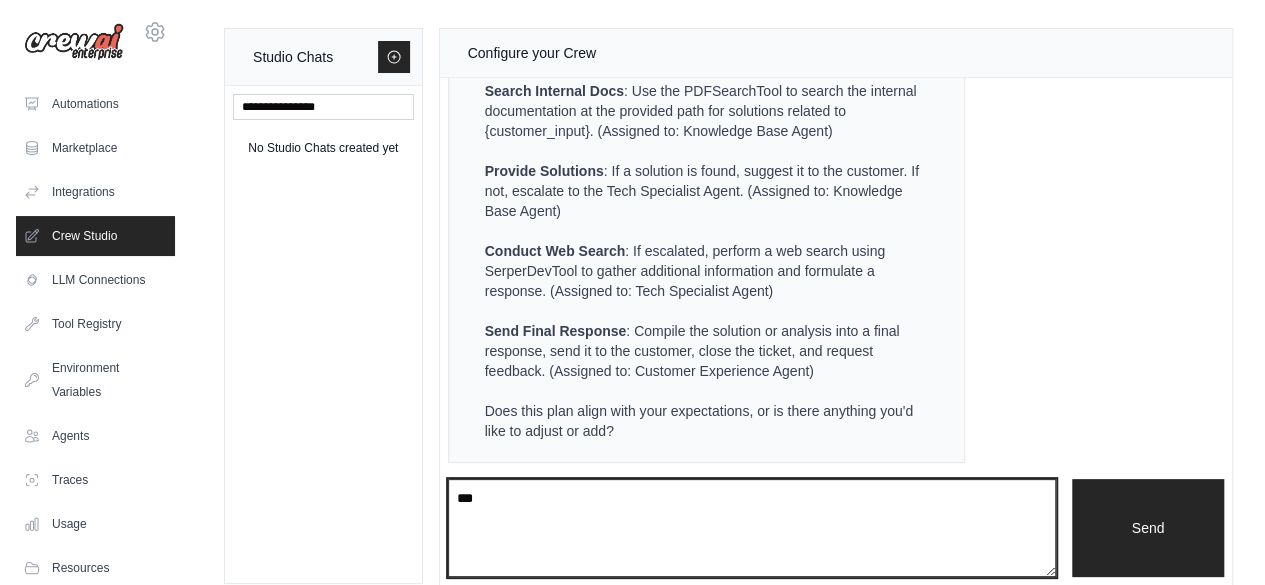 type on "***" 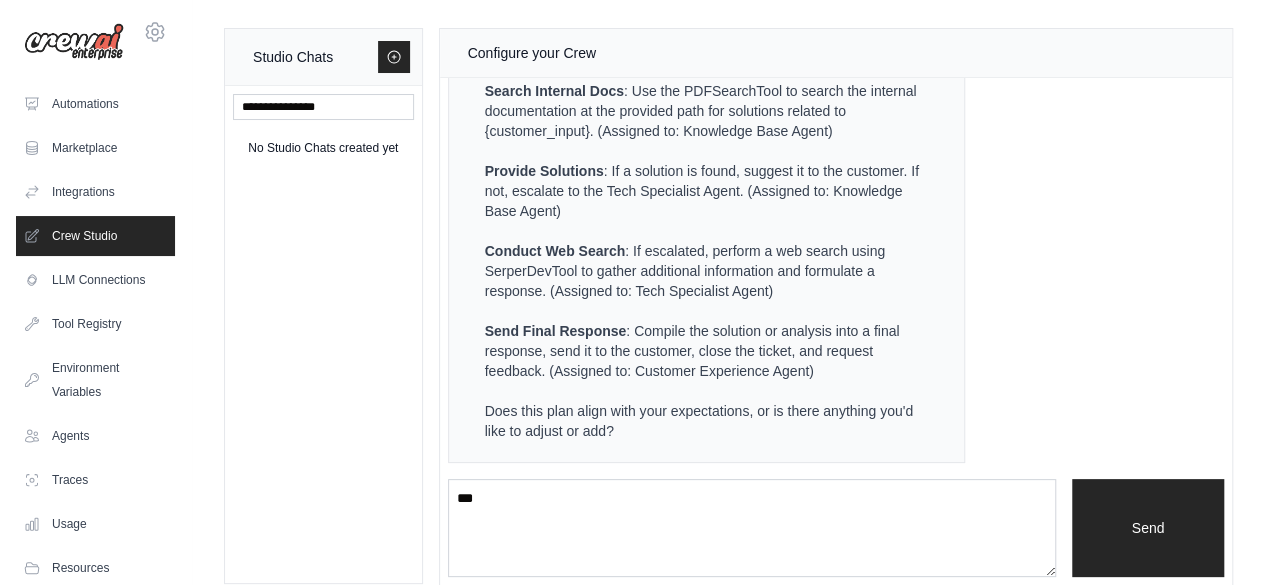 type 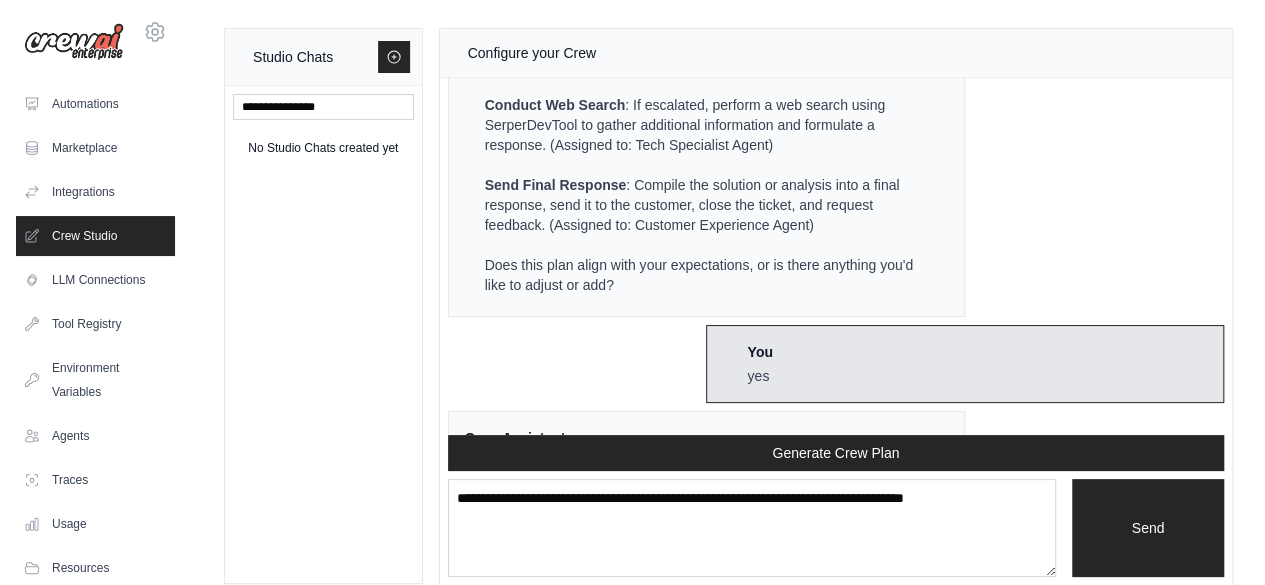 scroll, scrollTop: 2638, scrollLeft: 0, axis: vertical 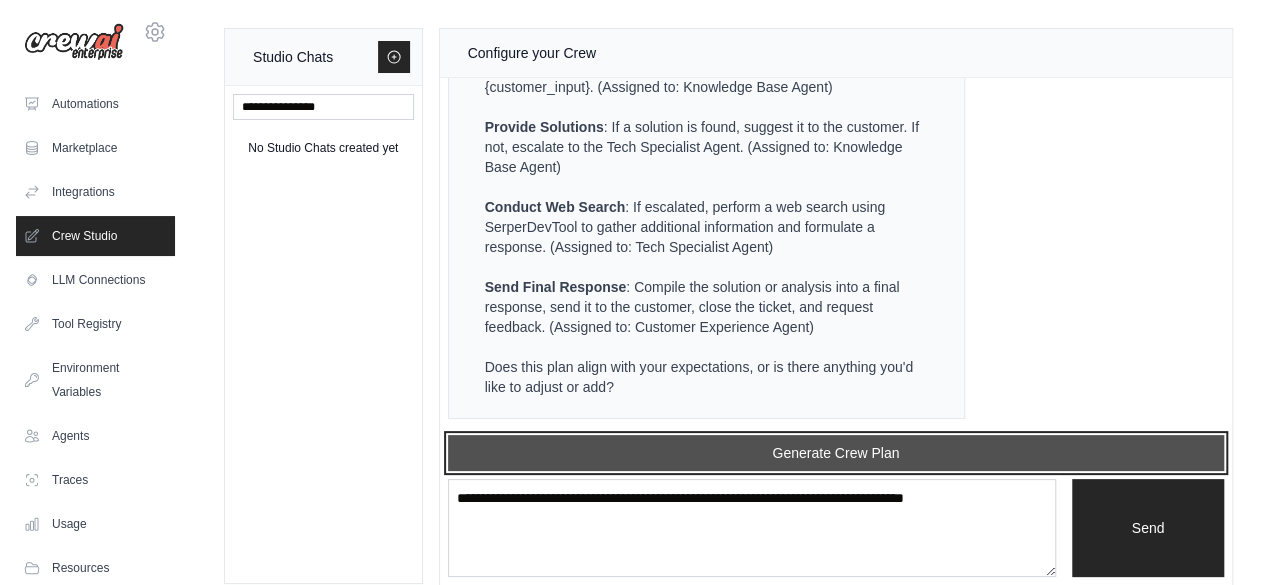 click on "Generate Crew Plan" at bounding box center (836, 453) 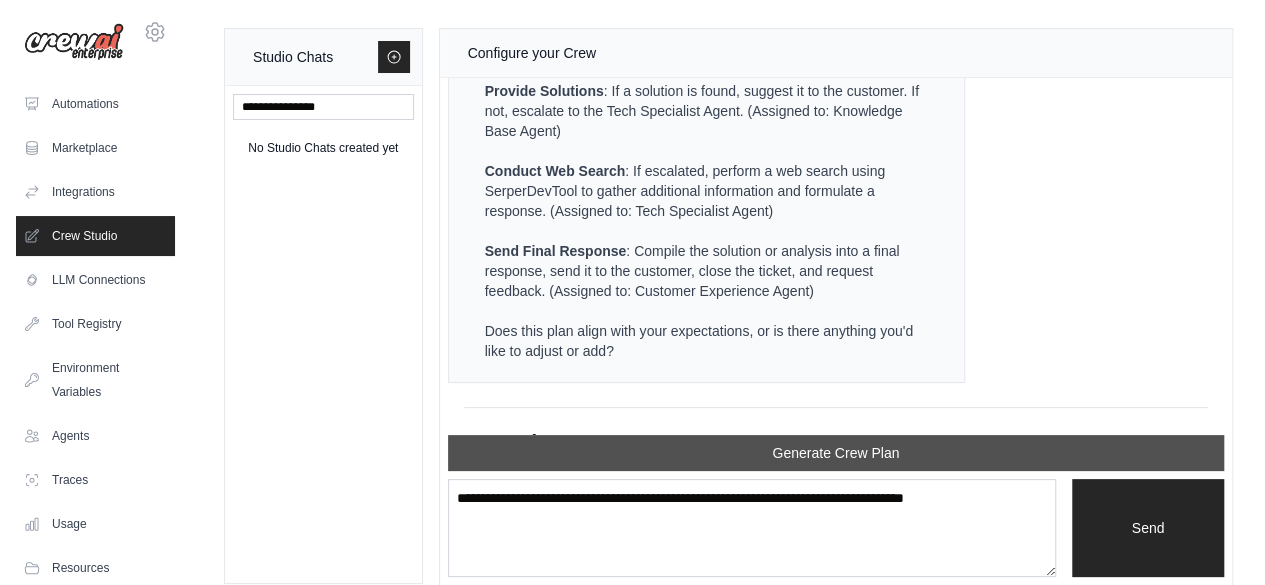 scroll, scrollTop: 3810, scrollLeft: 0, axis: vertical 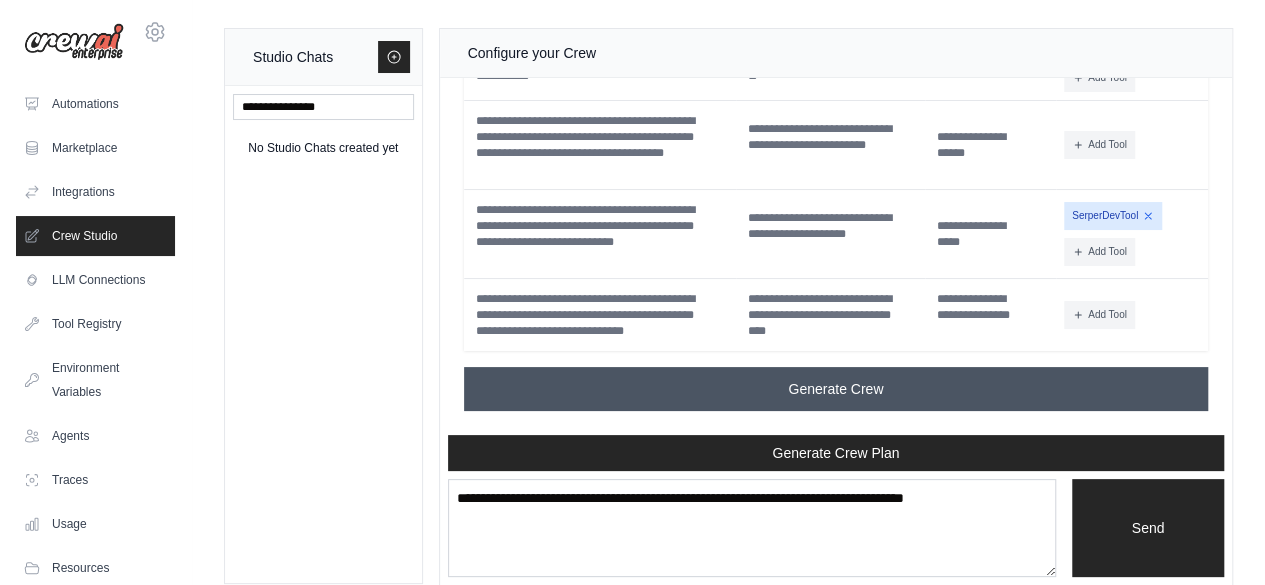 click on "Generate Crew" at bounding box center [836, 389] 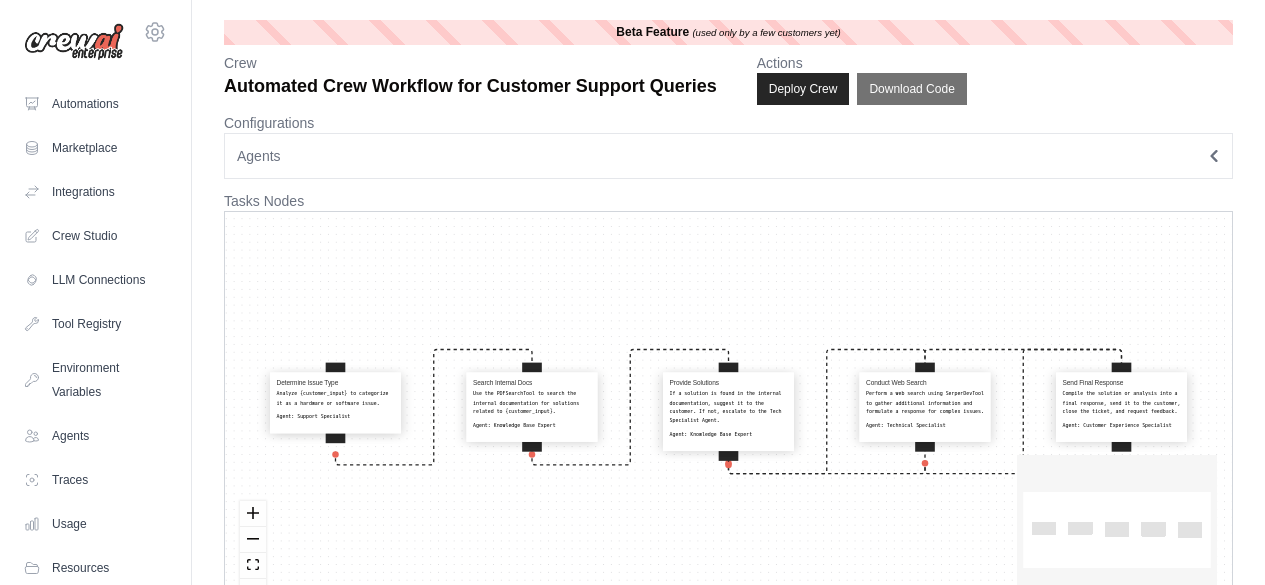 scroll, scrollTop: 0, scrollLeft: 0, axis: both 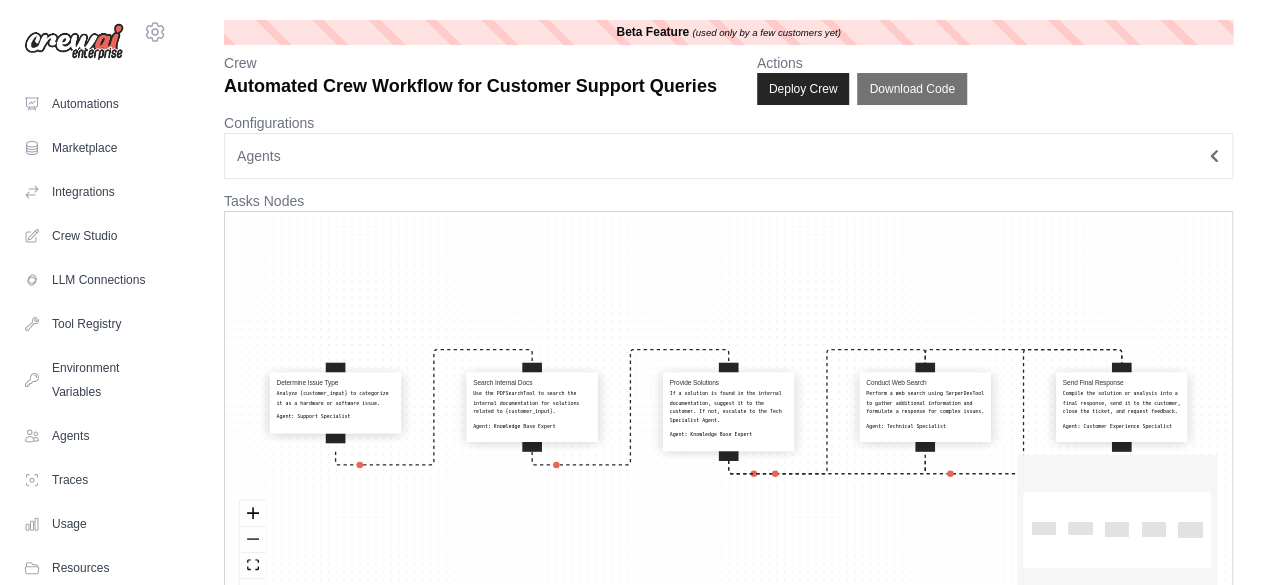 click 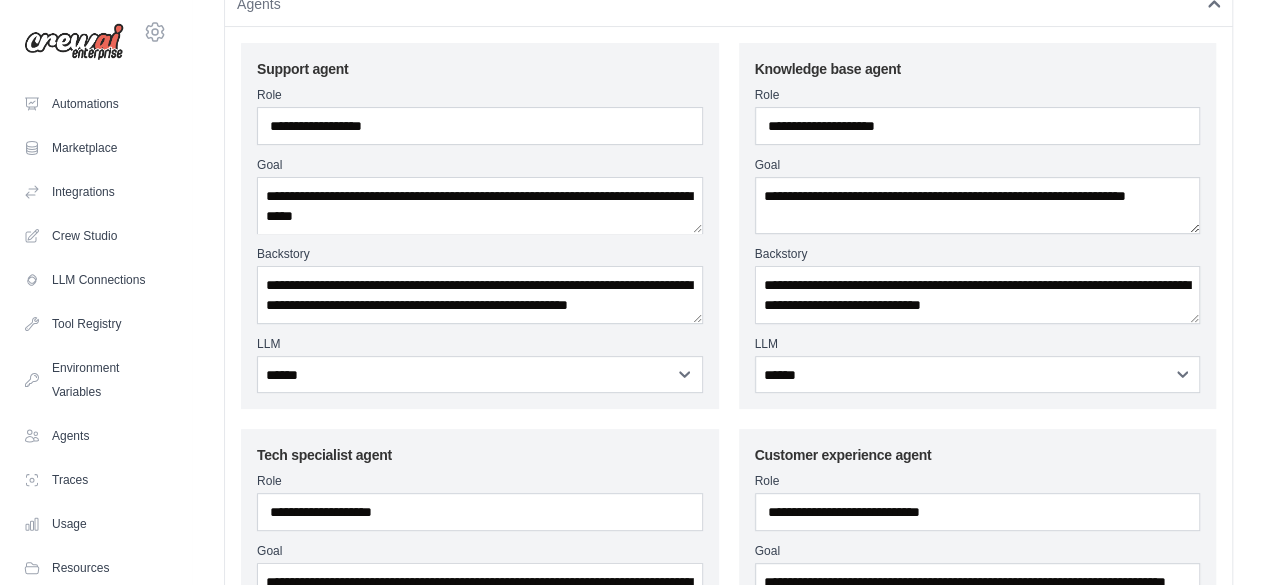 scroll, scrollTop: 154, scrollLeft: 0, axis: vertical 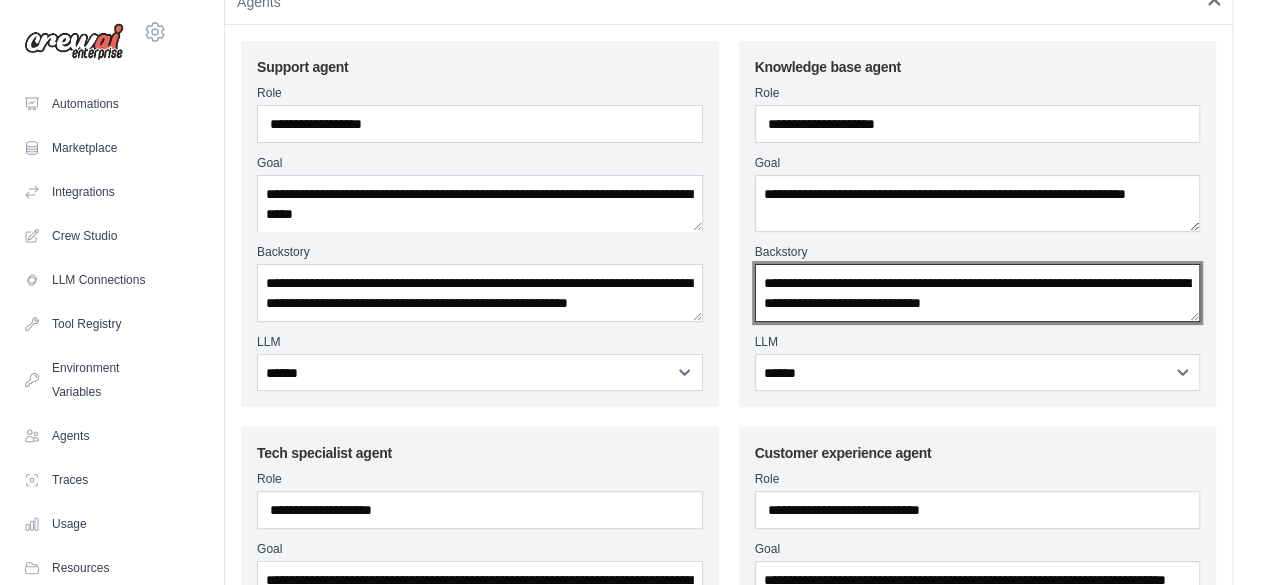 click on "**********" at bounding box center (978, 292) 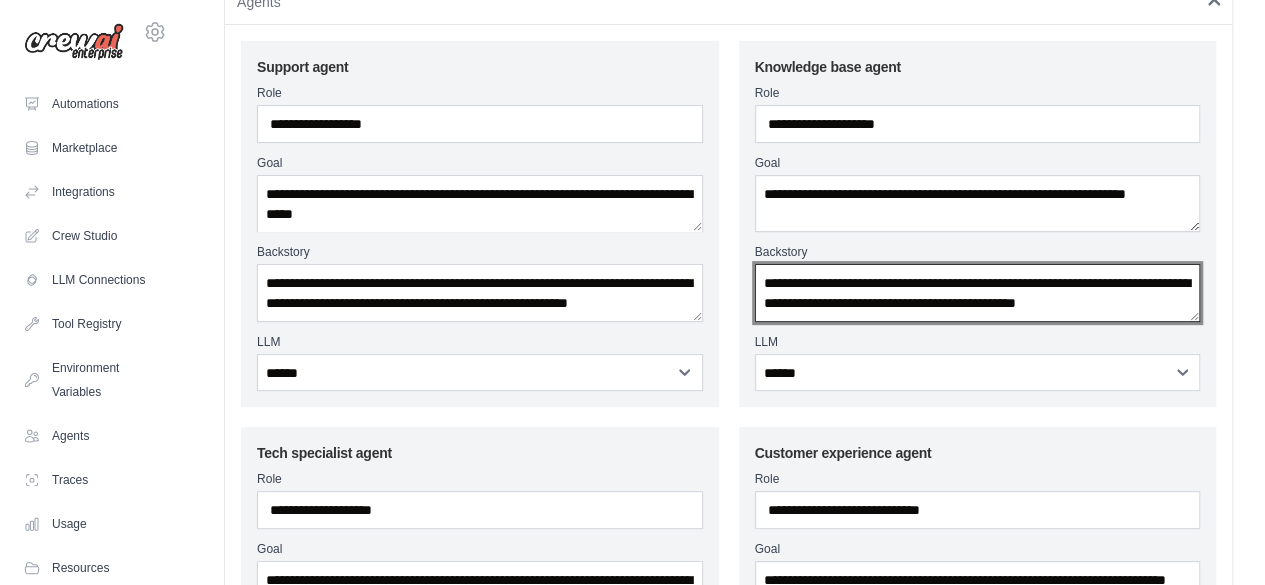scroll, scrollTop: 9, scrollLeft: 0, axis: vertical 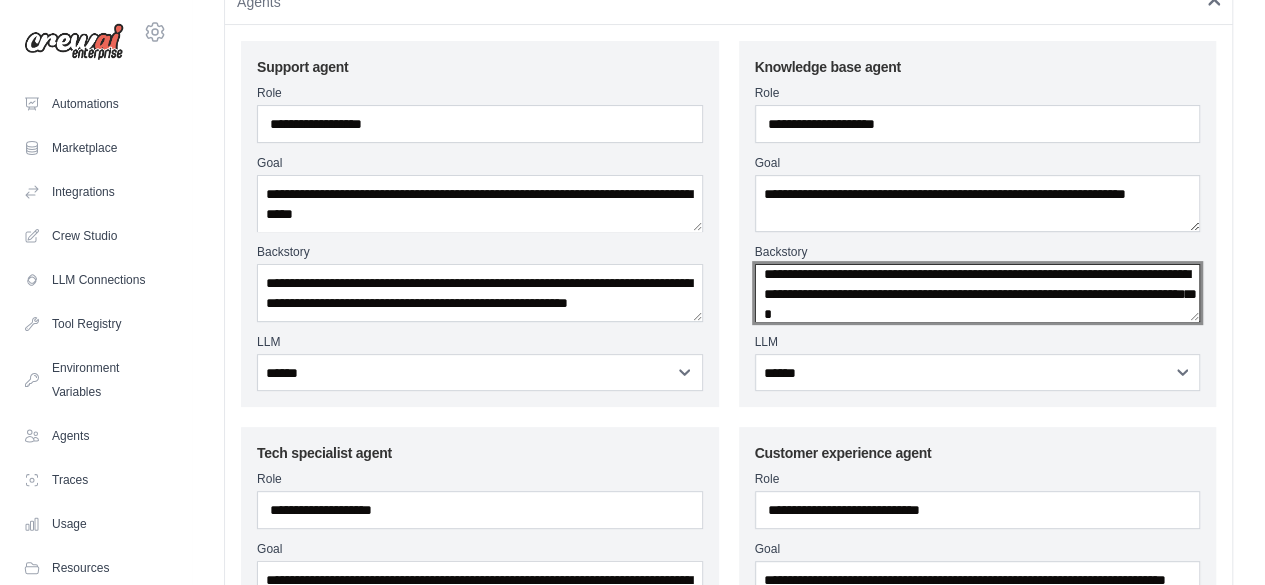 paste on "**********" 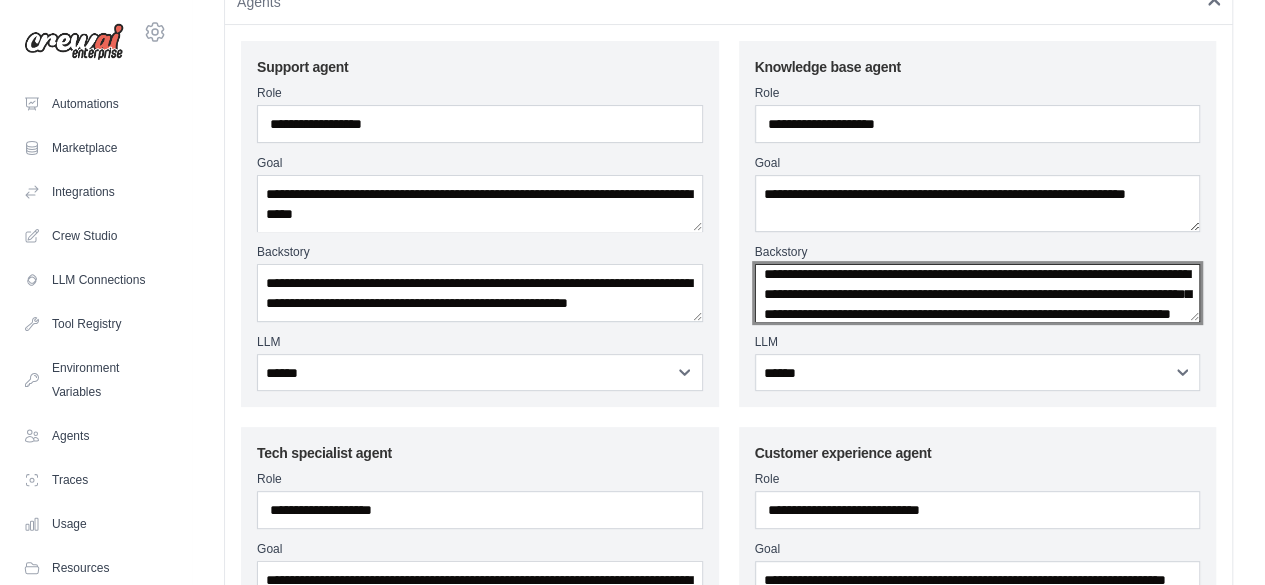 scroll, scrollTop: 49, scrollLeft: 0, axis: vertical 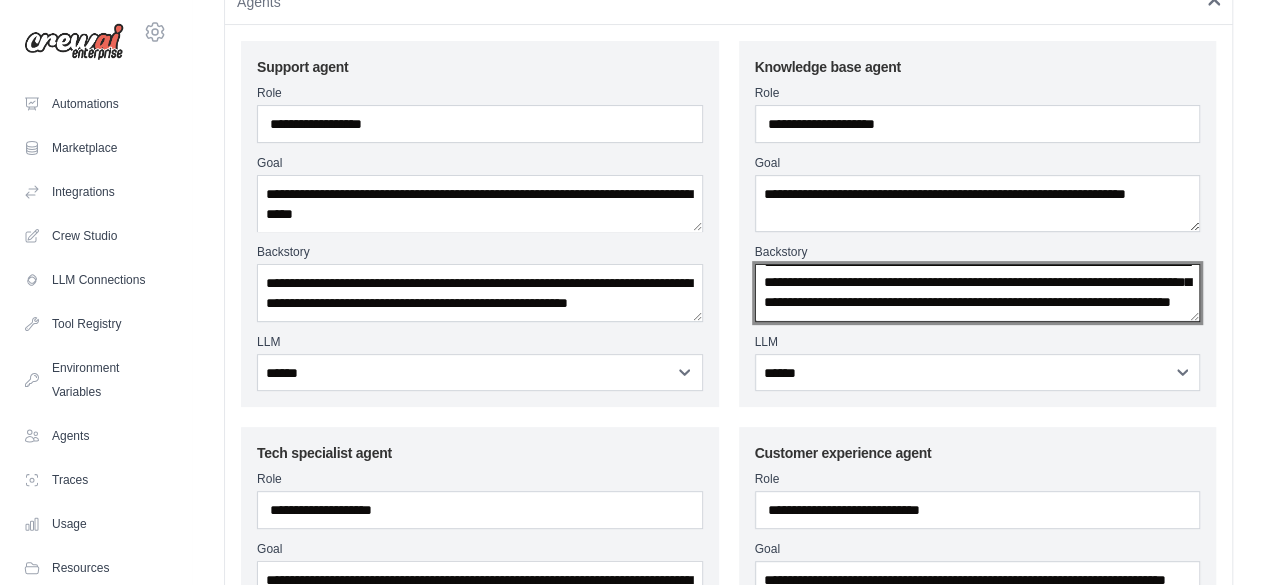 type on "**********" 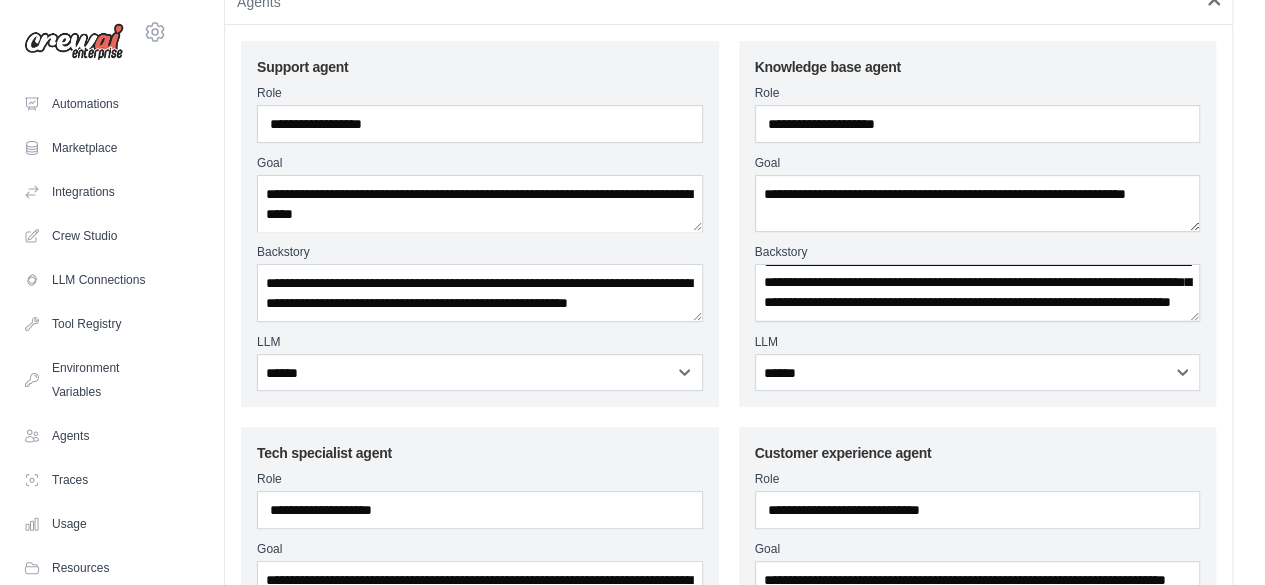click on "**********" at bounding box center (728, 558) 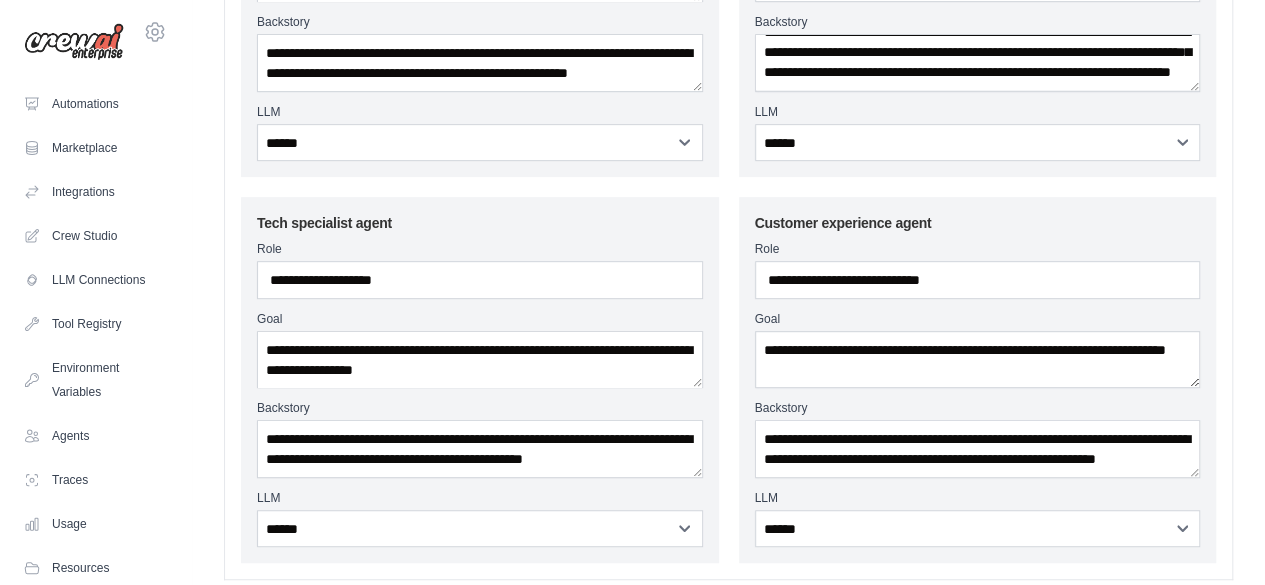 scroll, scrollTop: 394, scrollLeft: 0, axis: vertical 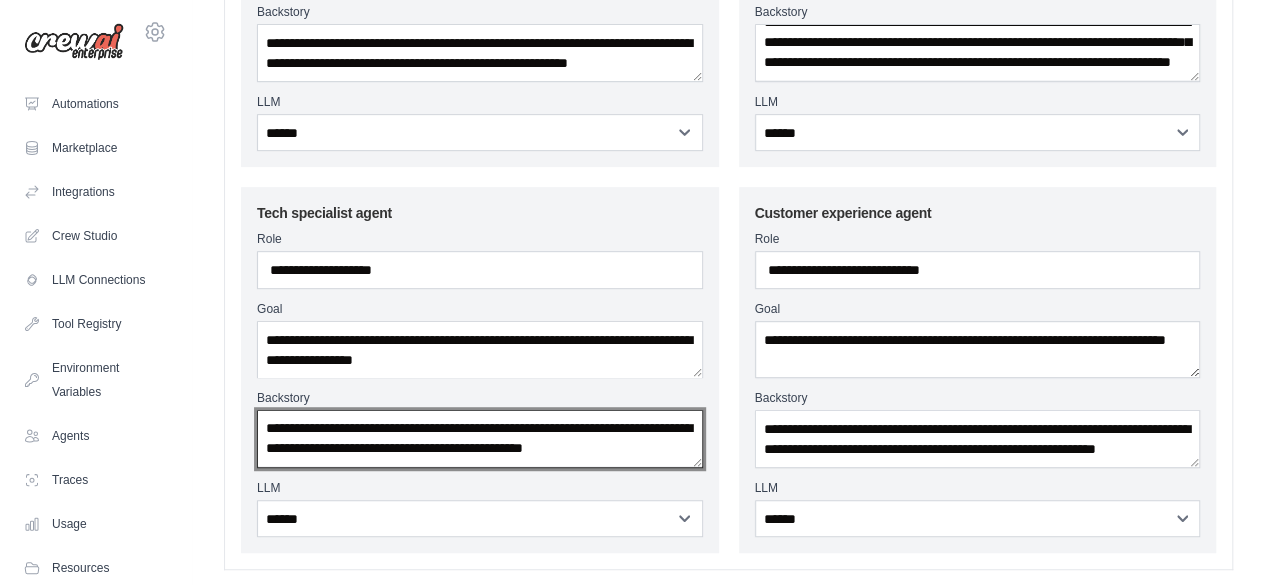 click on "**********" at bounding box center [480, 438] 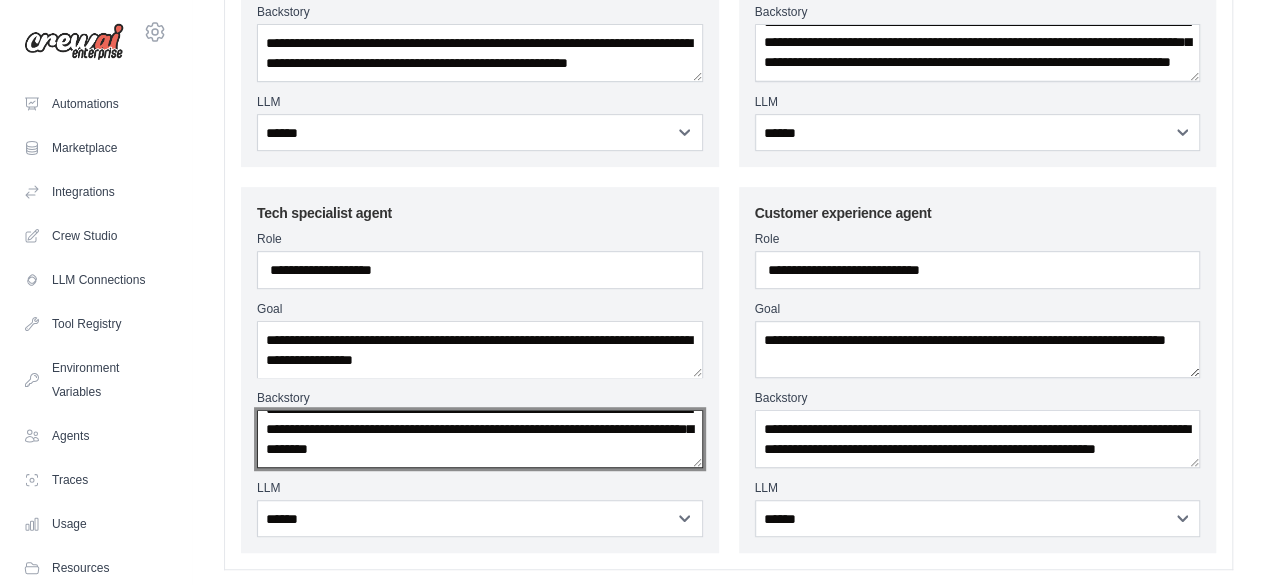 type on "**********" 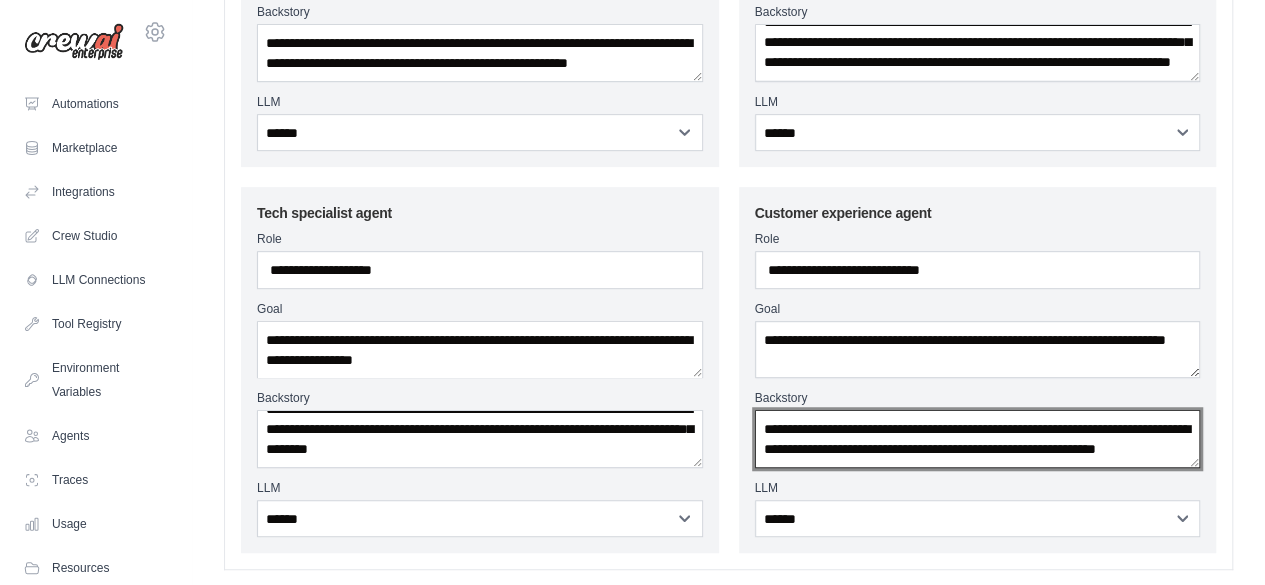 scroll, scrollTop: 20, scrollLeft: 0, axis: vertical 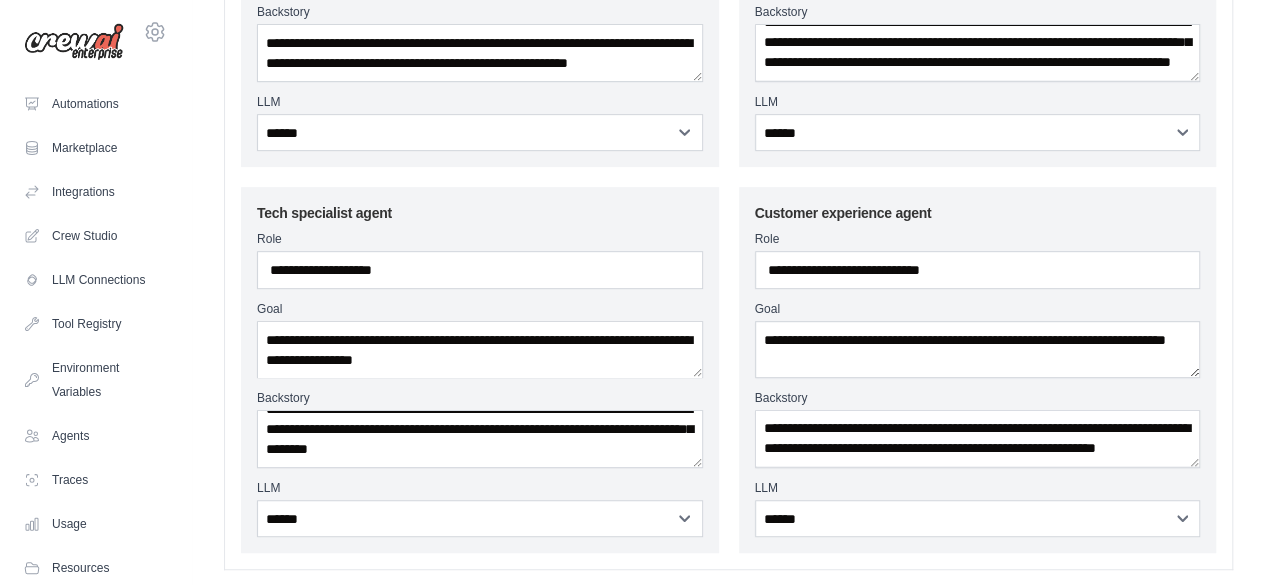 click on "**********" at bounding box center (728, 318) 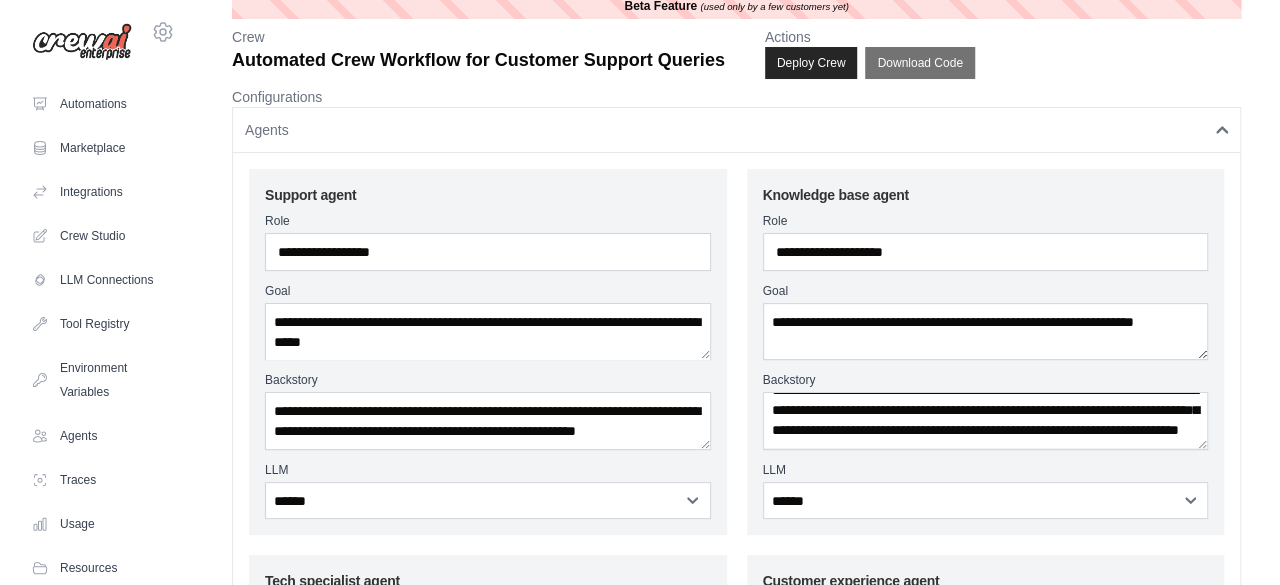 scroll, scrollTop: 0, scrollLeft: 0, axis: both 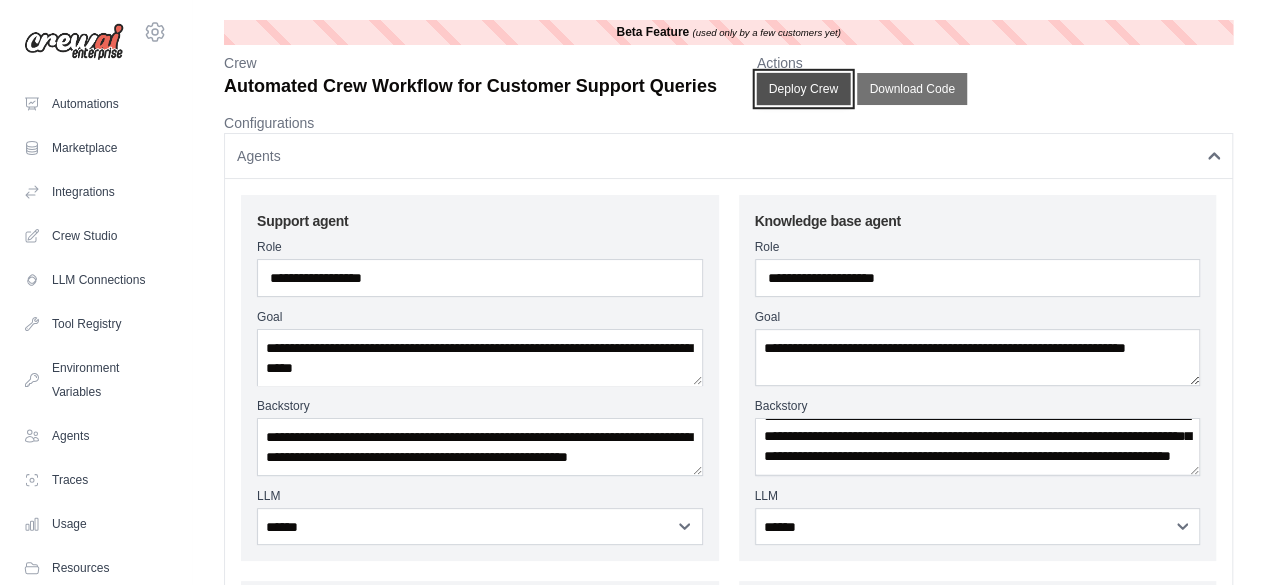 click on "Deploy Crew" at bounding box center (803, 89) 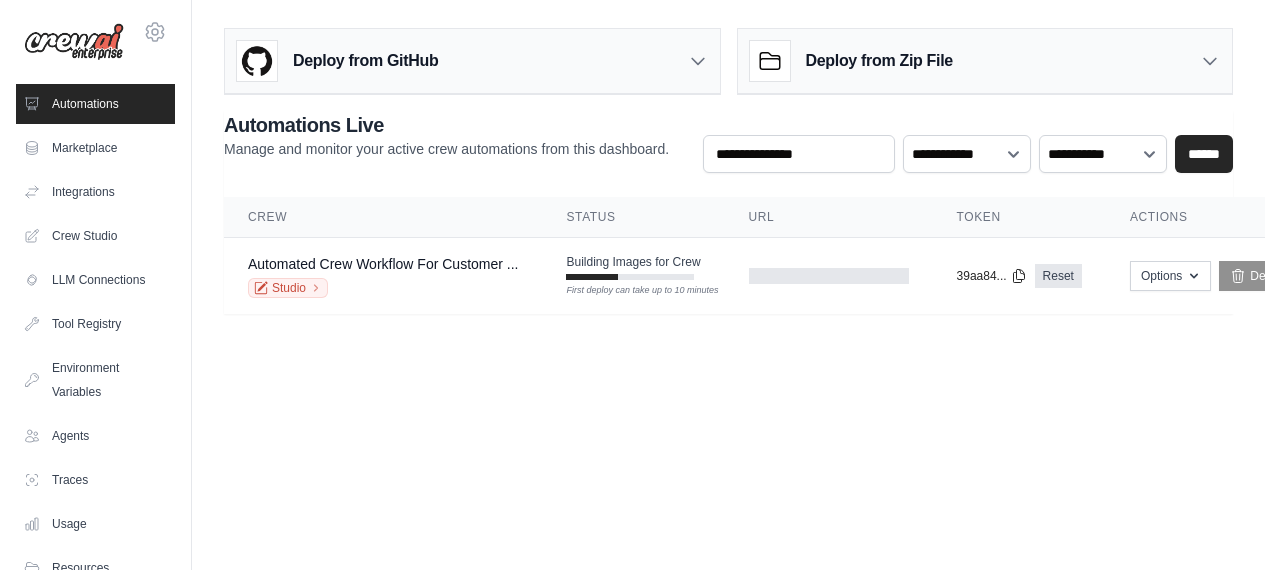 scroll, scrollTop: 0, scrollLeft: 0, axis: both 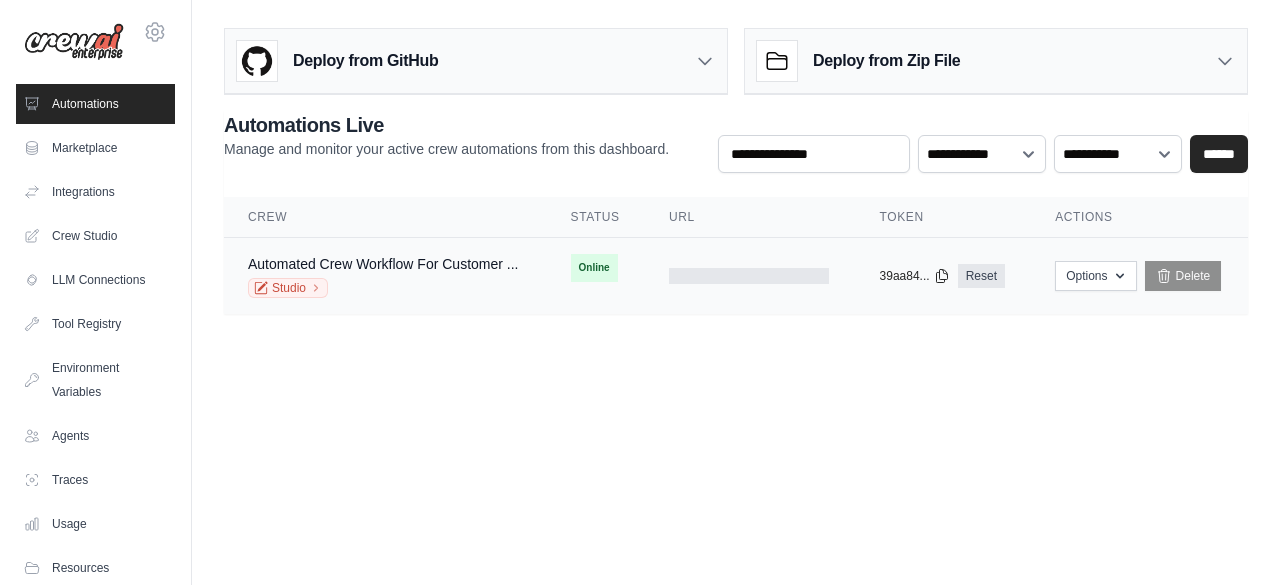 click on "Automated Crew Workflow For Customer ...
Studio" at bounding box center [383, 276] 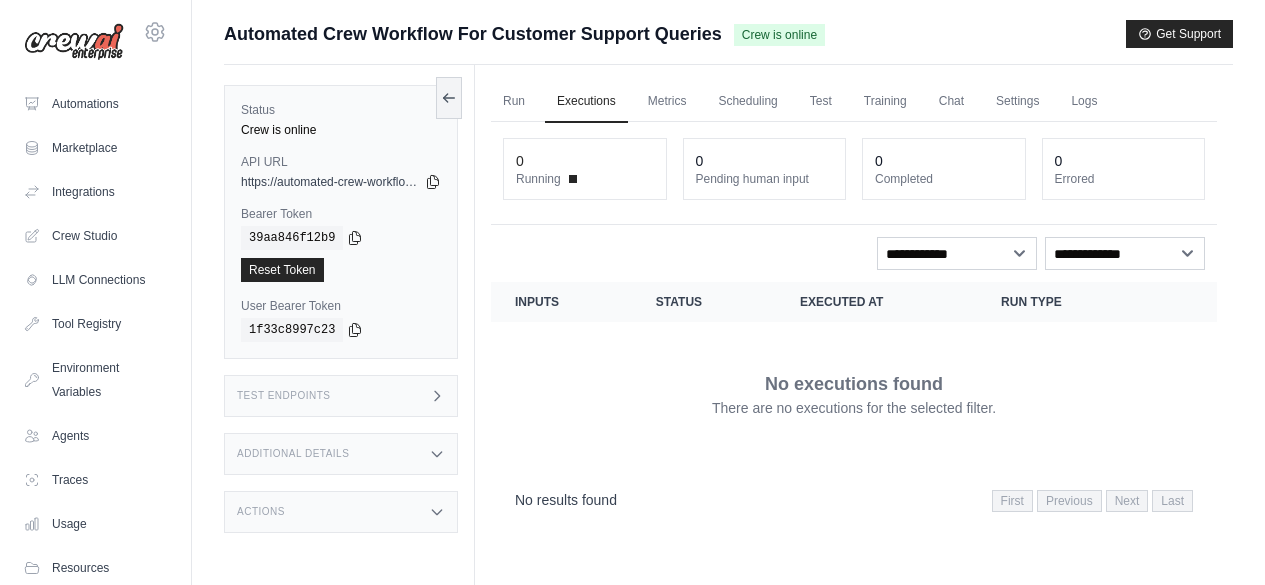 scroll, scrollTop: 0, scrollLeft: 0, axis: both 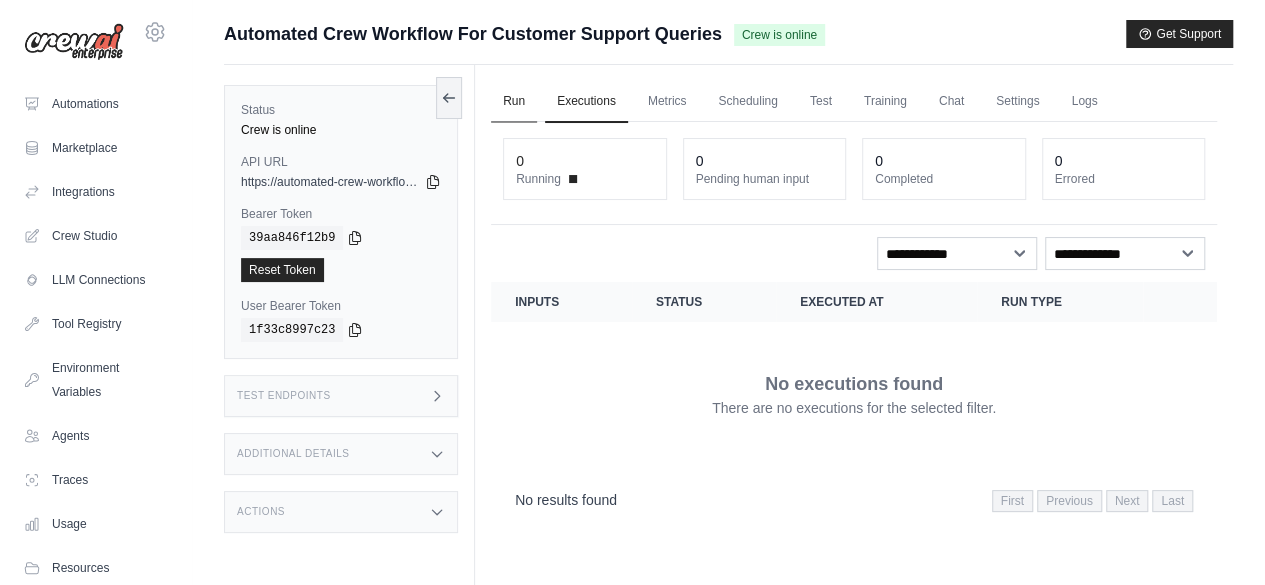 click on "Run" at bounding box center (514, 102) 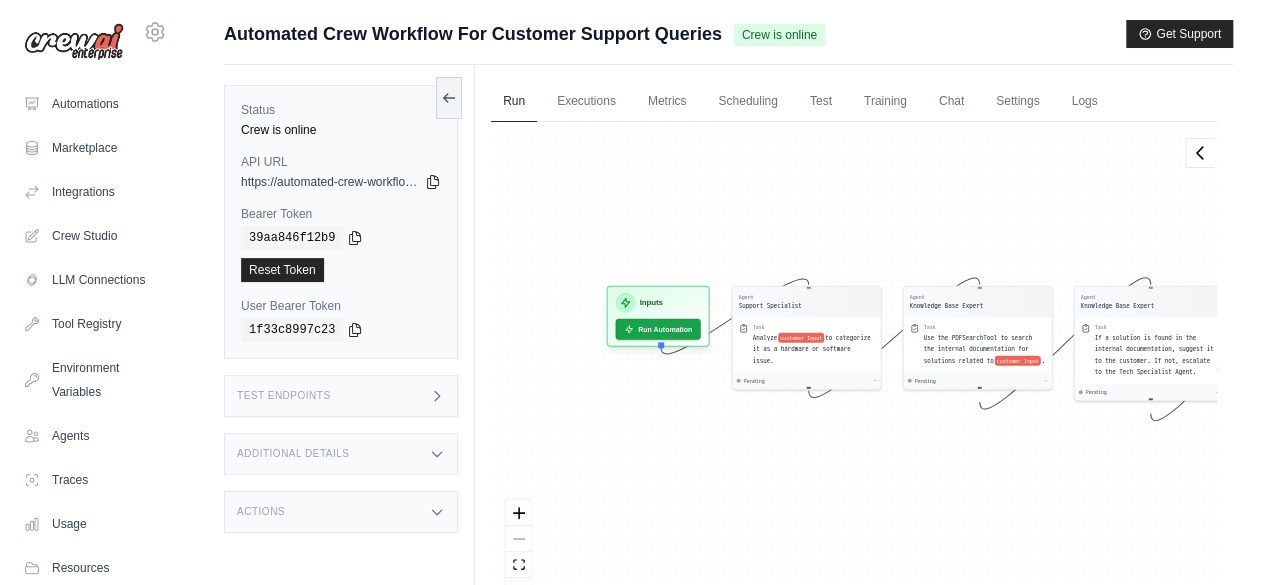 drag, startPoint x: 783, startPoint y: 484, endPoint x: 1082, endPoint y: 465, distance: 299.60306 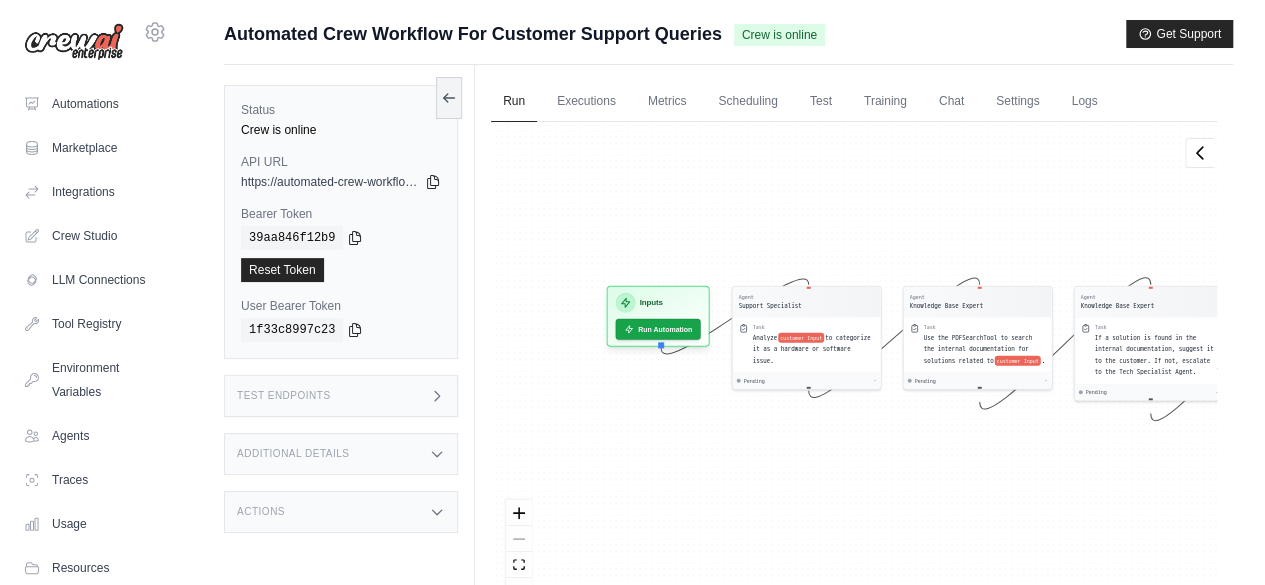 click on "Agent Support Specialist Task Analyze  customer Input  to categorize it as a hardware or software issue. Pending - Agent Knowledge Base Expert Task Use the PDFSearchTool to search the internal documentation for solutions related to  customer Input . Pending - Agent Knowledge Base Expert Task If a solution is found in the internal documentation, suggest it to the customer. If not, escalate to the Tech Specialist Agent. Pending - Agent Technical Specialist Task Perform a web search using SerperDevTool to gather additional information and formulate a response for complex issues. Pending - Agent Customer Experience Specialist Task Compile the solution or analysis into a final response, send it to the customer, close the ticket, and request feedback. Pending - Inputs Run Automation Output Status:  Waiting No Result Yet" at bounding box center (854, 370) 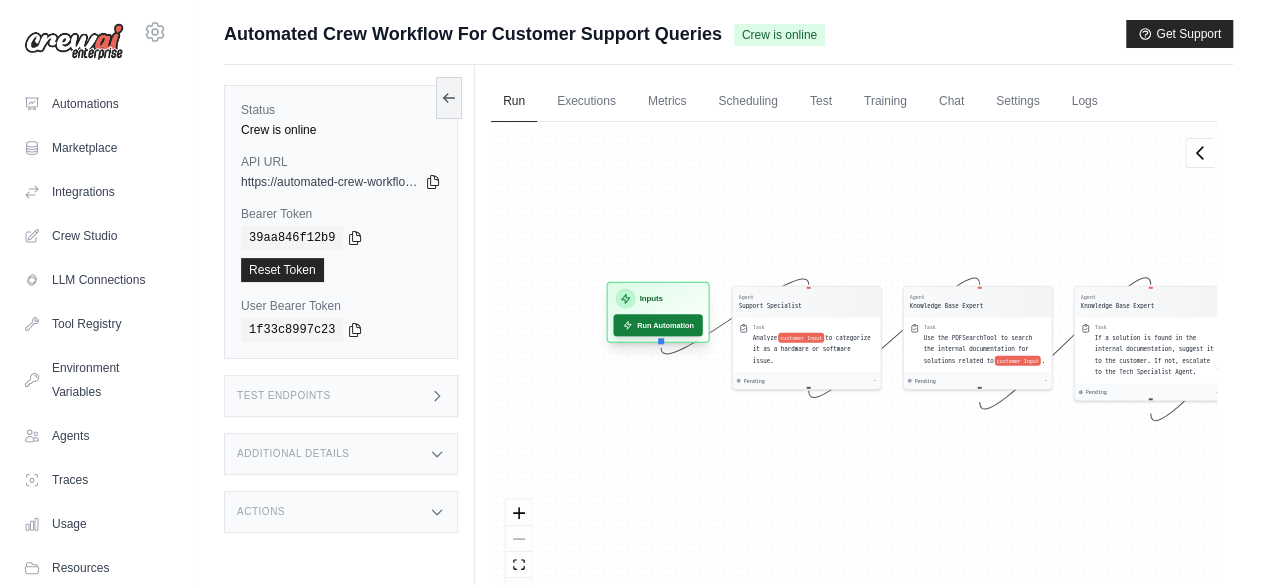 click on "Run Automation" at bounding box center (657, 325) 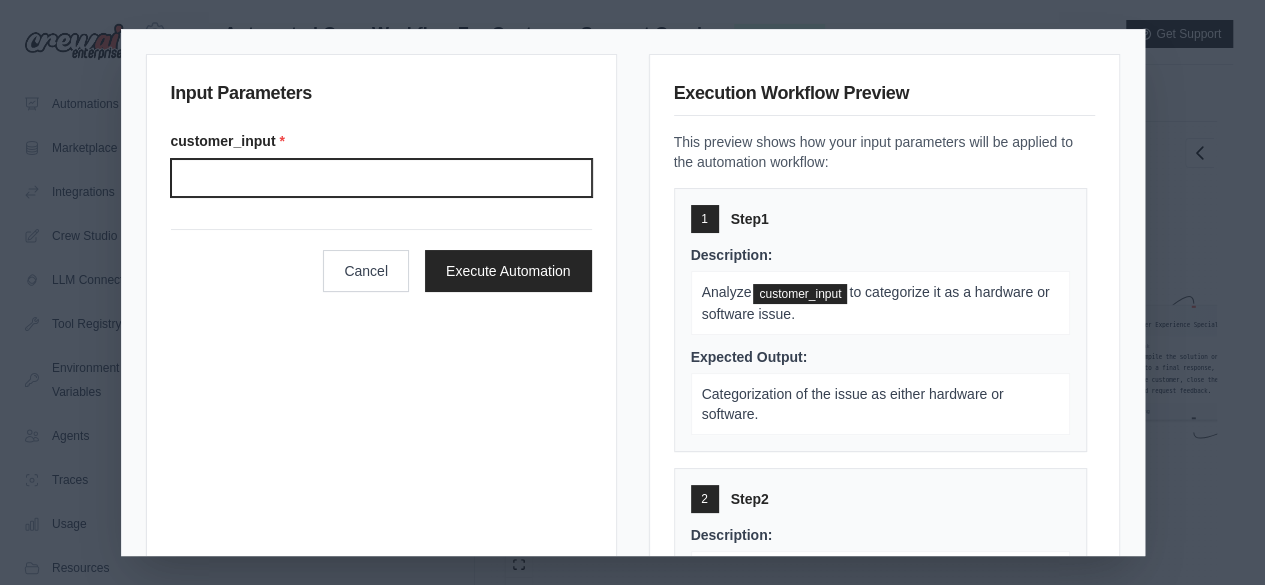 click on "Customer input" at bounding box center [381, 178] 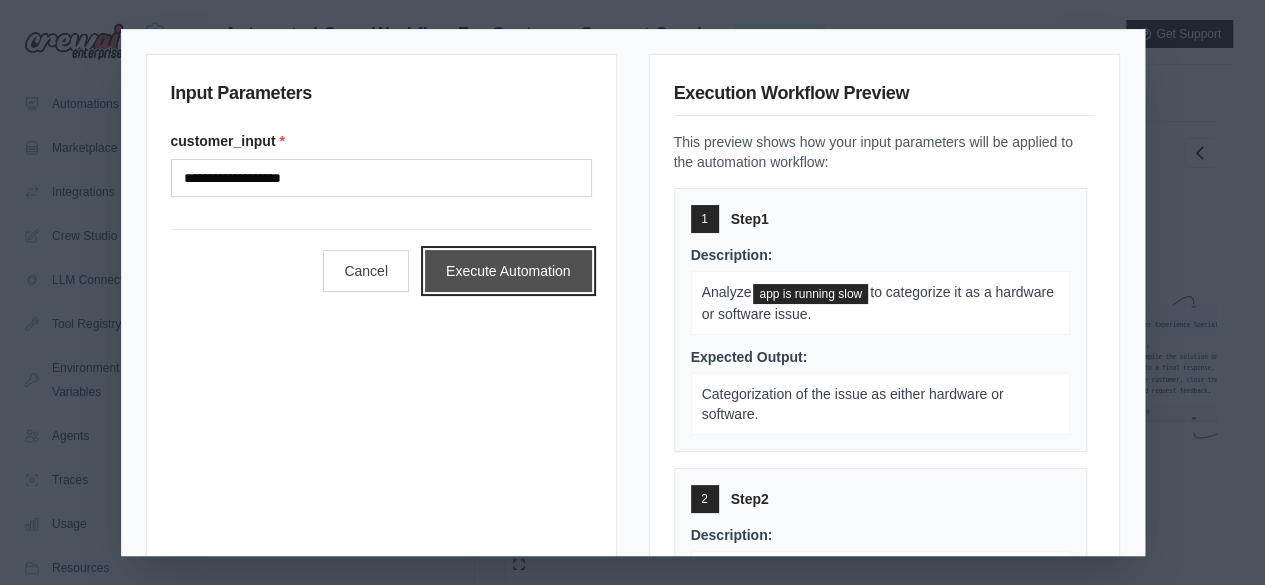 click on "Execute Automation" at bounding box center (508, 271) 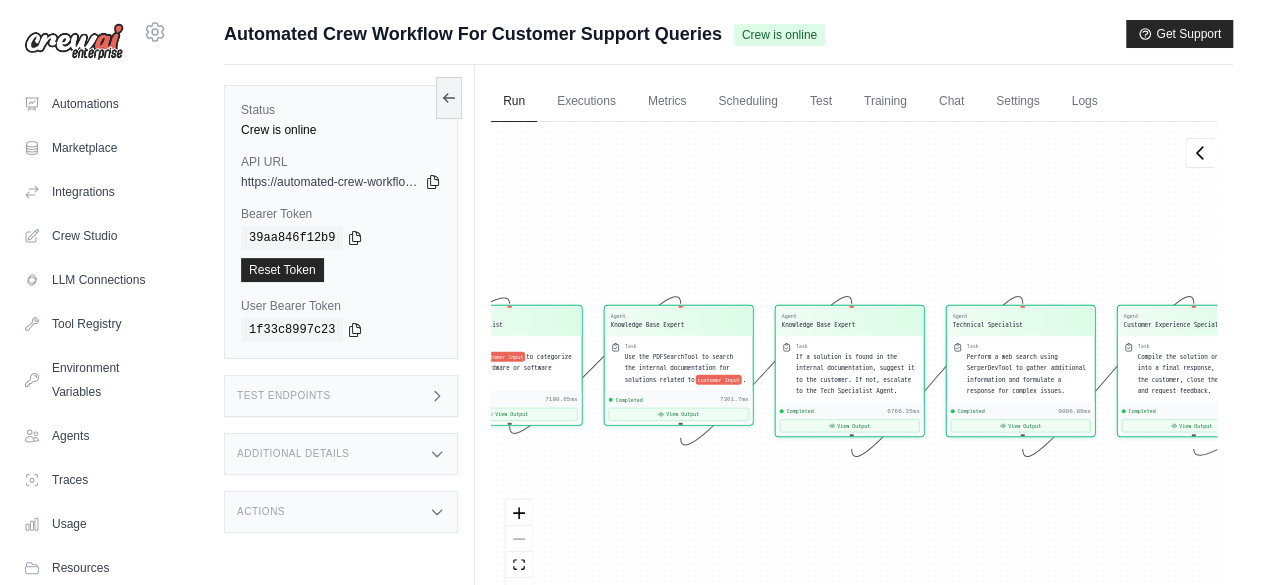 scroll, scrollTop: 7881, scrollLeft: 0, axis: vertical 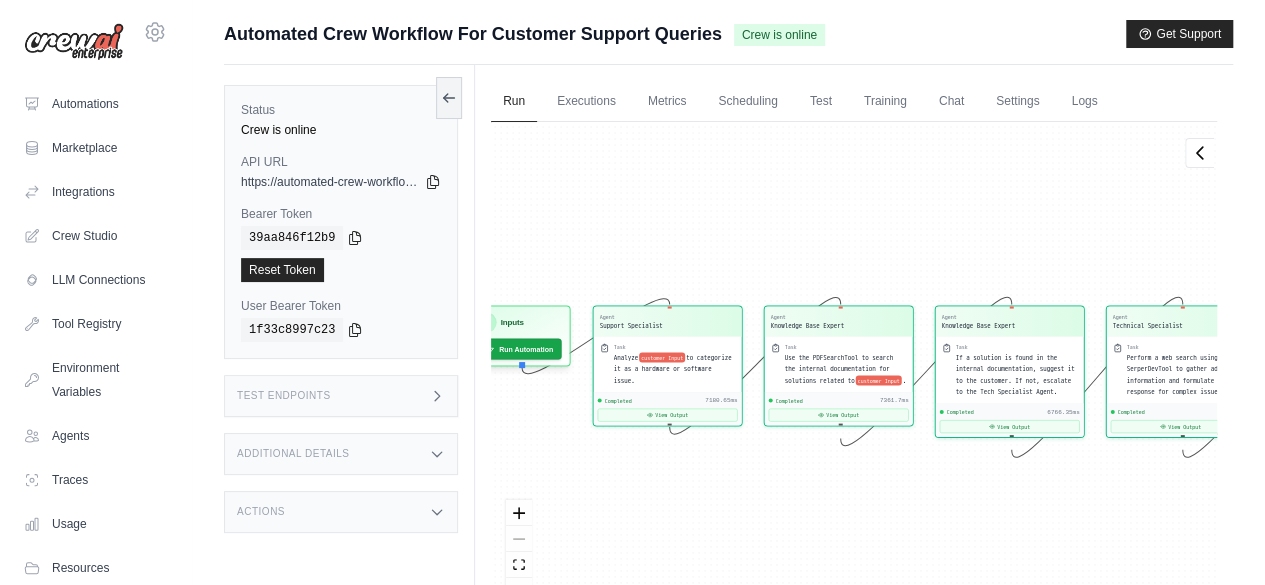 drag, startPoint x: 778, startPoint y: 515, endPoint x: 942, endPoint y: 520, distance: 164.0762 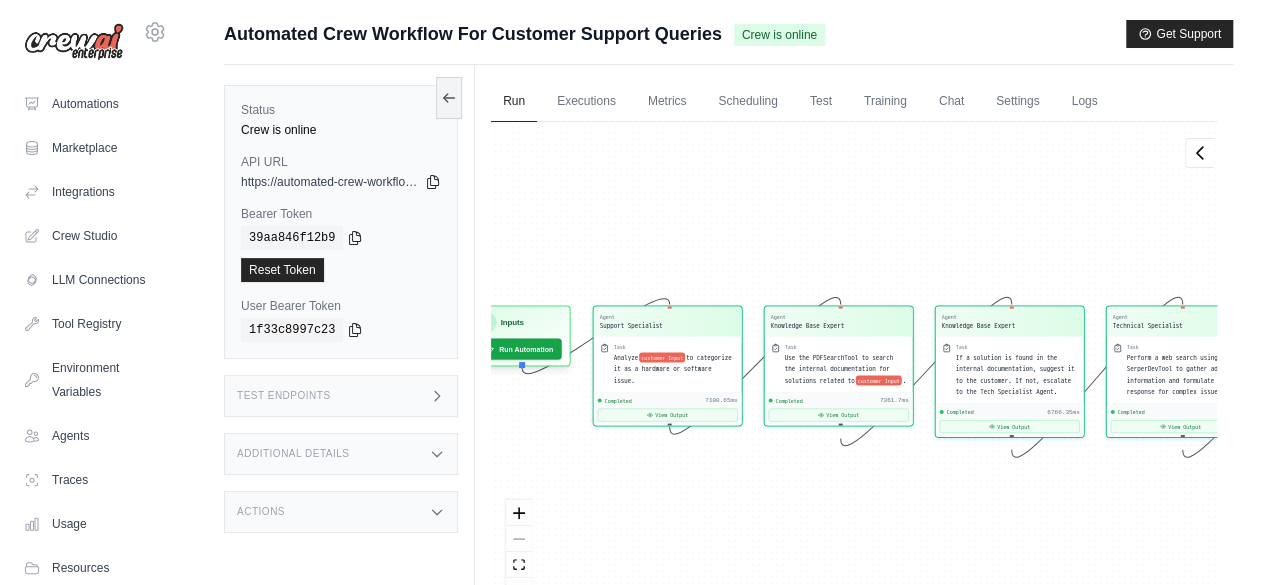 click on "Agent Support Specialist Task Analyze  customer Input  to categorize it as a hardware or software issue. Completed 7180.65ms View Output Agent Knowledge Base Expert Task Use the PDFSearchTool to search the internal documentation for solutions related to  customer Input . Completed 7361.7ms View Output Agent Knowledge Base Expert Task If a solution is found in the internal documentation, suggest it to the customer. If not, escalate to the Tech Specialist Agent. Completed 6766.35ms View Output Agent Technical Specialist Task Perform a web search using SerperDevTool to gather additional information and formulate a response for complex issues. Completed 9006.89ms View Output Agent Customer Experience Specialist Task Compile the solution or analysis into a final response, send it to the customer, close the ticket, and request feedback. Completed 7344.71ms View Output Inputs Run Automation Output Status:  Completed View Result" at bounding box center (854, 370) 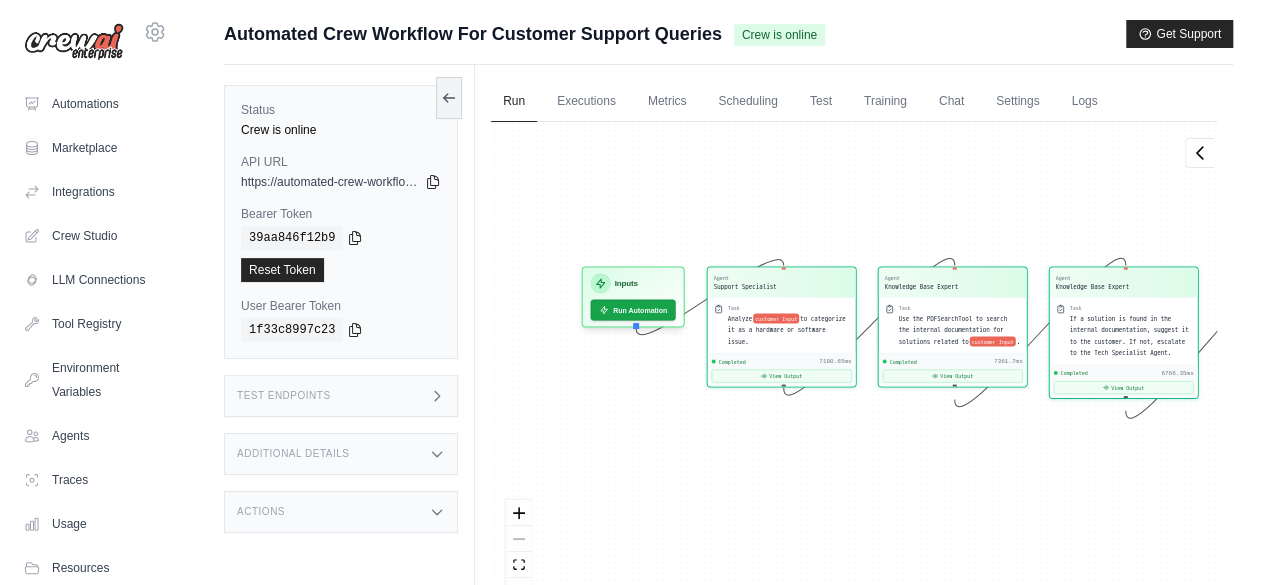 drag, startPoint x: 812, startPoint y: 502, endPoint x: 924, endPoint y: 463, distance: 118.595955 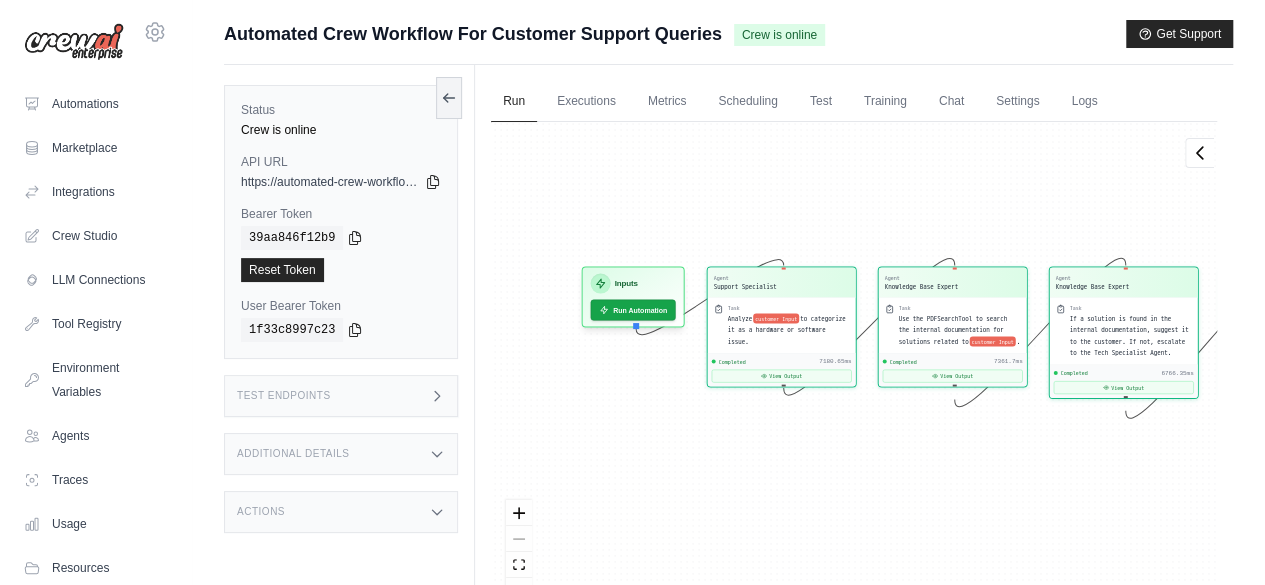 click on "Agent Support Specialist Task Analyze  customer Input  to categorize it as a hardware or software issue. Completed 7180.65ms View Output Agent Knowledge Base Expert Task Use the PDFSearchTool to search the internal documentation for solutions related to  customer Input . Completed 7361.7ms View Output Agent Knowledge Base Expert Task If a solution is found in the internal documentation, suggest it to the customer. If not, escalate to the Tech Specialist Agent. Completed 6766.35ms View Output Agent Technical Specialist Task Perform a web search using SerperDevTool to gather additional information and formulate a response for complex issues. Completed 9006.89ms View Output Agent Customer Experience Specialist Task Compile the solution or analysis into a final response, send it to the customer, close the ticket, and request feedback. Completed 7344.71ms View Output Inputs Run Automation Output Status:  Completed View Result" at bounding box center [854, 370] 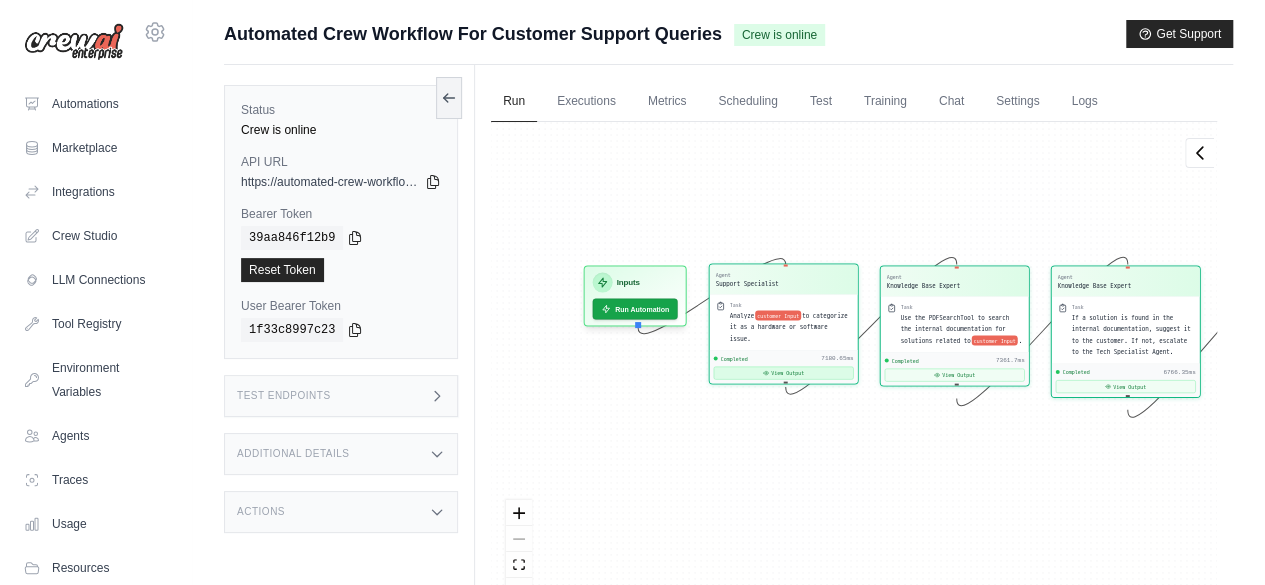 click on "View Output" at bounding box center (784, 373) 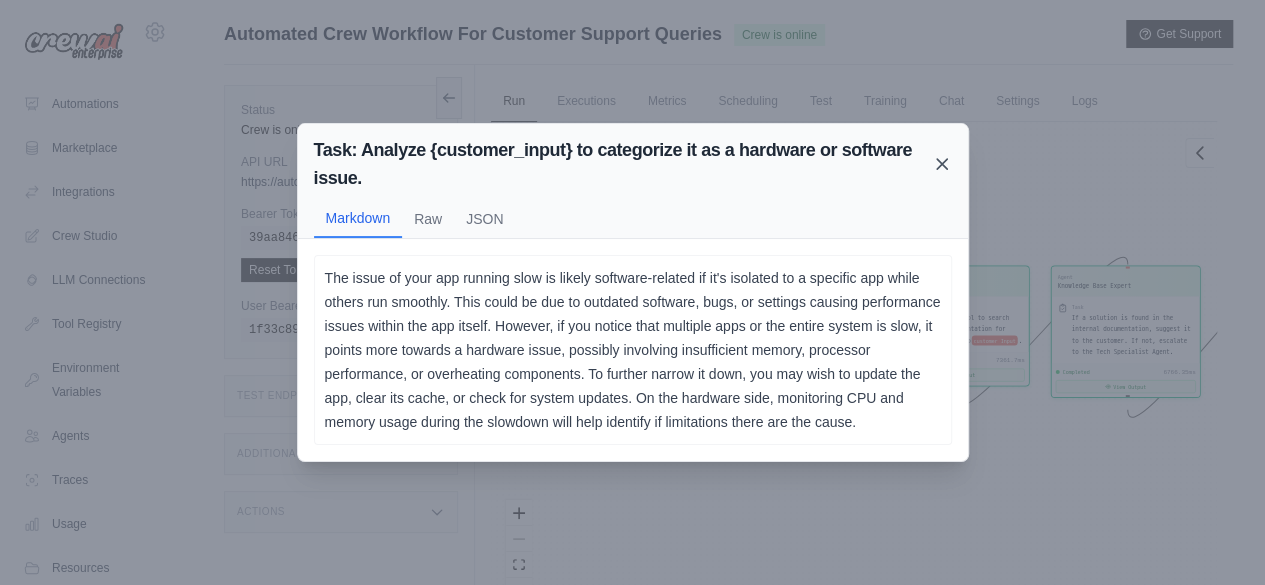 click 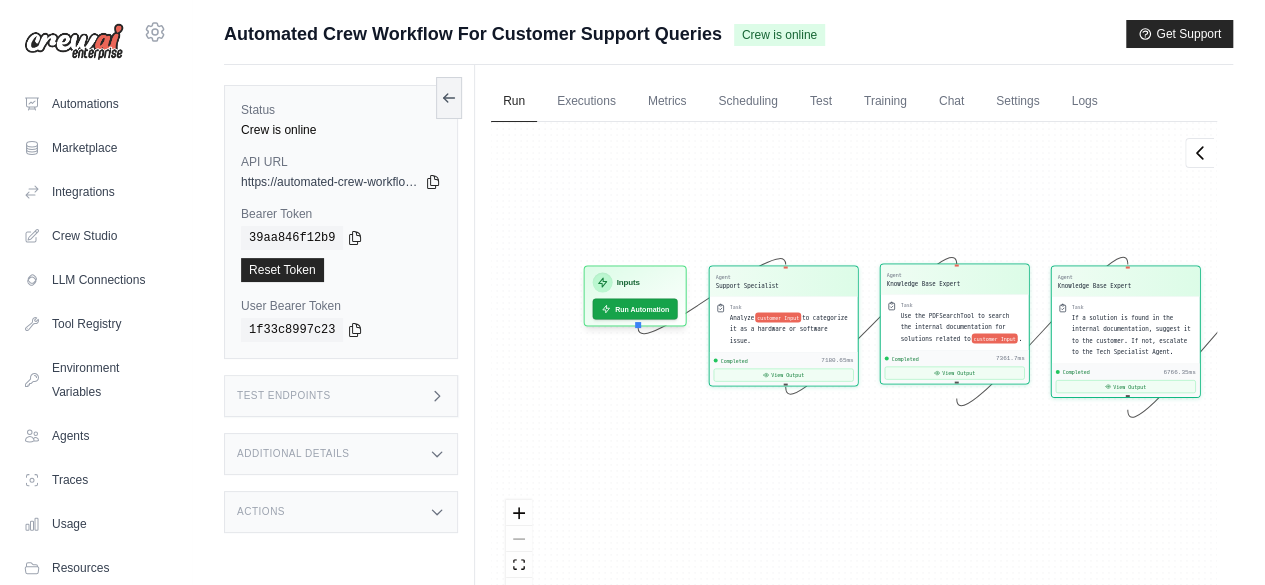 click on "Completed 7361.7ms View Output" at bounding box center [955, 367] 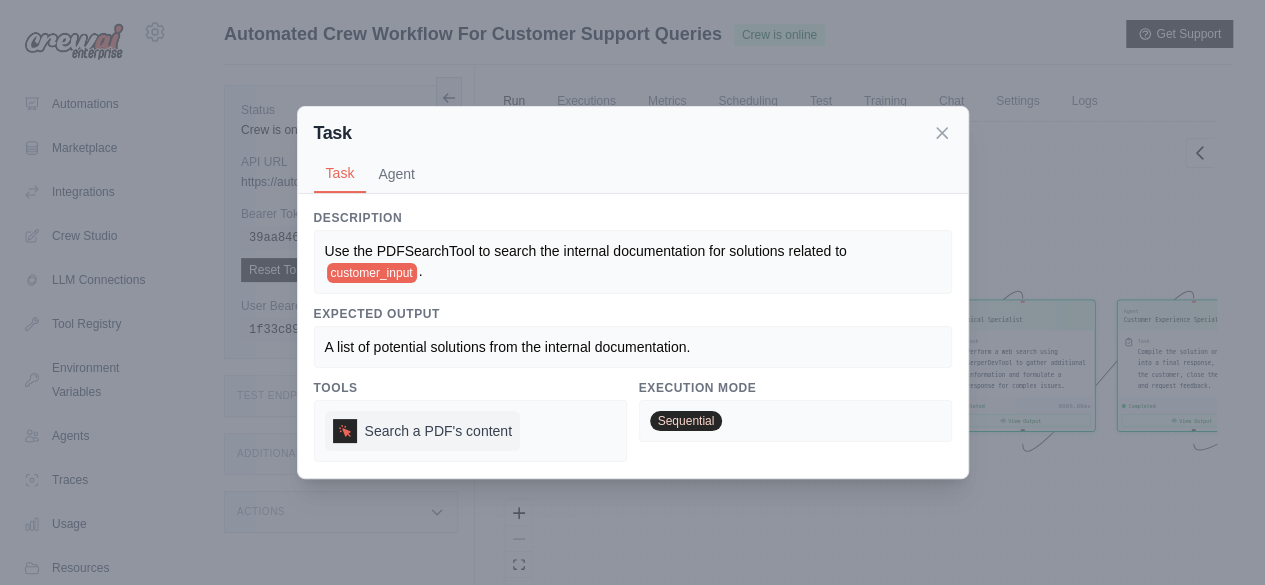 click on "Search a PDF's content" at bounding box center (438, 431) 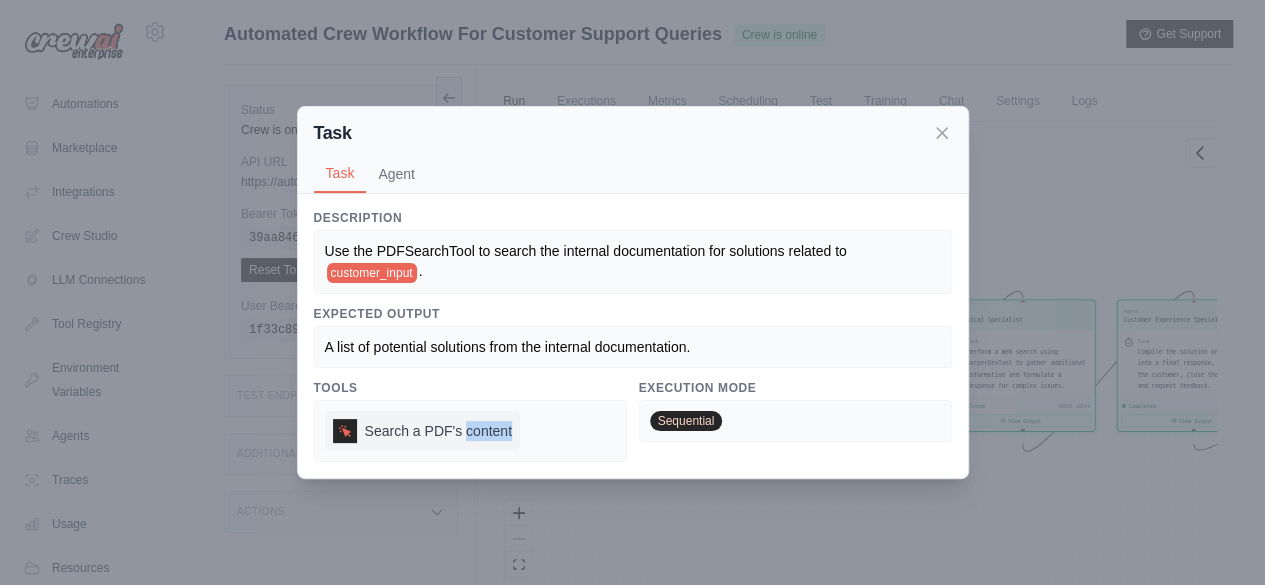click on "Search a PDF's content" at bounding box center (438, 431) 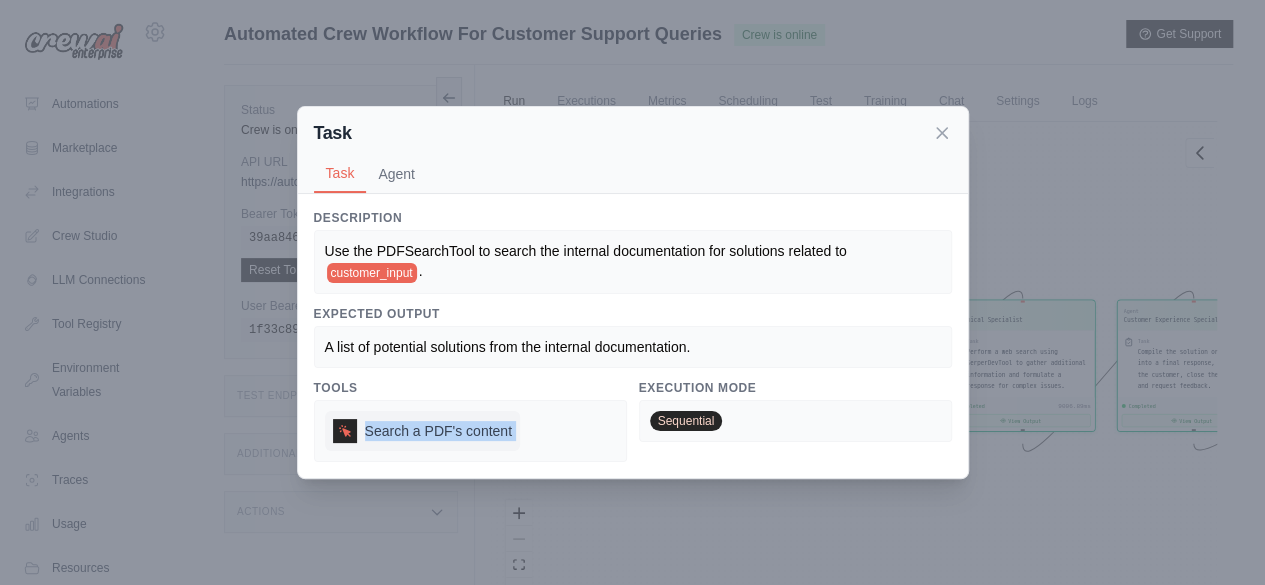 click on "Search a PDF's content" at bounding box center [438, 431] 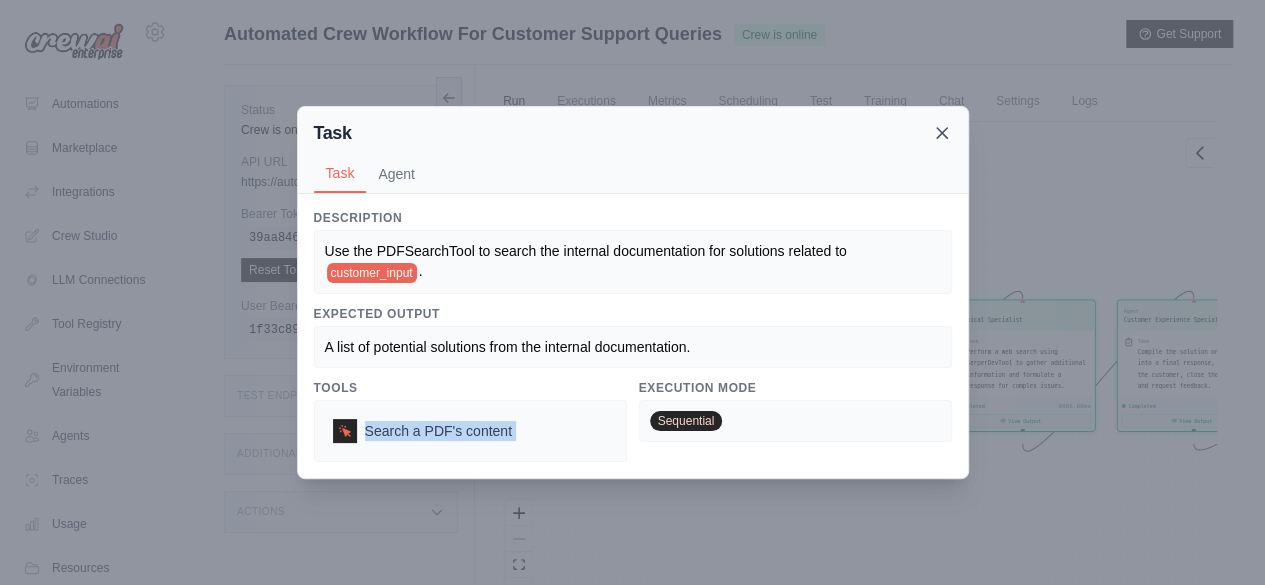 click 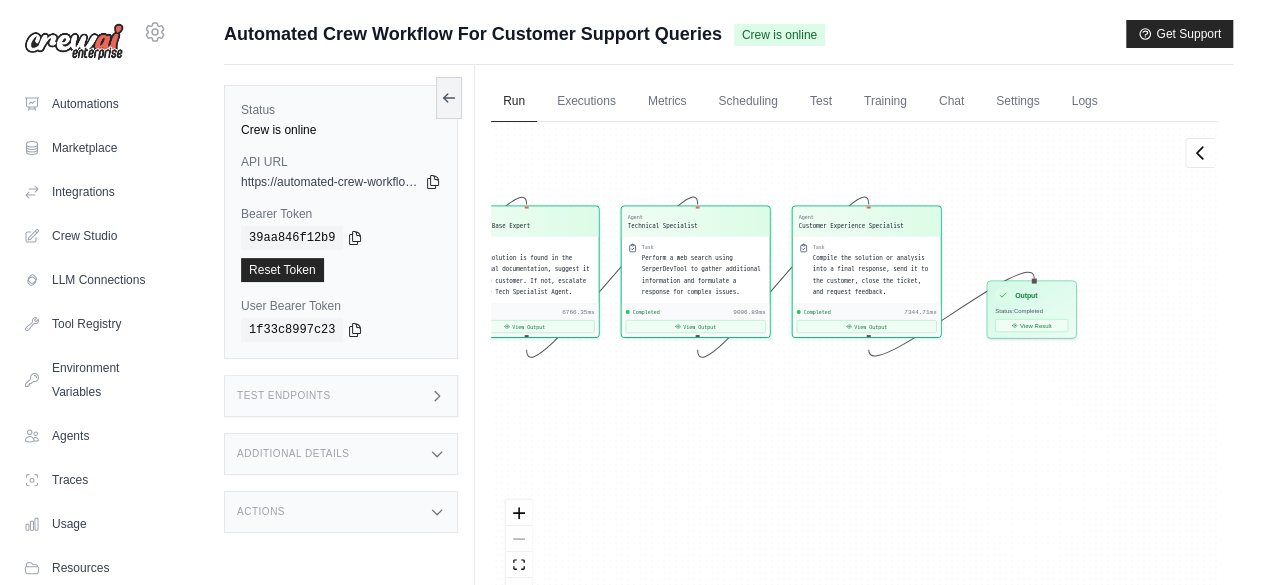 drag, startPoint x: 975, startPoint y: 525, endPoint x: 650, endPoint y: 431, distance: 338.32086 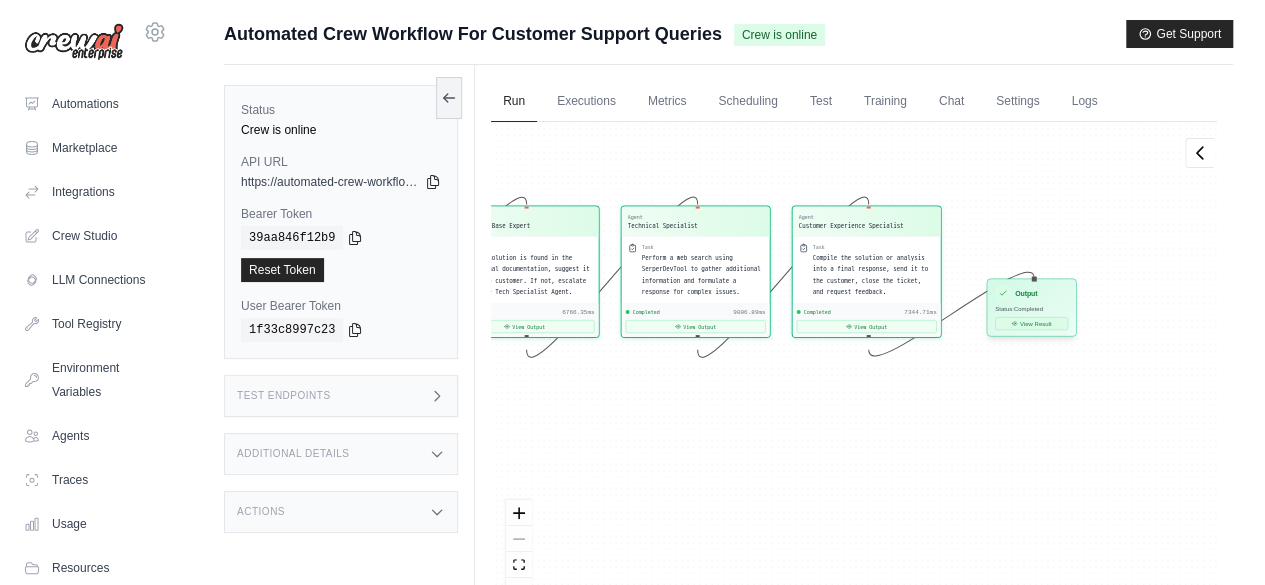 click on "View Result" at bounding box center [1031, 323] 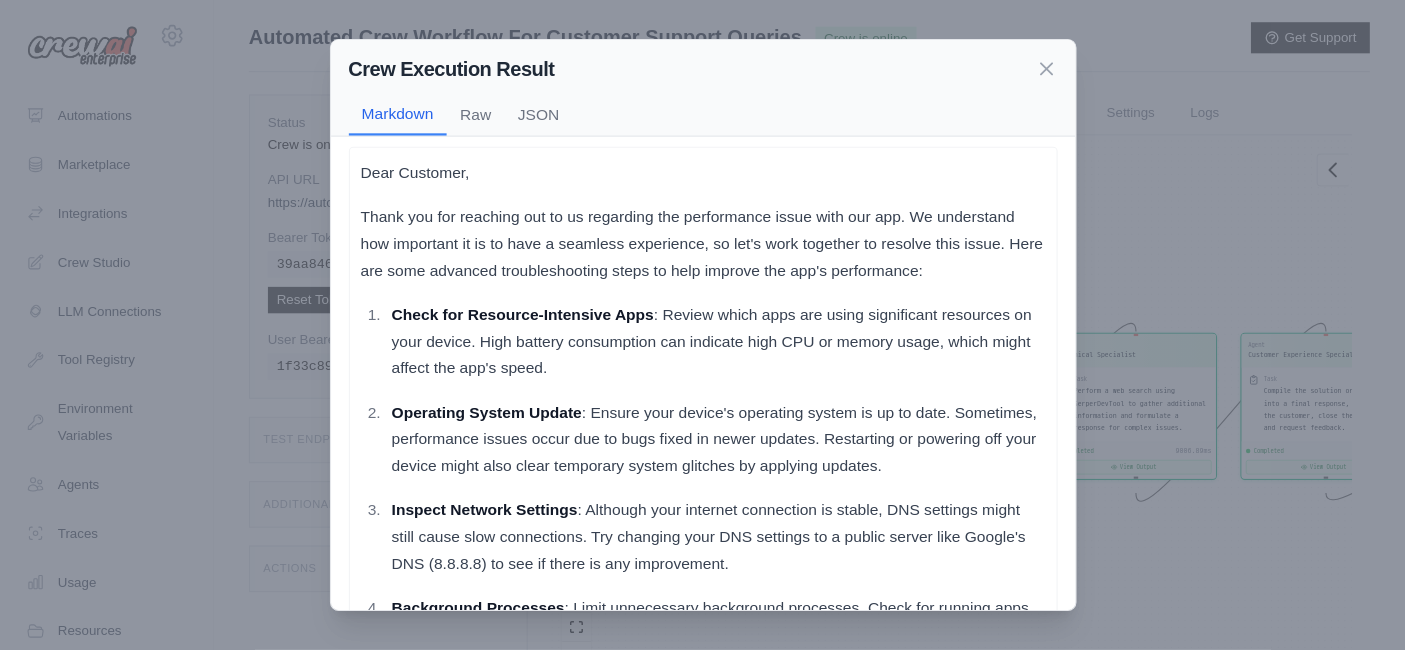 scroll, scrollTop: 0, scrollLeft: 0, axis: both 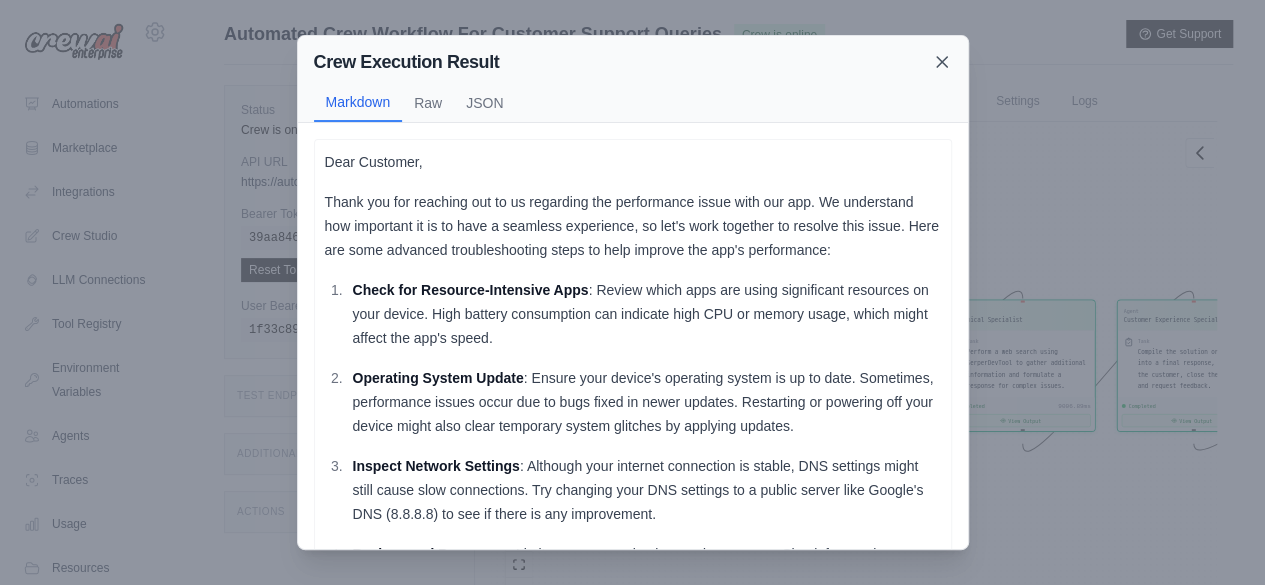 click 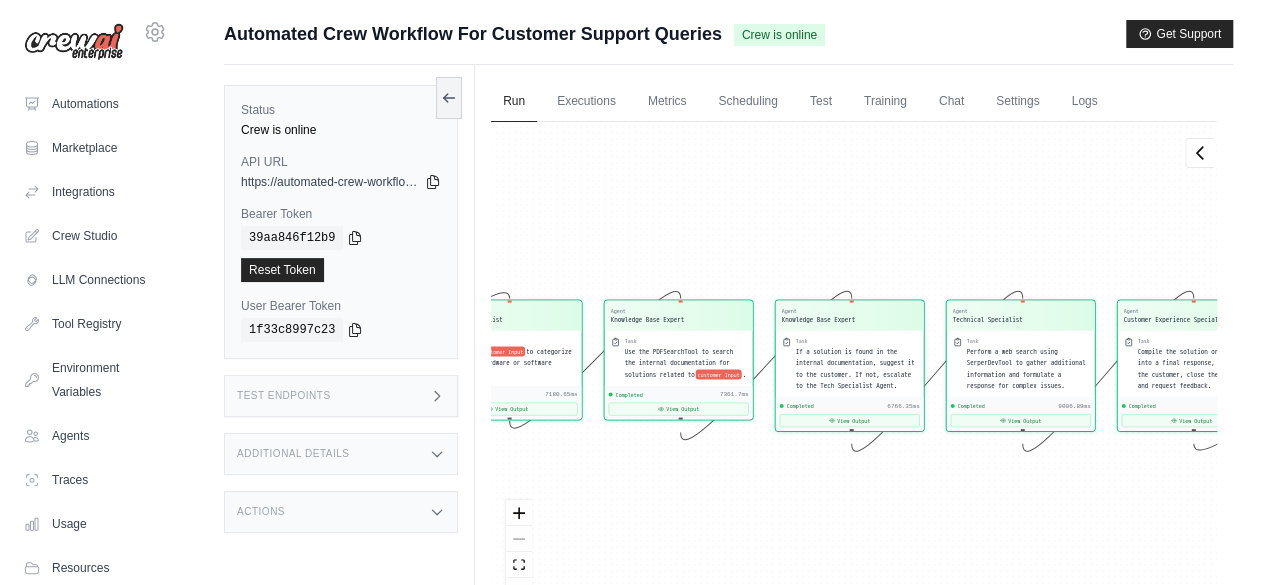 click on "Actions" at bounding box center [341, 512] 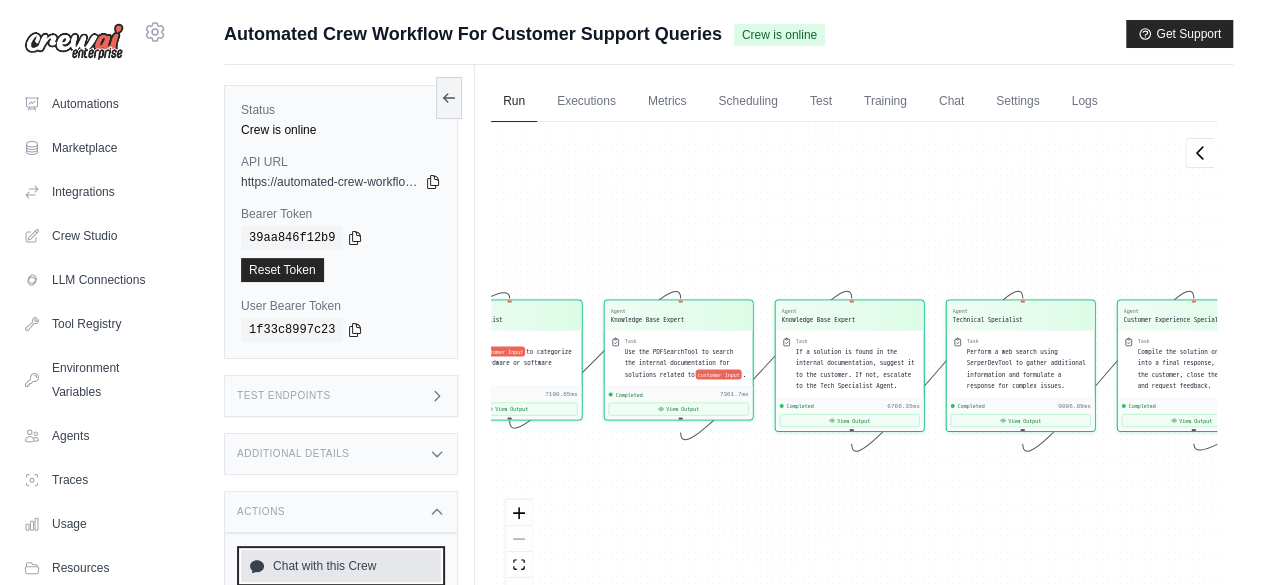 click on "Chat with this
Crew" at bounding box center [341, 566] 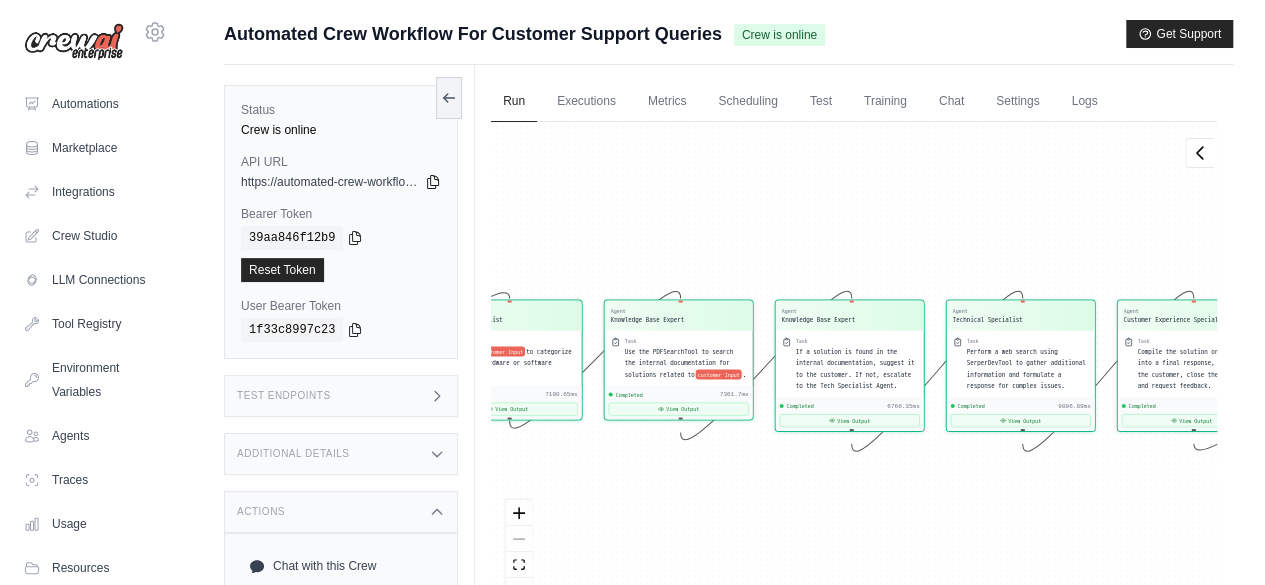 click 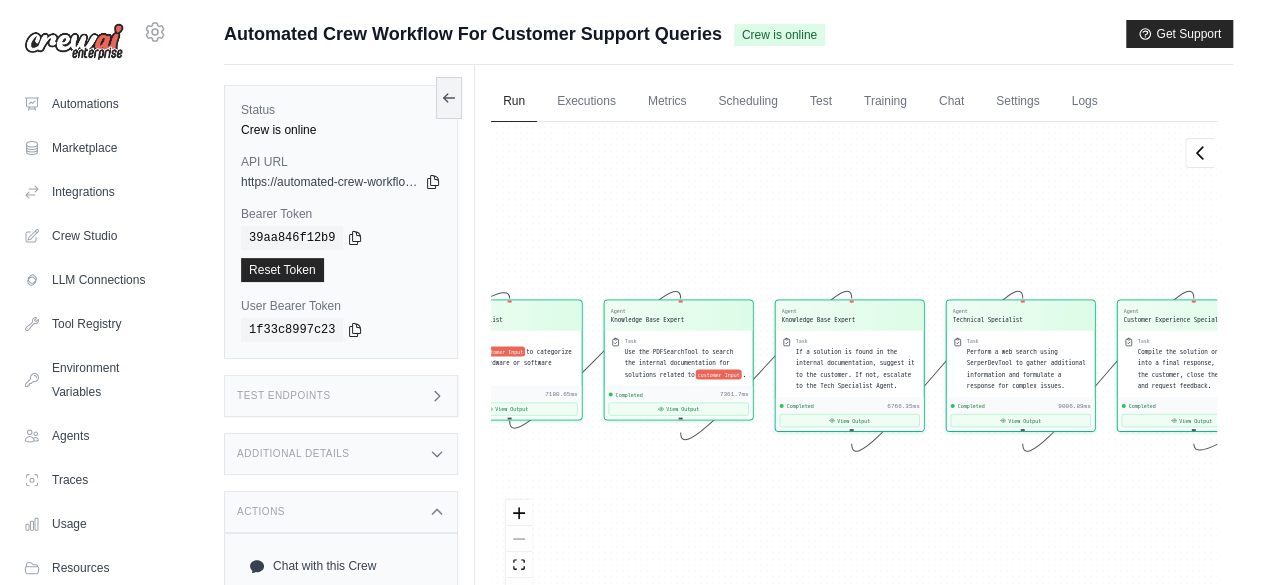 click at bounding box center (519, 552) 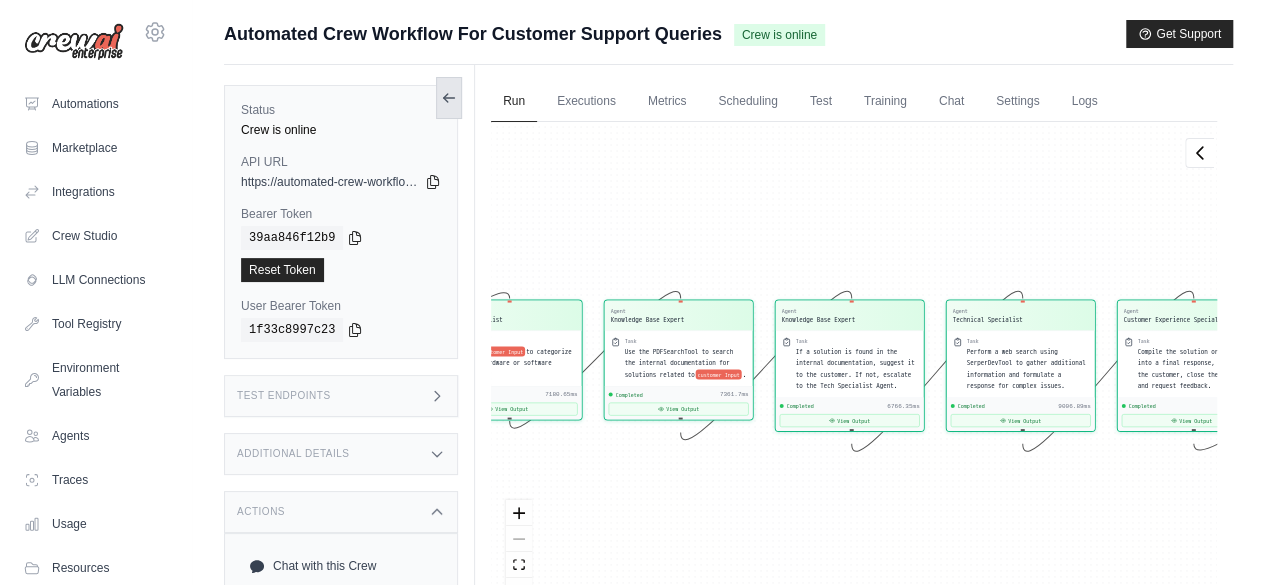 click 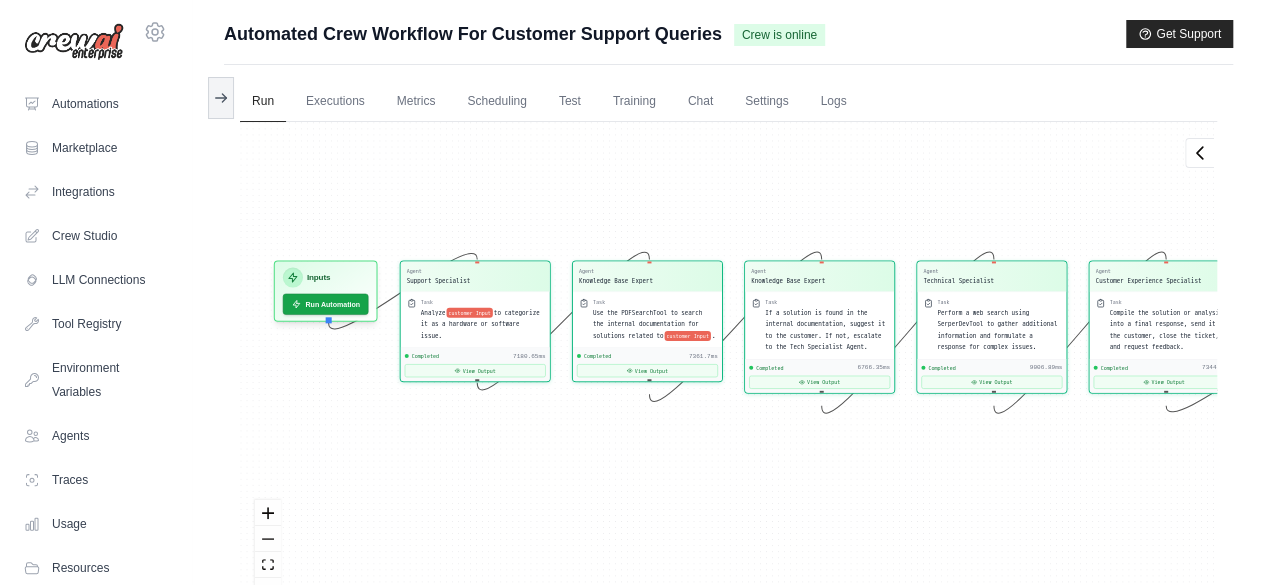 drag, startPoint x: 672, startPoint y: 195, endPoint x: 894, endPoint y: 155, distance: 225.57481 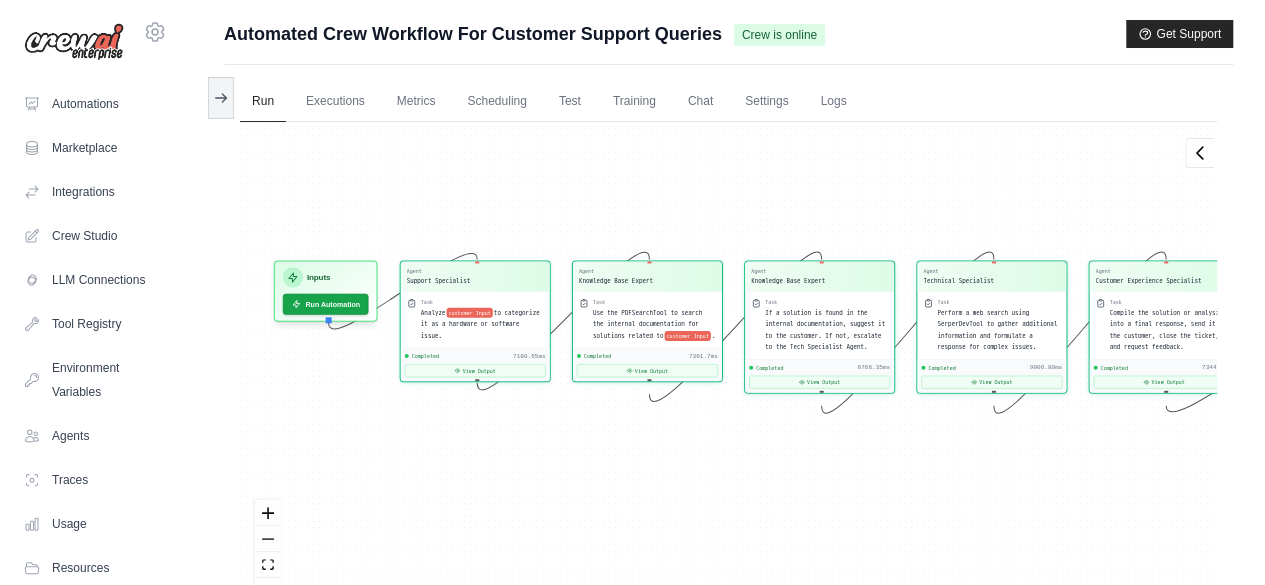 click on "Agent Support Specialist Task Analyze  customer Input  to categorize it as a hardware or software issue. Completed 7180.65ms View Output Agent Knowledge Base Expert Task Use the PDFSearchTool to search the internal documentation for solutions related to  customer Input . Completed 7361.7ms View Output Agent Knowledge Base Expert Task If a solution is found in the internal documentation, suggest it to the customer. If not, escalate to the Tech Specialist Agent. Completed 6766.35ms View Output Agent Technical Specialist Task Perform a web search using SerperDevTool to gather additional information and formulate a response for complex issues. Completed 9006.89ms View Output Agent Customer Experience Specialist Task Compile the solution or analysis into a final response, send it to the customer, close the ticket, and request feedback. Completed 7344.71ms View Output Inputs Run Automation Output Status:  Completed View Result" at bounding box center (728, 370) 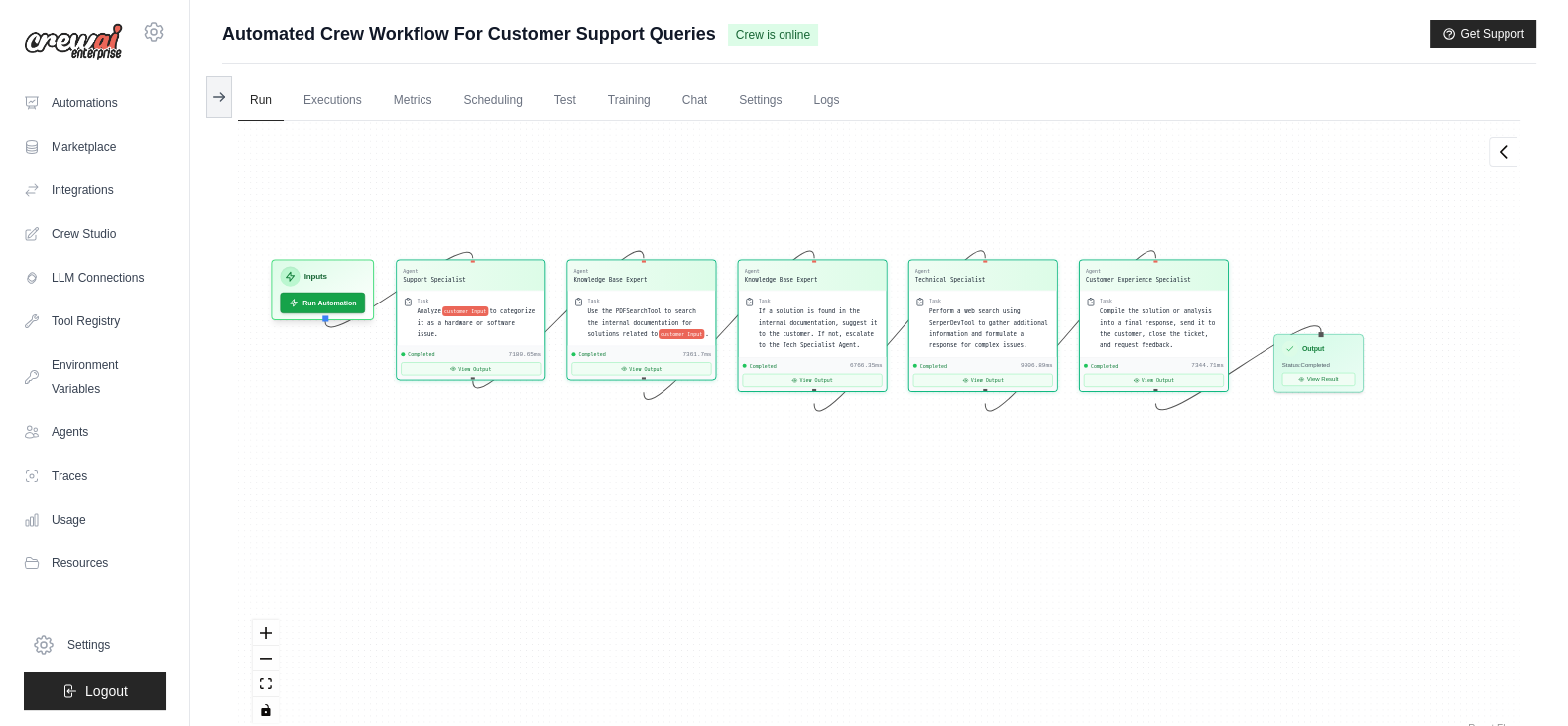 scroll, scrollTop: 7696, scrollLeft: 0, axis: vertical 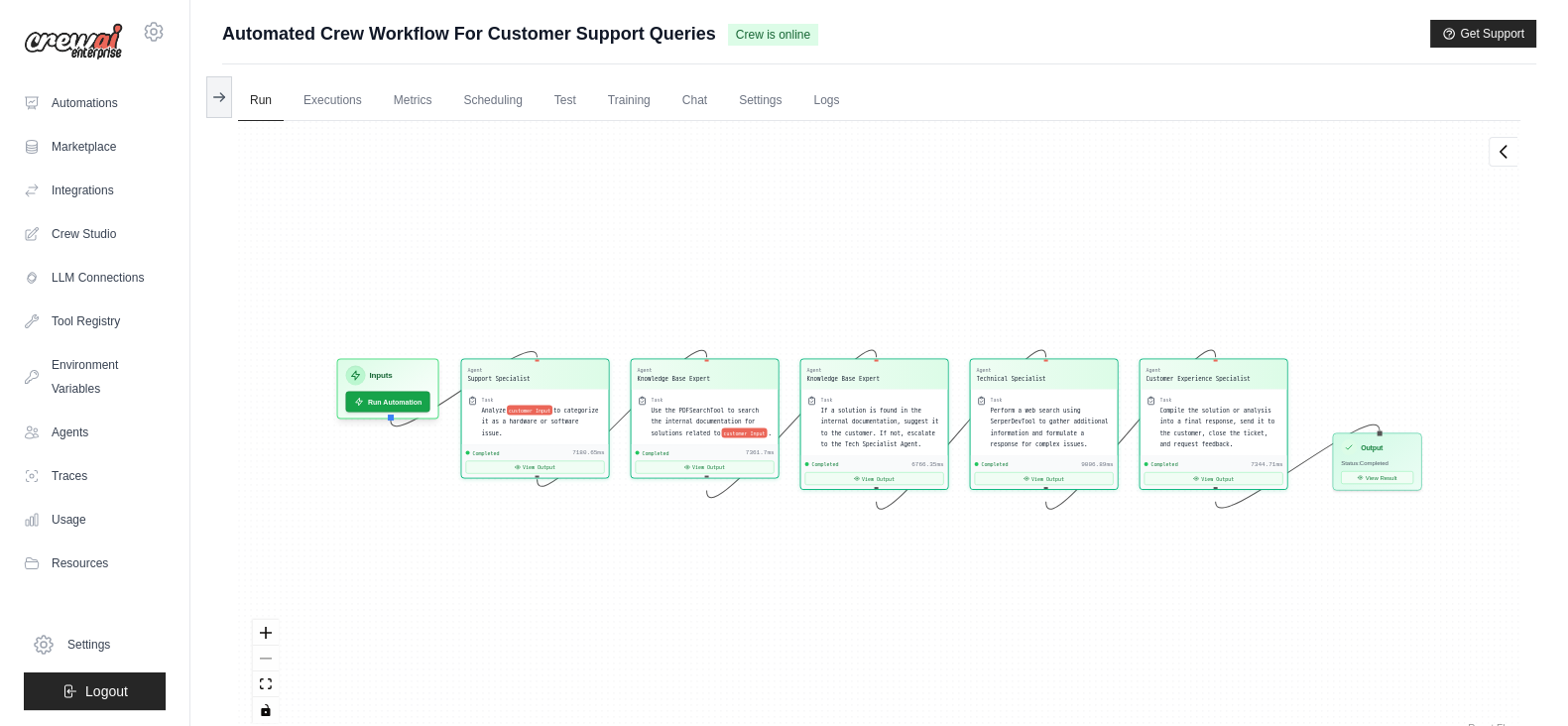 drag, startPoint x: 1246, startPoint y: 3, endPoint x: 888, endPoint y: 571, distance: 671.40748 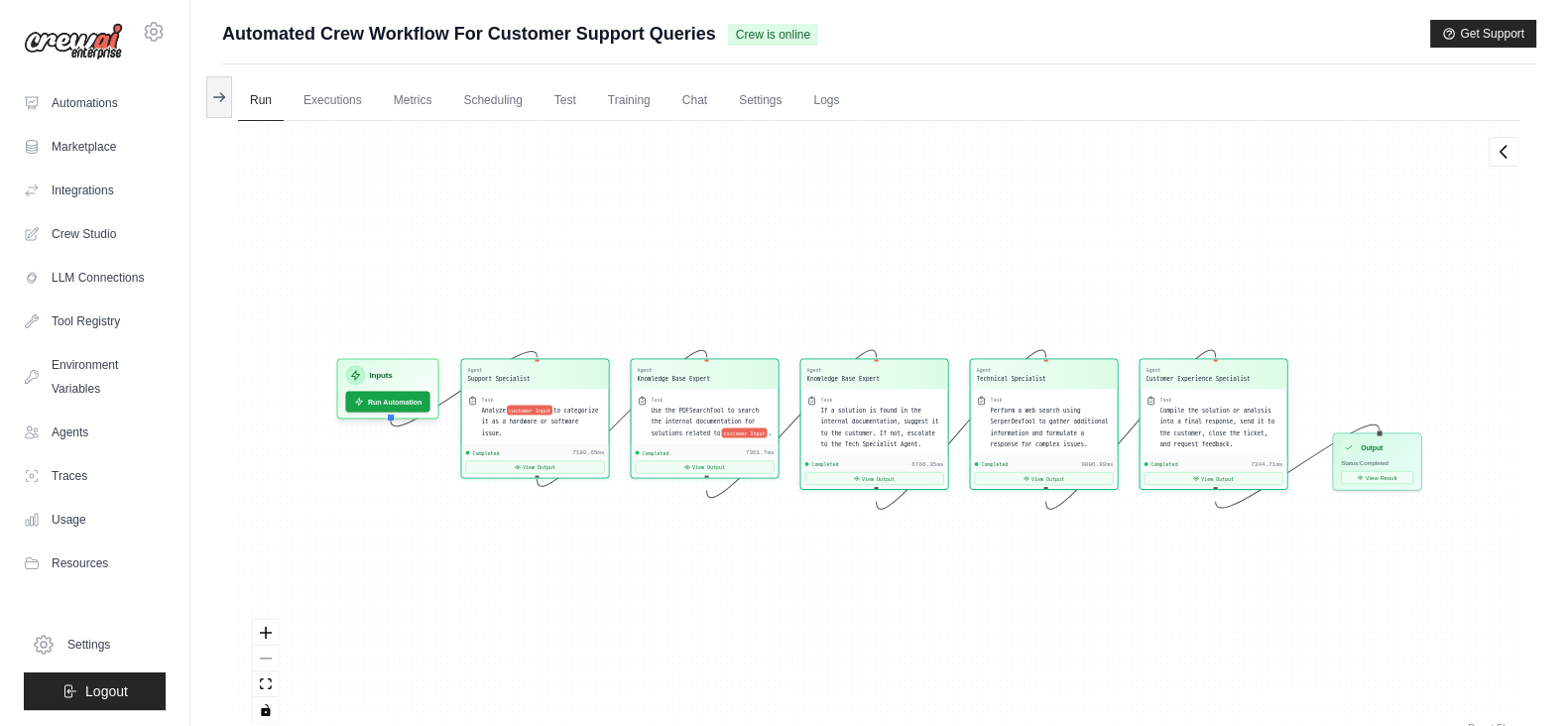 click on "Agent Support Specialist Task Analyze  customer Input  to categorize it as a hardware or software issue. Completed 7180.65ms View Output Agent Knowledge Base Expert Task Use the PDFSearchTool to search the internal documentation for solutions related to  customer Input . Completed 7361.7ms View Output Agent Knowledge Base Expert Task If a solution is found in the internal documentation, suggest it to the customer. If not, escalate to the Tech Specialist Agent. Completed 6766.35ms View Output Agent Technical Specialist Task Perform a web search using SerperDevTool to gather additional information and formulate a response for complex issues. Completed 9006.89ms View Output Agent Customer Experience Specialist Task Compile the solution or analysis into a final response, send it to the customer, close the ticket, and request feedback. Completed 7344.71ms View Output Inputs Run Automation Output Status:  Completed View Result" at bounding box center (879, 429) 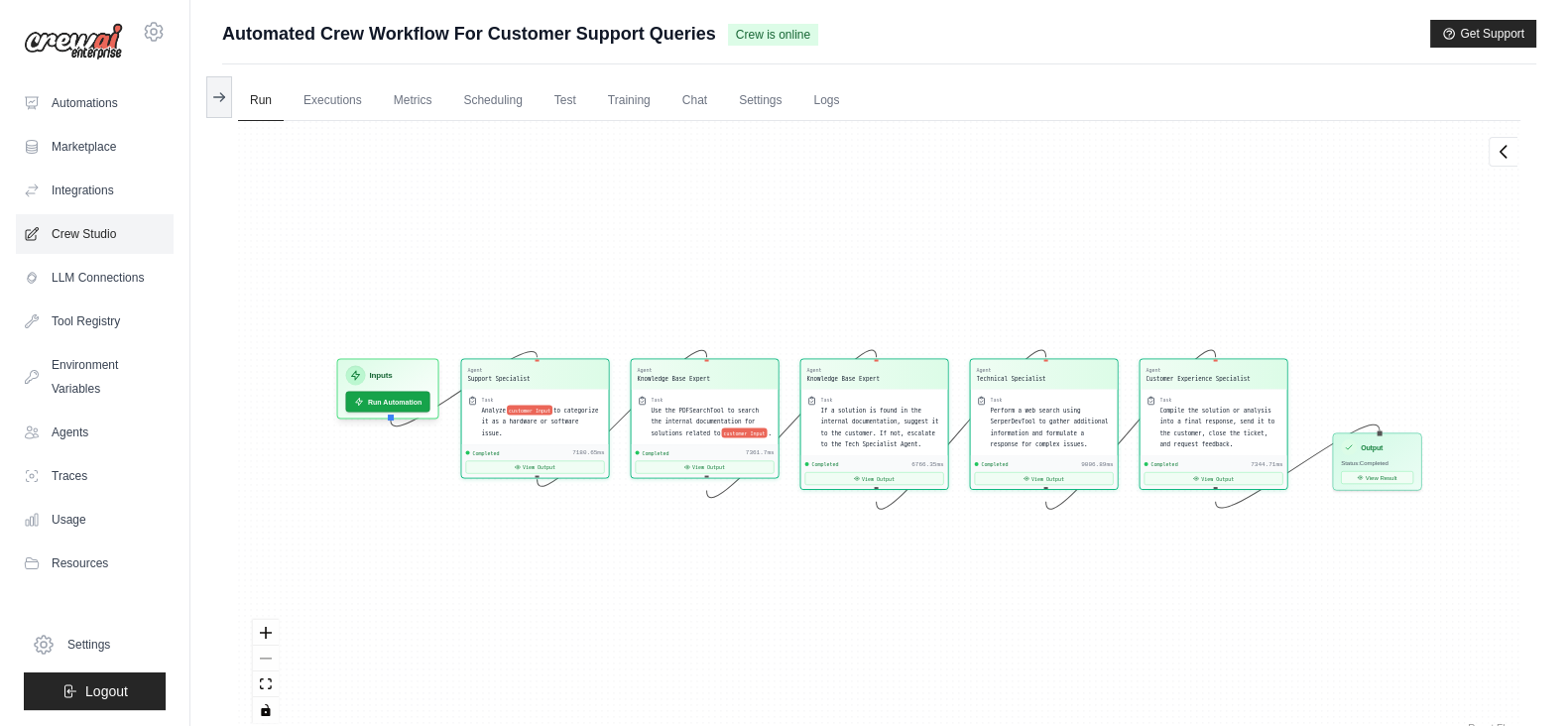 click on "Crew Studio" at bounding box center [94, 234] 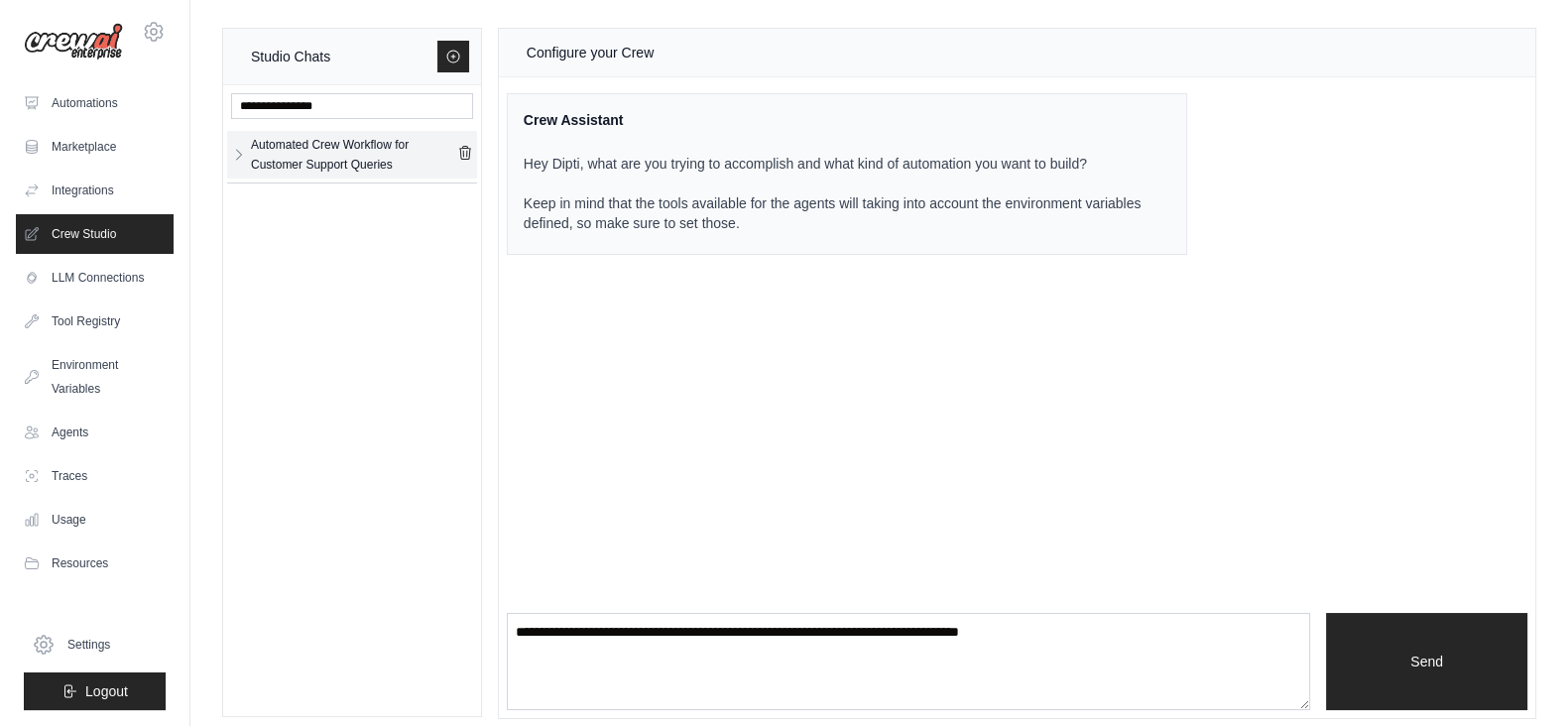 click on "Automated Crew Workflow for Customer Support Queries" at bounding box center [354, 155] 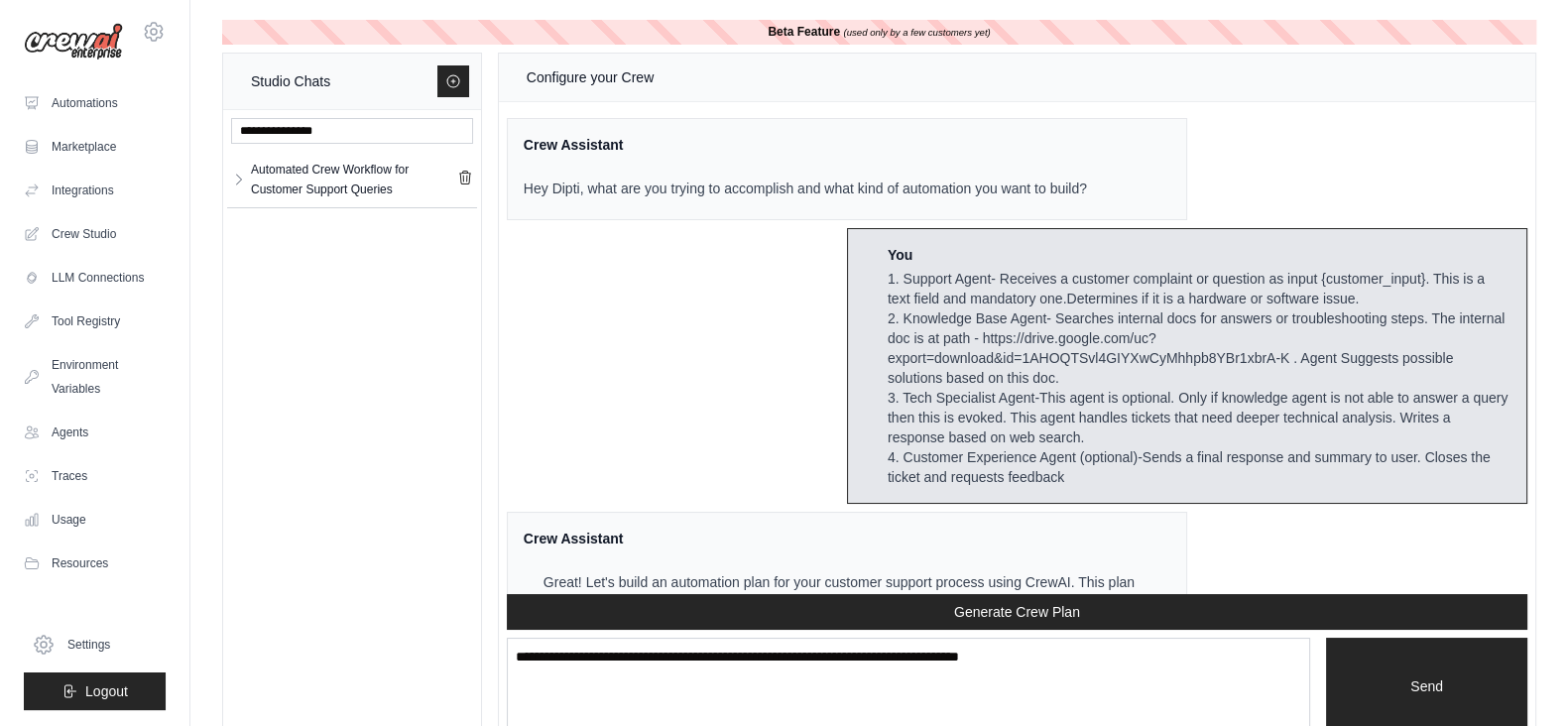 scroll, scrollTop: 2855, scrollLeft: 0, axis: vertical 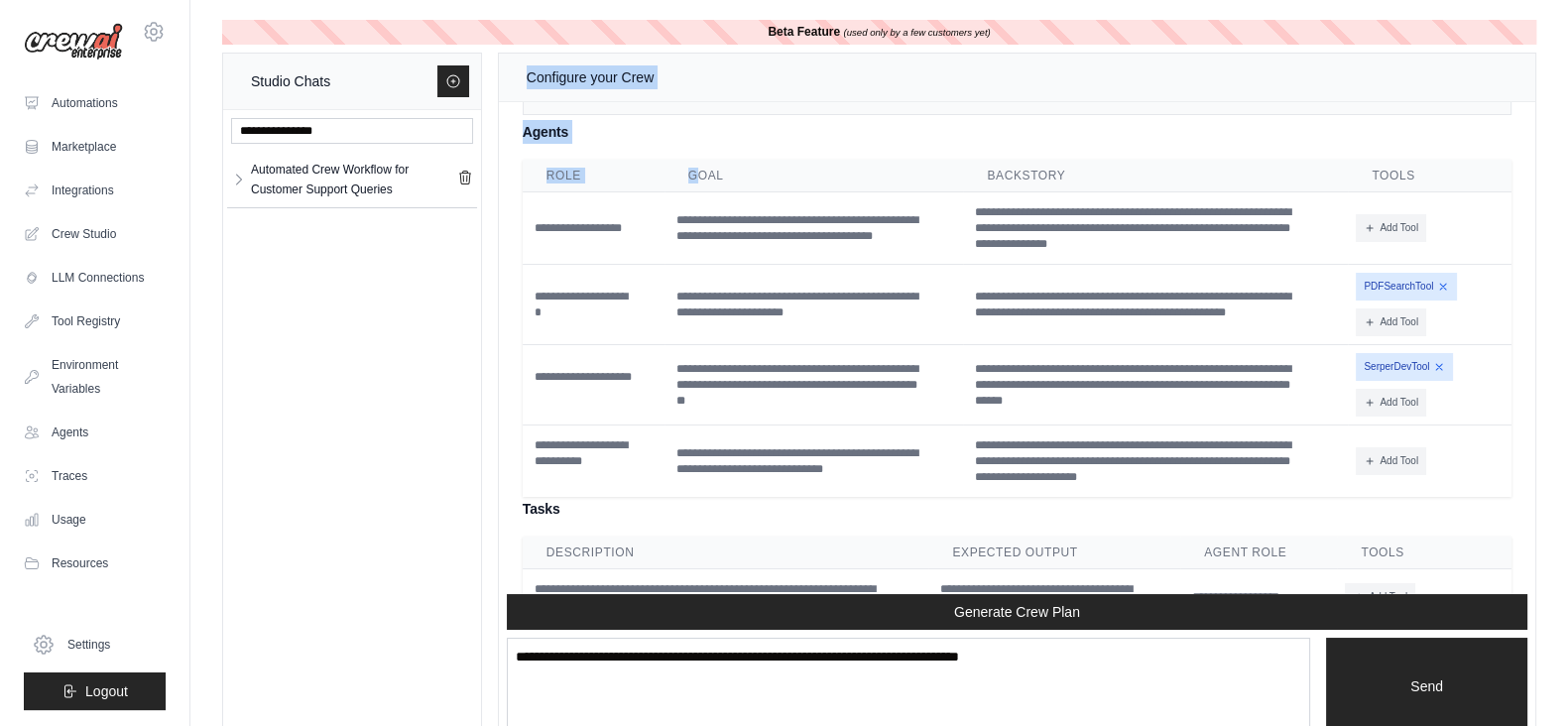 drag, startPoint x: 509, startPoint y: 60, endPoint x: 699, endPoint y: 181, distance: 225.25763 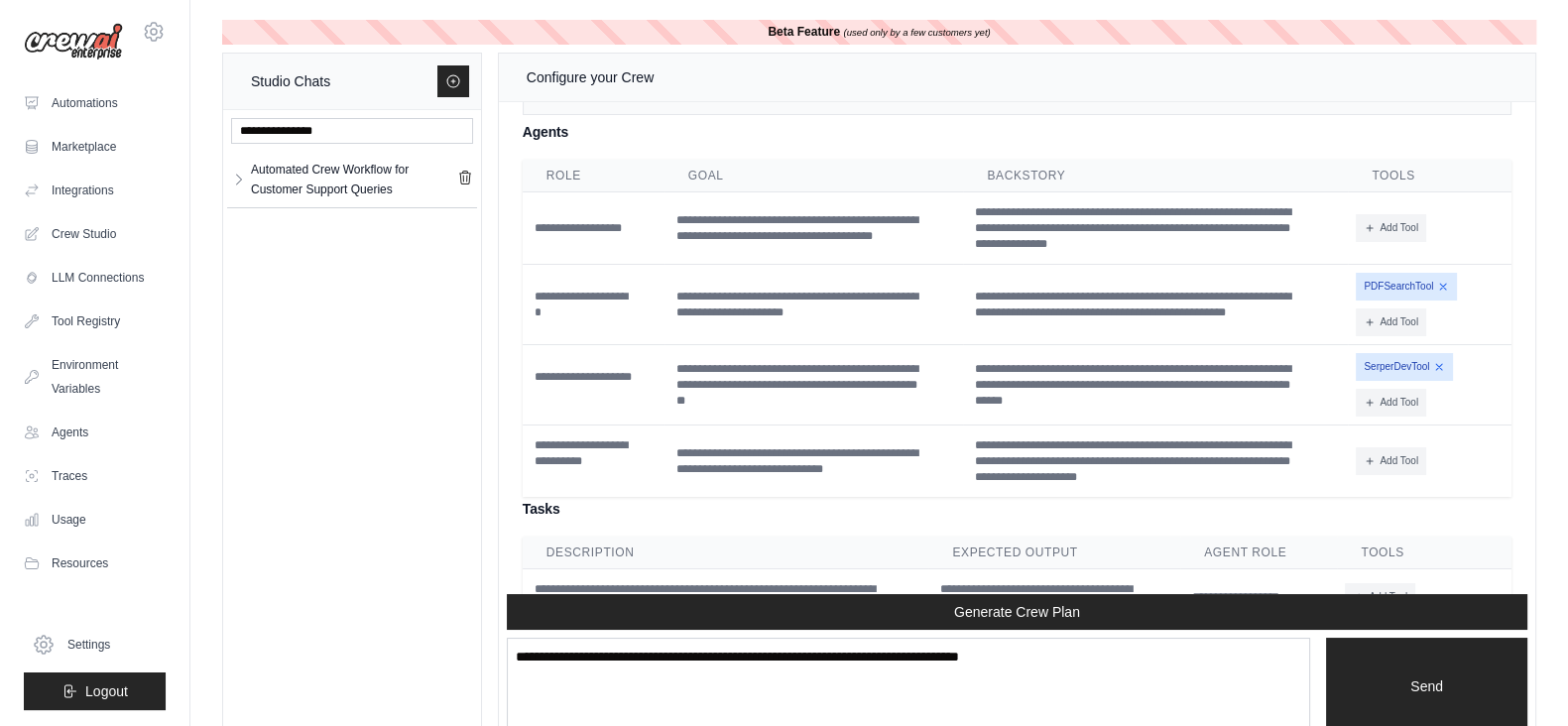 click on "Automated Crew Workflow for Customer Support Queries
Automated Crew W...
**" at bounding box center (352, 425) 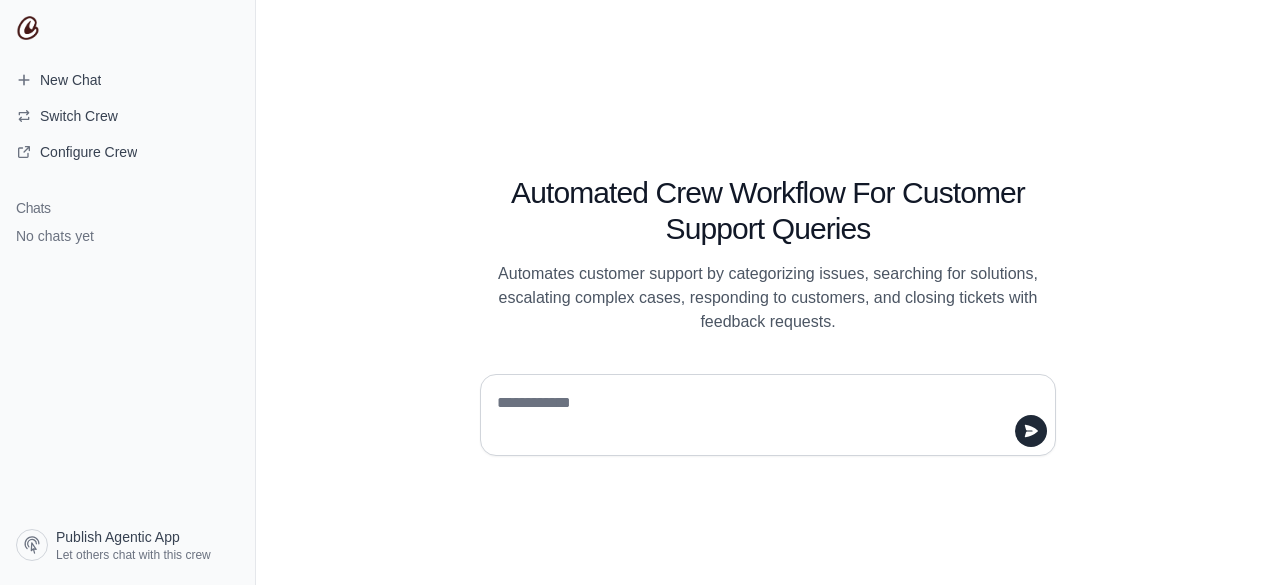 scroll, scrollTop: 0, scrollLeft: 0, axis: both 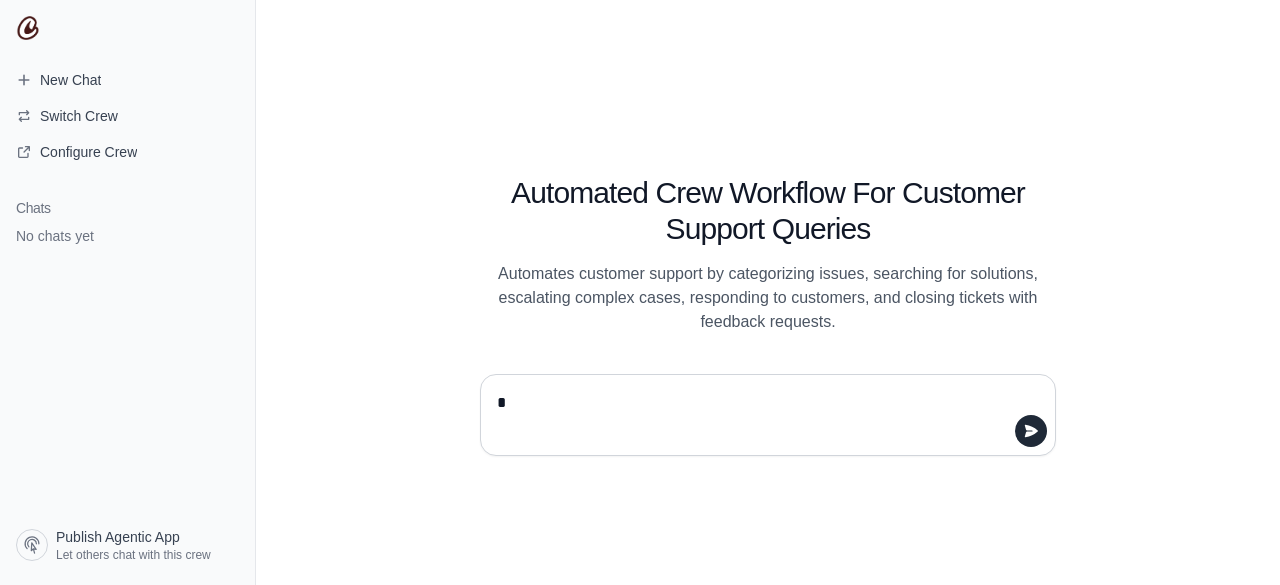 type on "**" 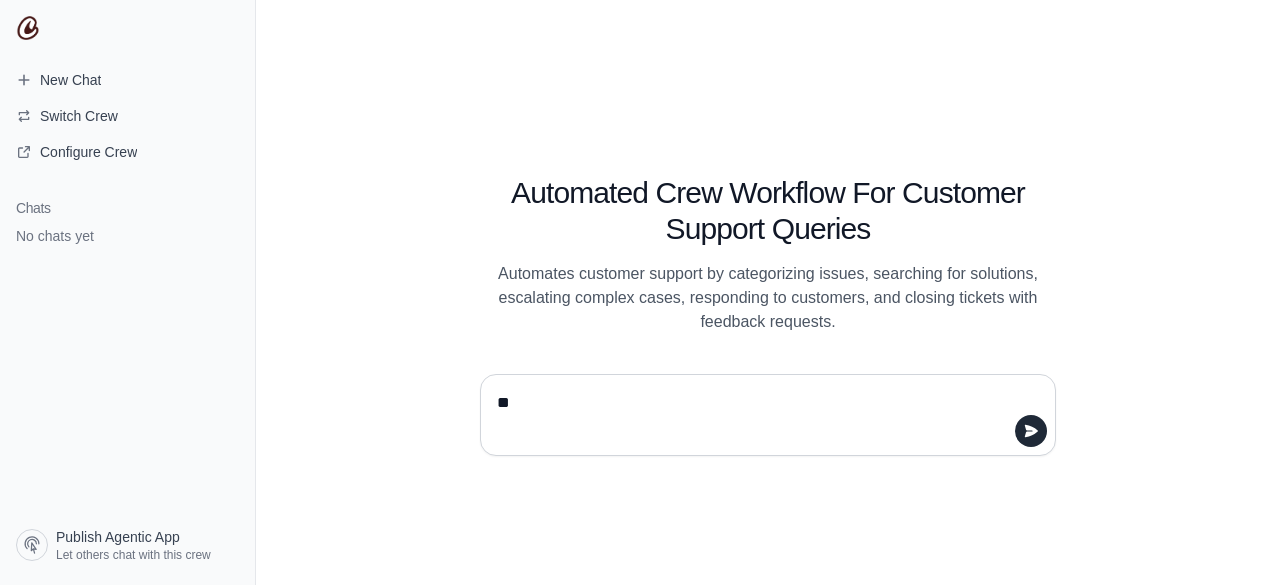 type 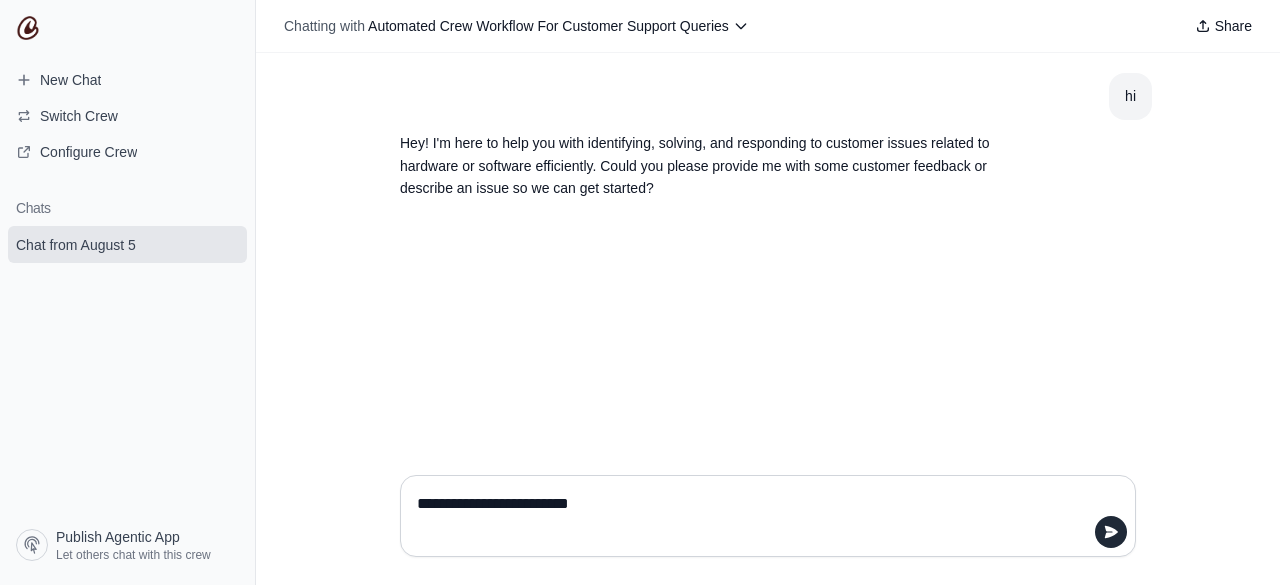 type on "**********" 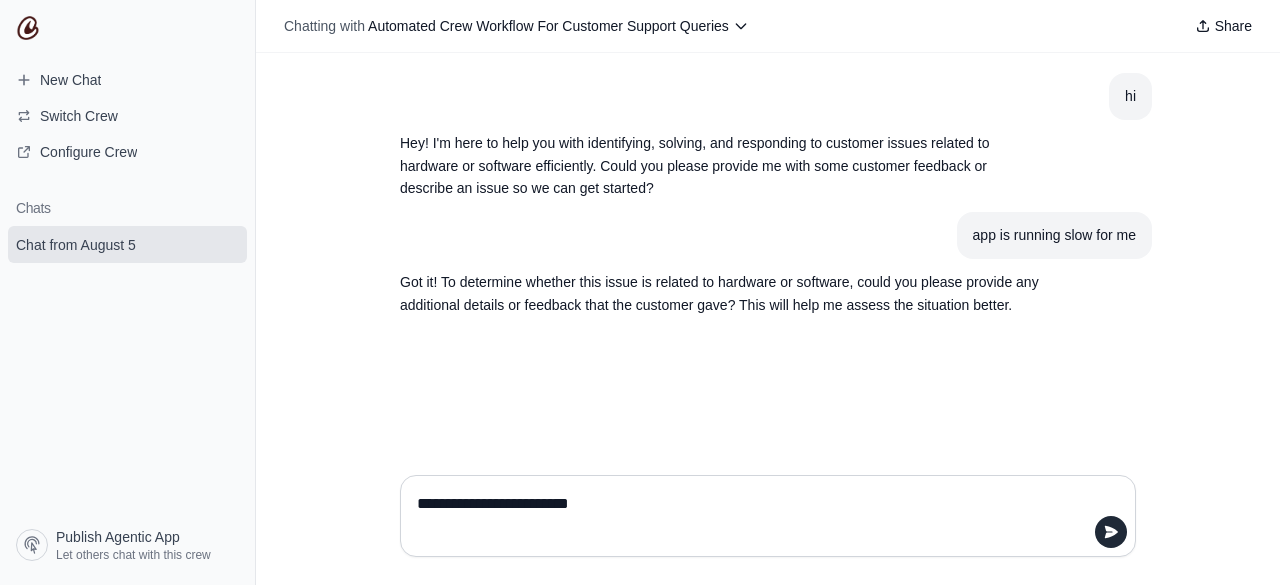 type on "**********" 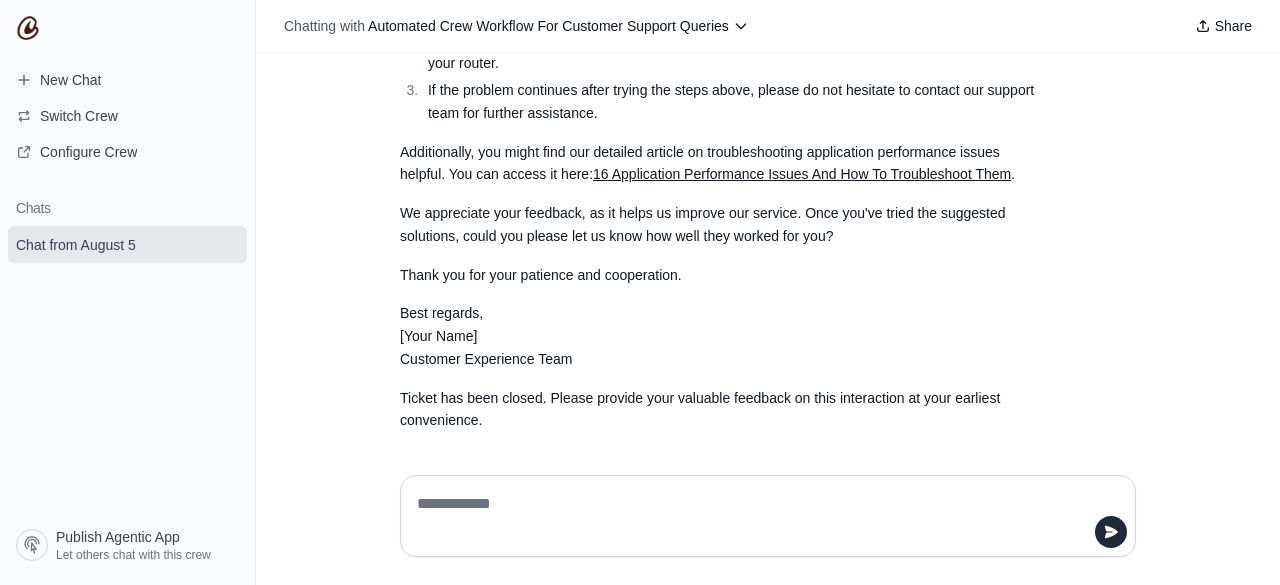 scroll, scrollTop: 534, scrollLeft: 0, axis: vertical 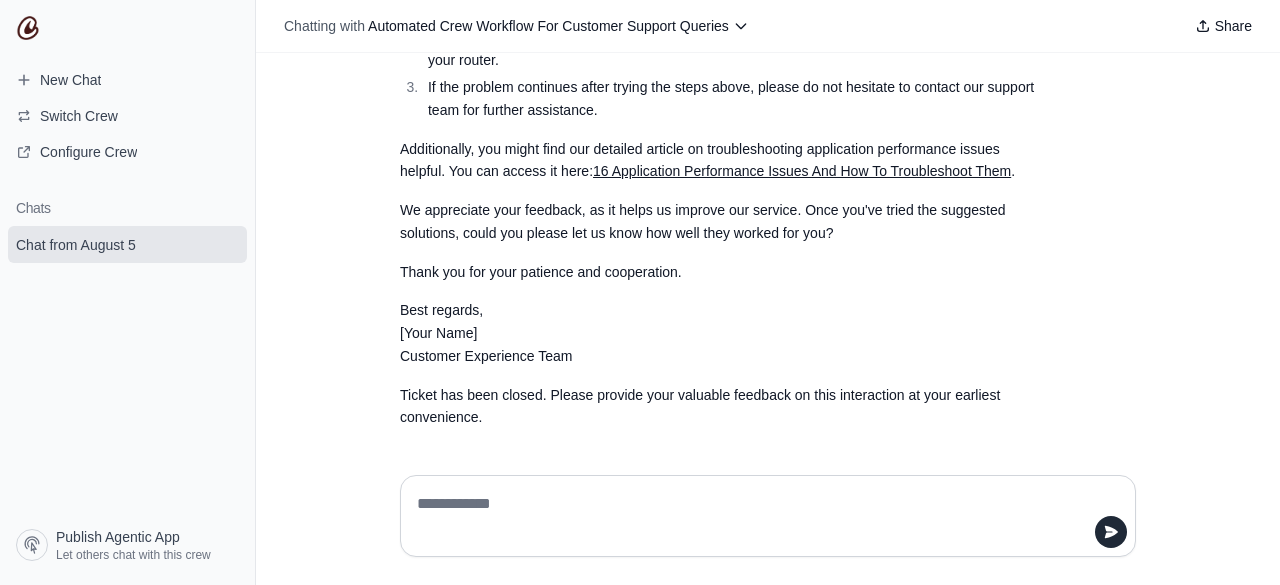 click on "Best regards,
[NAME]
Customer Experience Team" at bounding box center (720, 333) 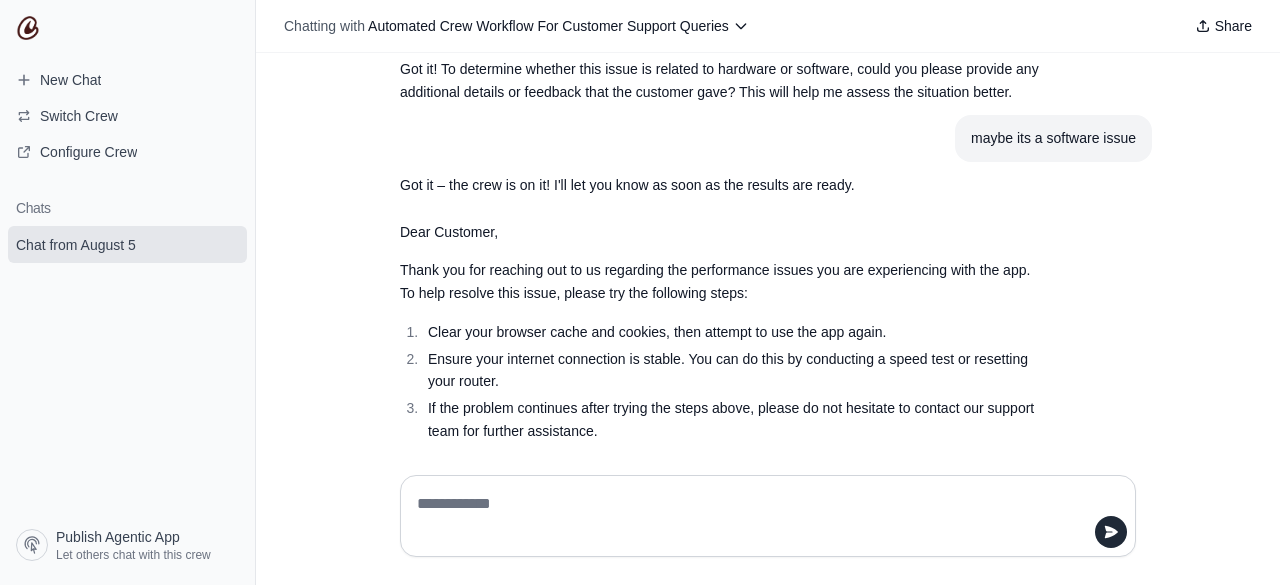 scroll, scrollTop: 218, scrollLeft: 0, axis: vertical 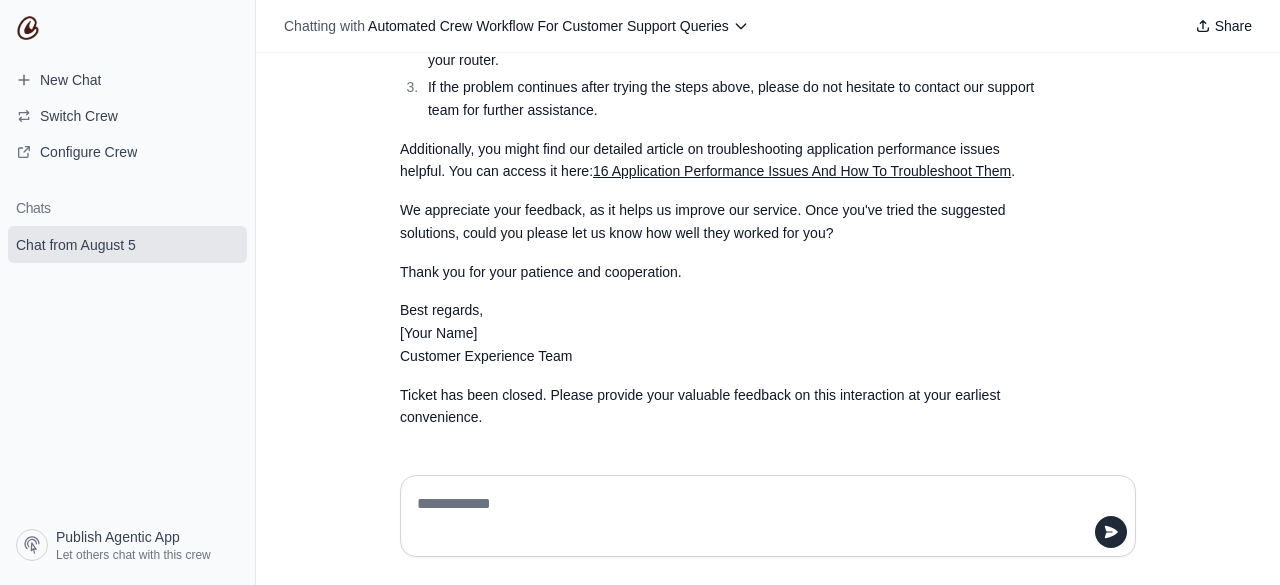 click at bounding box center [768, 516] 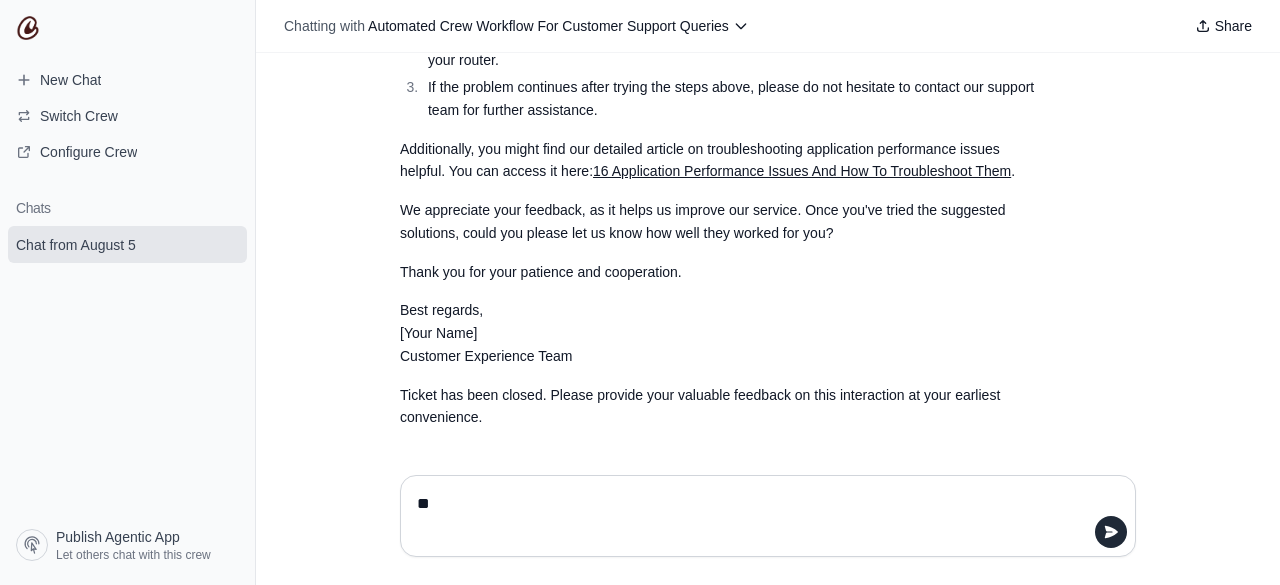 type on "*" 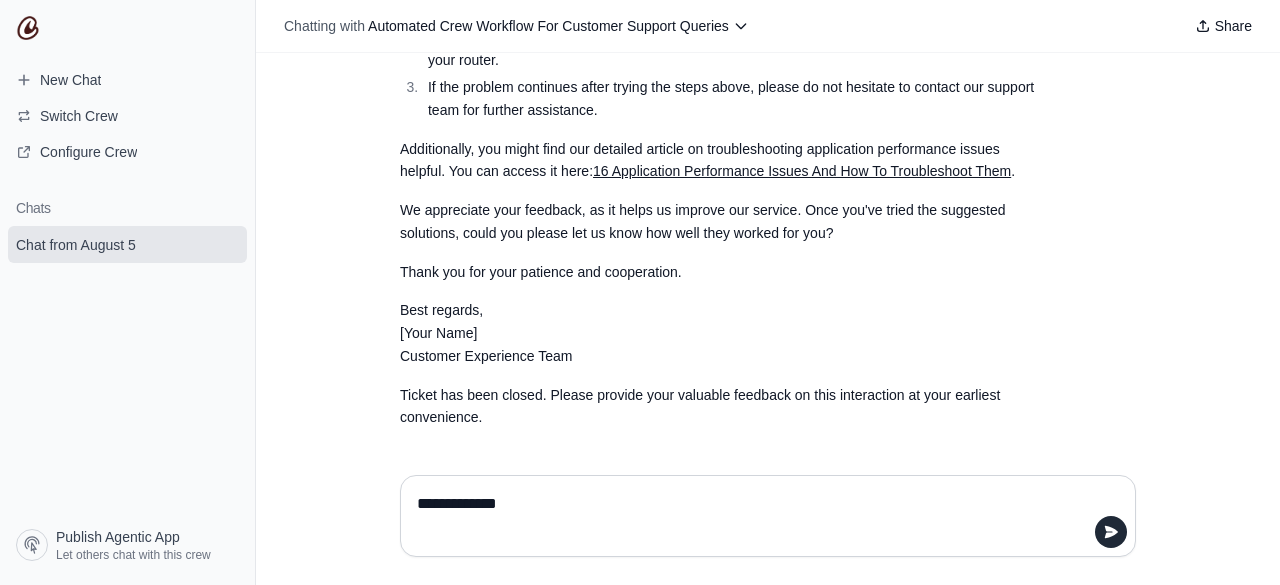 type on "**********" 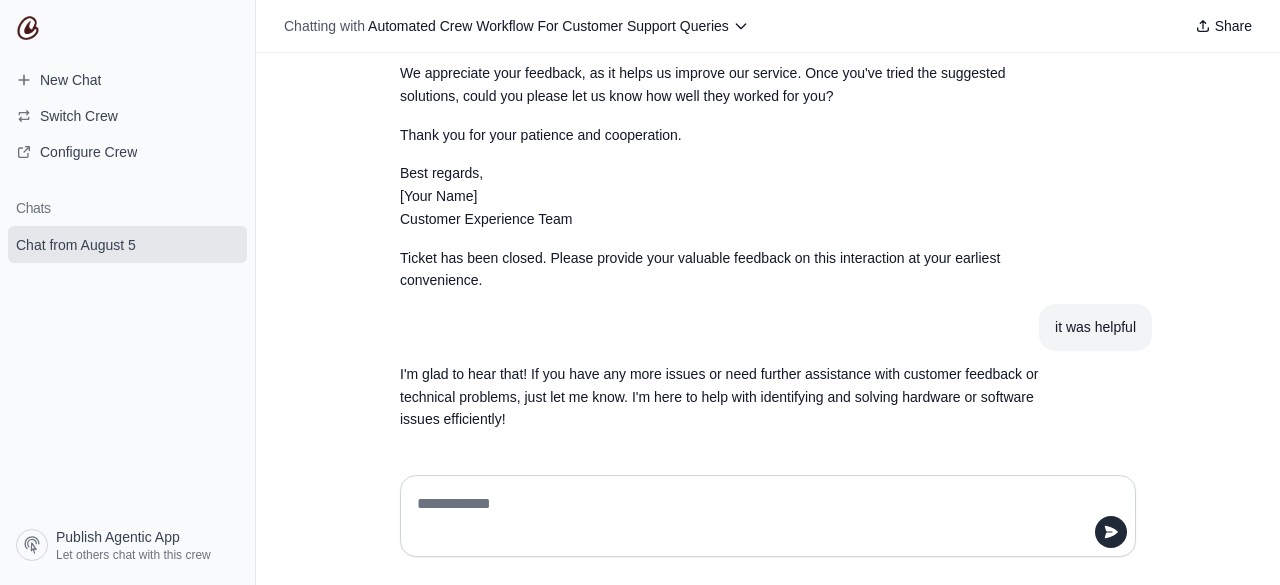 scroll, scrollTop: 674, scrollLeft: 0, axis: vertical 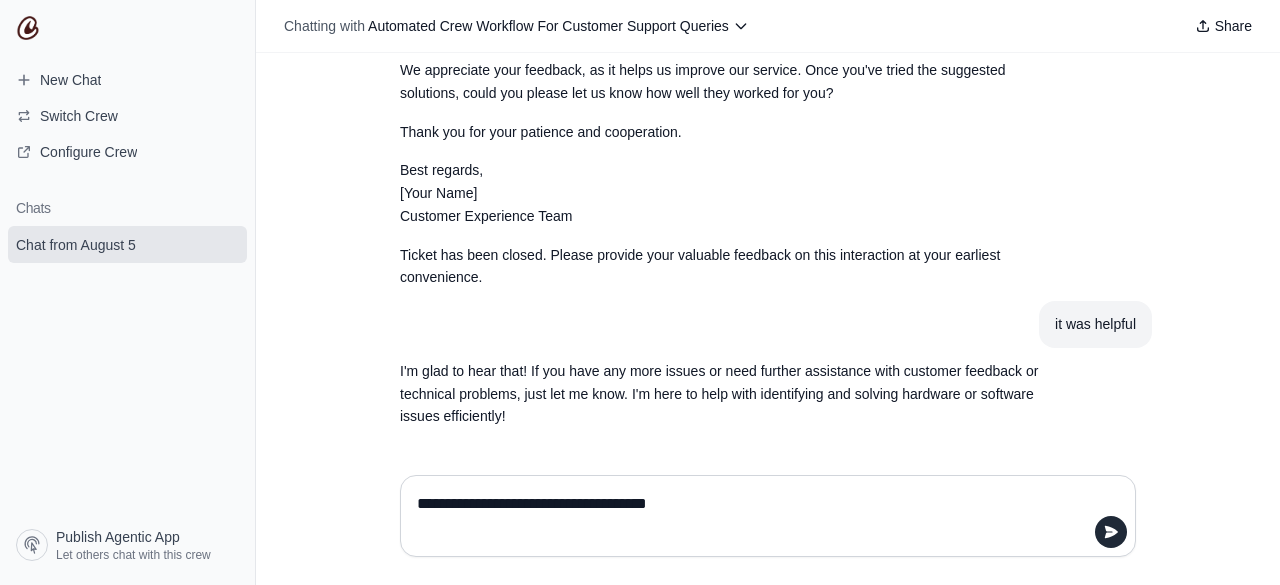type on "**********" 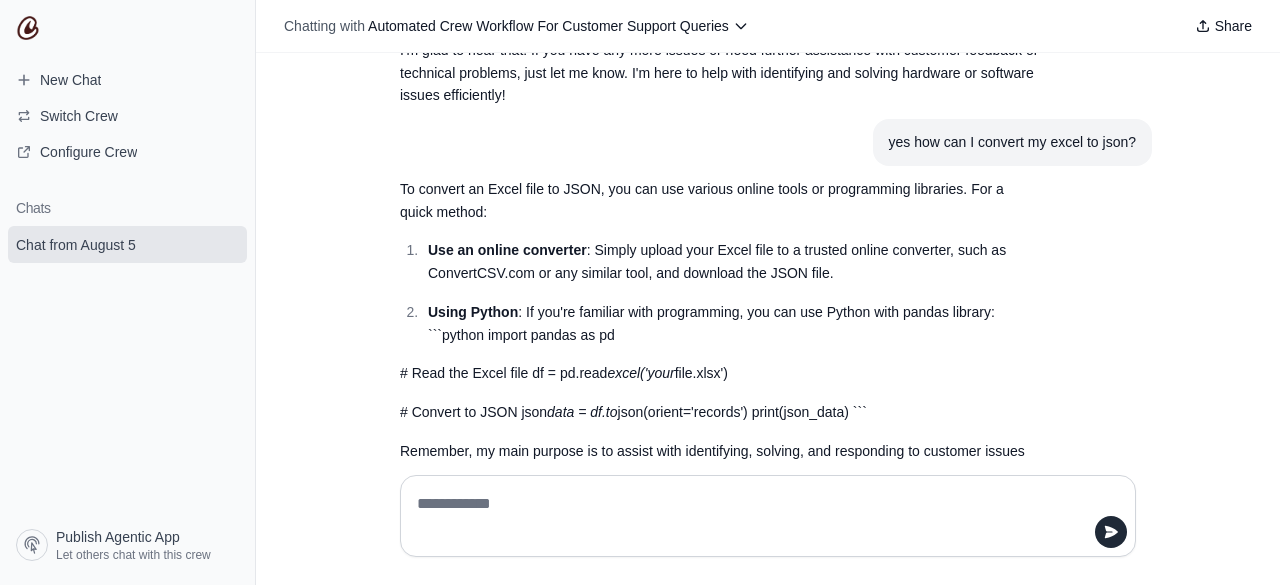 scroll, scrollTop: 1074, scrollLeft: 0, axis: vertical 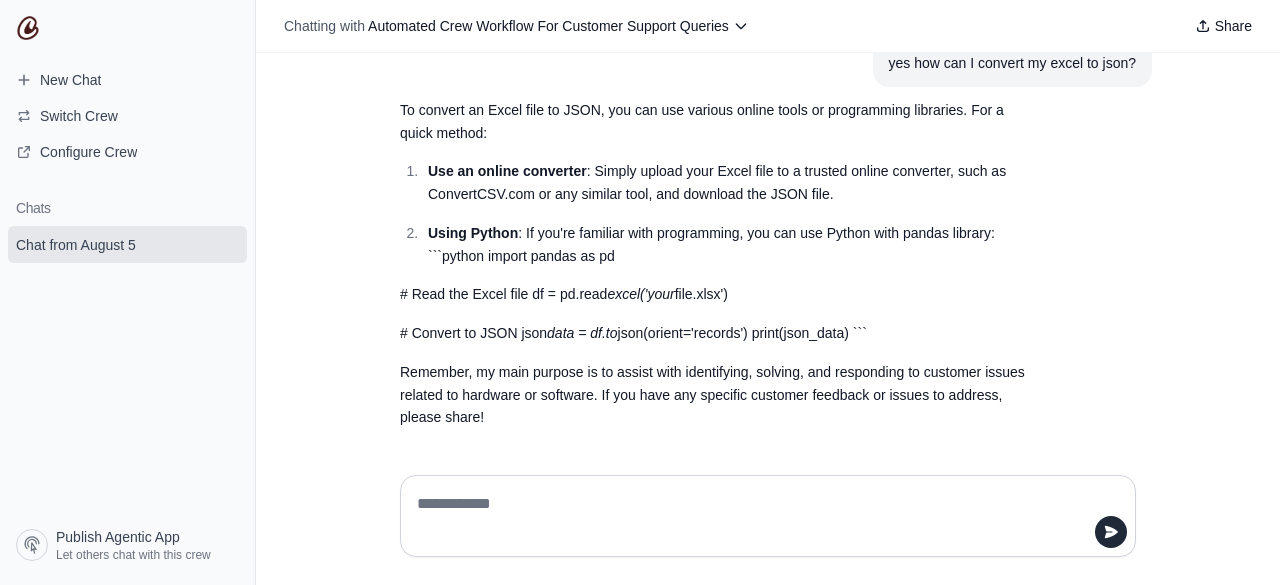 click at bounding box center (768, 516) 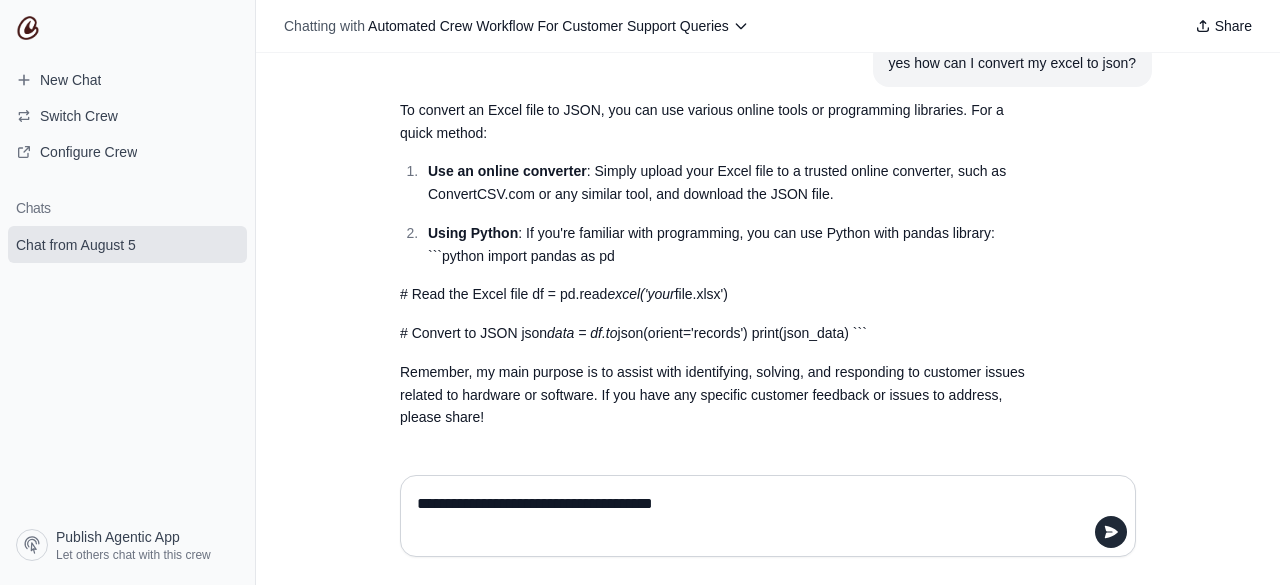 type on "**********" 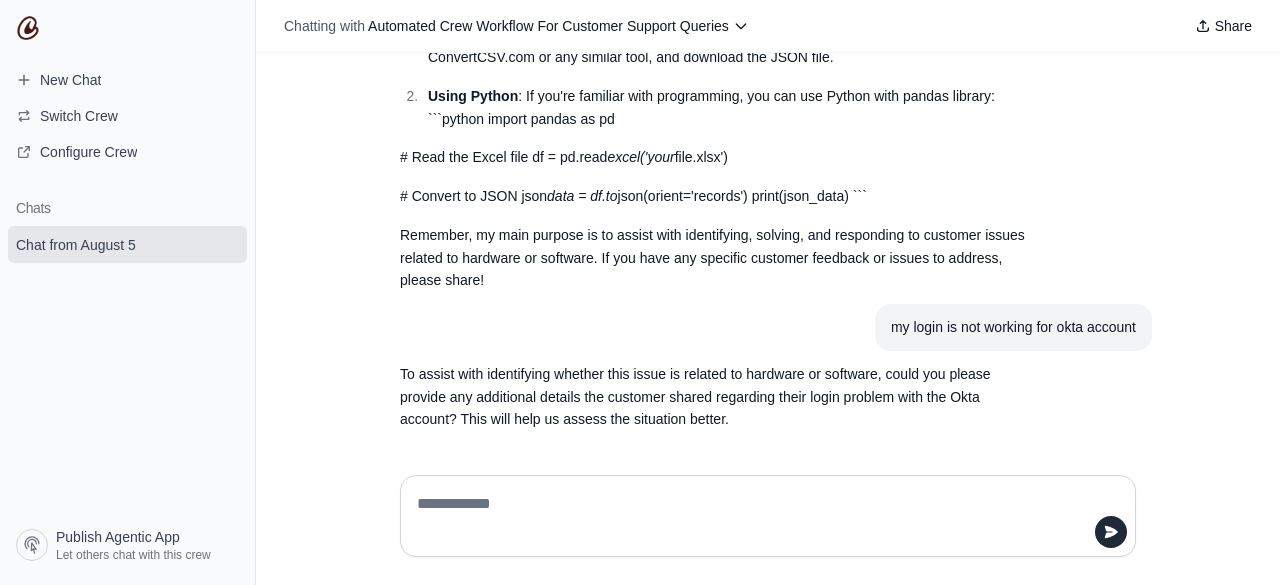 scroll, scrollTop: 1214, scrollLeft: 0, axis: vertical 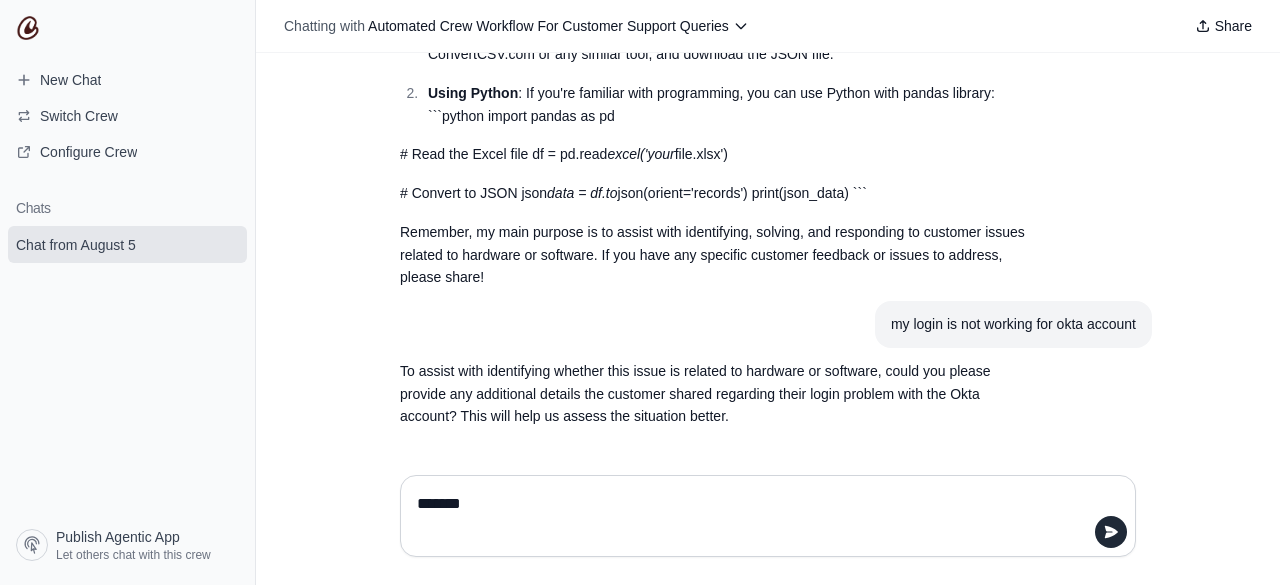 type on "********" 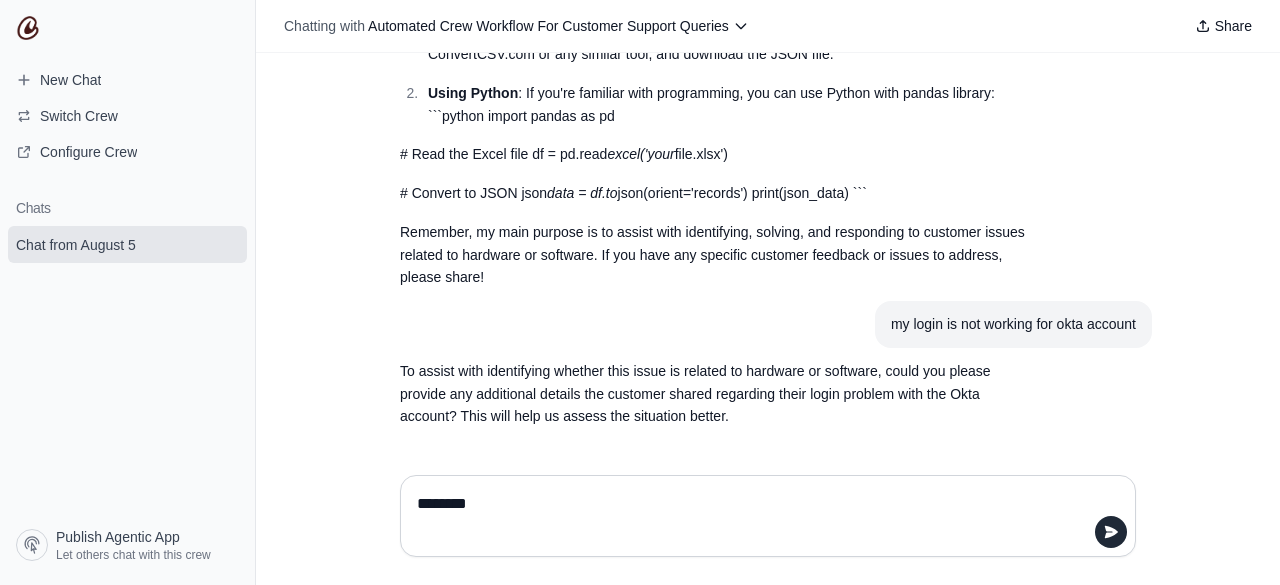 type 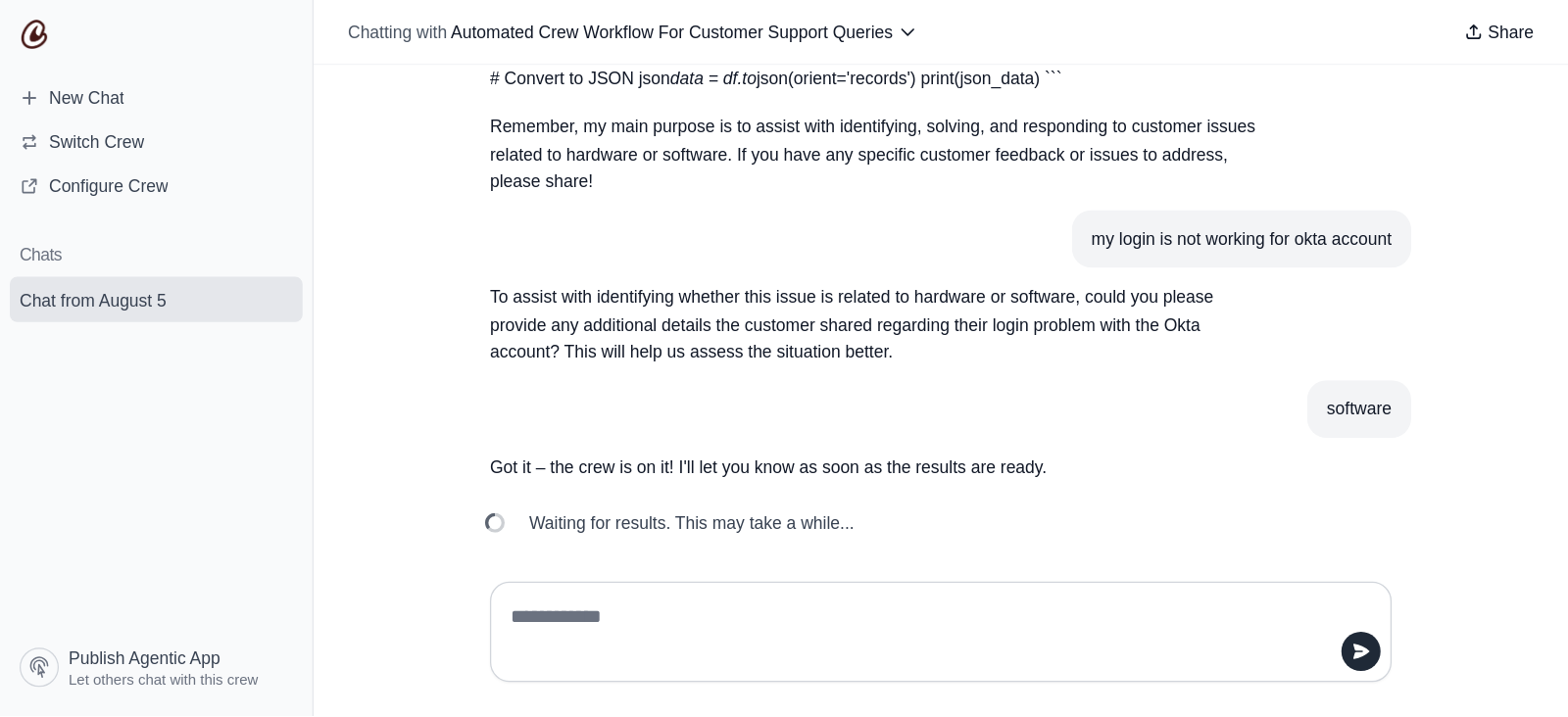 scroll, scrollTop: 1323, scrollLeft: 0, axis: vertical 